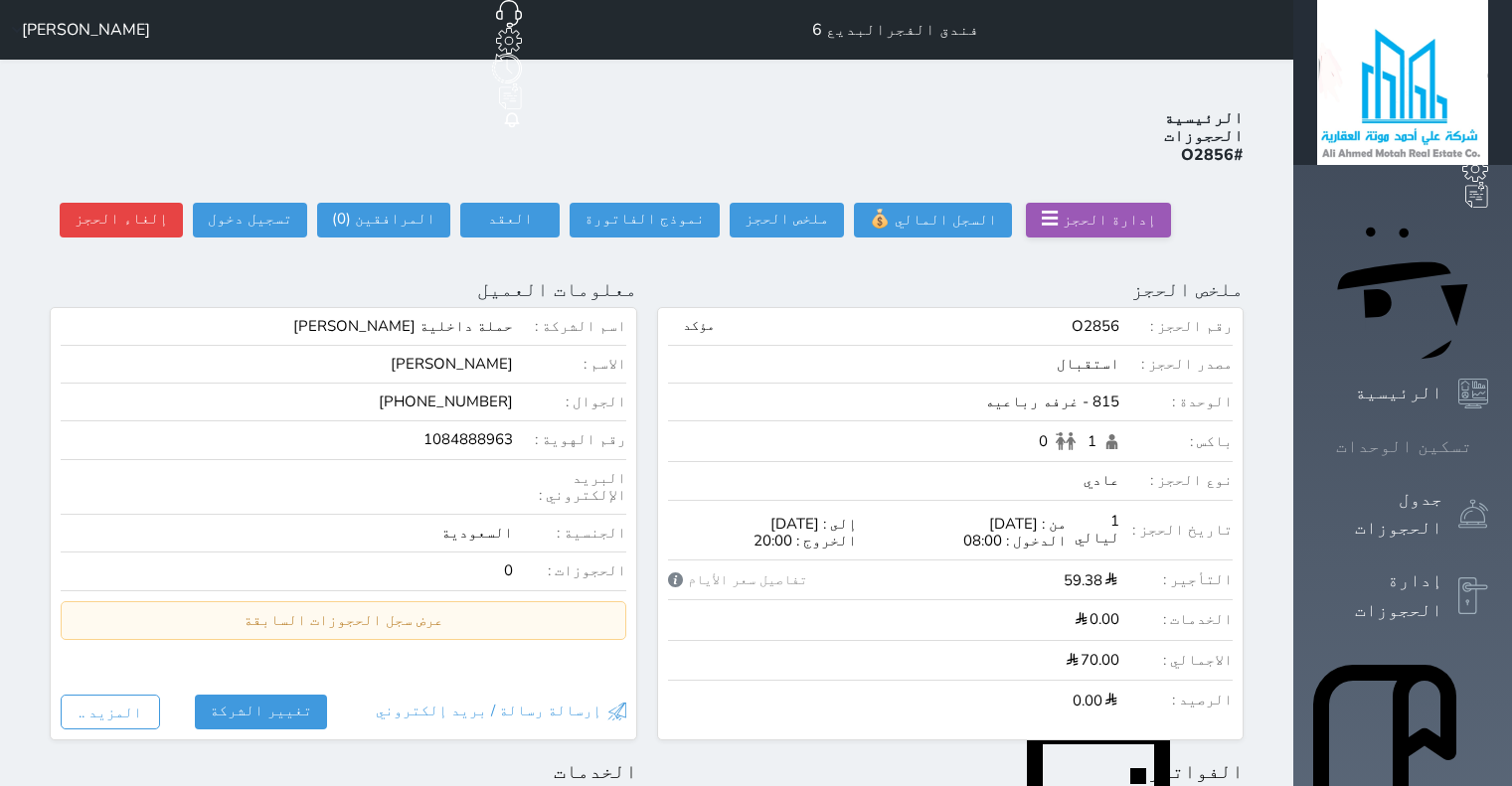scroll, scrollTop: 0, scrollLeft: 0, axis: both 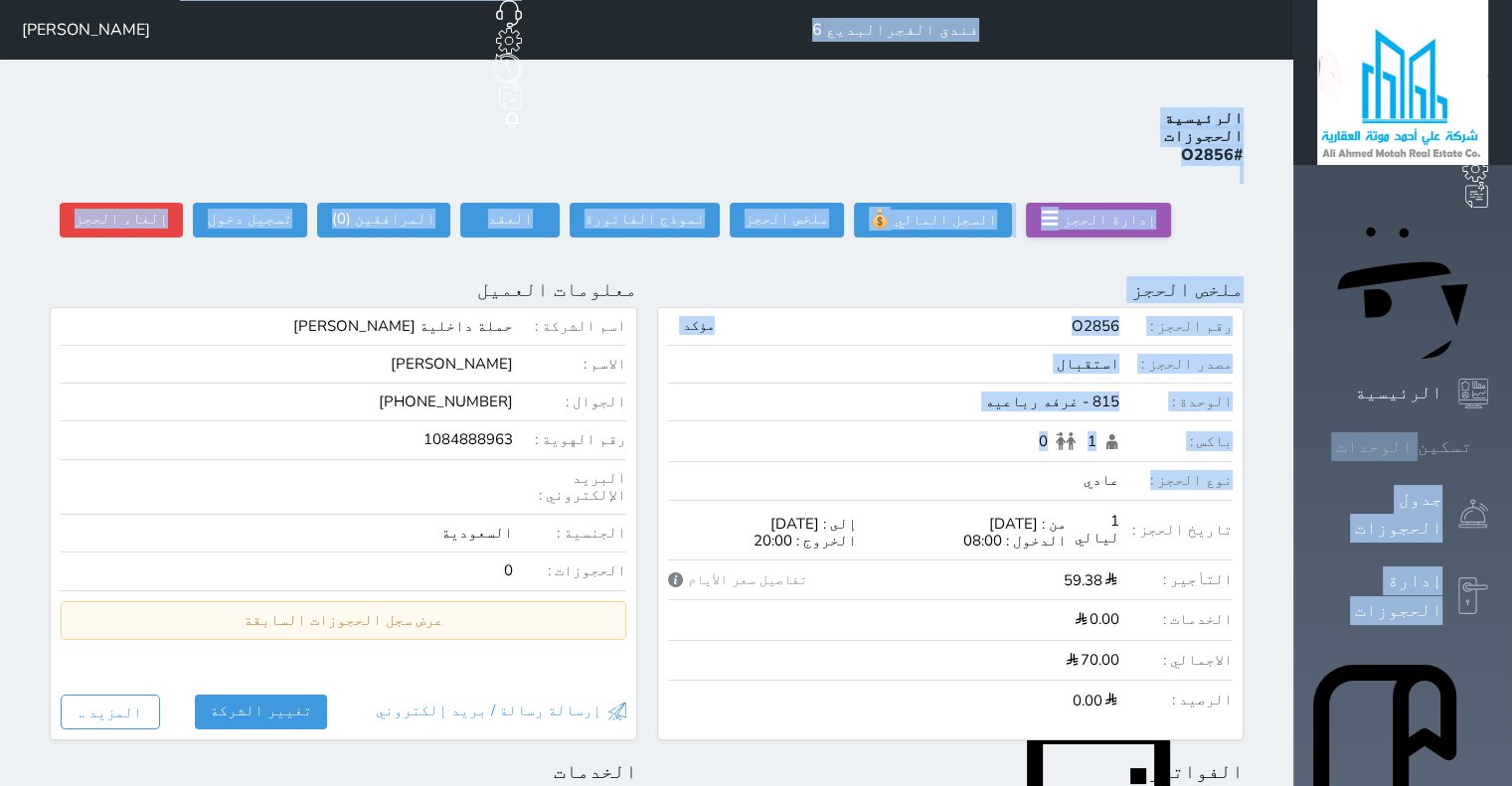click on "حجز جماعي جديد   حجز جديد             الرئيسية     تسكين الوحدات     جدول الحجوزات     إدارة الحجوزات     POS     الإدارة المالية     العملاء     تقييمات العملاء     الوحدات     الخدمات     التقارير     الإعدادات                                 المدفوعات الالكترونية     الدعم الفني
فندق الفجرالبديع 6
حجز جماعي جديد   حجز جديد   غير مرتبط مع منصة زاتكا المرحلة الثانية   مرتبط مع شموس   مرتبط مع المنصة الوطنية للرصد السياحي             إشعار   الغرفة   النزيل   المصدر
محمد عجلان
الرئيسية   الحجوزات   #O2856         إدارة الحجز   ☰   السجل المالي   💰         ملخص الحجز         ملخص الحجز" at bounding box center [756, 895] 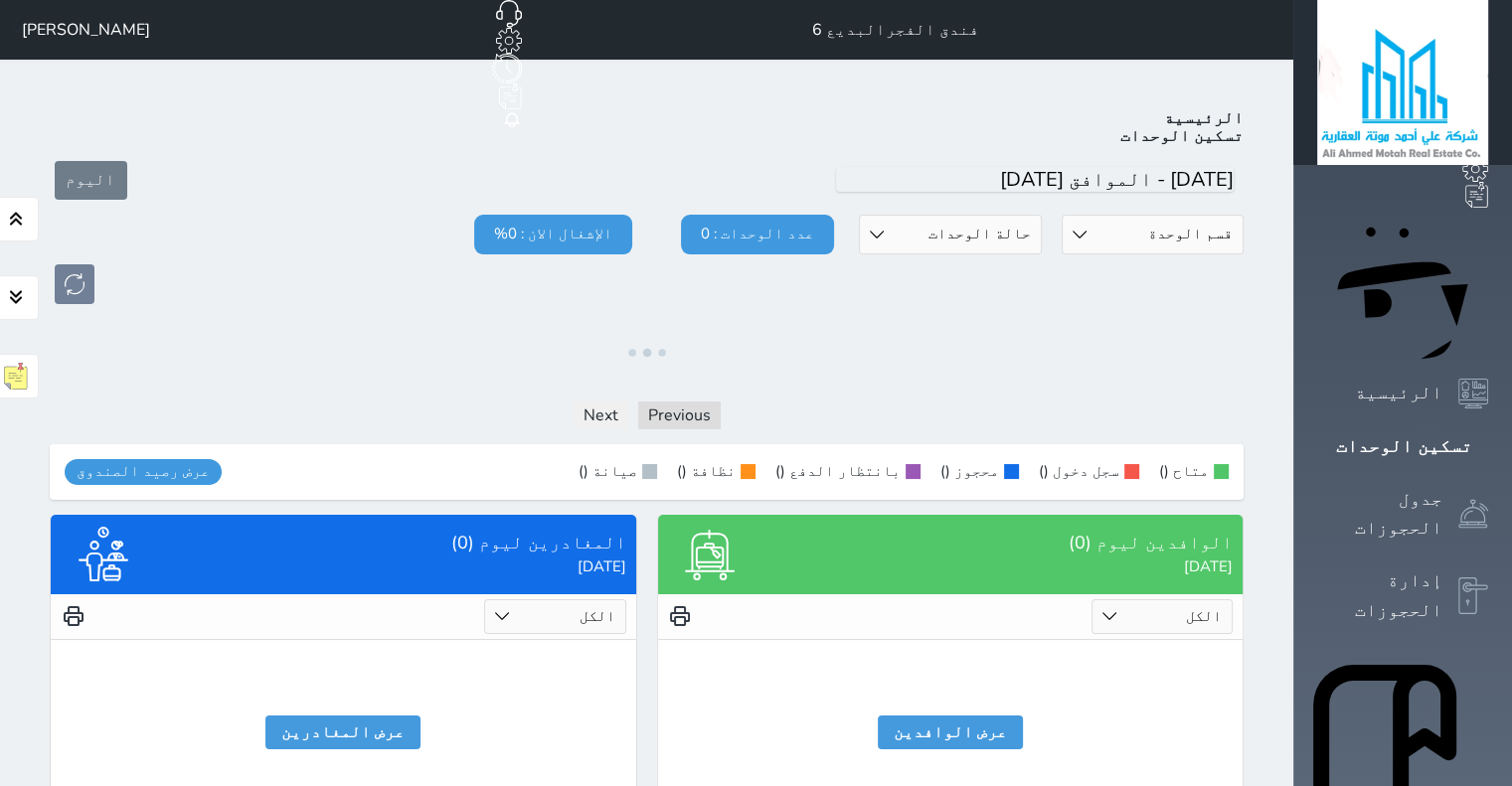 click at bounding box center (646, 284) 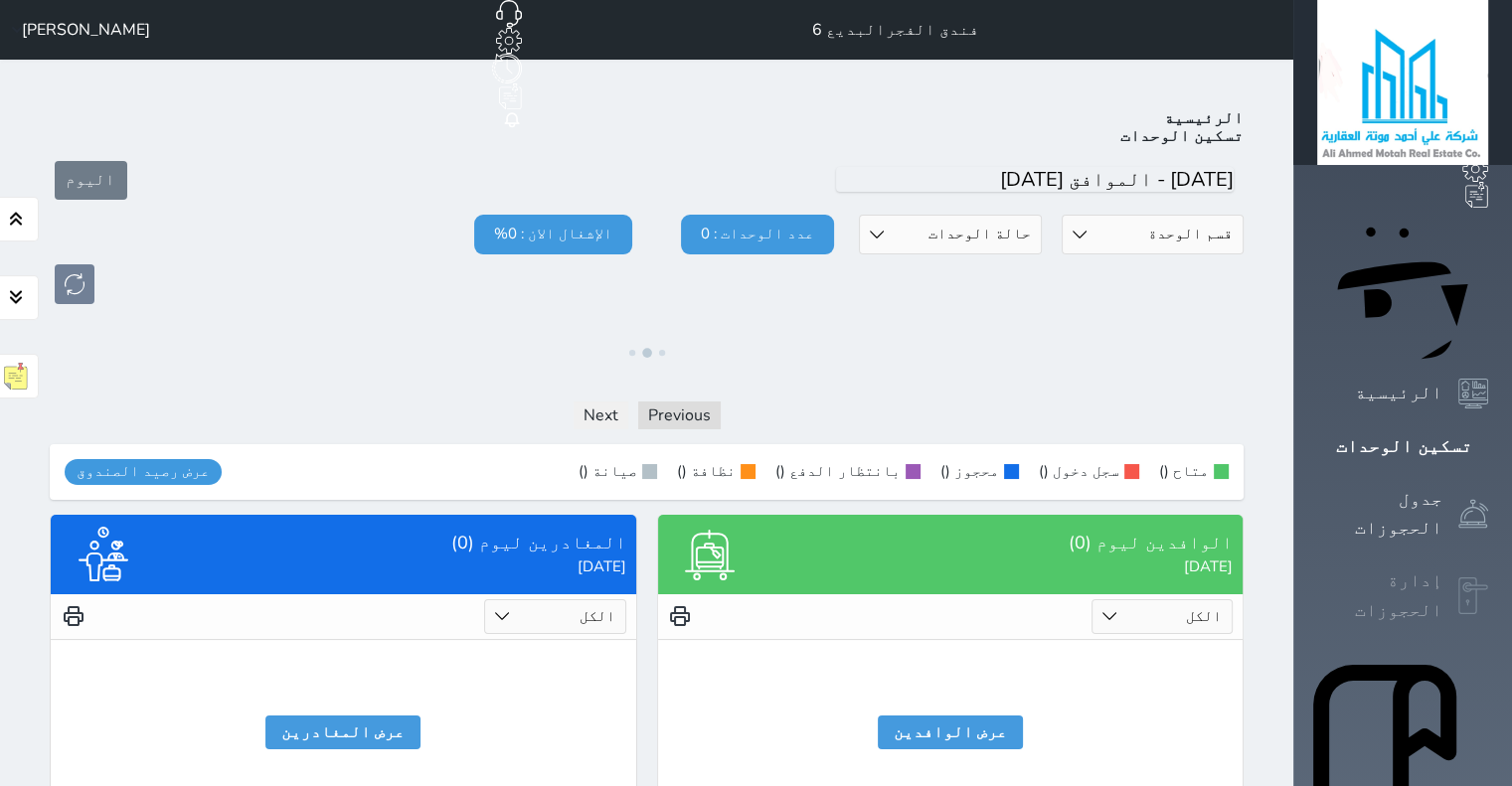 click 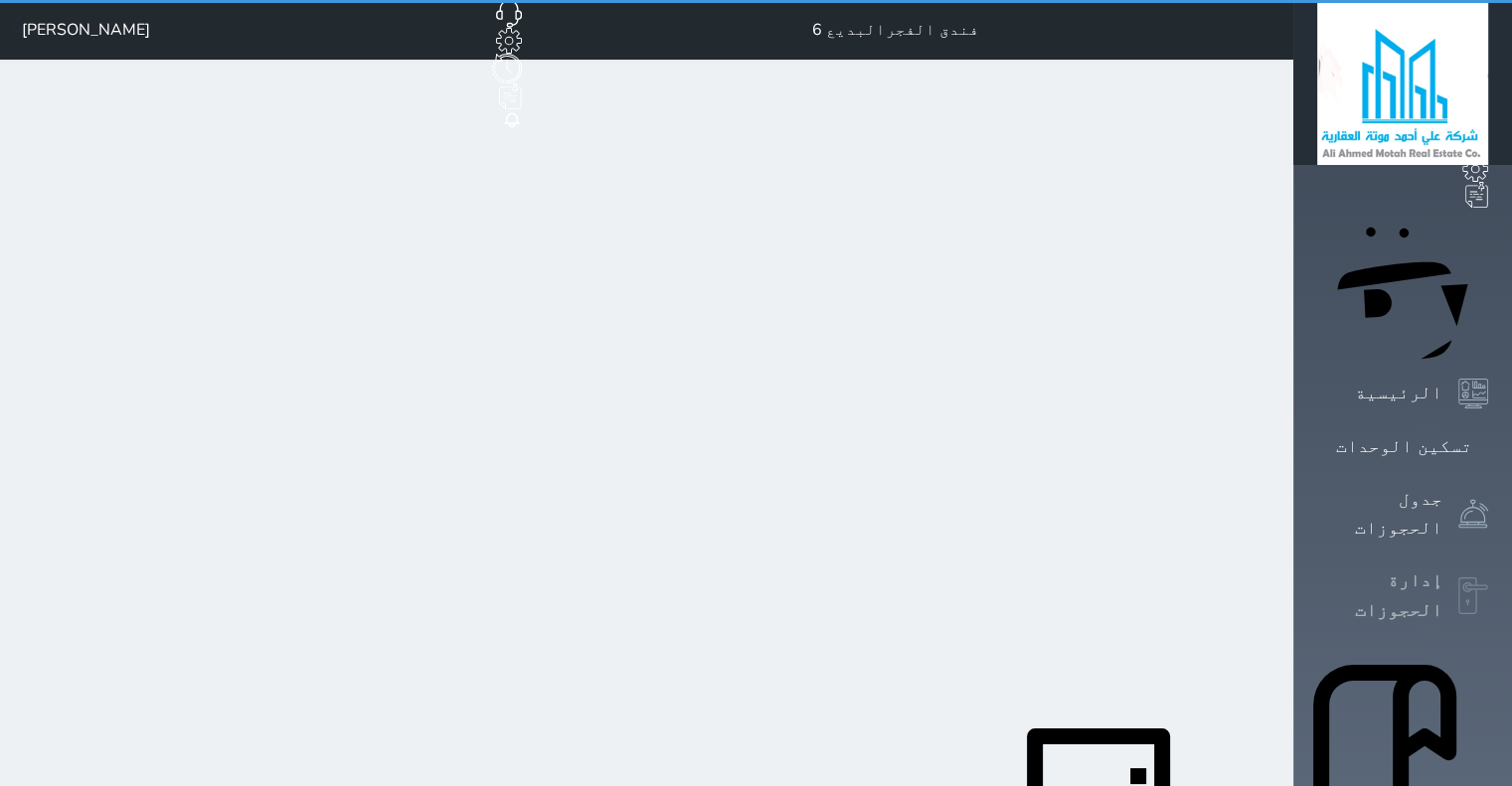 select on "open_all" 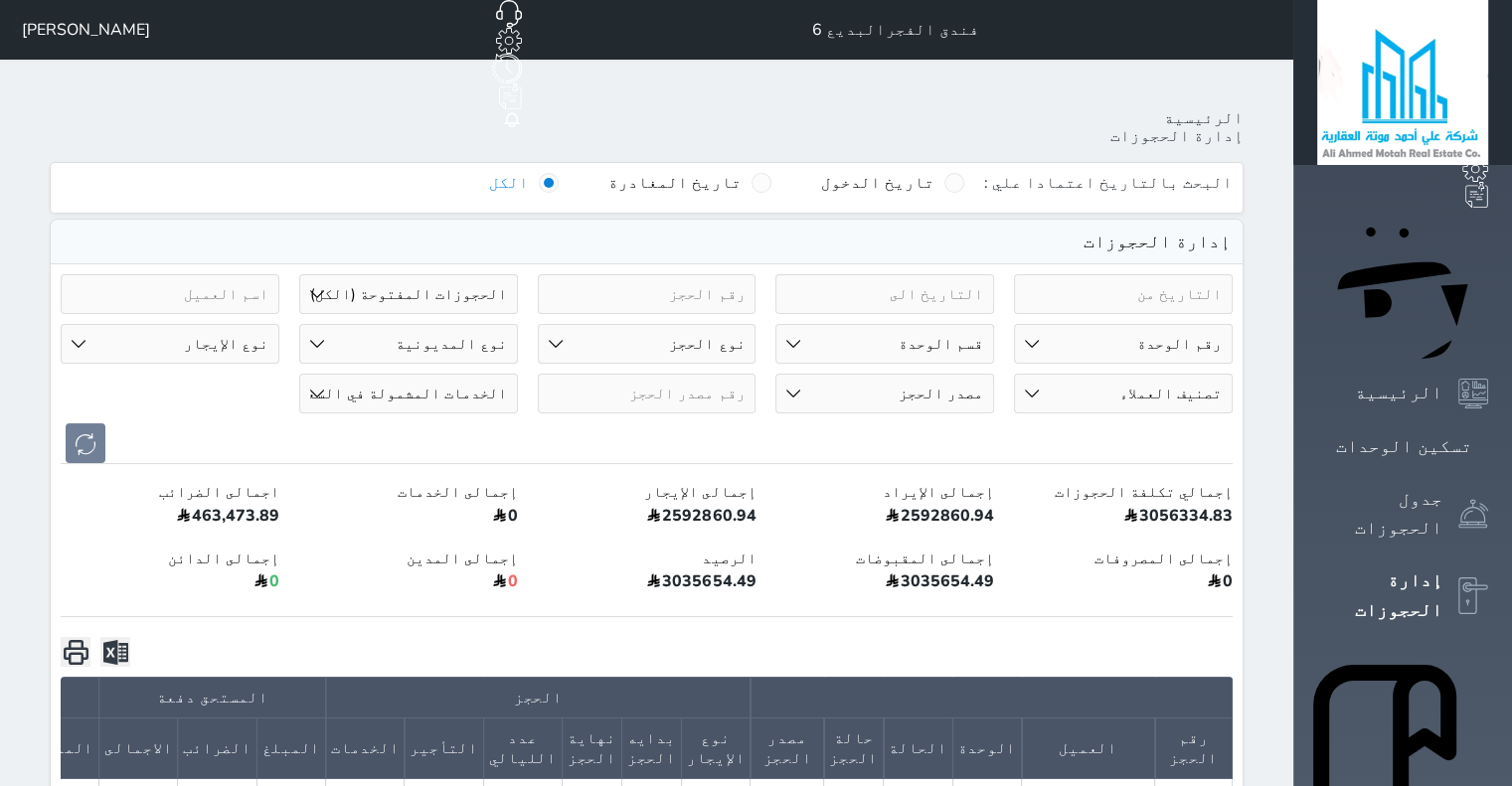 scroll, scrollTop: 688, scrollLeft: 0, axis: vertical 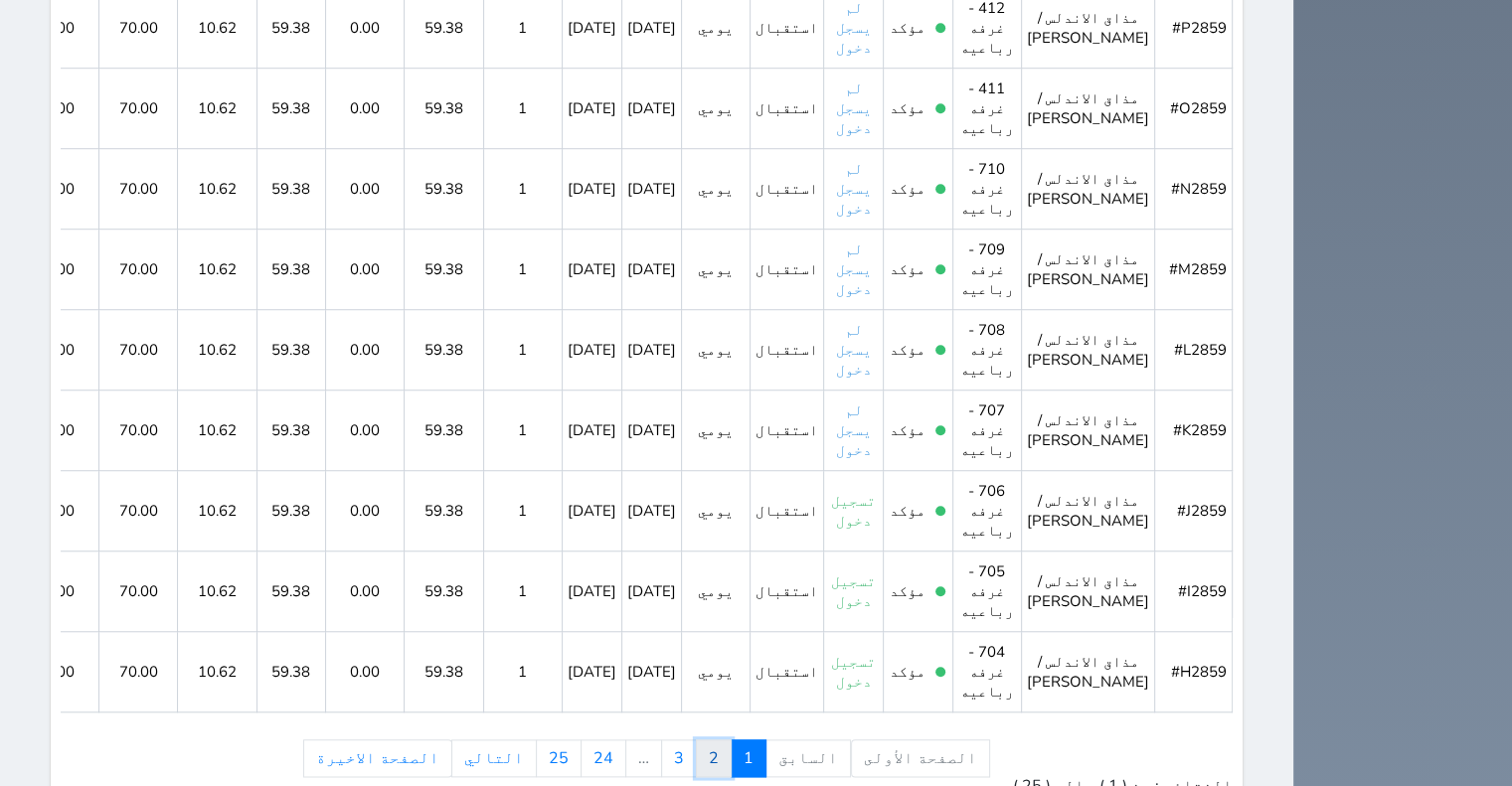 click on "2" at bounding box center (714, 758) 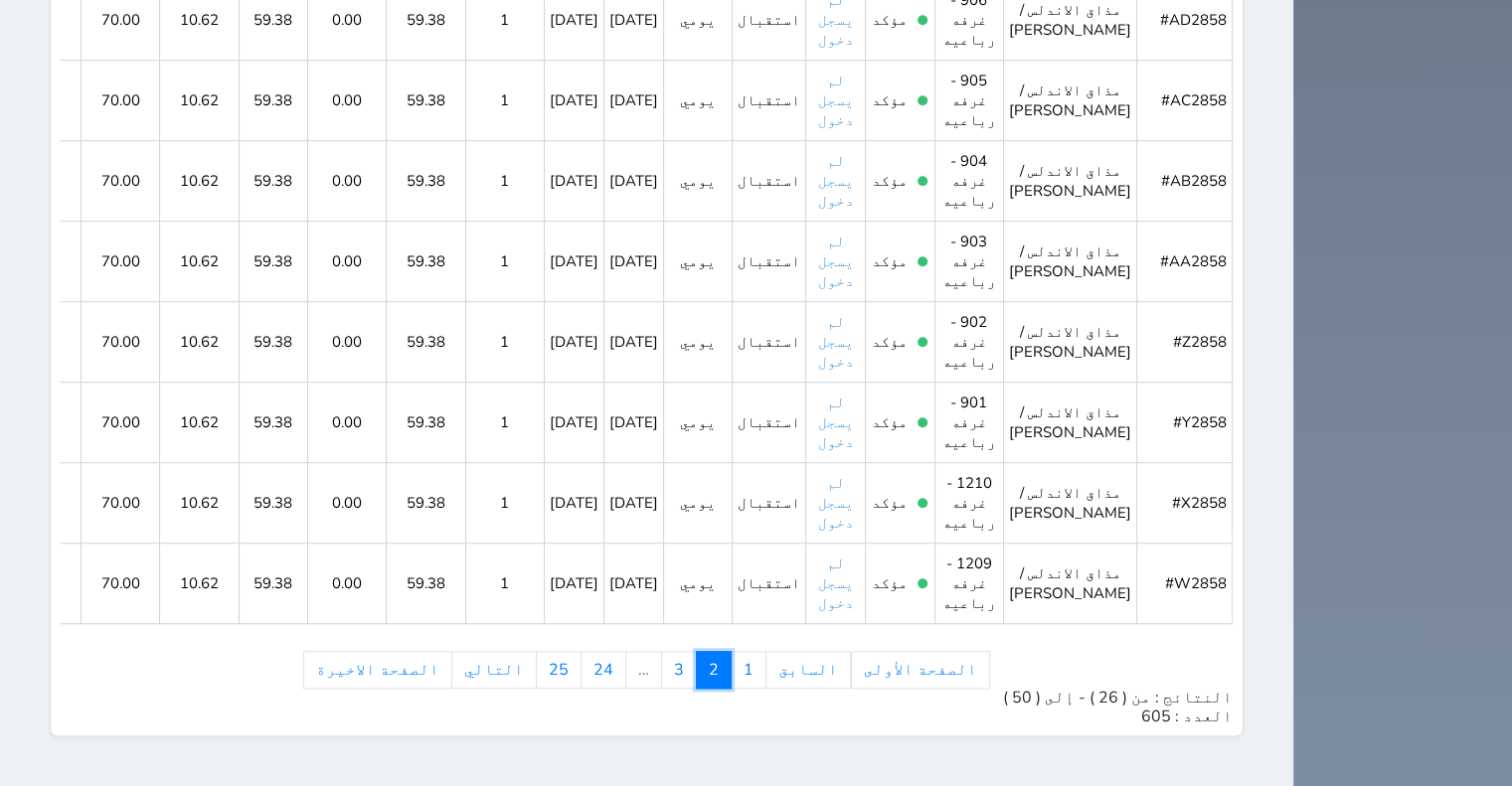 scroll, scrollTop: 2576, scrollLeft: 0, axis: vertical 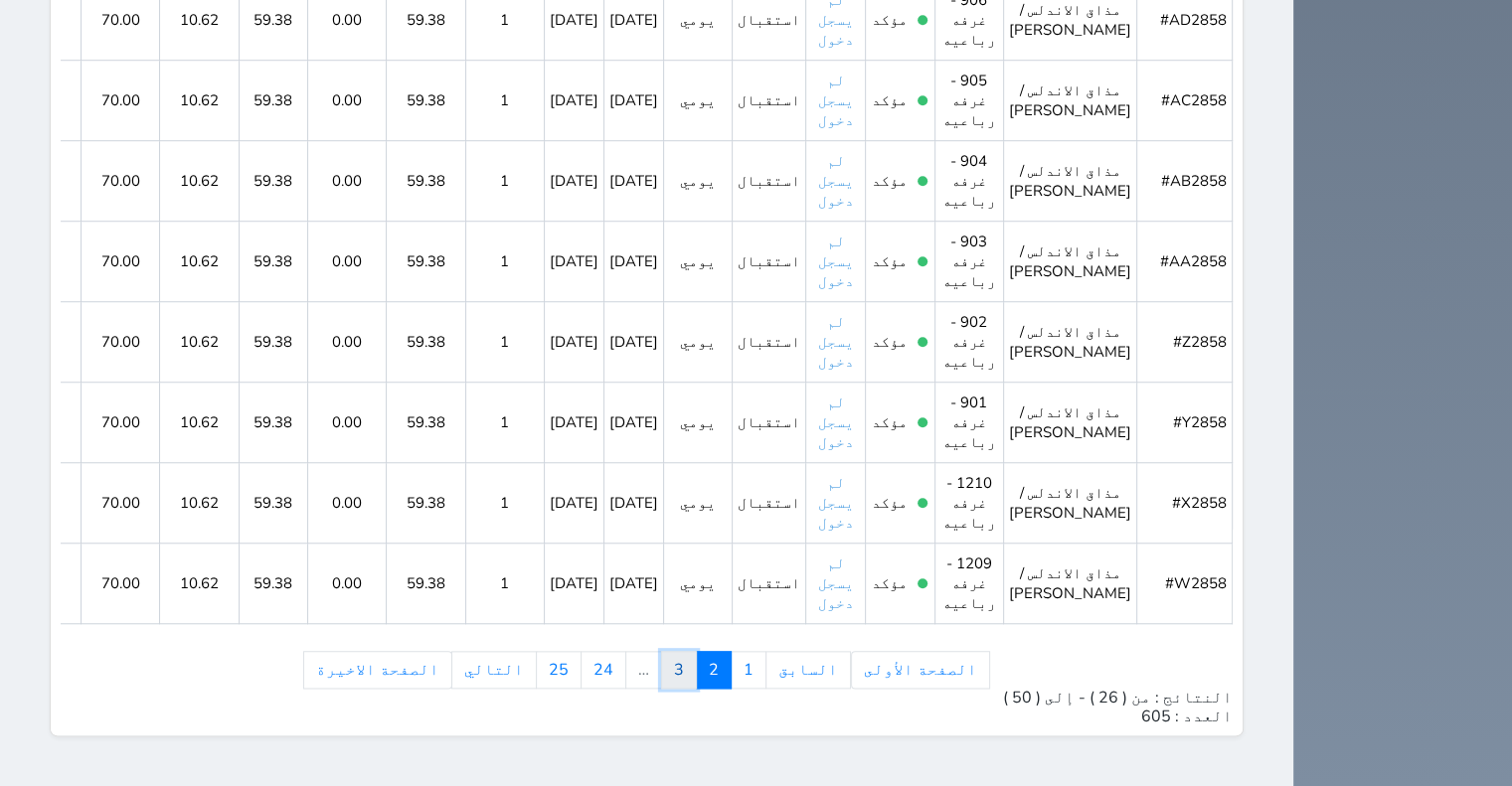 click on "3" at bounding box center [679, 670] 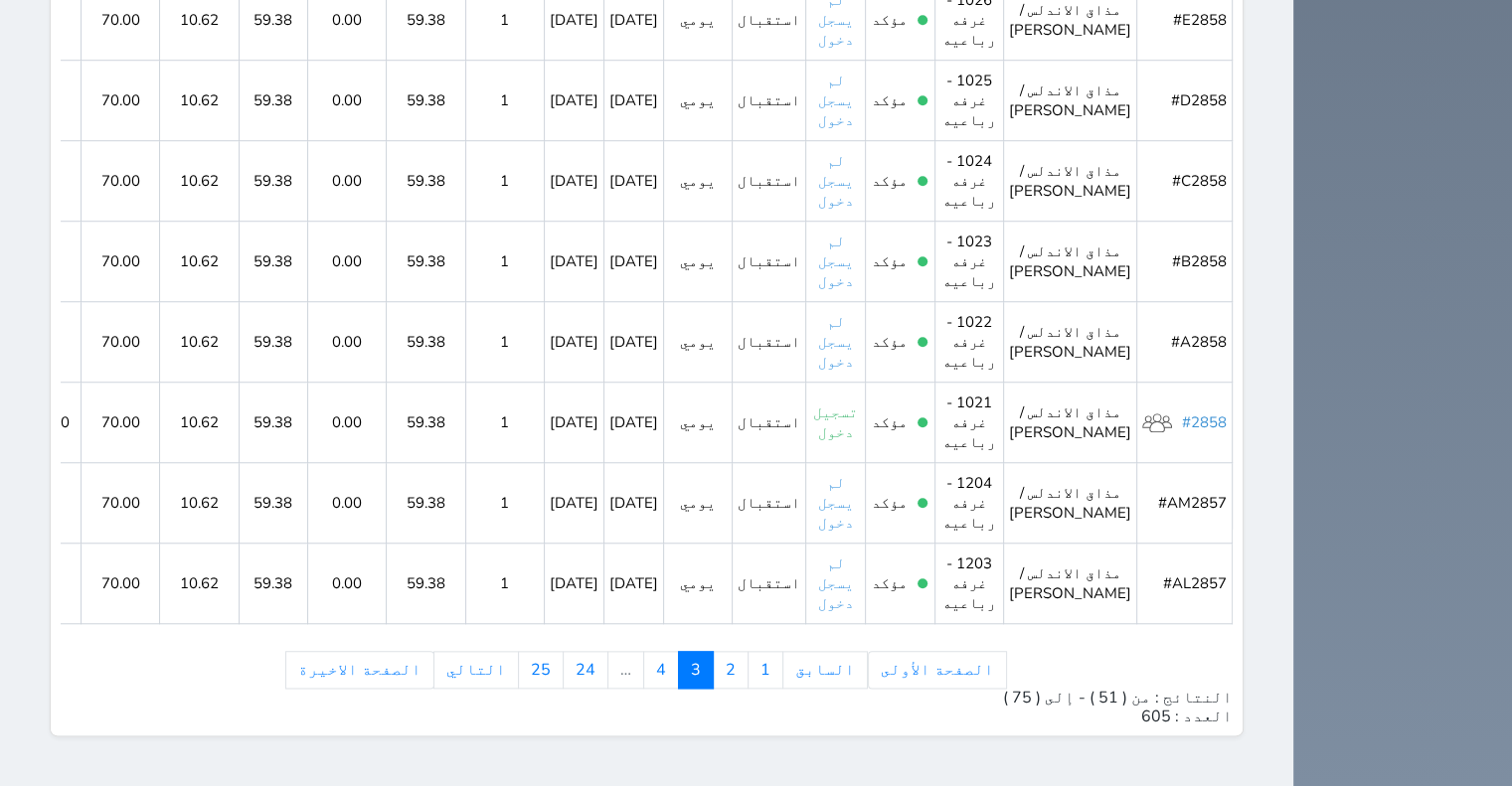 click on "#2858" at bounding box center [1204, 422] 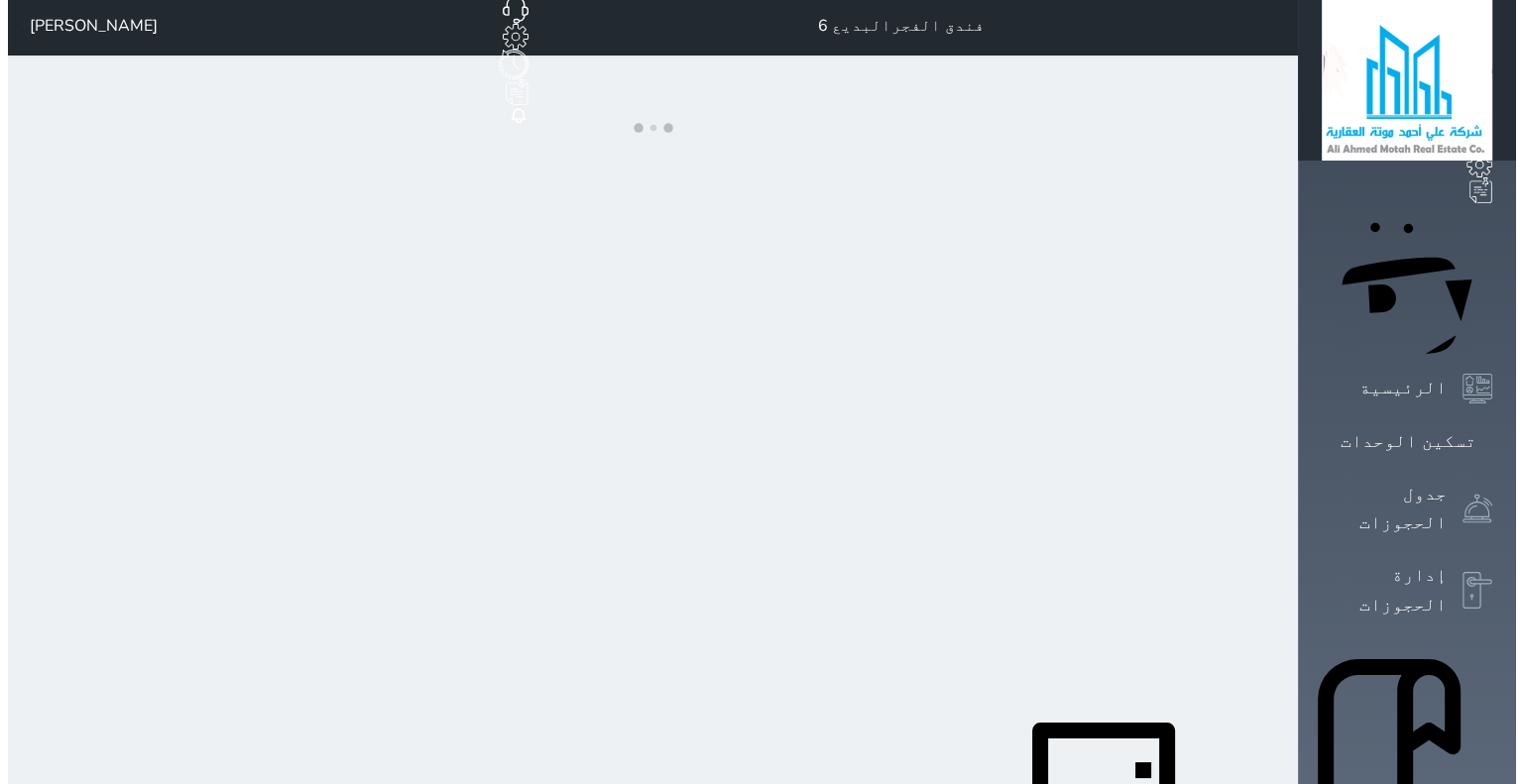 scroll, scrollTop: 0, scrollLeft: 0, axis: both 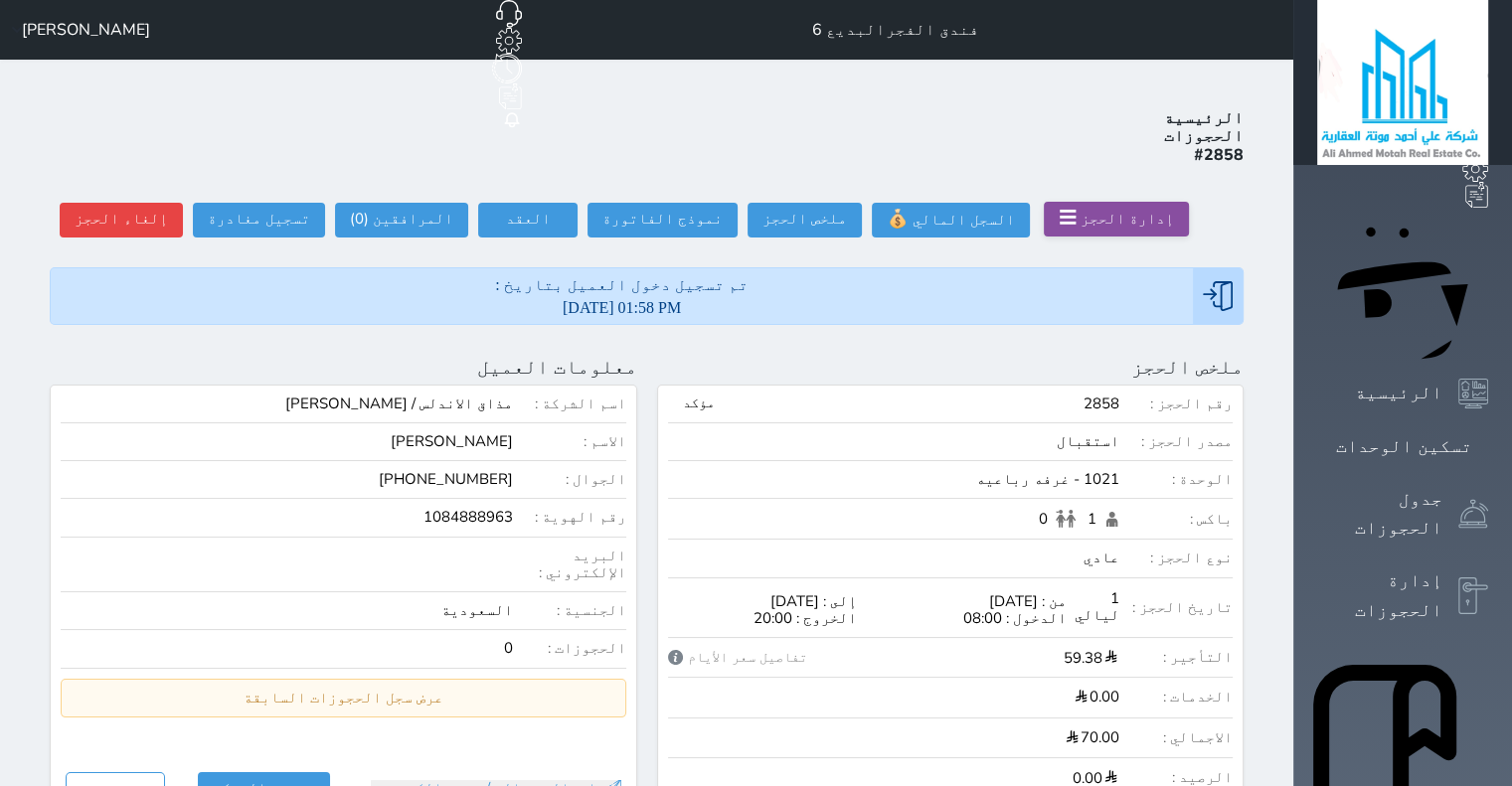 click on "☰" at bounding box center (1068, 218) 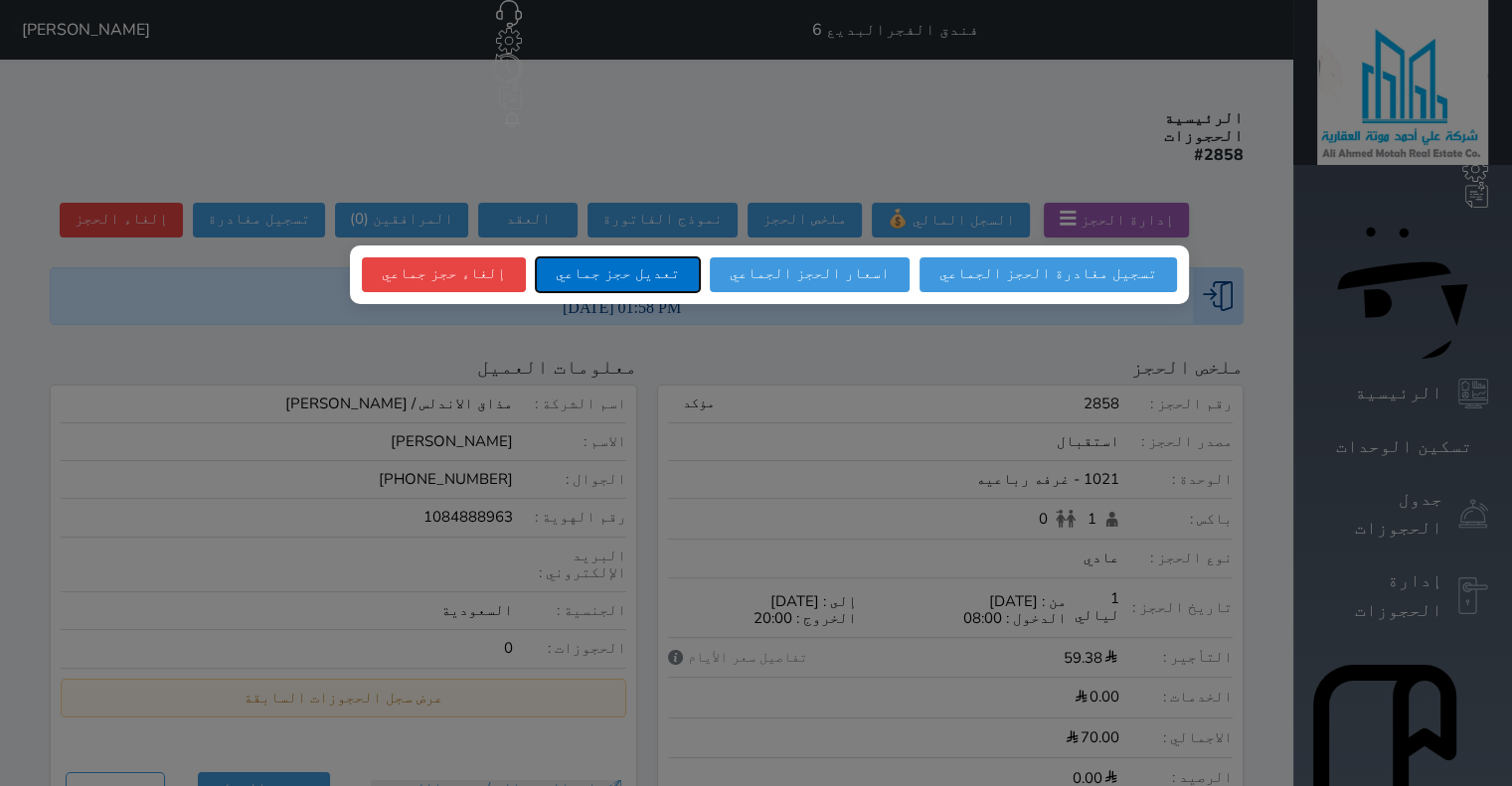 click on "تعديل حجز جماعي" at bounding box center (617, 274) 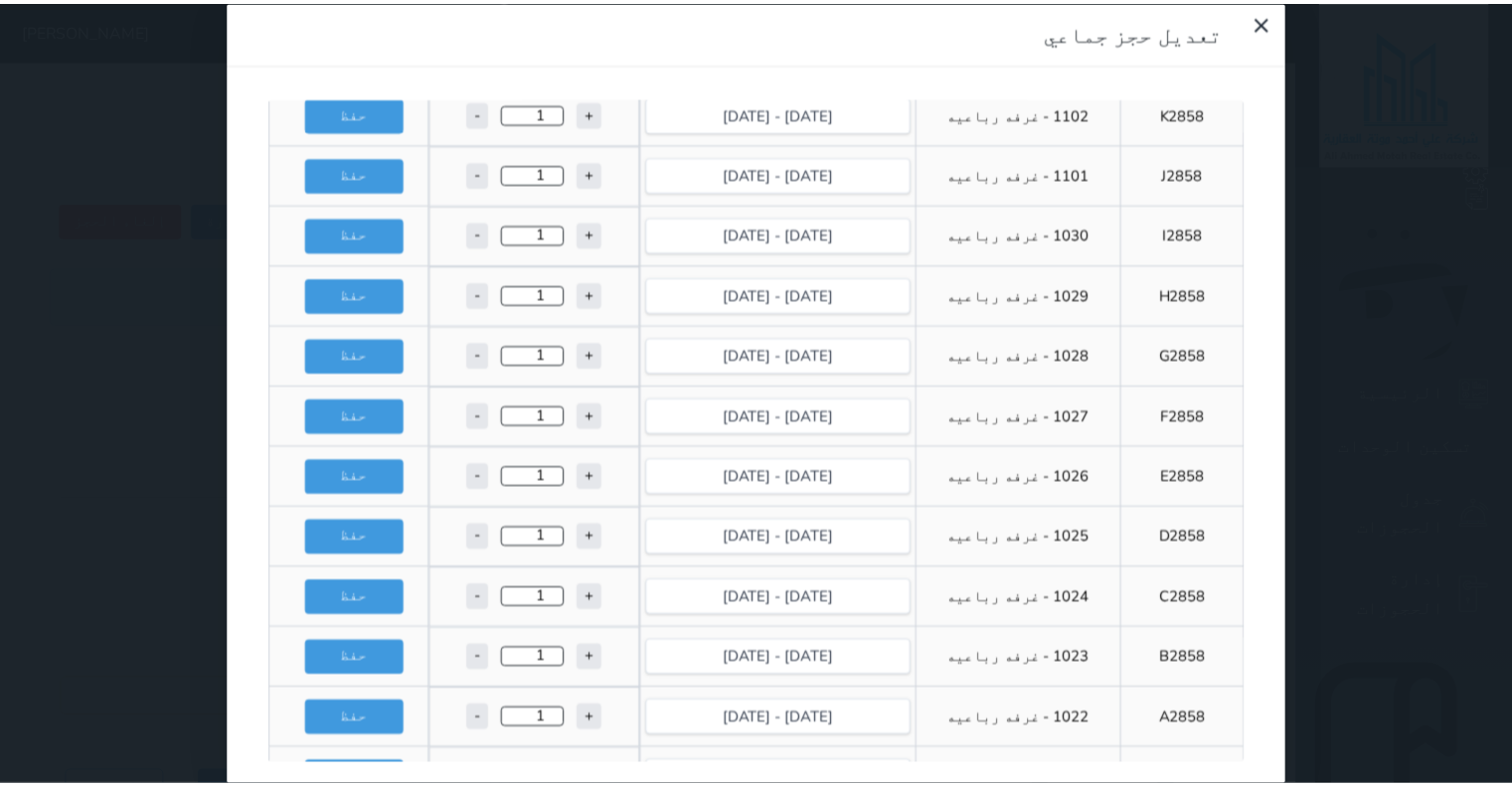 scroll, scrollTop: 1812, scrollLeft: 0, axis: vertical 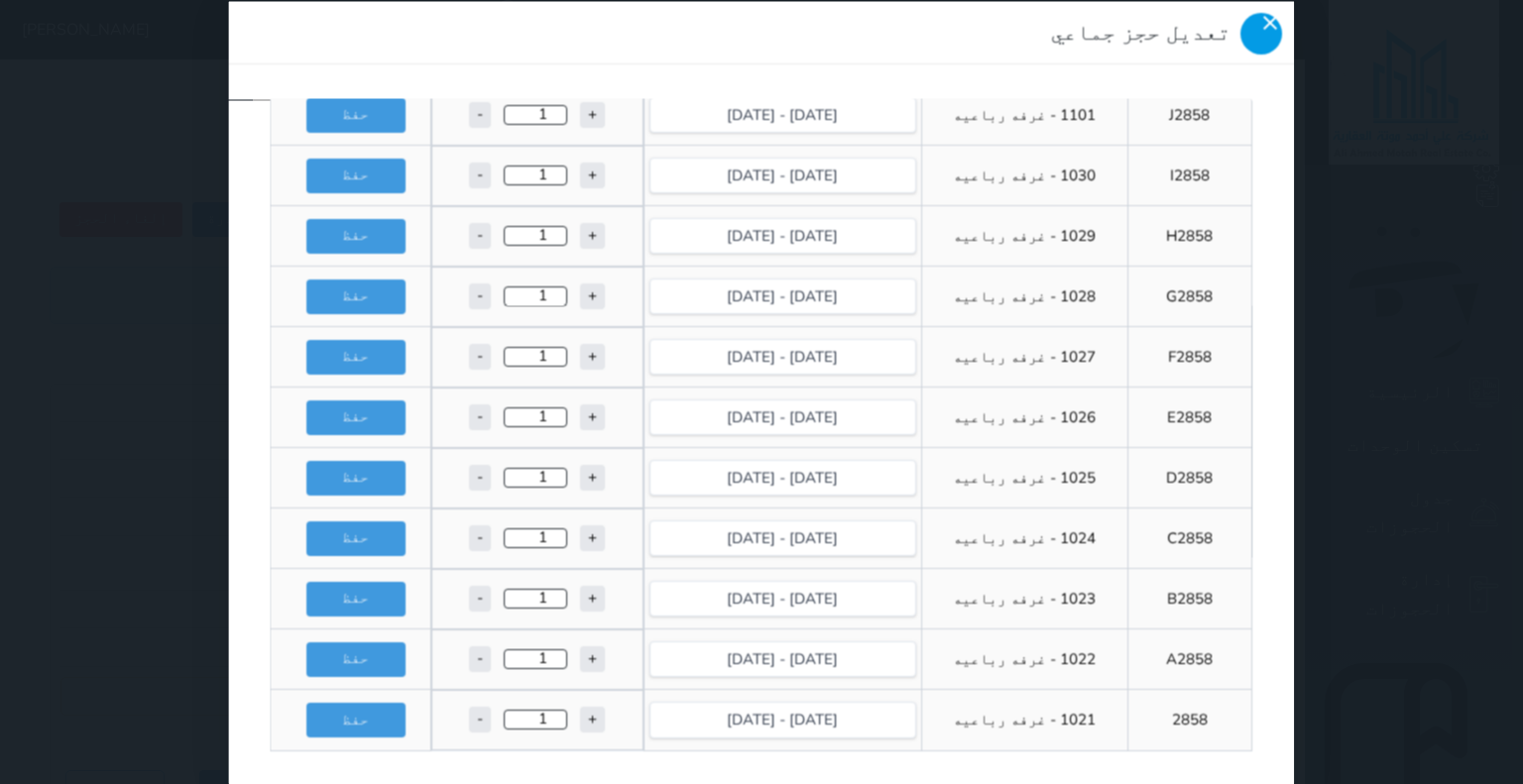 click 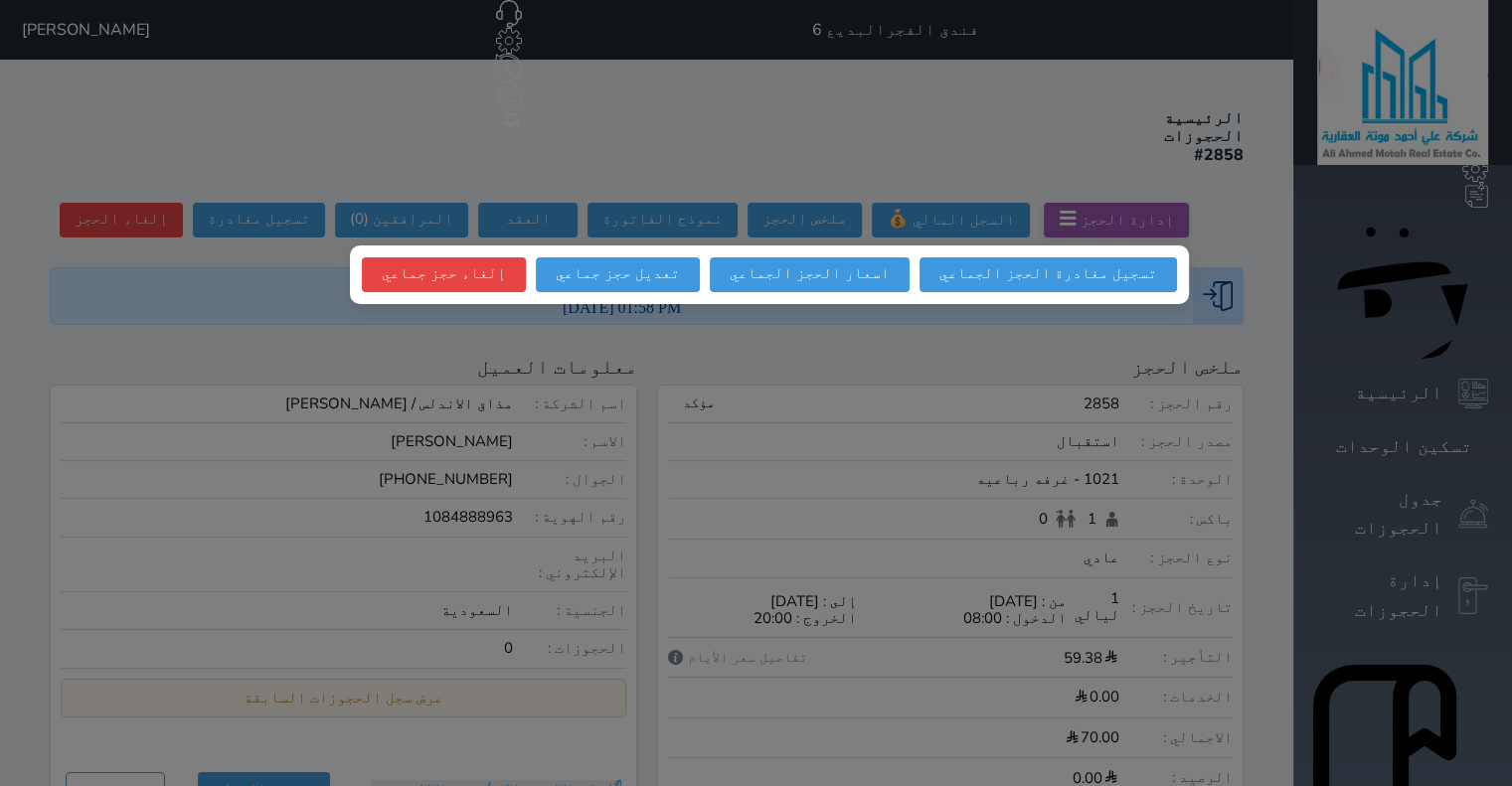 click at bounding box center [756, 393] 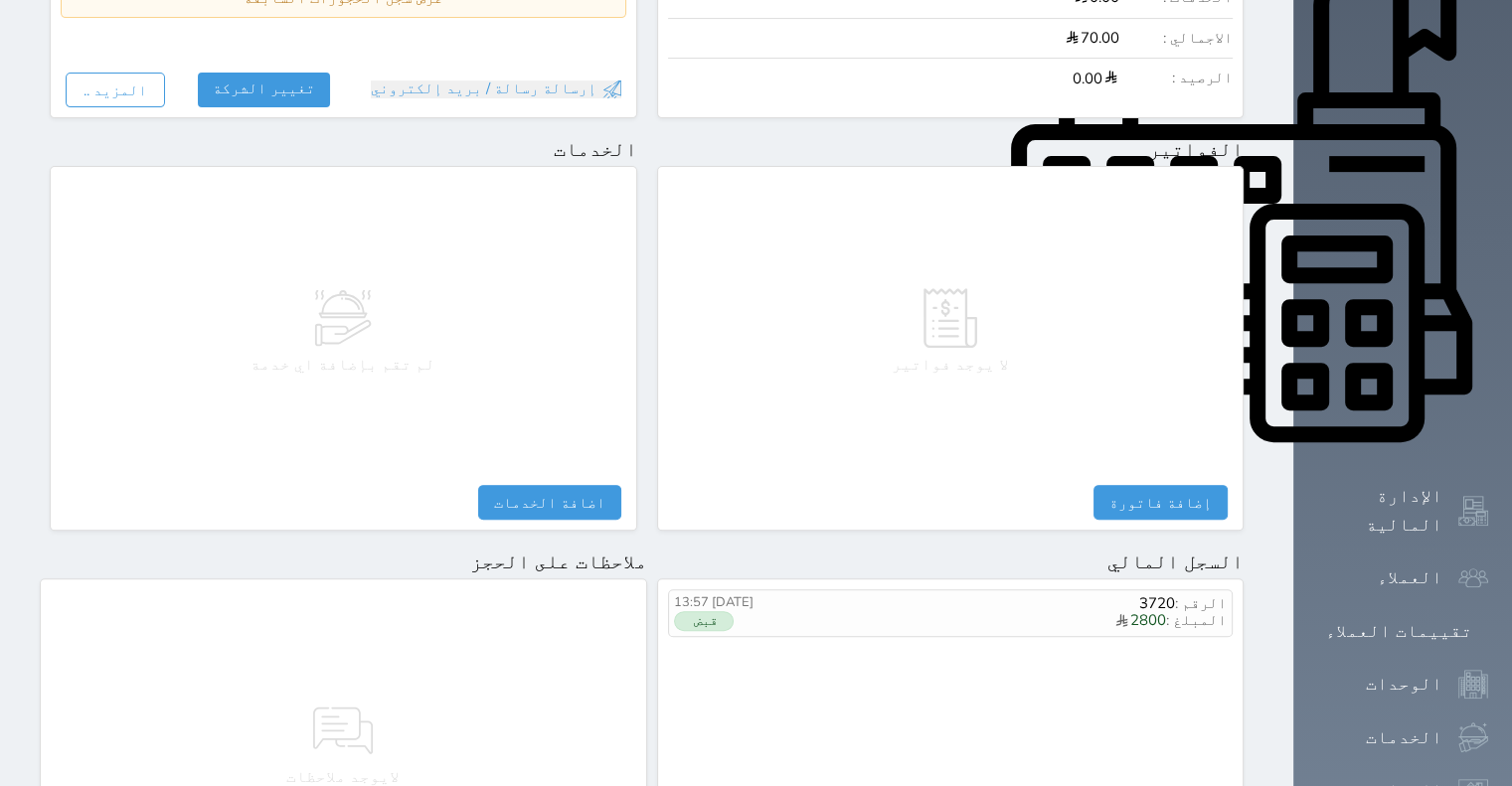 scroll, scrollTop: 12, scrollLeft: 0, axis: vertical 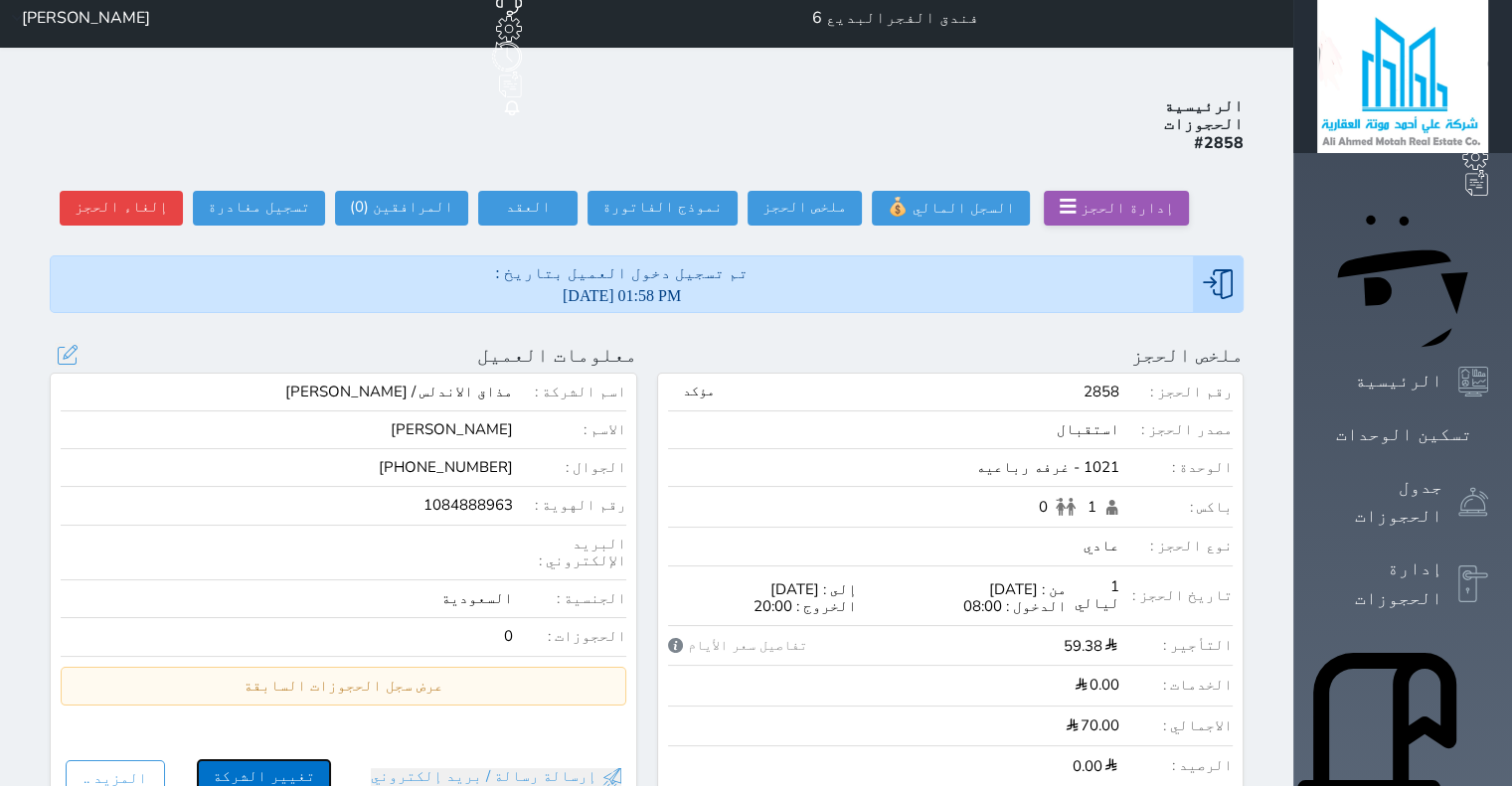 click on "تغيير الشركة" at bounding box center [263, 777] 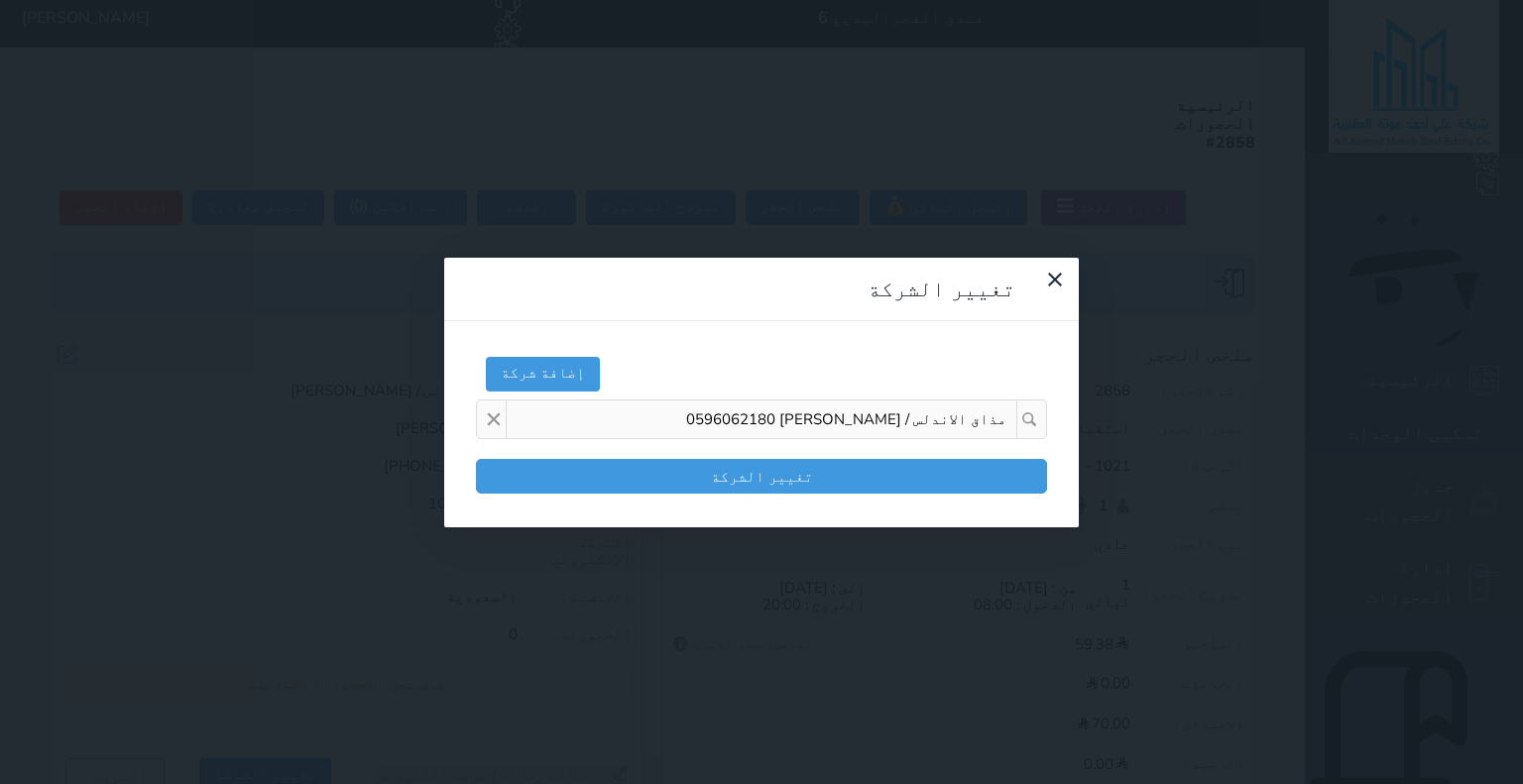click on "مذاق الاندلس / خالد العتيبي 0596062180" at bounding box center (762, 419) 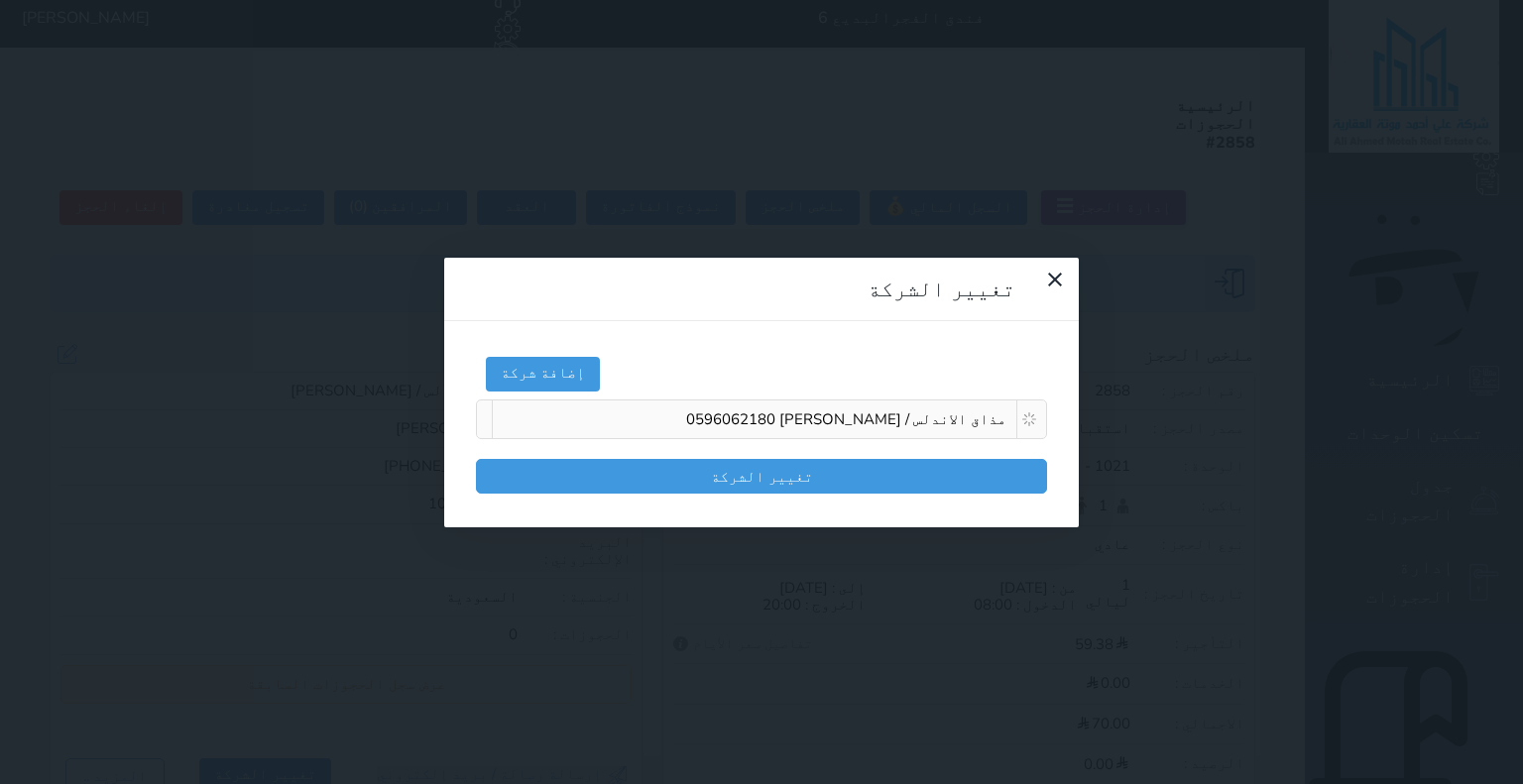 click on "مذاق الاندلس / خالد العتيبي 0596062180" at bounding box center [755, 419] 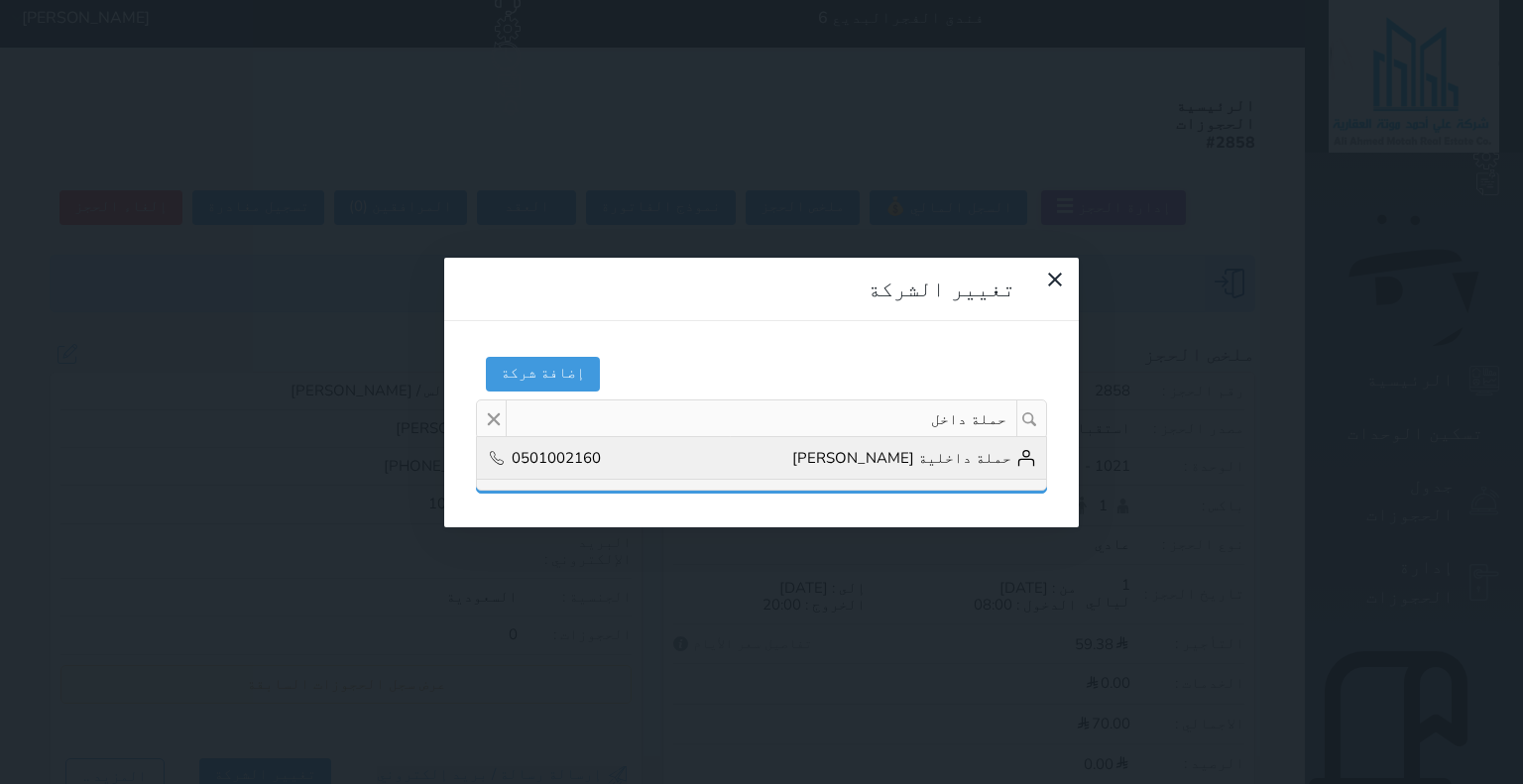 click on "حملة داخلية [PERSON_NAME]" at bounding box center (914, 458) 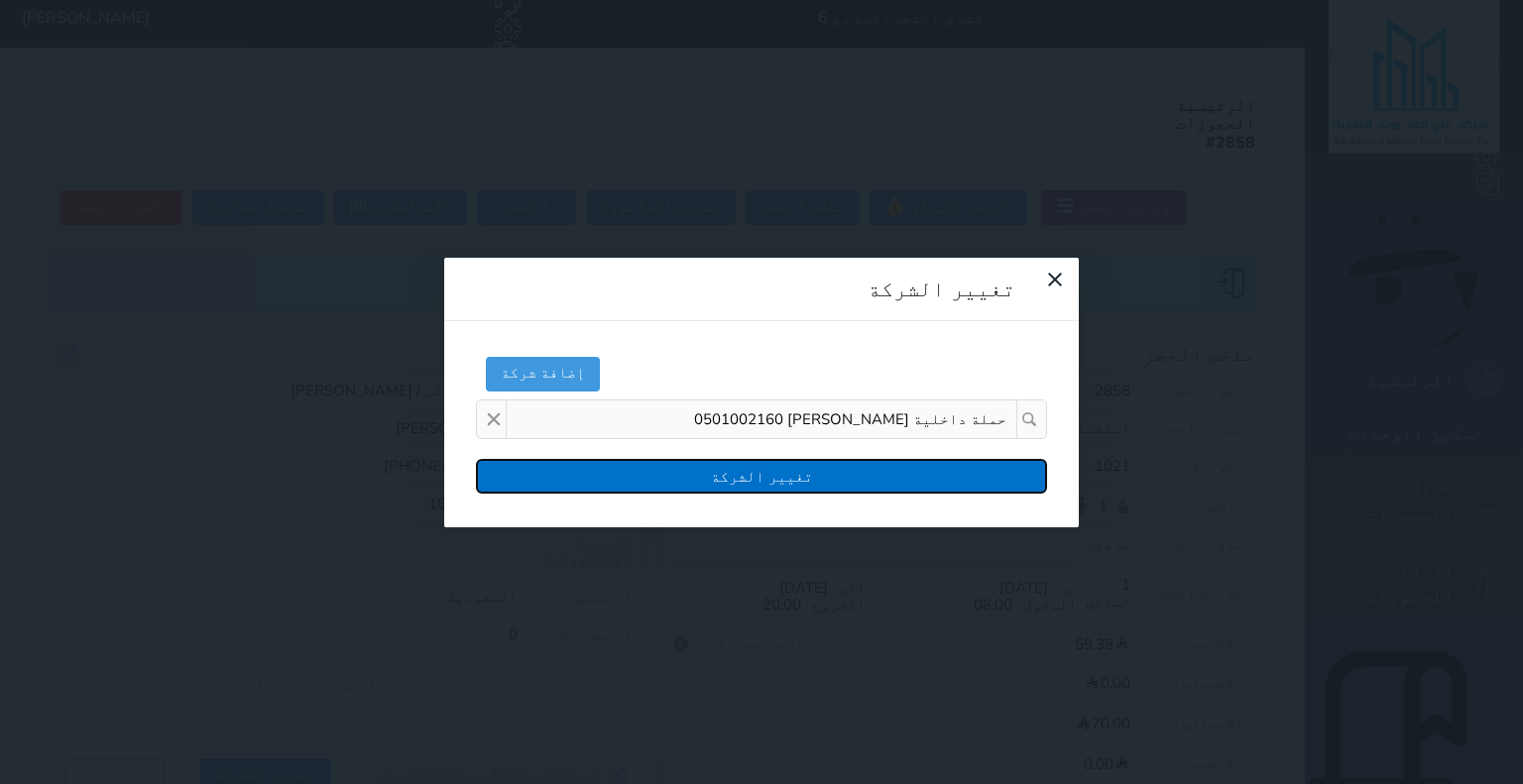 click on "تغيير الشركة" at bounding box center (762, 476) 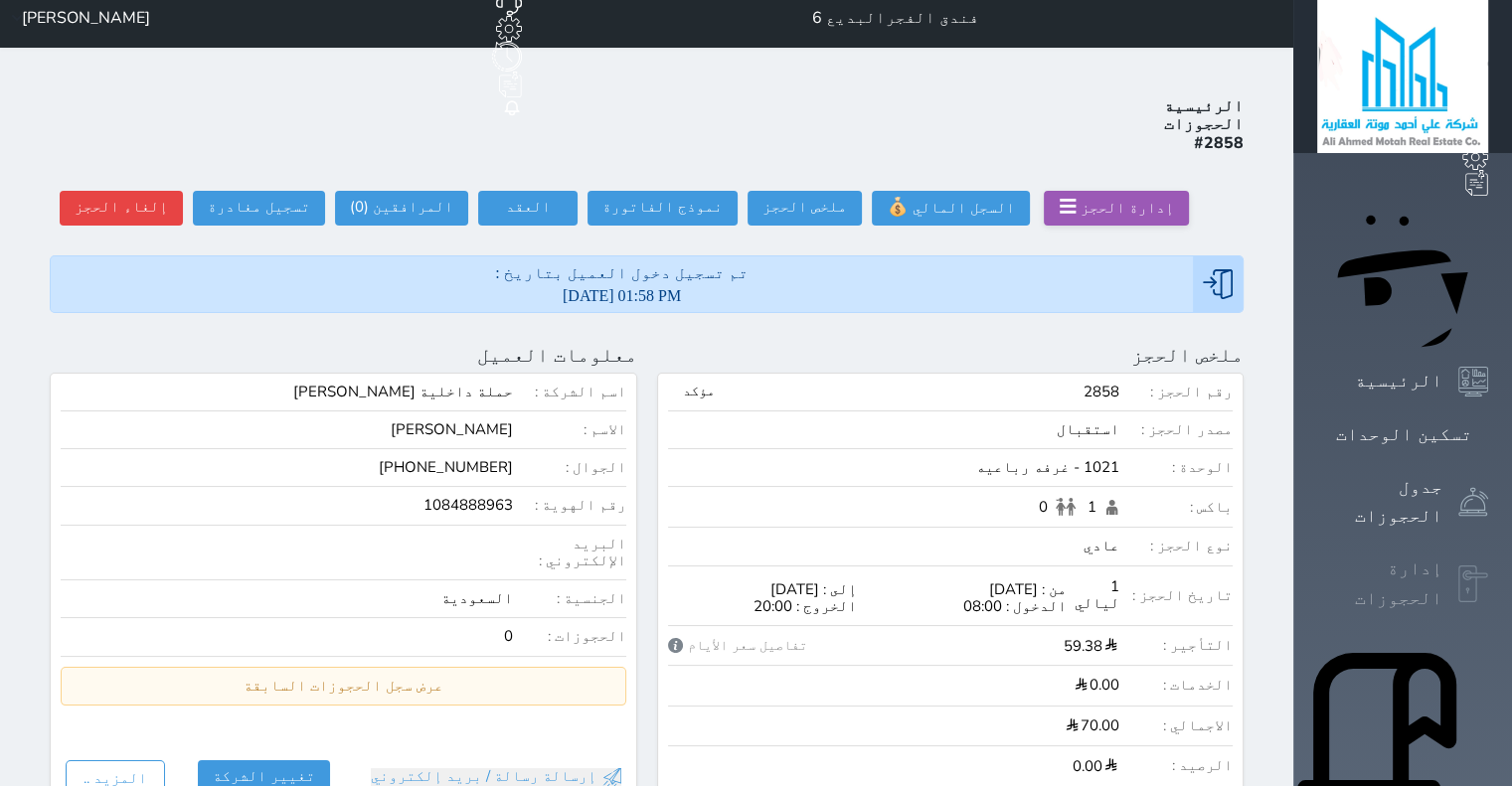 click 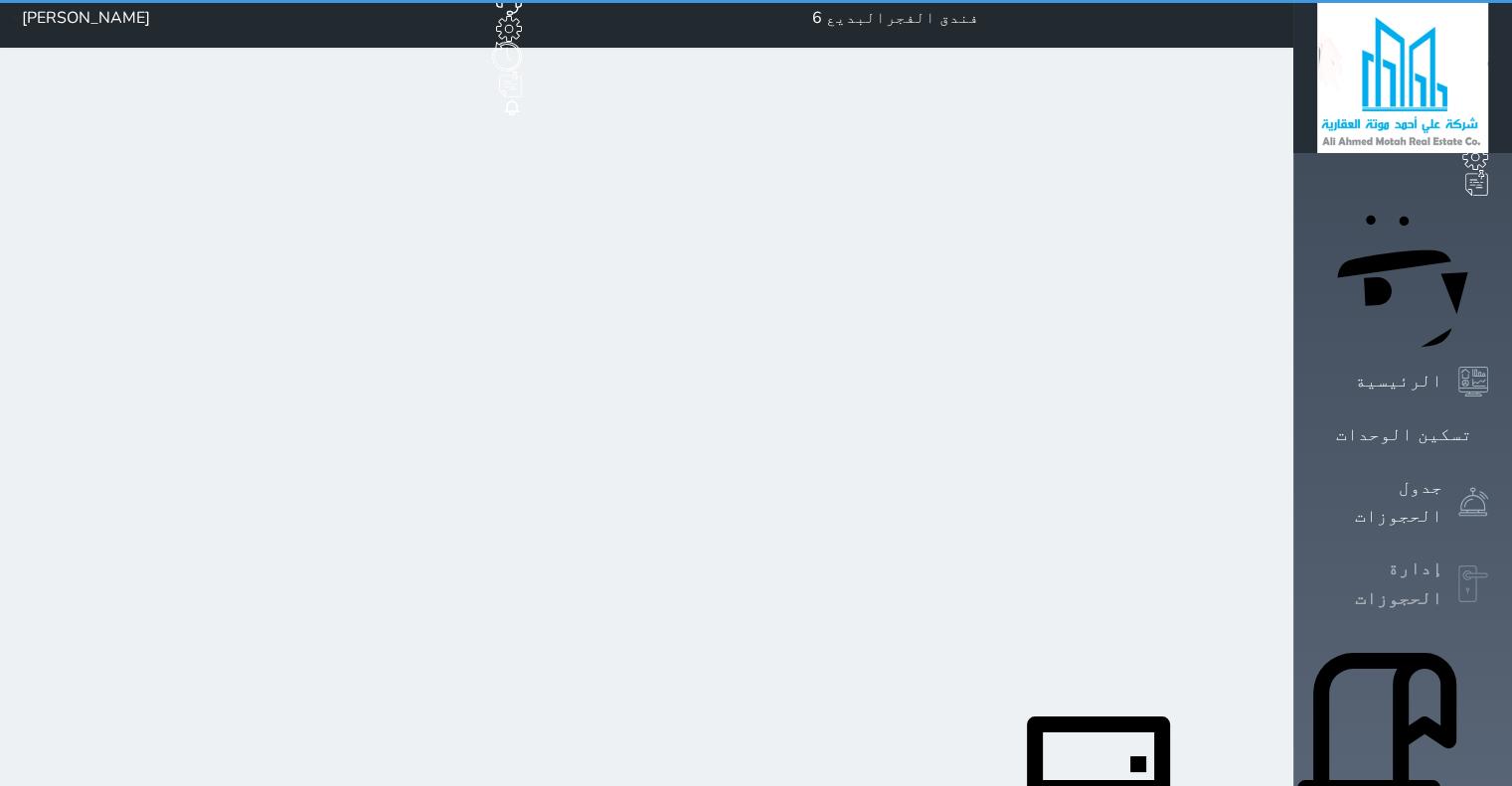 scroll, scrollTop: 0, scrollLeft: 0, axis: both 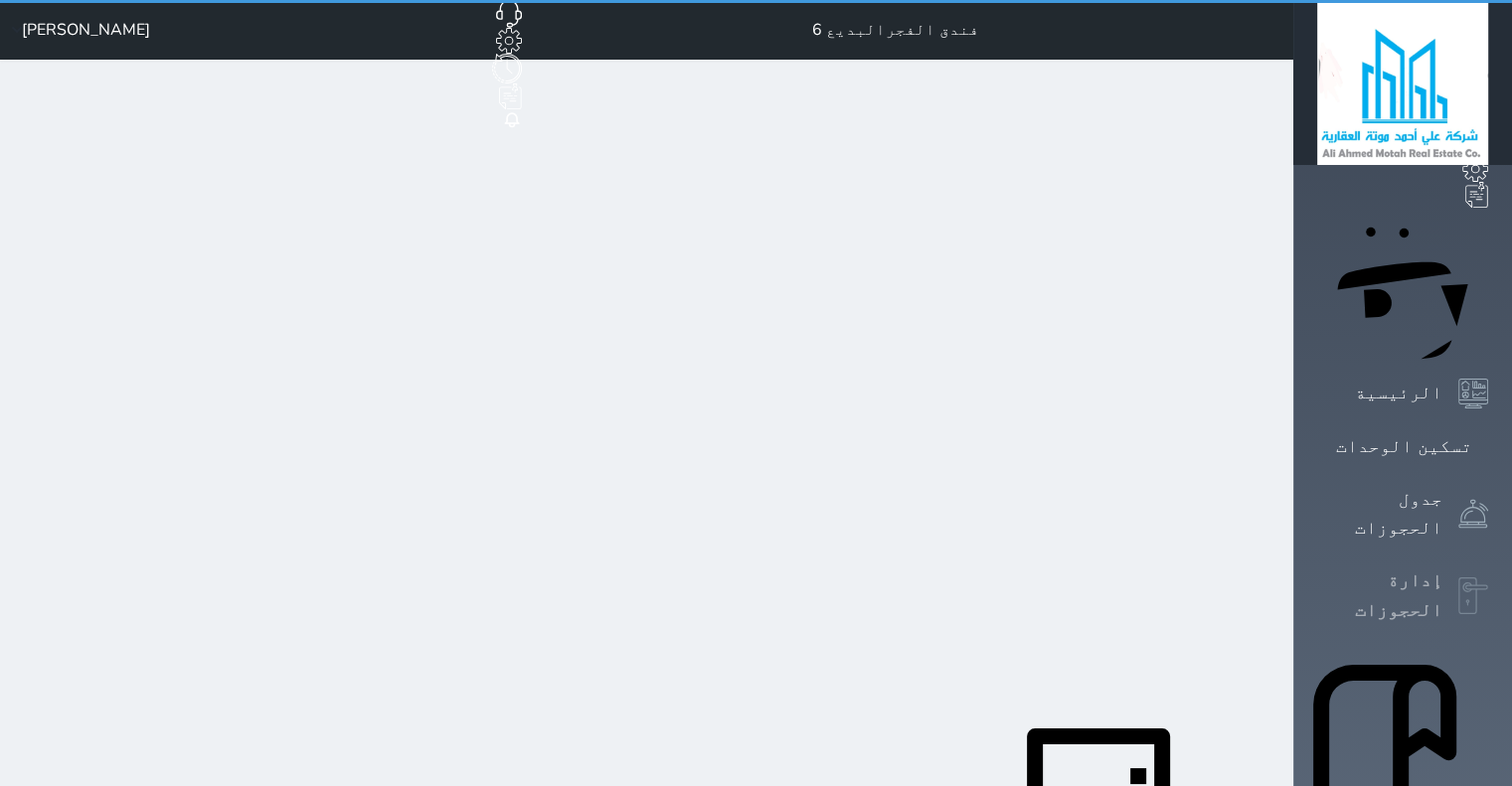 select on "open_all" 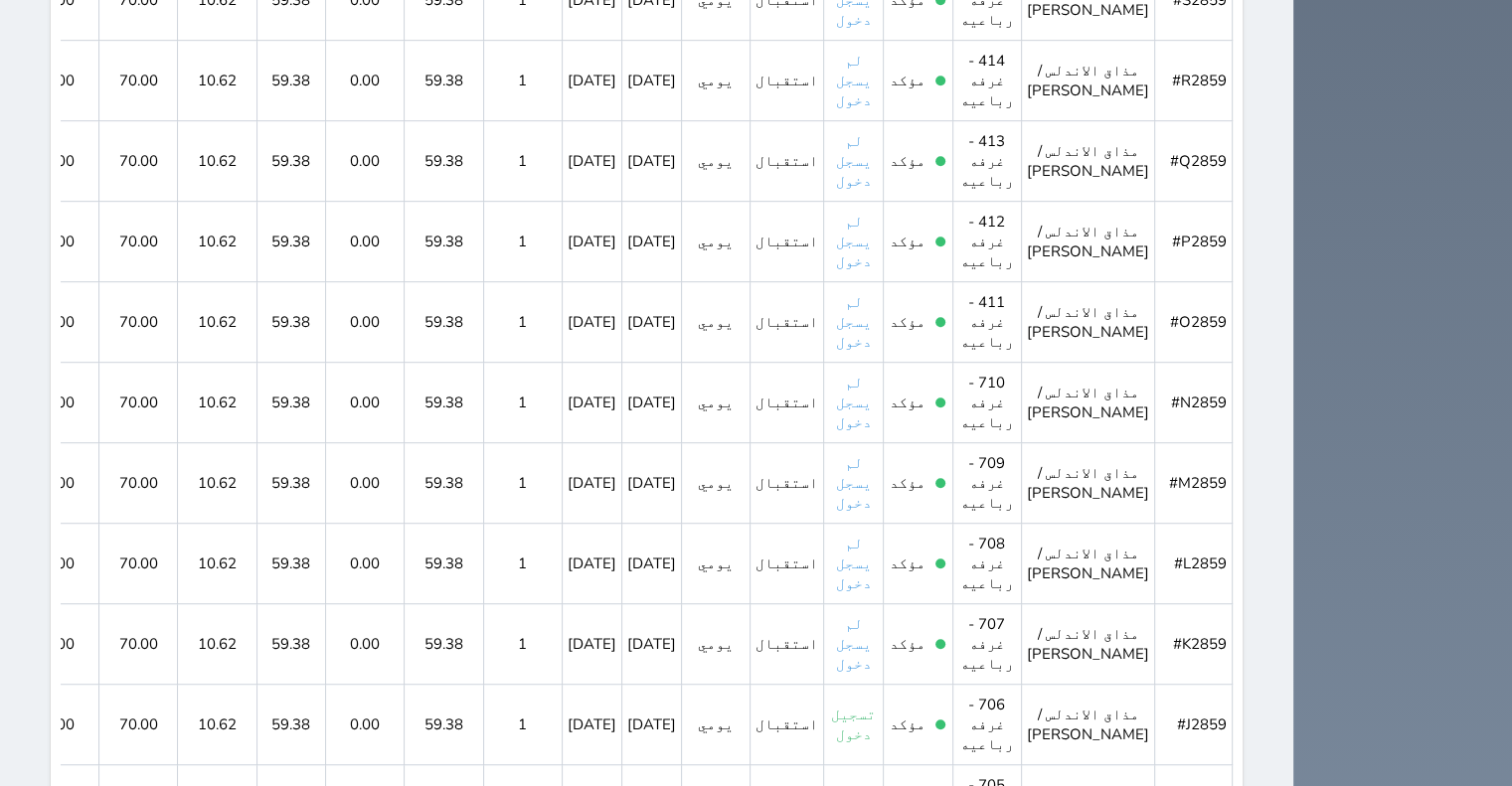 scroll, scrollTop: 2079, scrollLeft: 0, axis: vertical 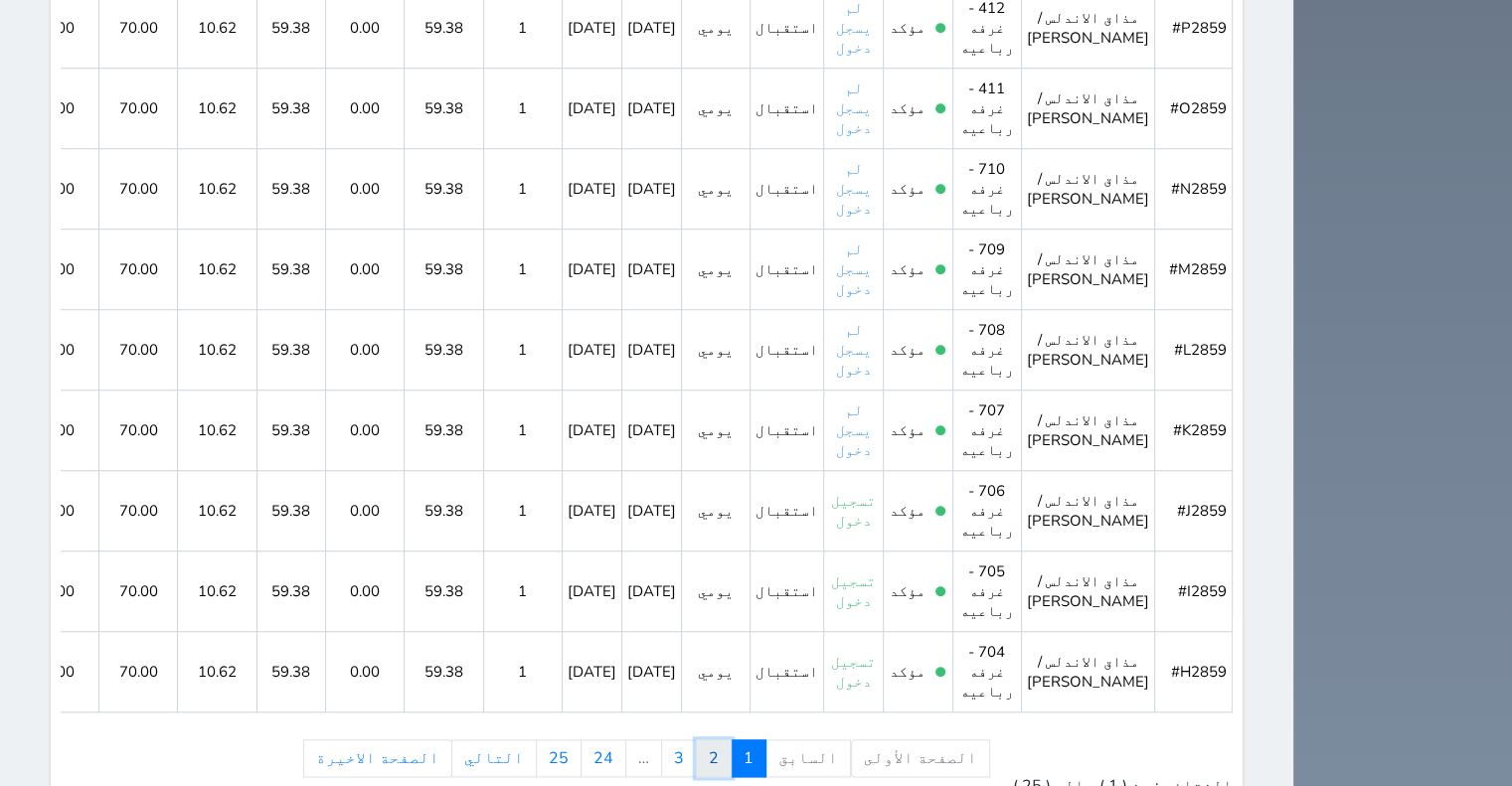 click on "2" at bounding box center [714, 758] 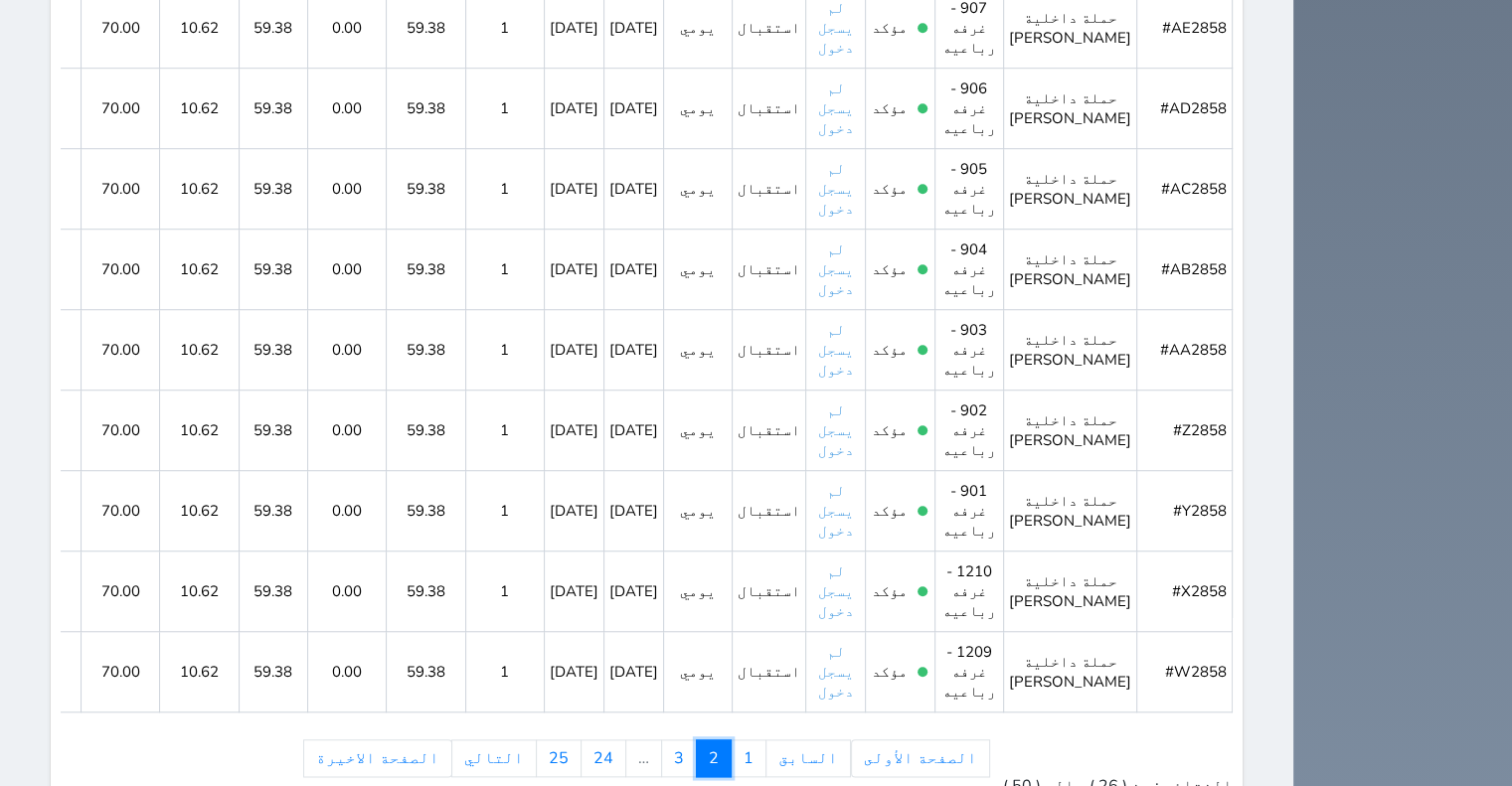 scroll, scrollTop: 1391, scrollLeft: 0, axis: vertical 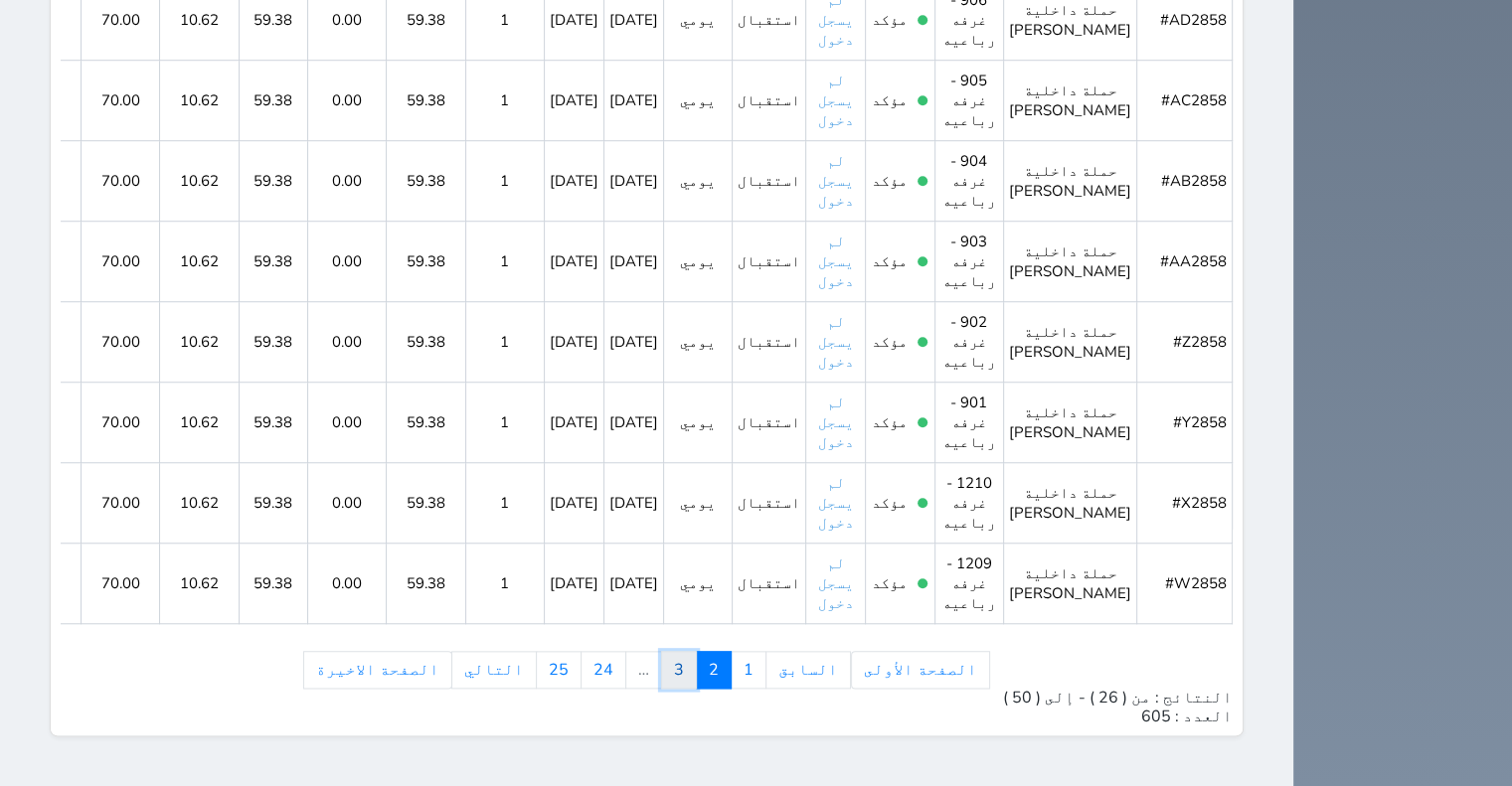click on "3" at bounding box center (679, 670) 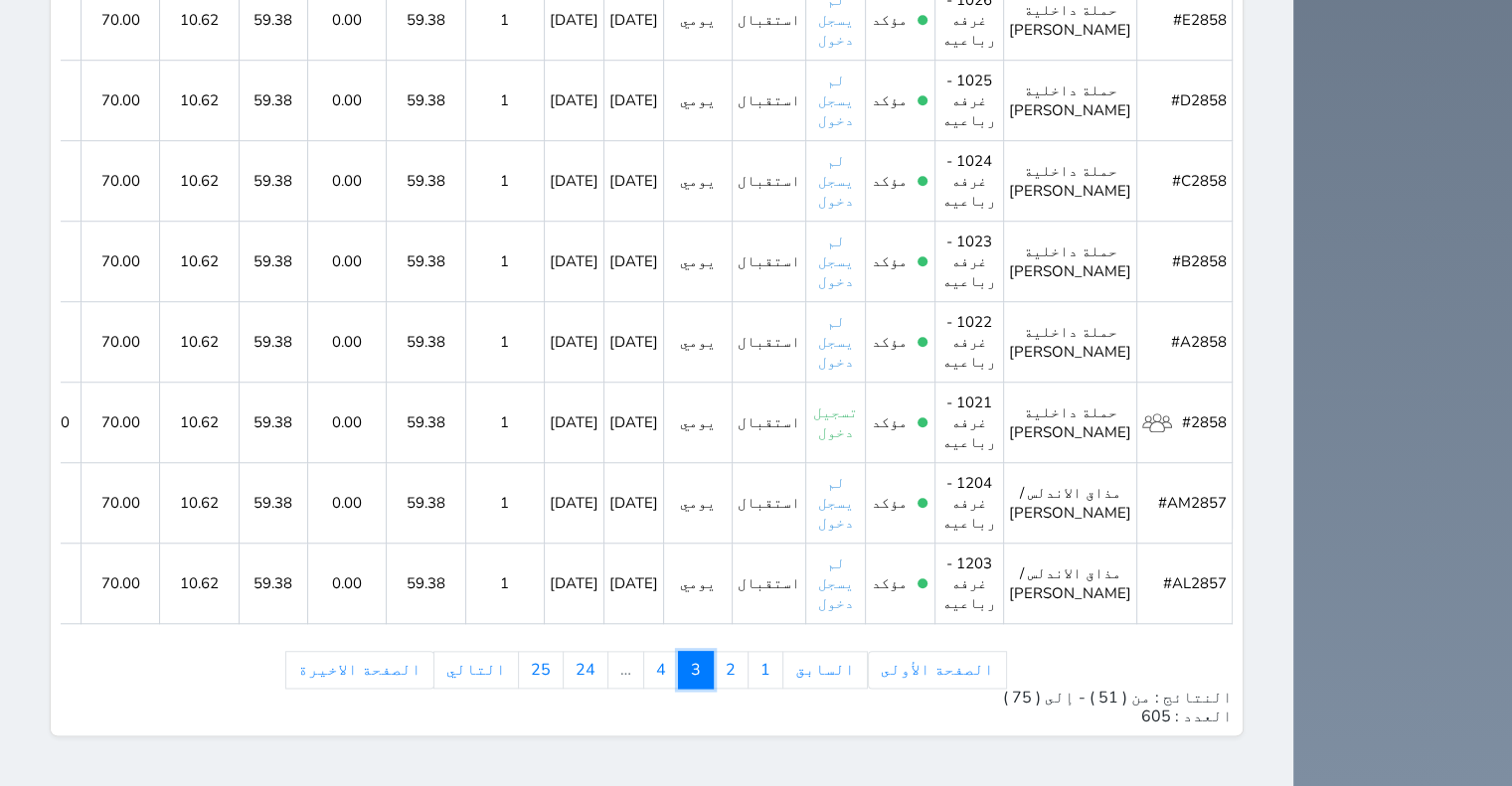 scroll, scrollTop: 2119, scrollLeft: 0, axis: vertical 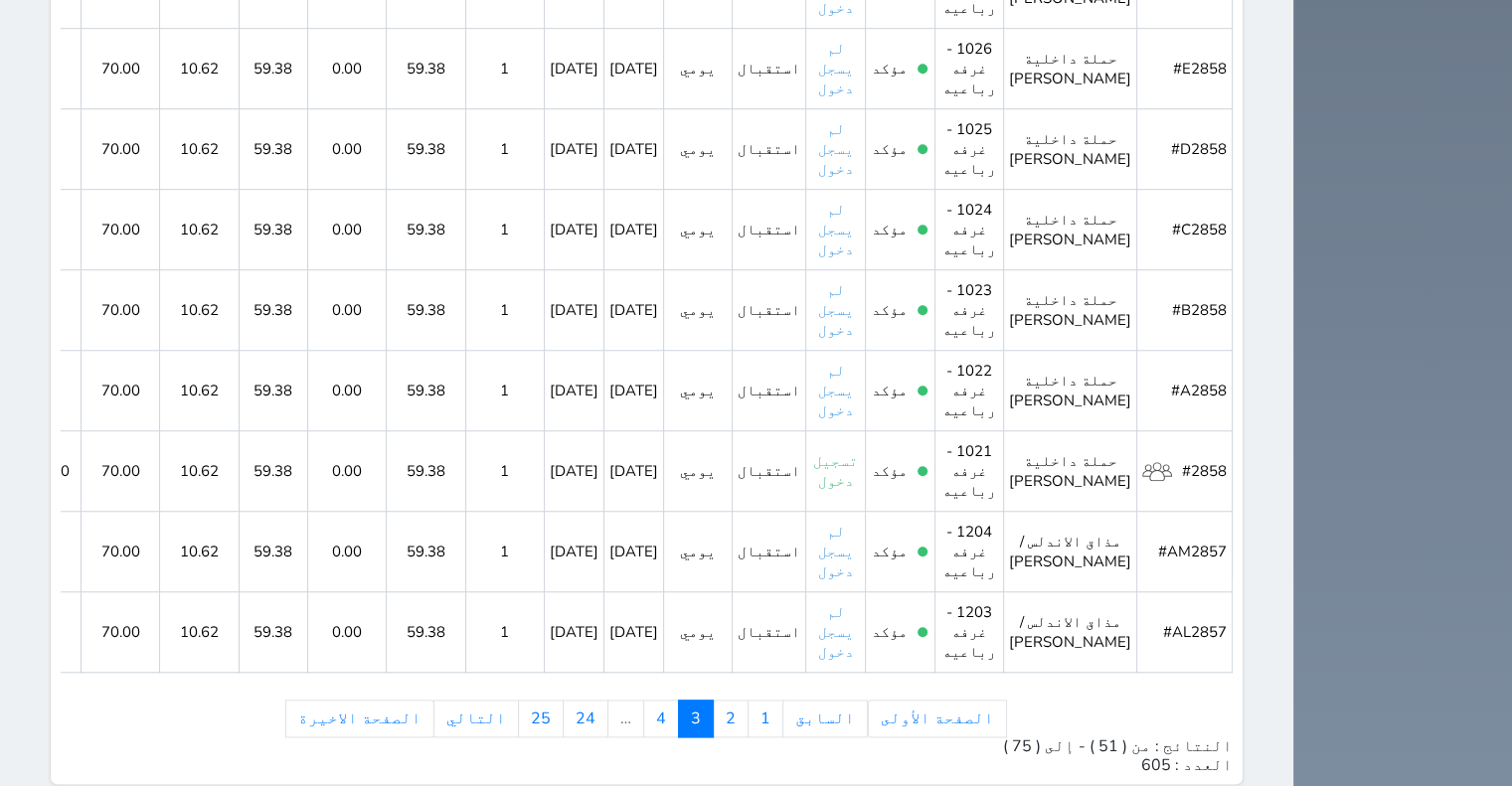 click 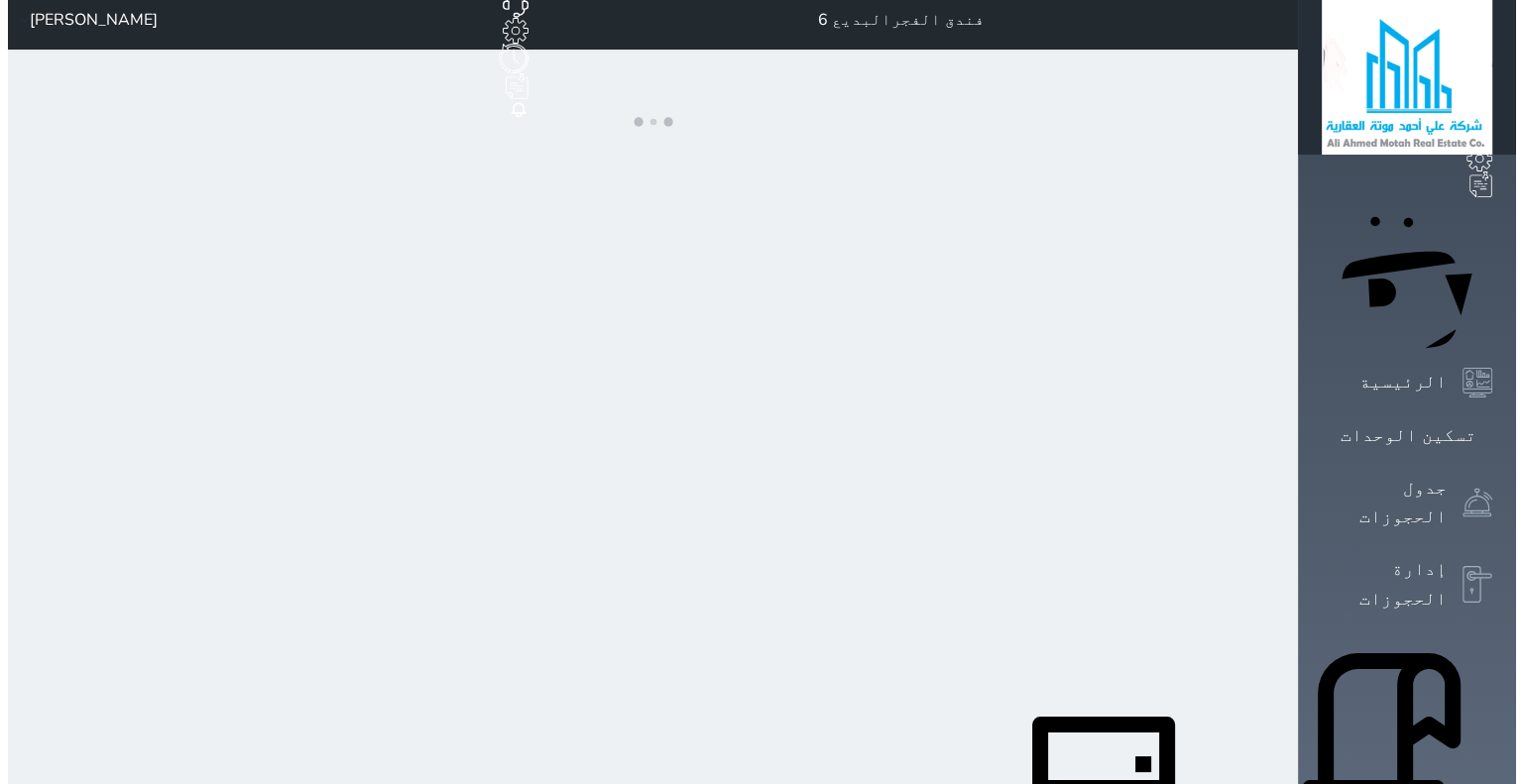scroll, scrollTop: 0, scrollLeft: 0, axis: both 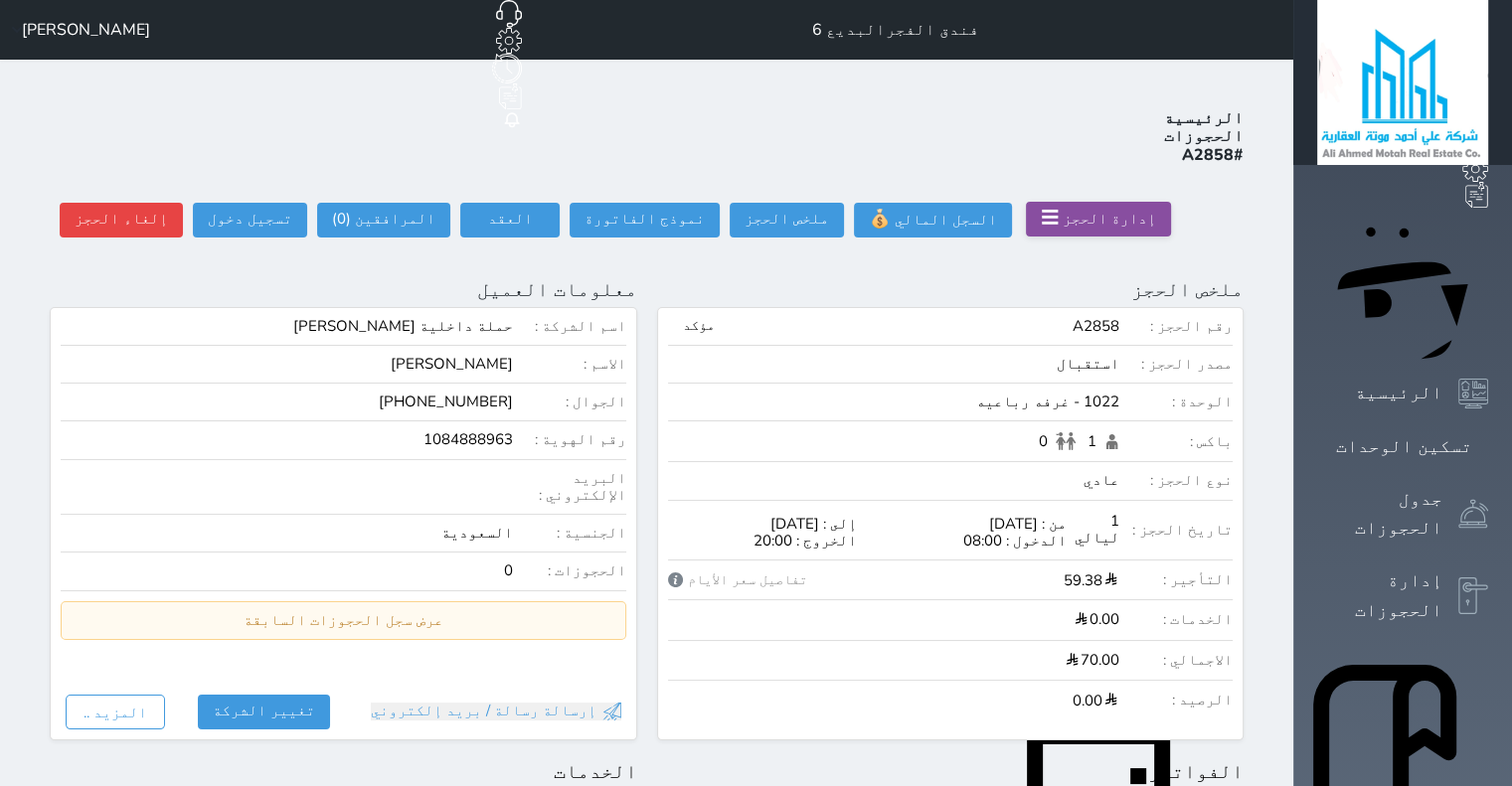 click on "☰" at bounding box center (1050, 218) 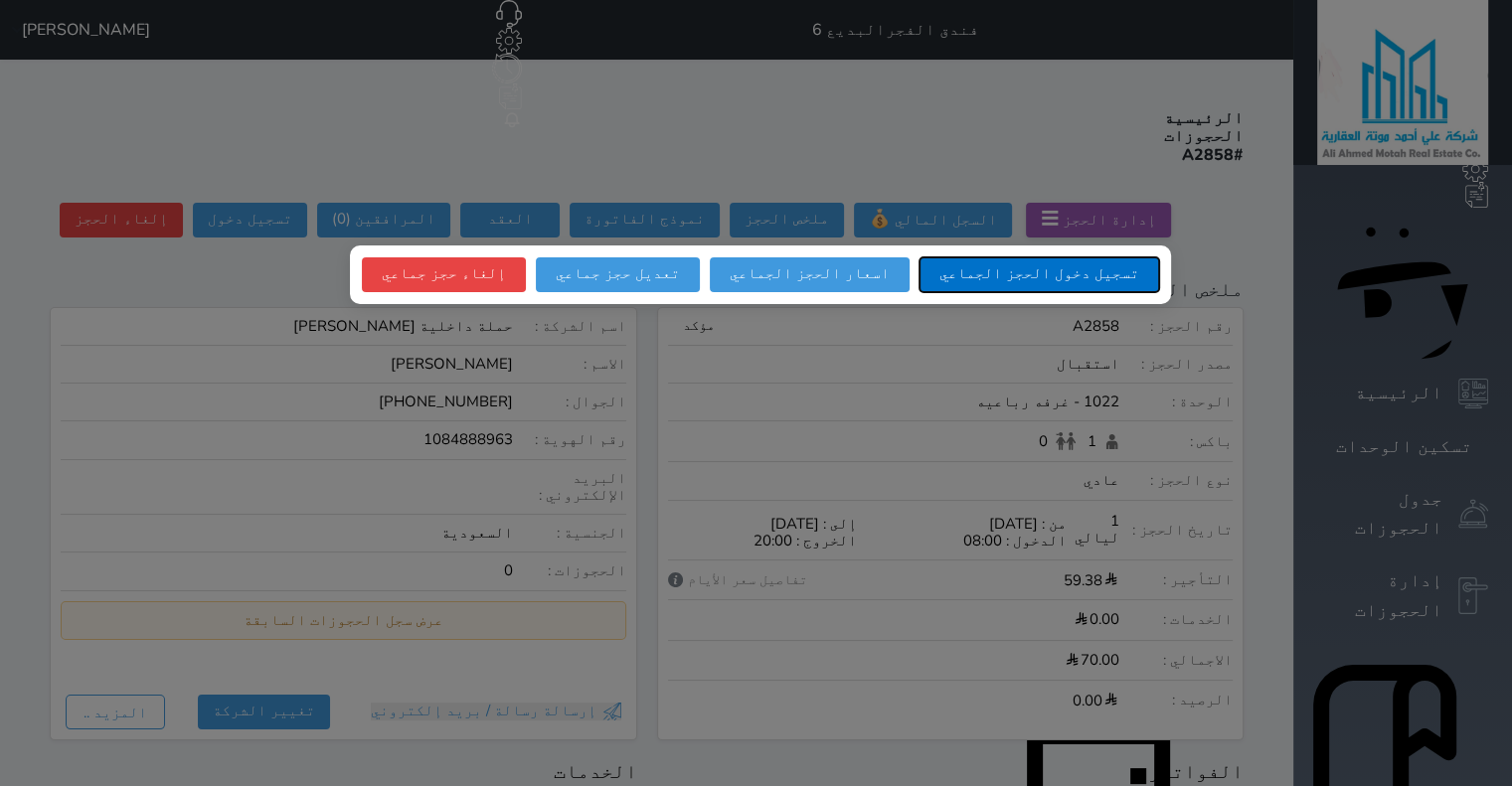 click on "تسجيل دخول الحجز الجماعي" at bounding box center [1039, 274] 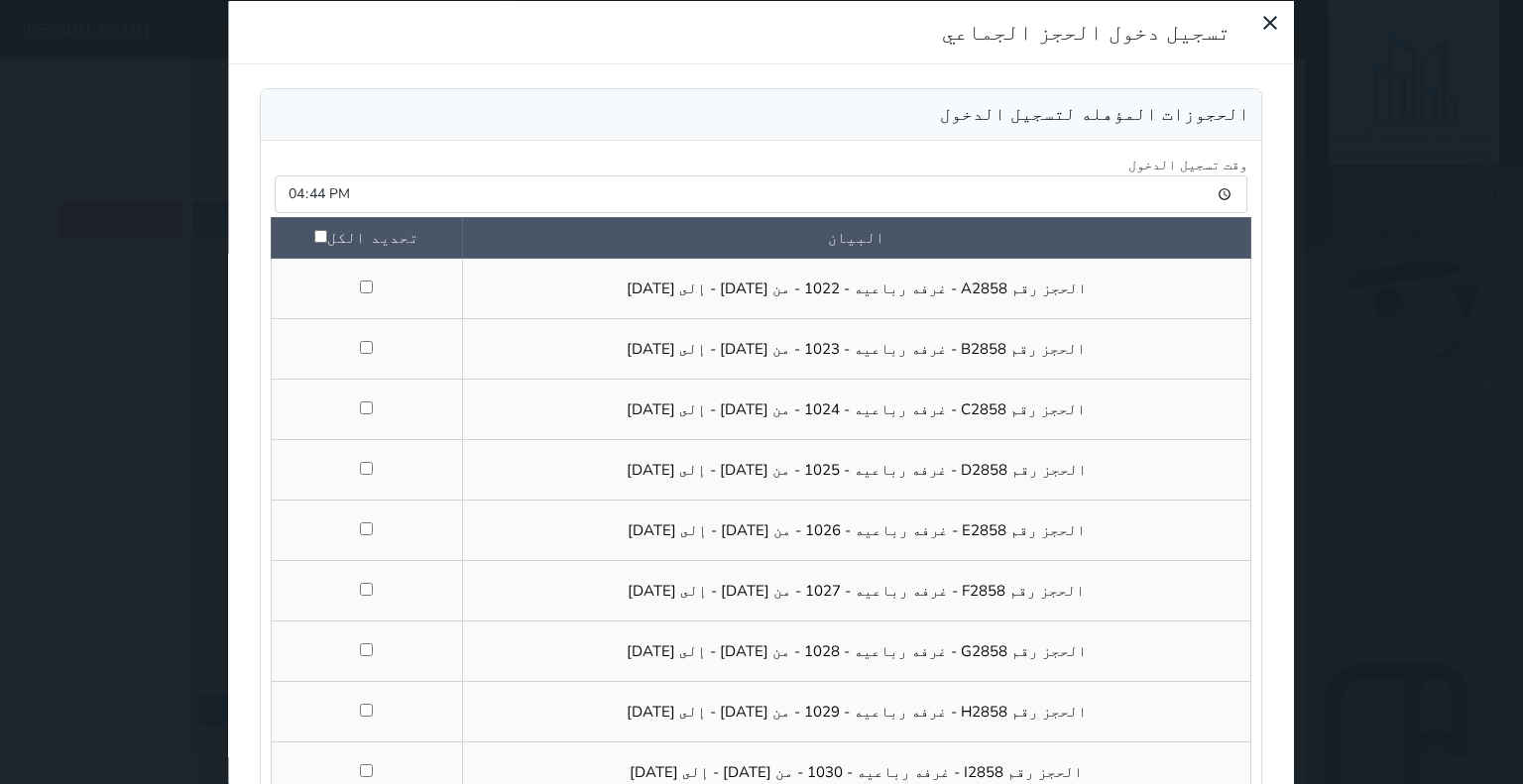 click at bounding box center [321, 236] 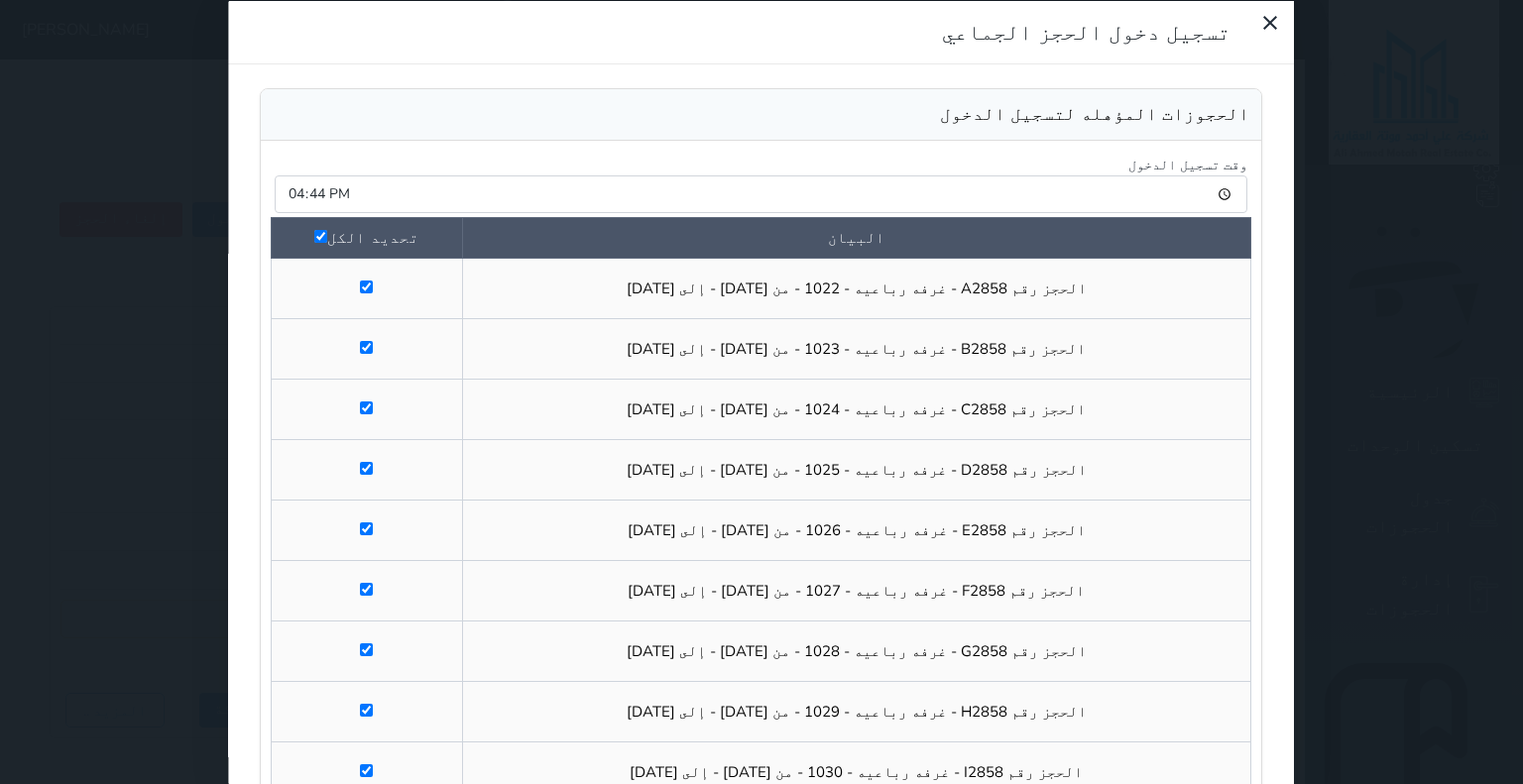 checkbox on "true" 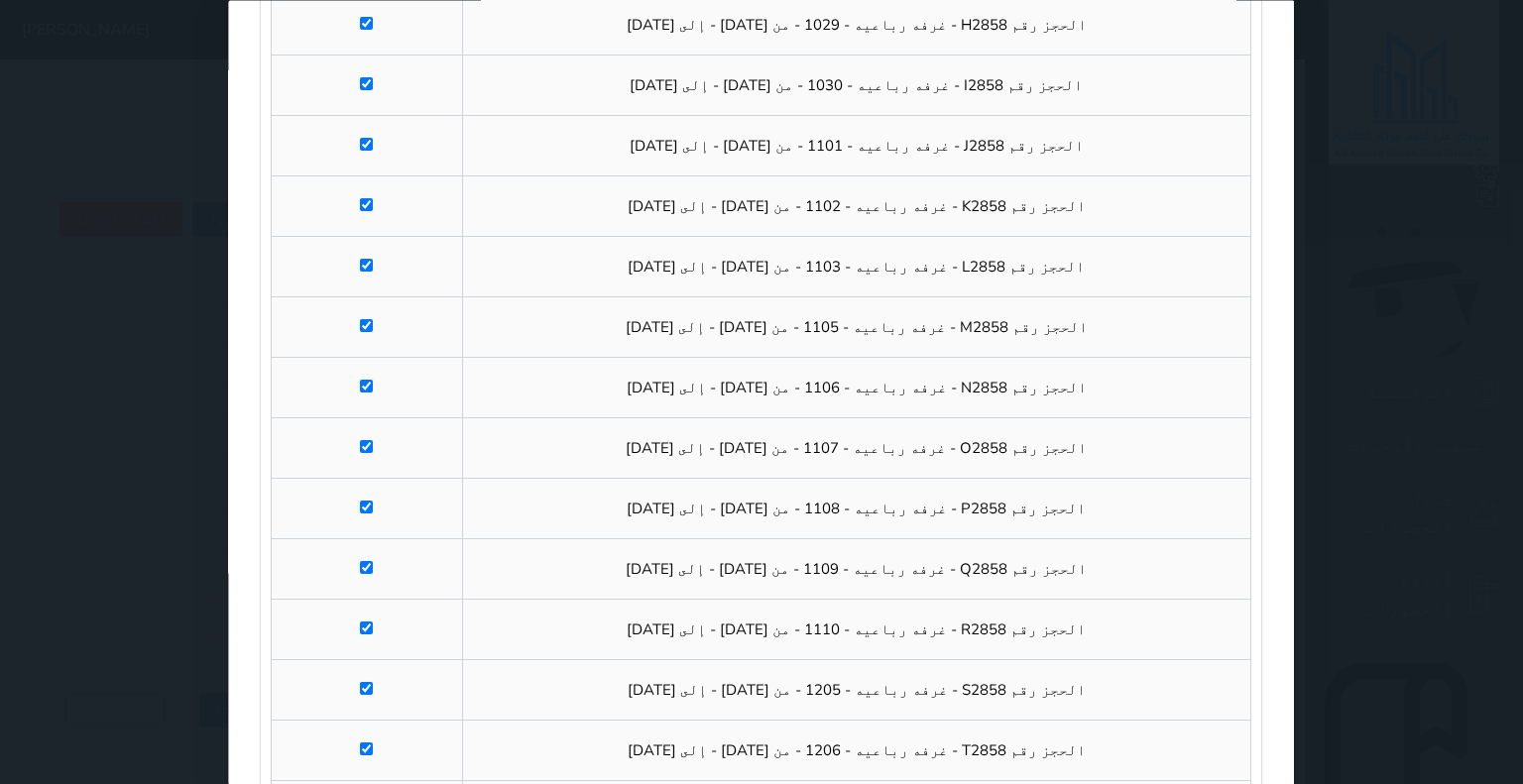 scroll, scrollTop: 1372, scrollLeft: 0, axis: vertical 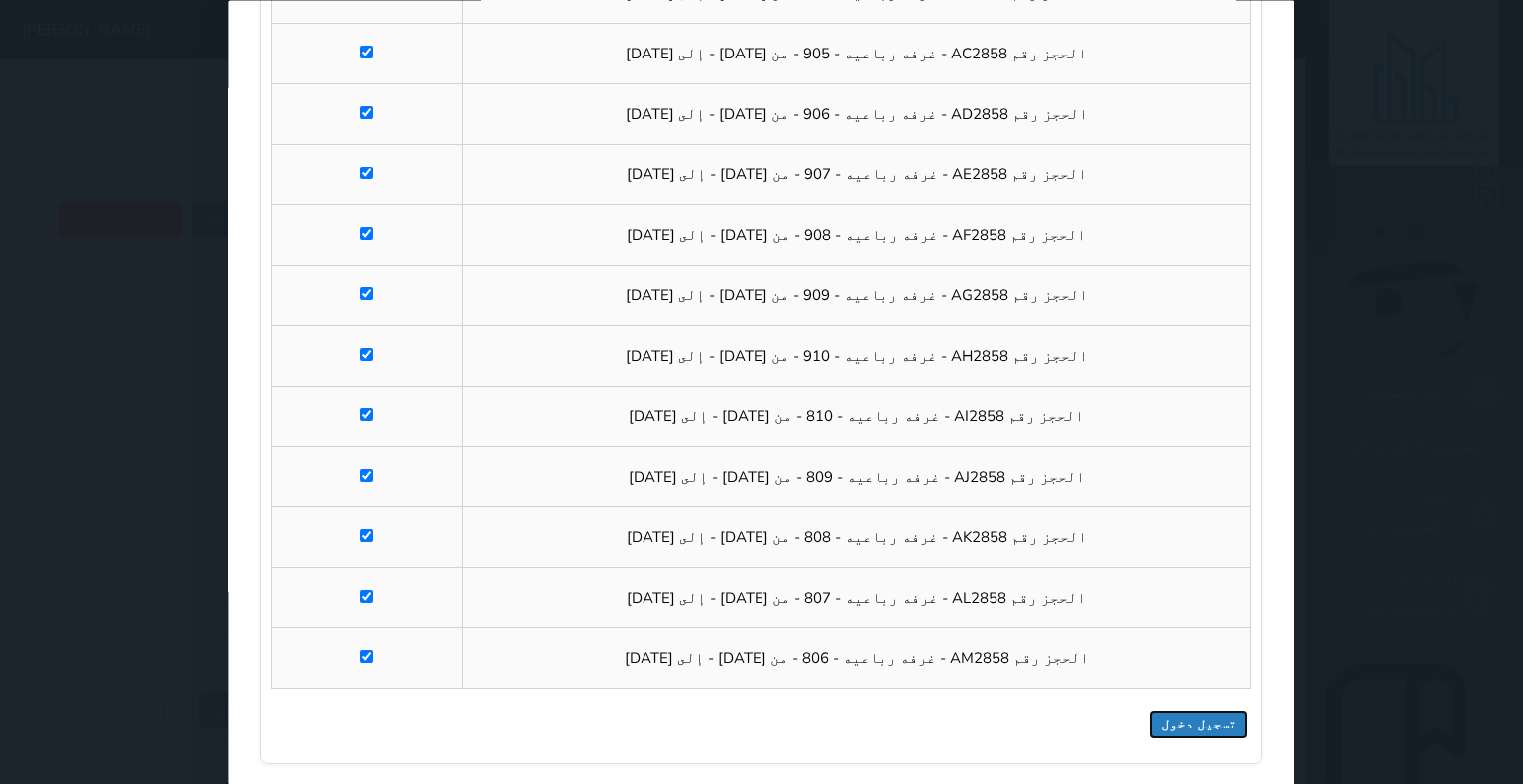 click on "تسجيل دخول" at bounding box center [1200, 726] 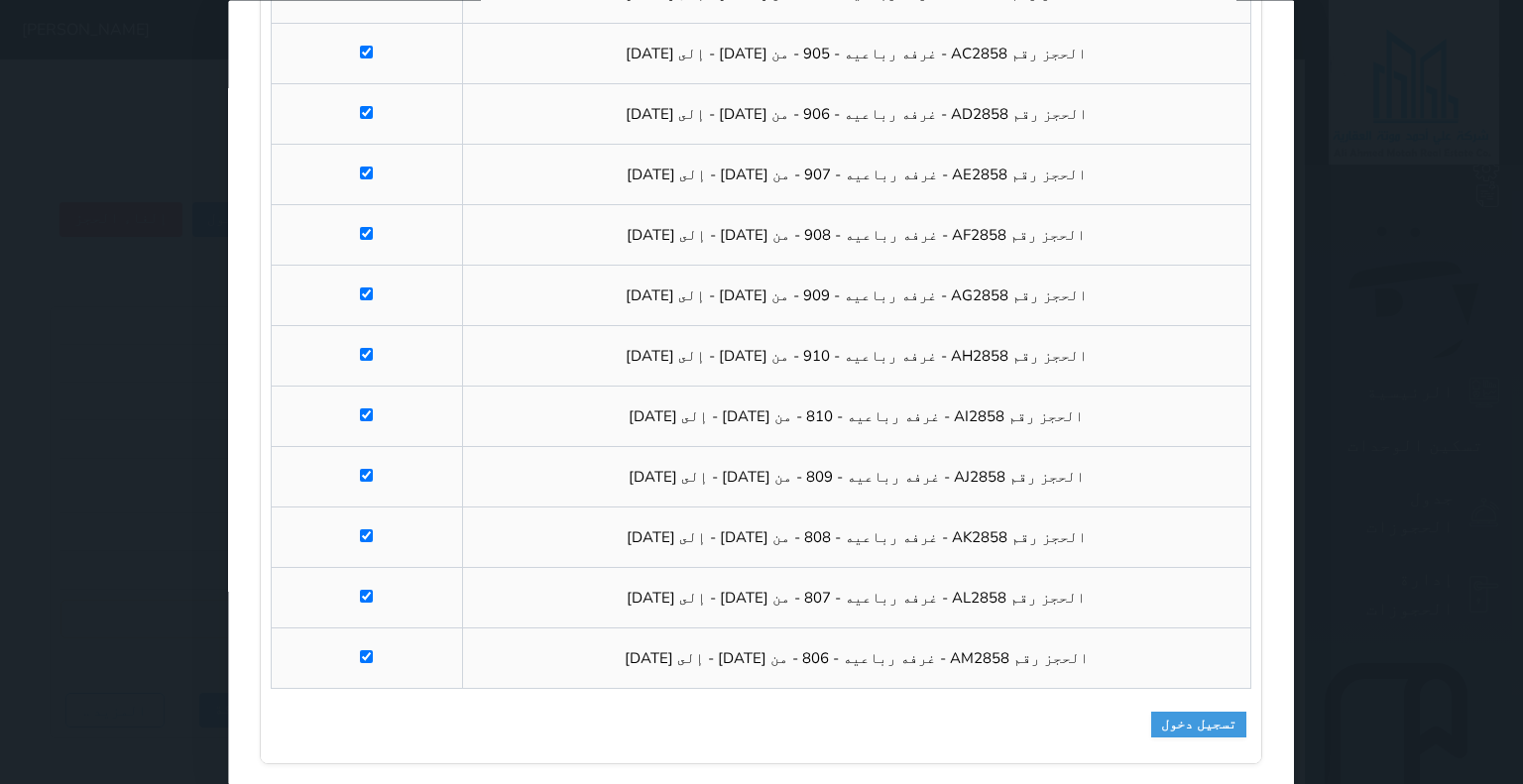 click on "الحجوزات المؤهله لتسجيل الدخول
وقت تسجيل الدخول    16:44   البيان   تحديد الكل
الحجز رقم A2858
-
غرفه رباعيه
-
1022
-
من
2025/07/11
-
إلى
2025/07/12
تسجيل دخول" at bounding box center [761, -537] 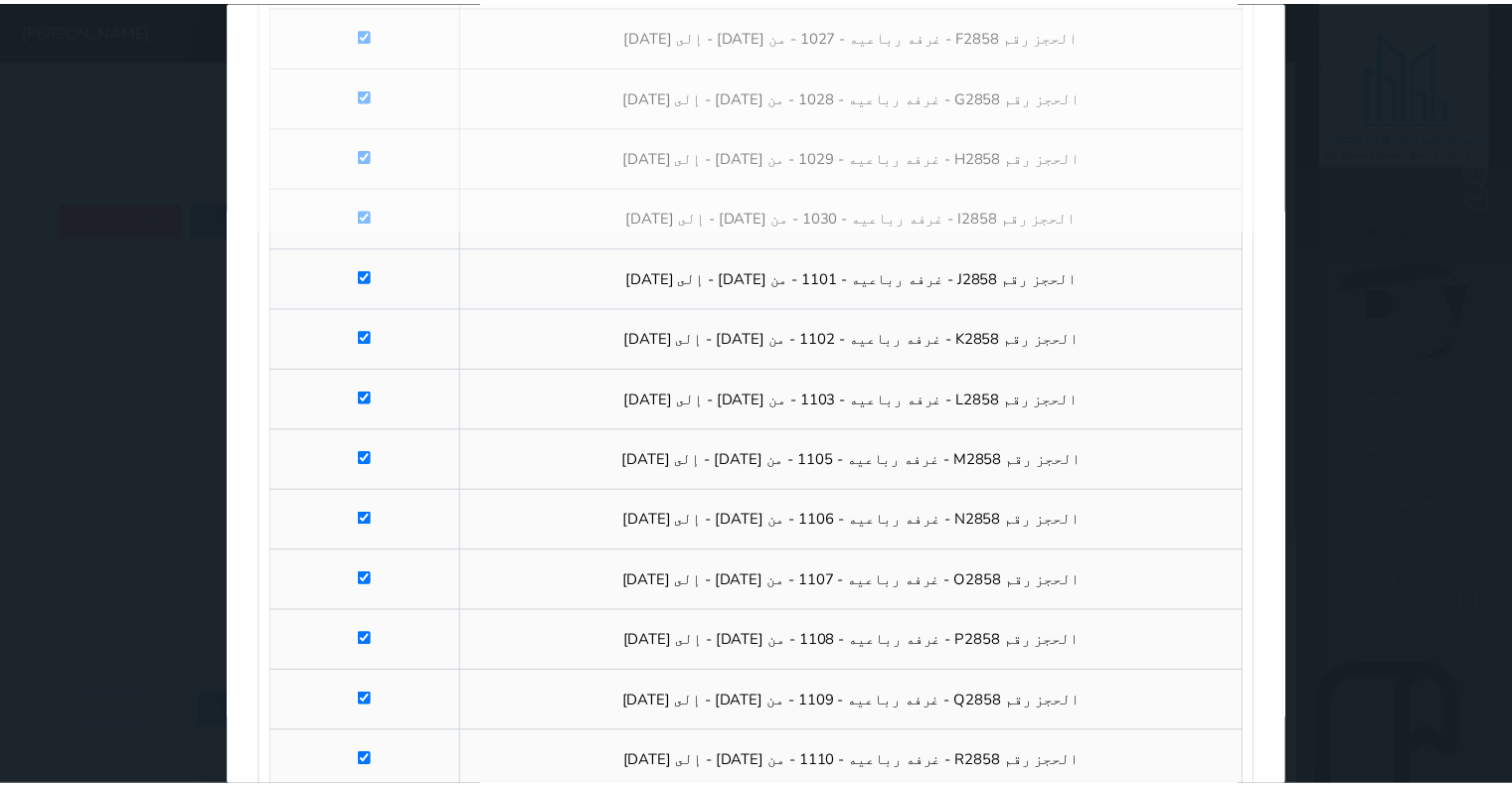 scroll, scrollTop: 0, scrollLeft: 0, axis: both 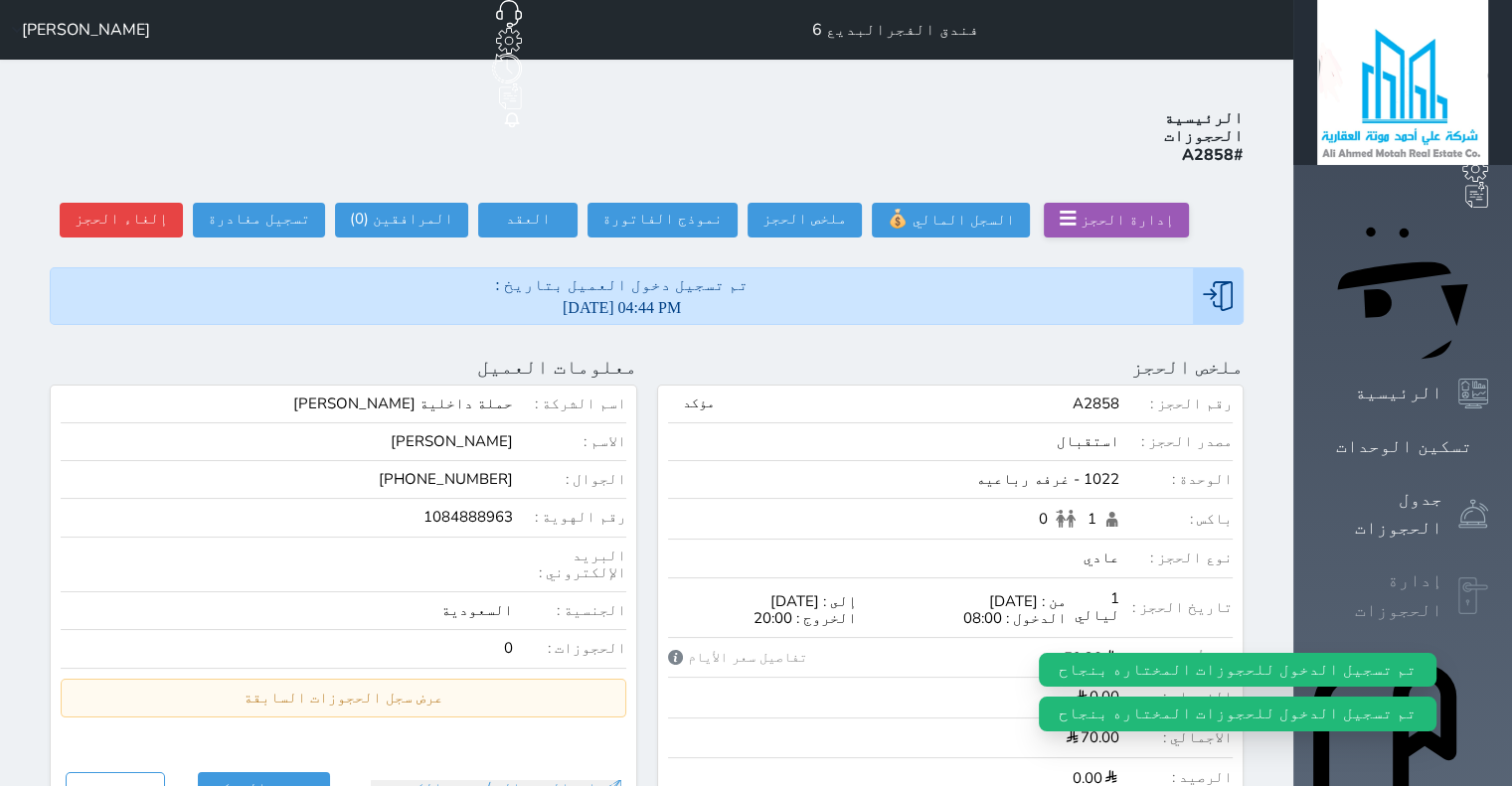 click on "إدارة الحجوزات" at bounding box center (1380, 595) 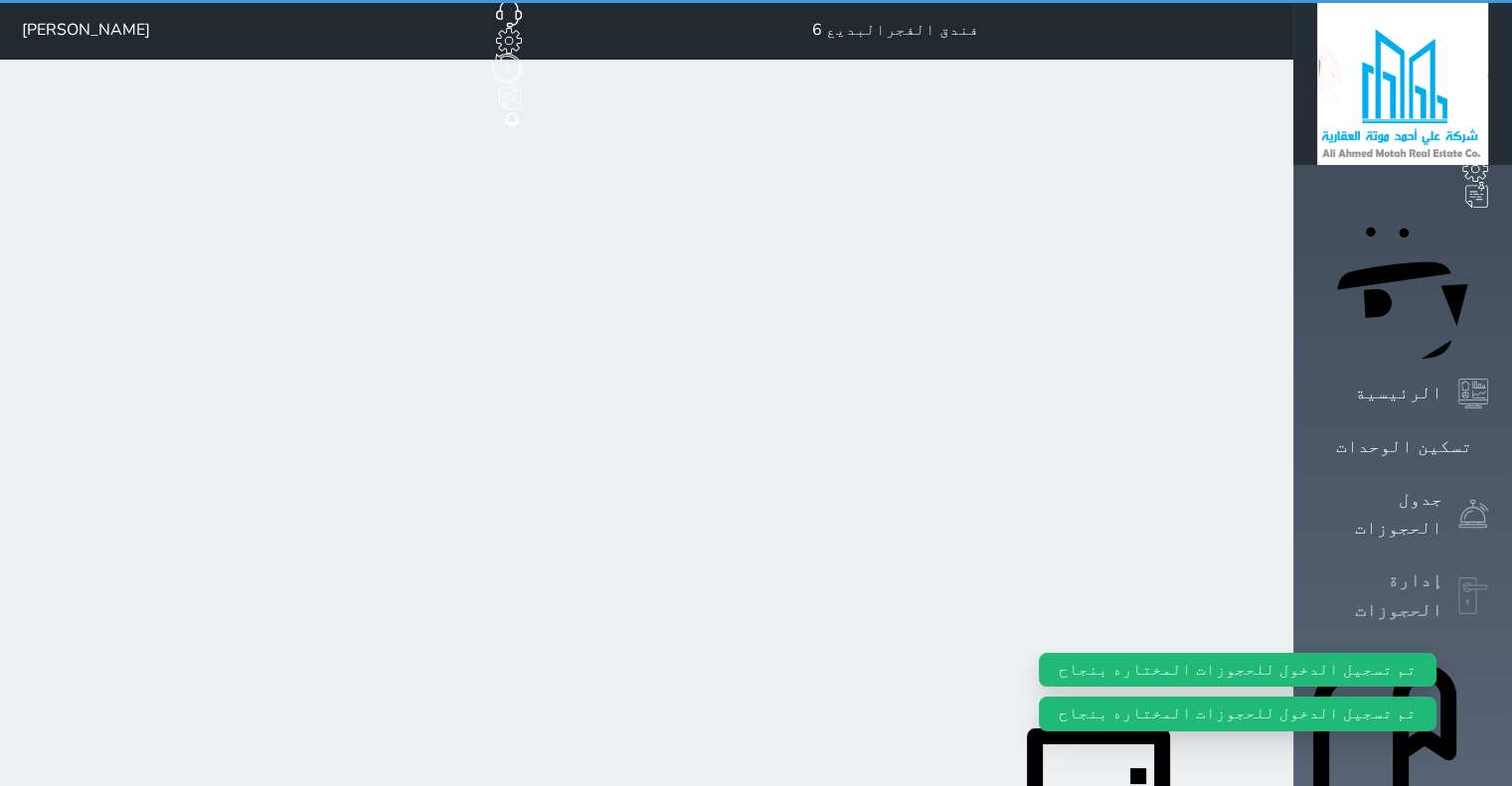 select on "open_all" 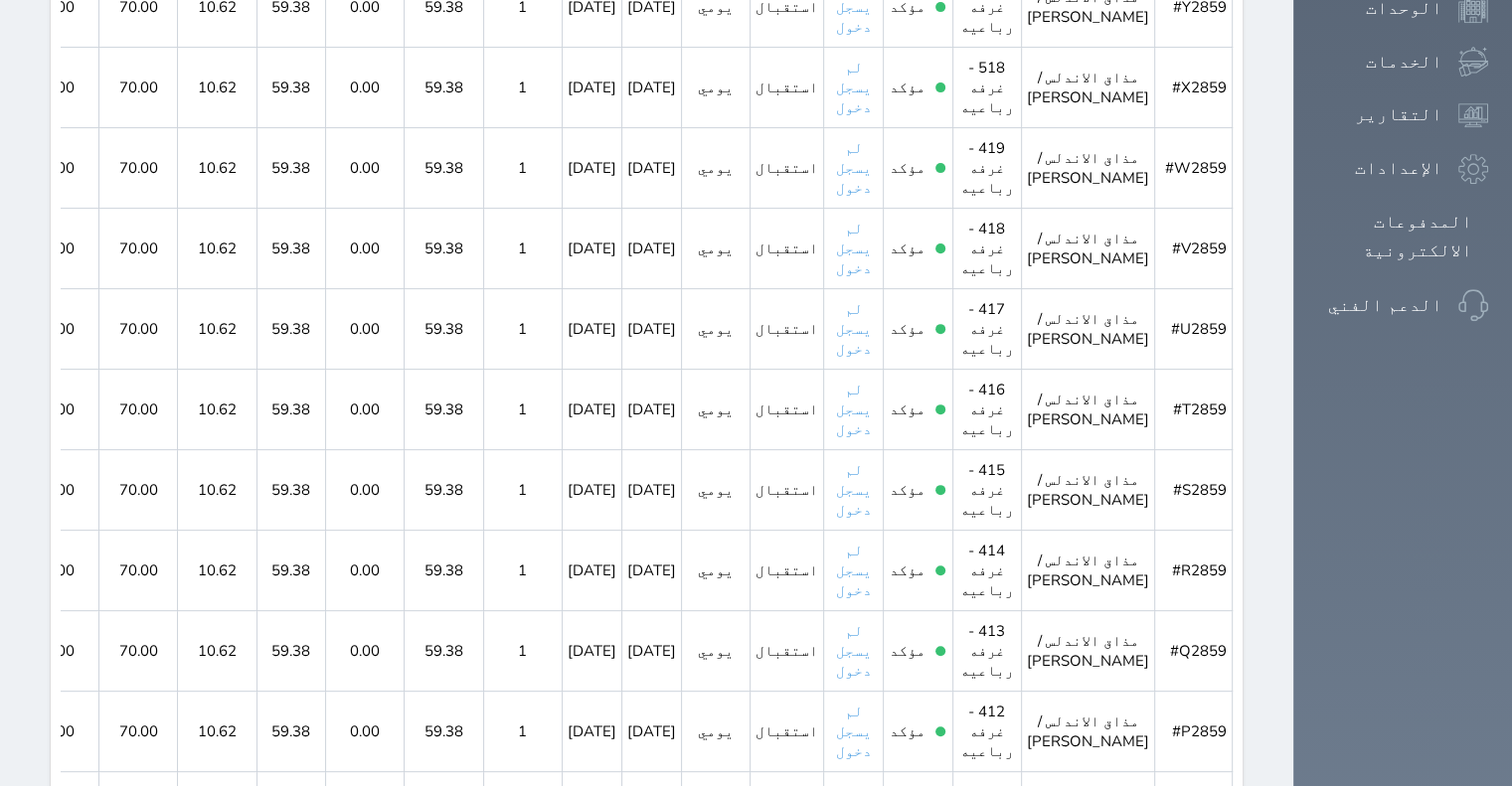 scroll, scrollTop: 2063, scrollLeft: 0, axis: vertical 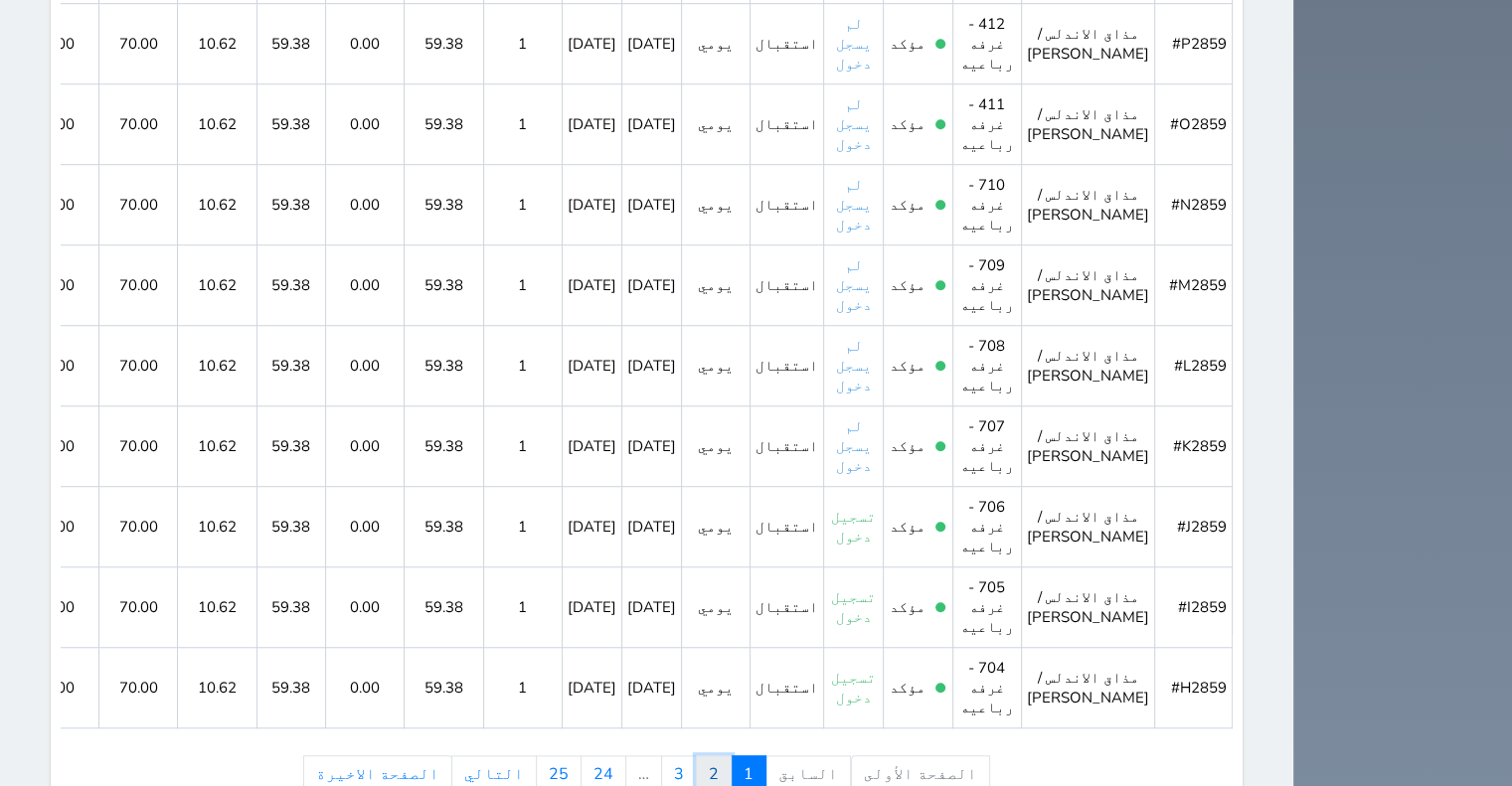 click on "2" at bounding box center (714, 774) 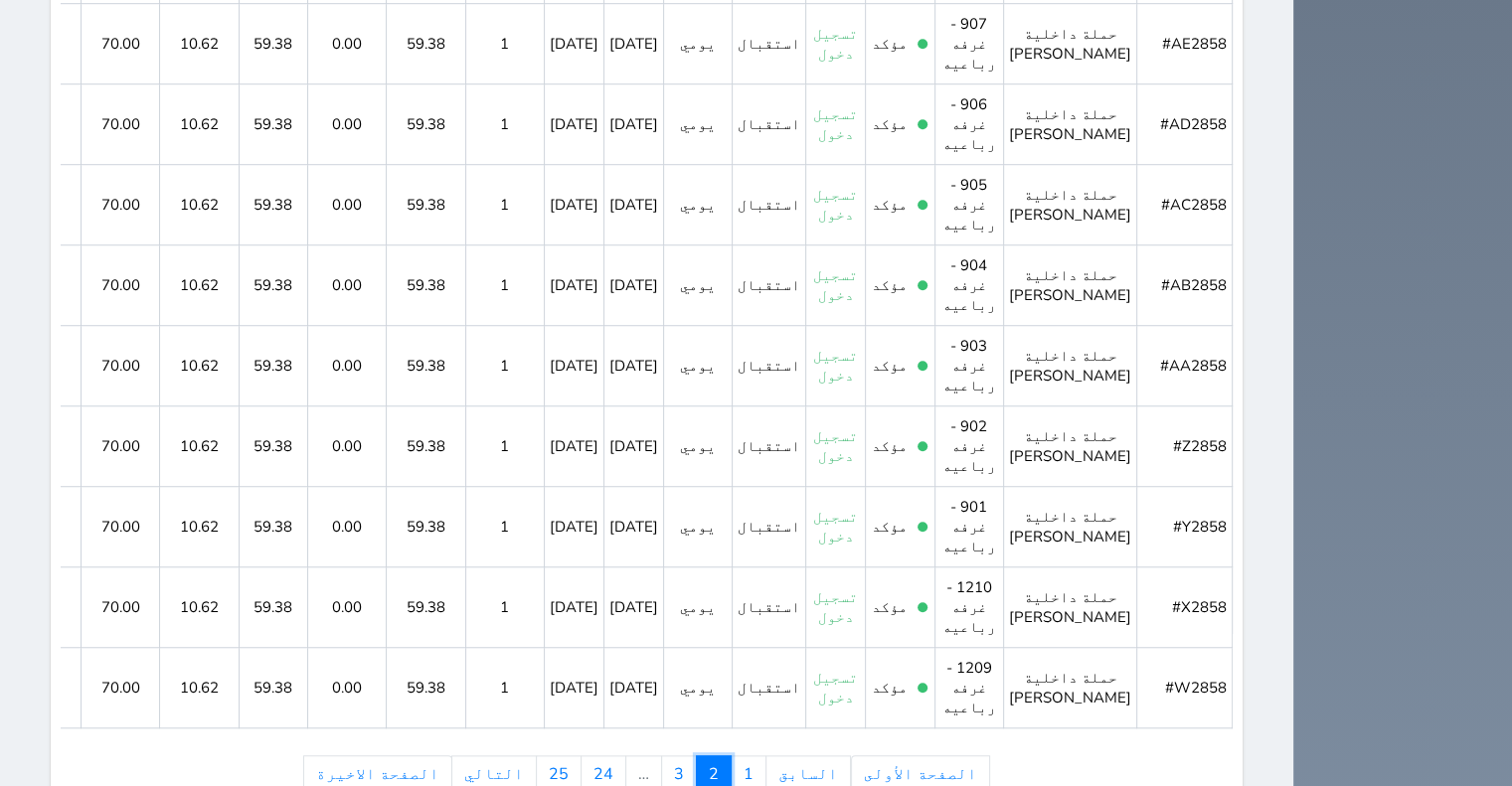 scroll, scrollTop: 2238, scrollLeft: 0, axis: vertical 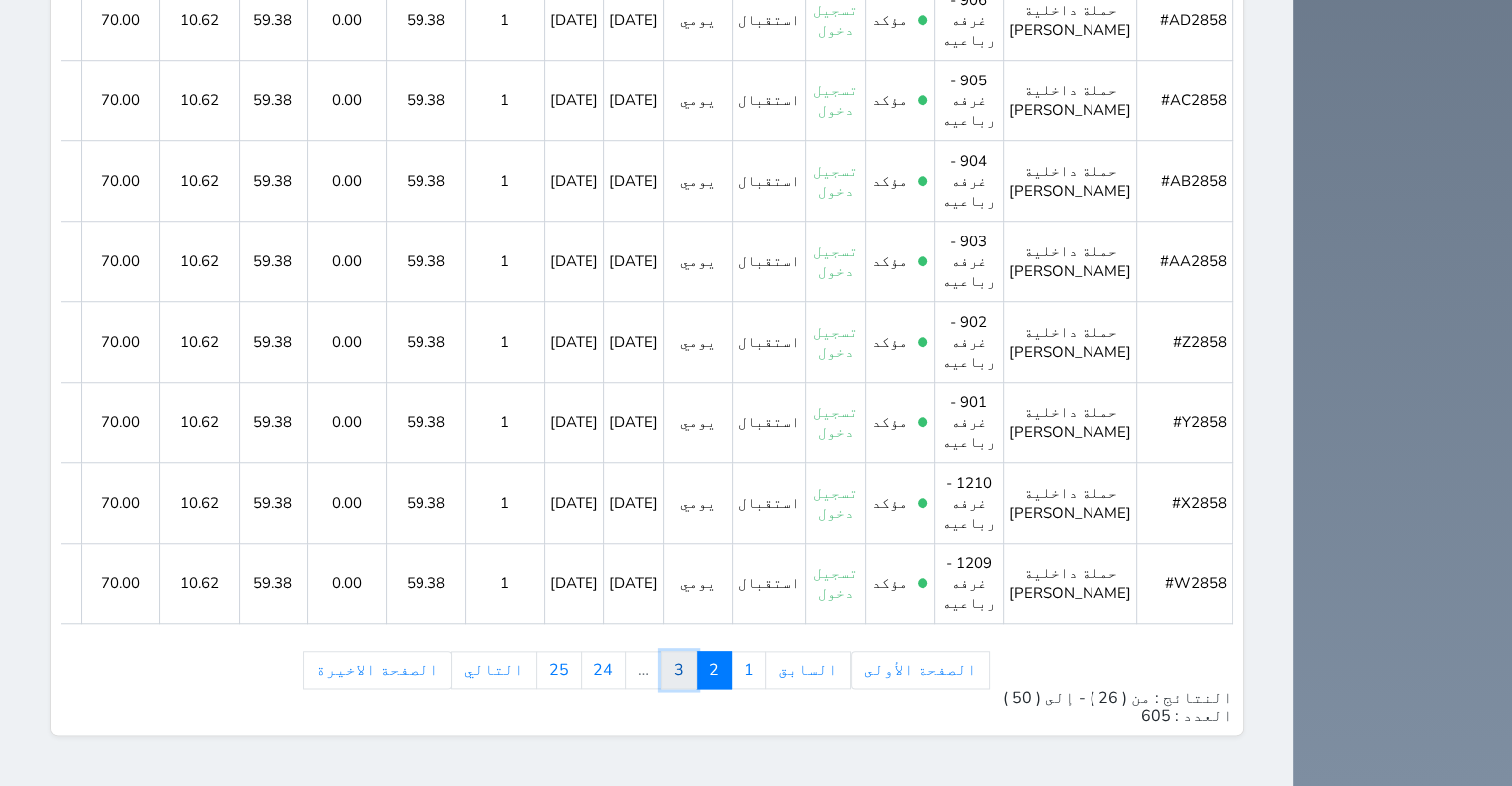 click on "3" at bounding box center (679, 670) 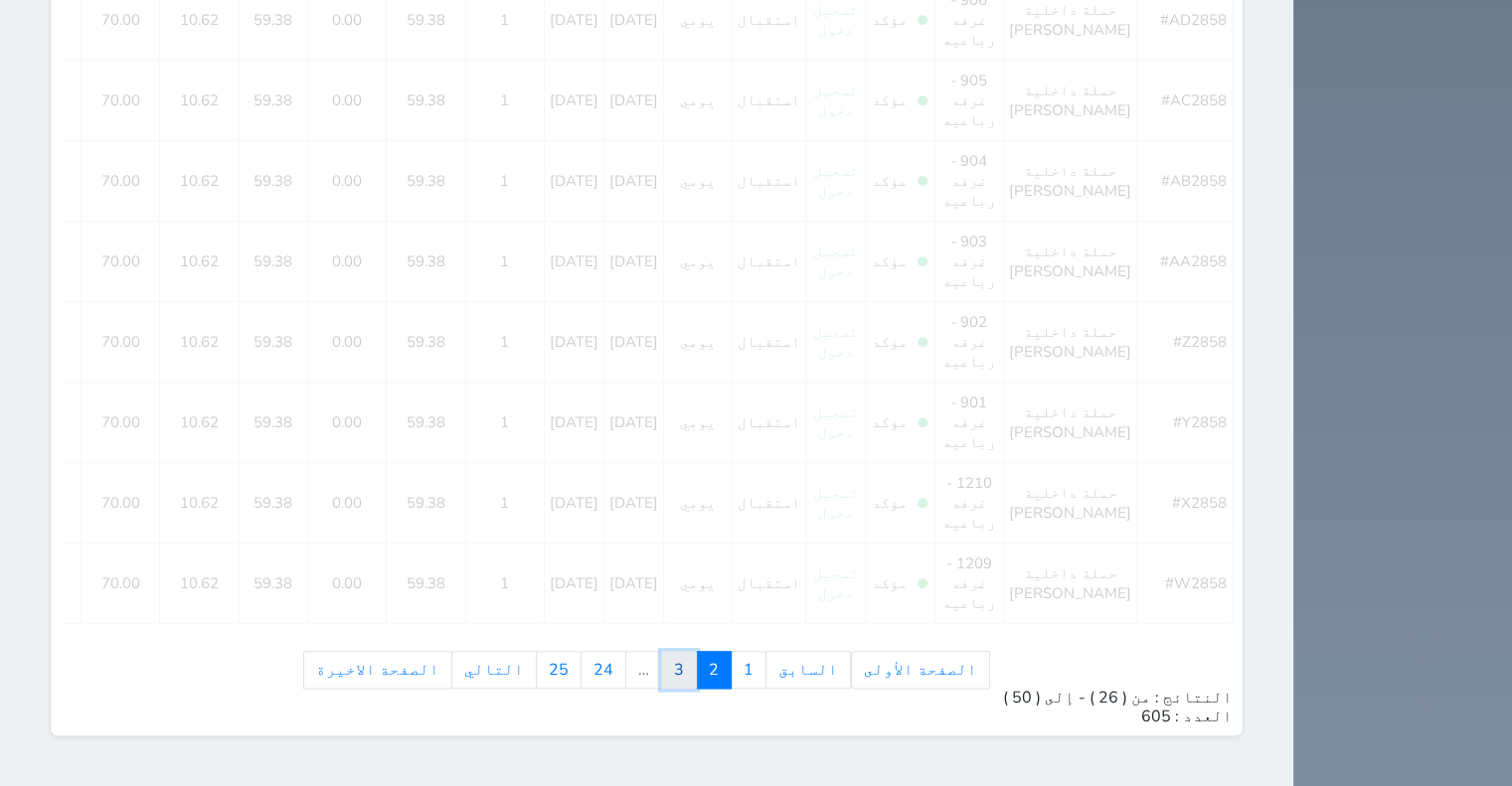 scroll, scrollTop: 2119, scrollLeft: 0, axis: vertical 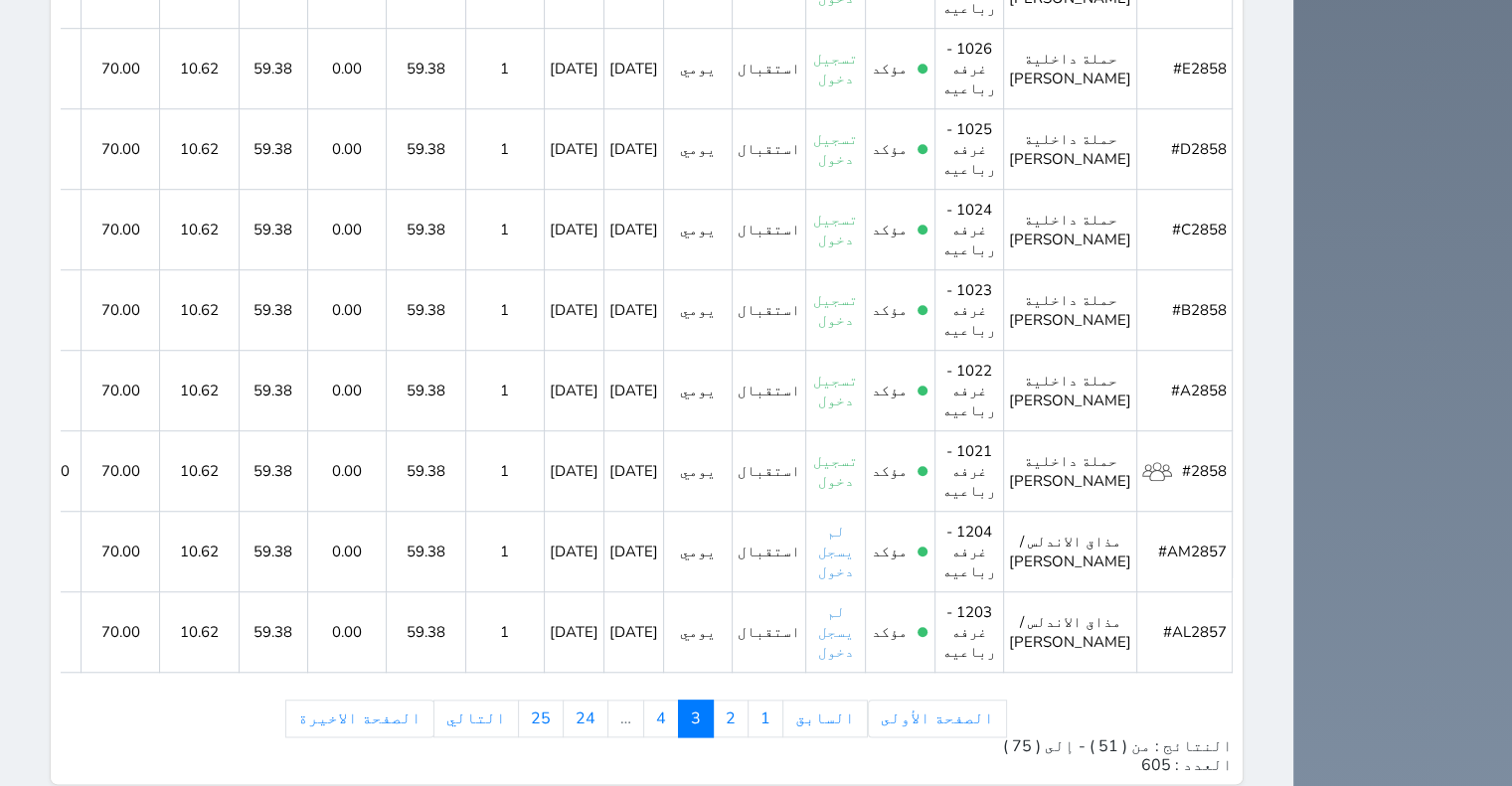 click on "حجز جماعي جديد   حجز جديد             الرئيسية     تسكين الوحدات     جدول الحجوزات     إدارة الحجوزات     POS     الإدارة المالية     العملاء     تقييمات العملاء     الوحدات     الخدمات     التقارير     الإعدادات                                 المدفوعات الالكترونية     الدعم الفني" at bounding box center (1403, -642) 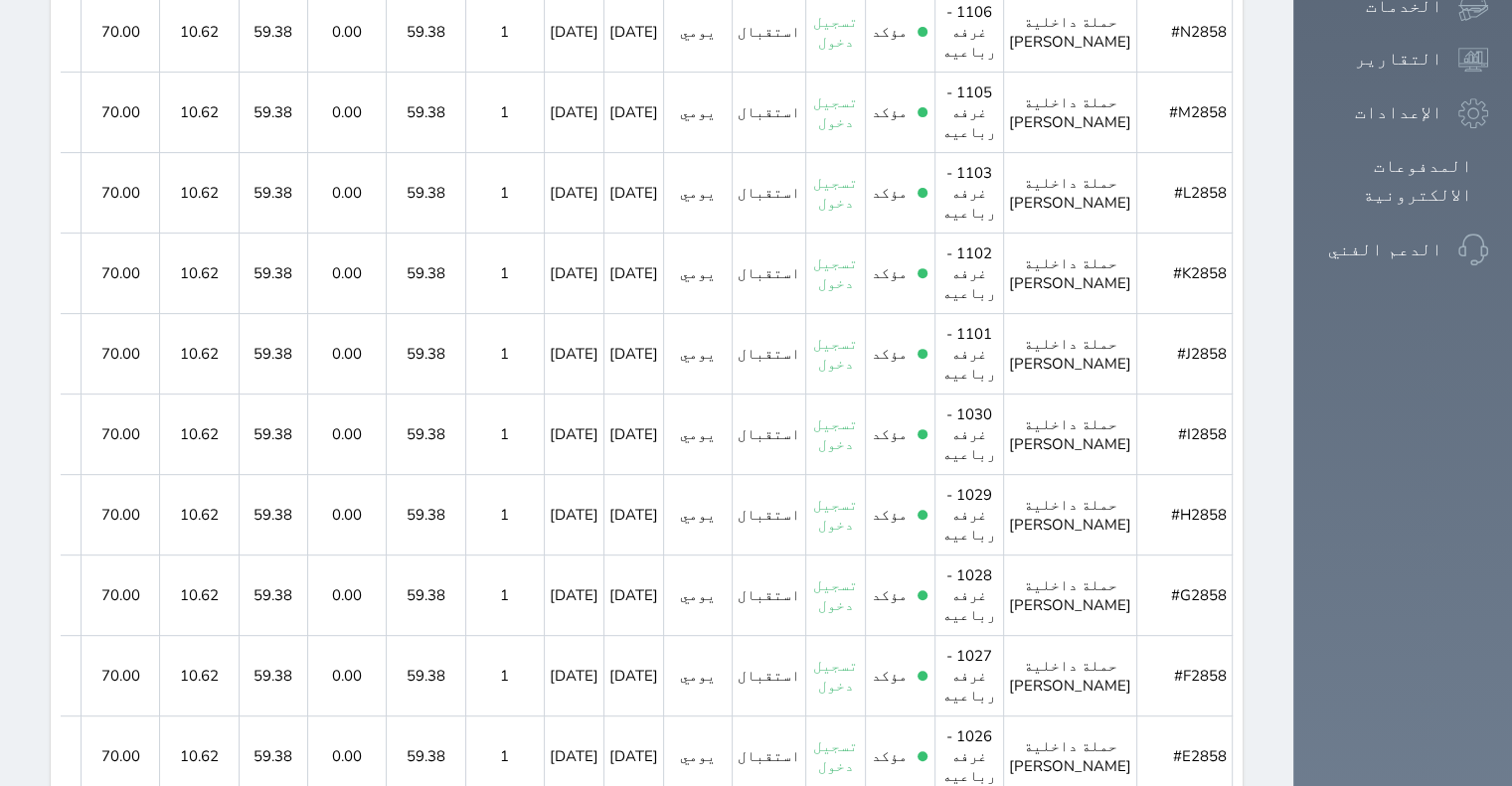 scroll, scrollTop: 743, scrollLeft: 0, axis: vertical 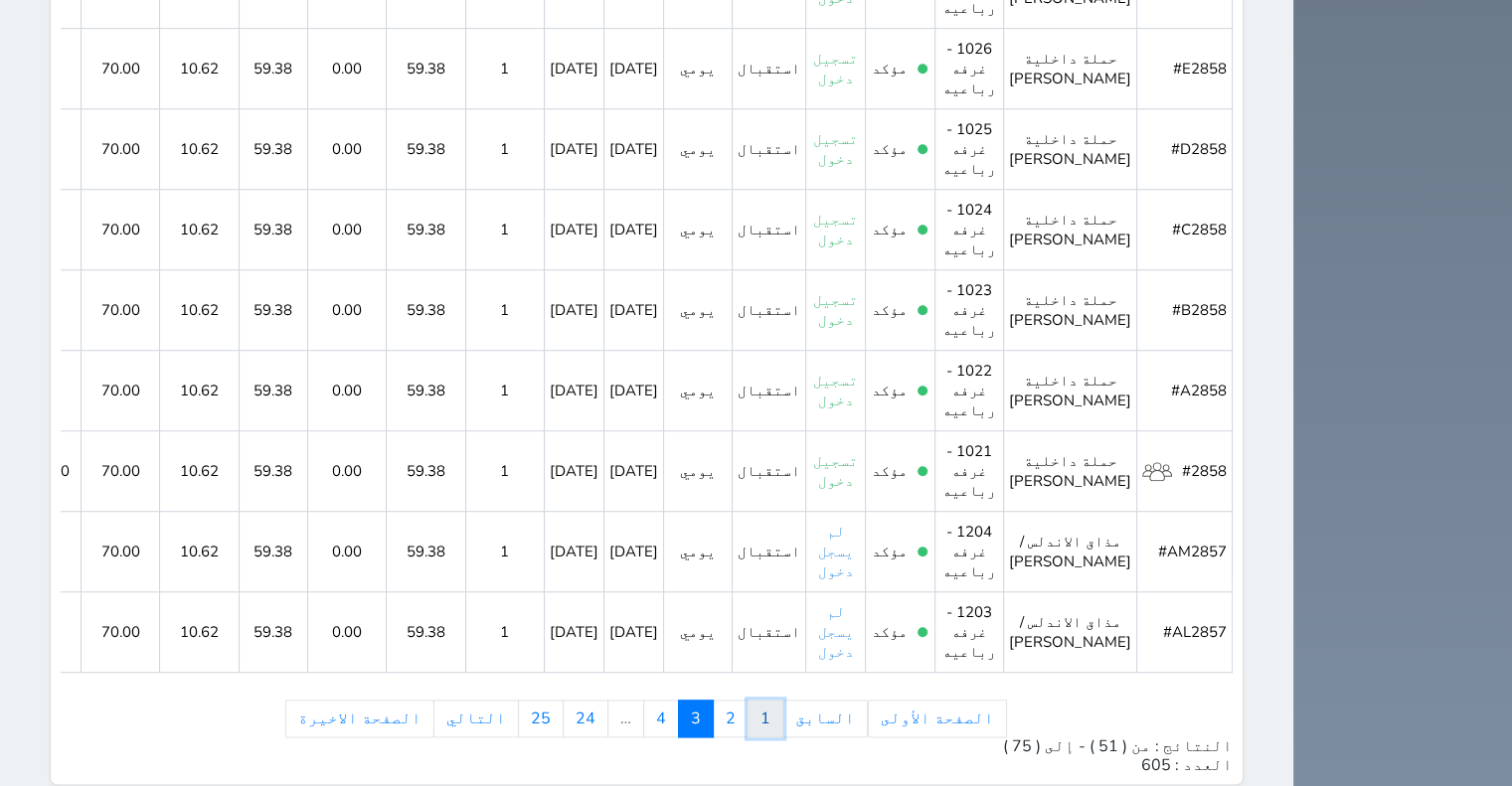 click on "1" at bounding box center (765, 718) 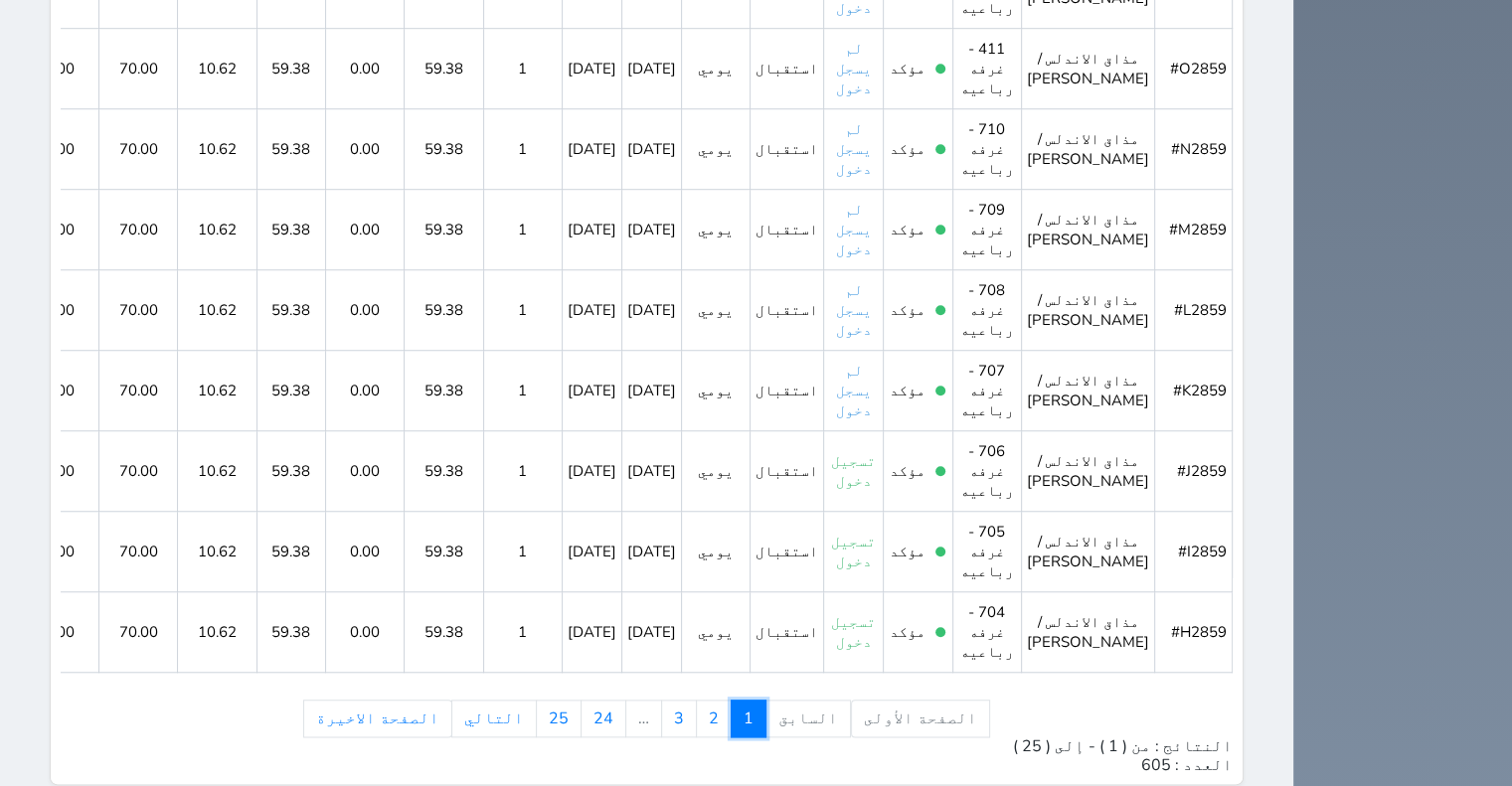 scroll, scrollTop: 2079, scrollLeft: 0, axis: vertical 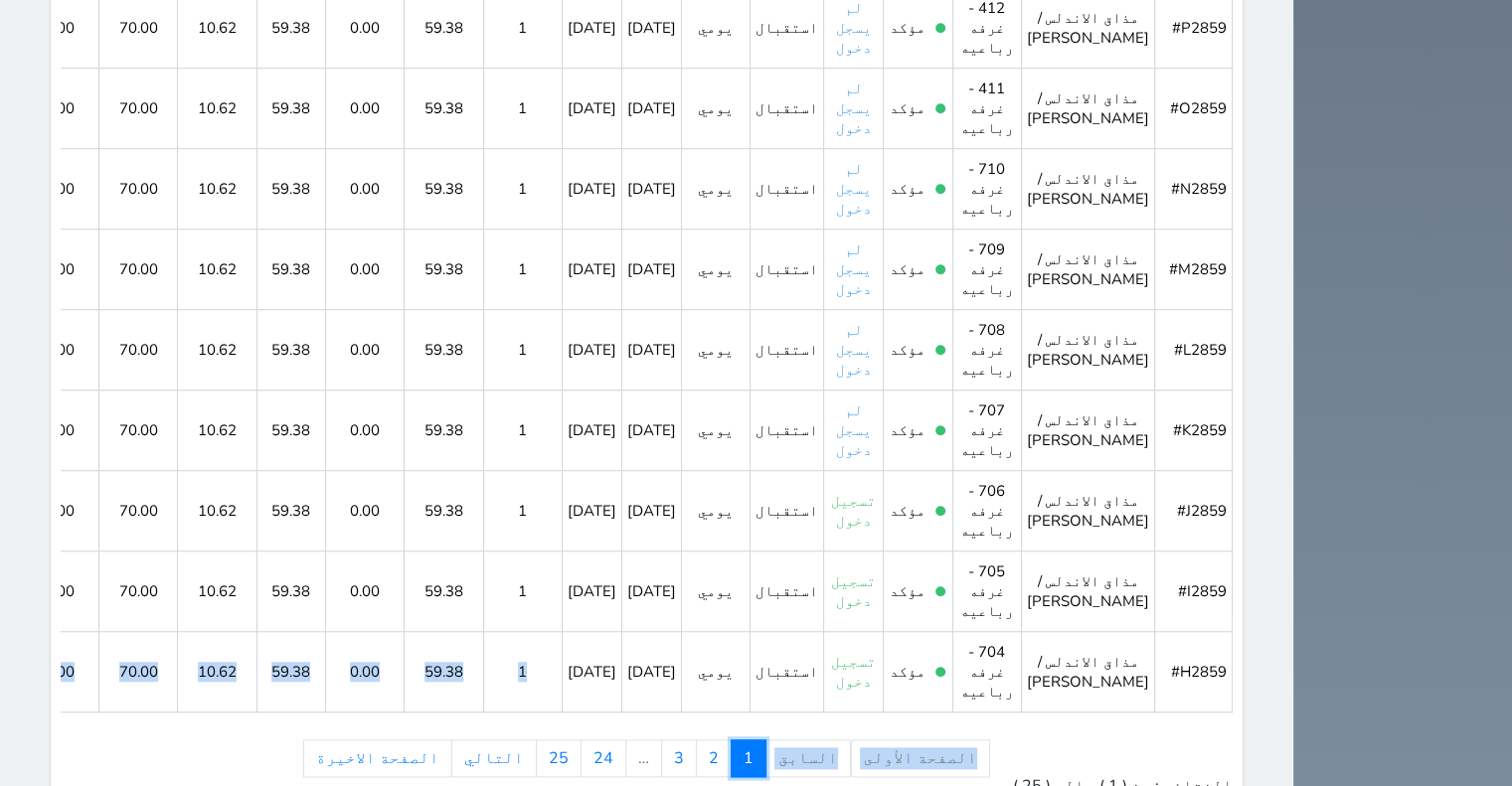 drag, startPoint x: 780, startPoint y: 710, endPoint x: 667, endPoint y: 593, distance: 162.65915 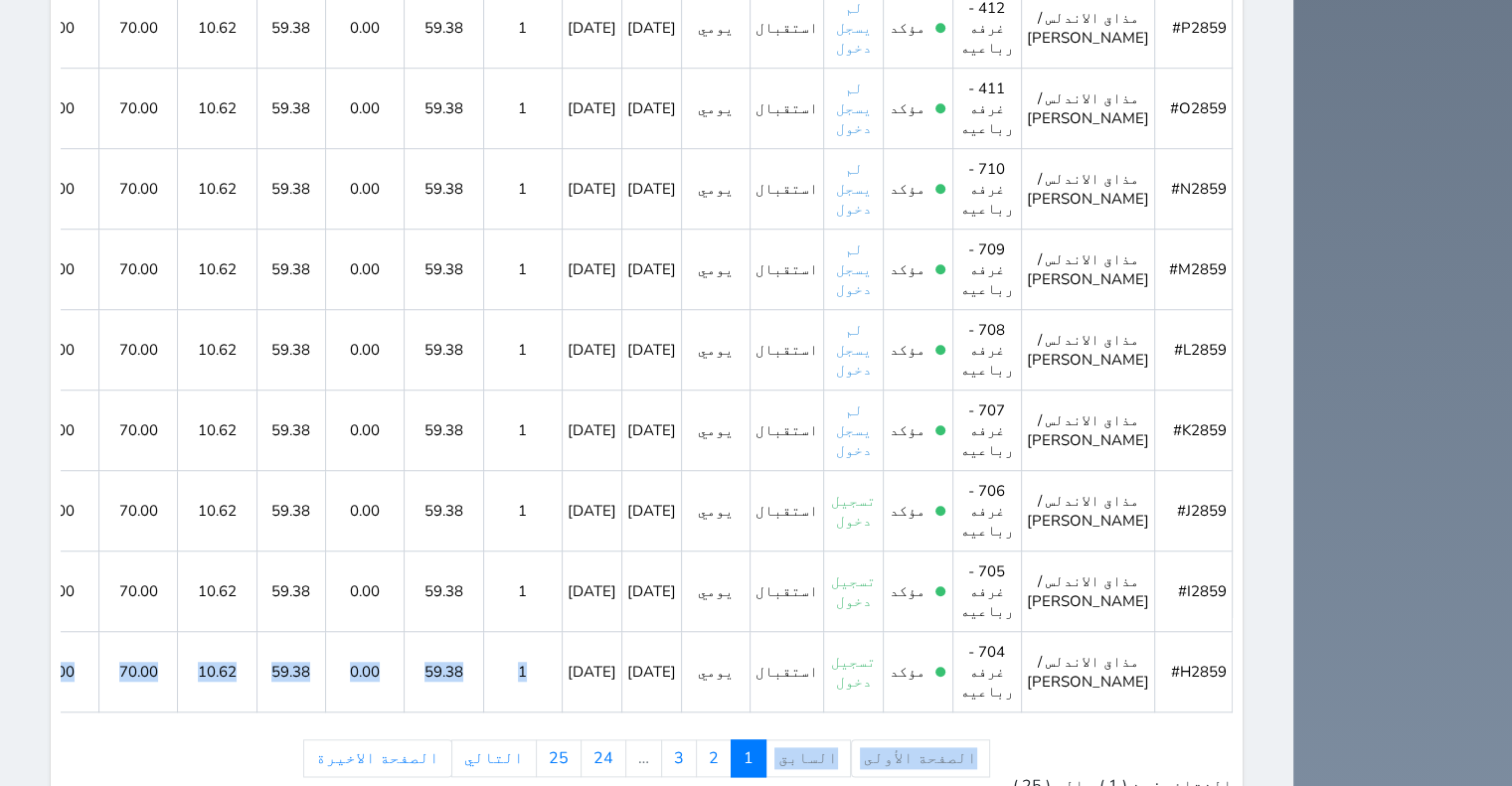 click on "الصفحة الأولى   السابق   1 2 3 … 24 25   التالي   الصفحة الاخيرة" at bounding box center [646, 758] 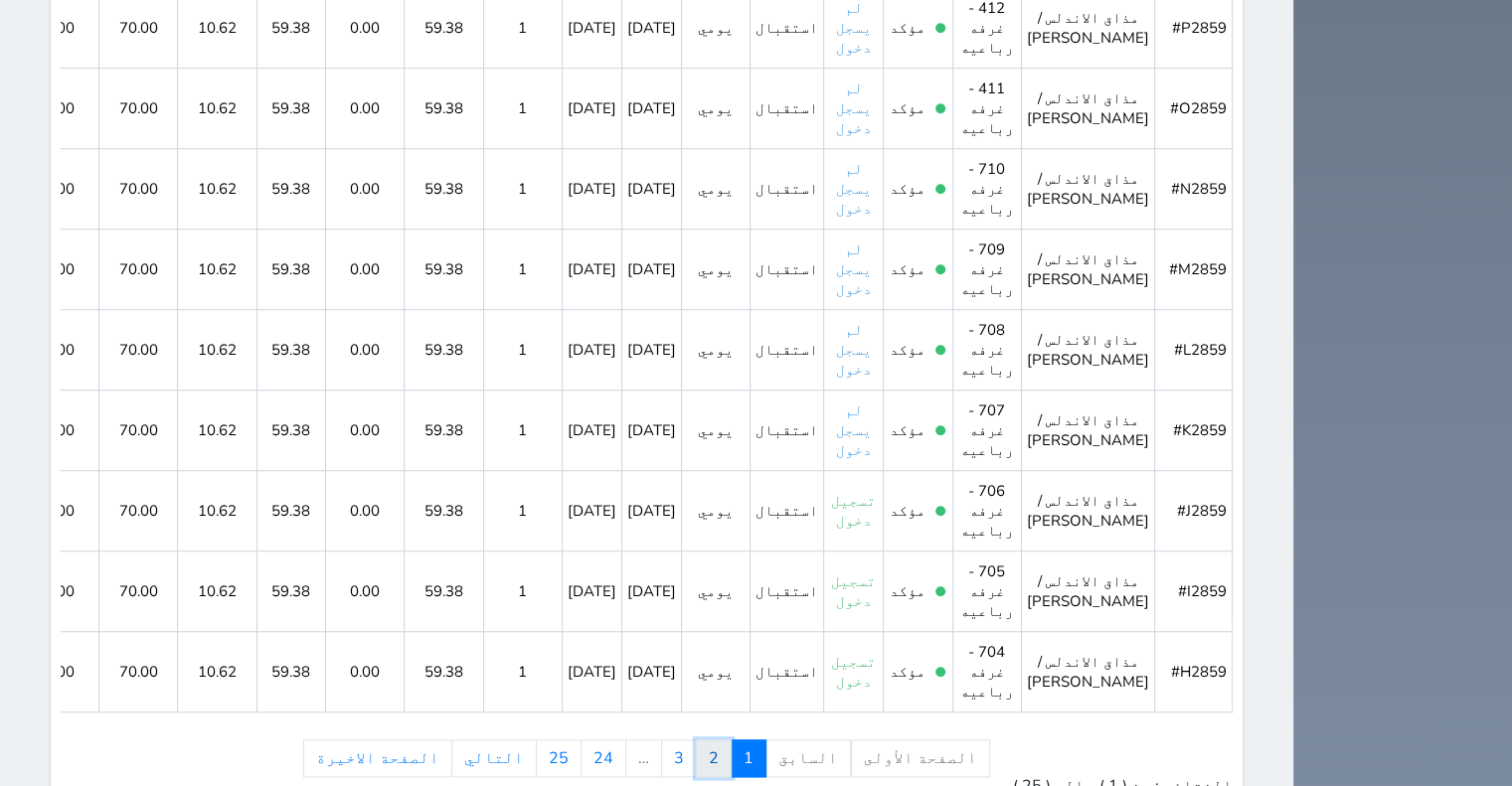 click on "2" at bounding box center (714, 758) 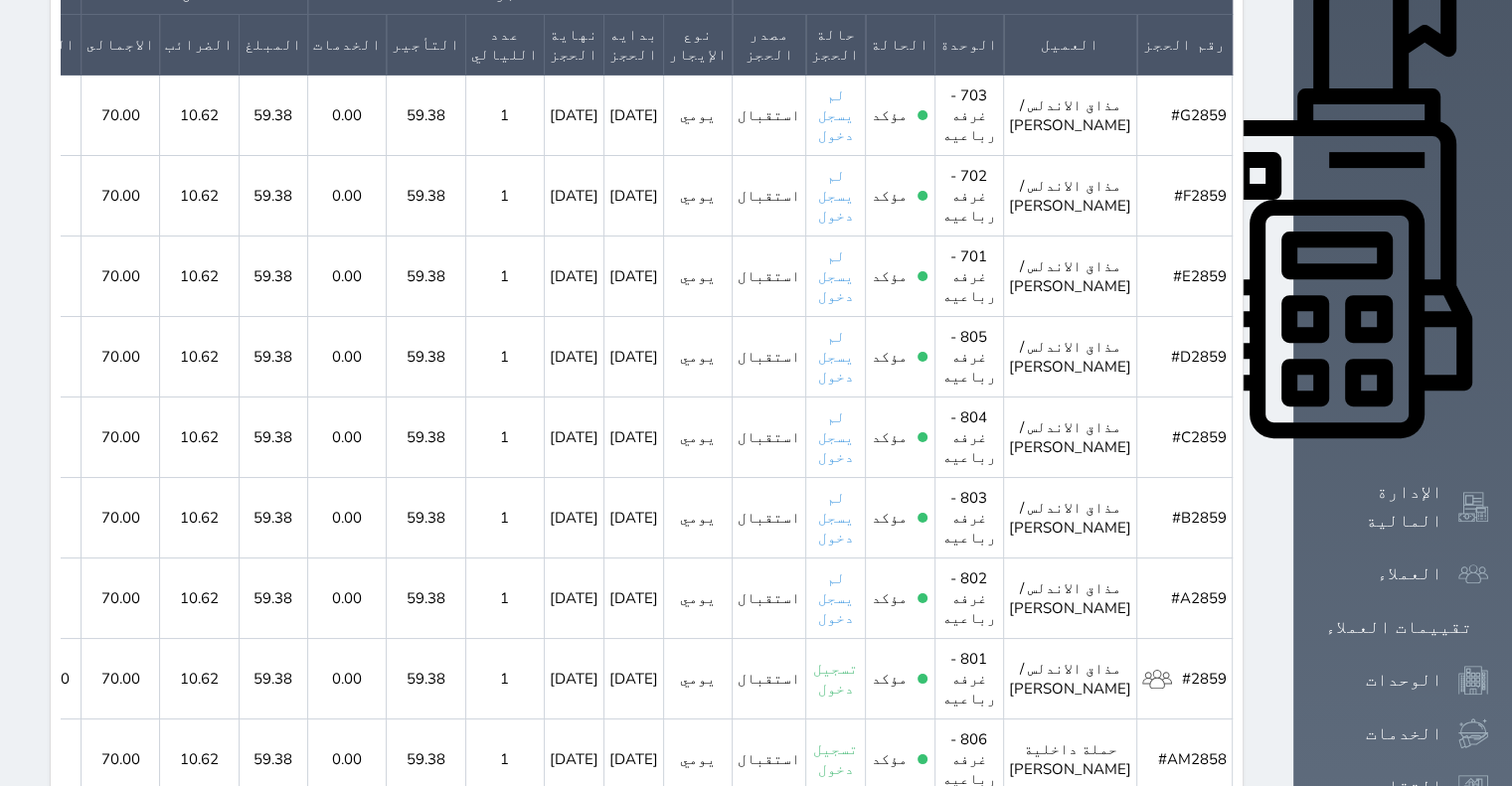 scroll, scrollTop: 1391, scrollLeft: 0, axis: vertical 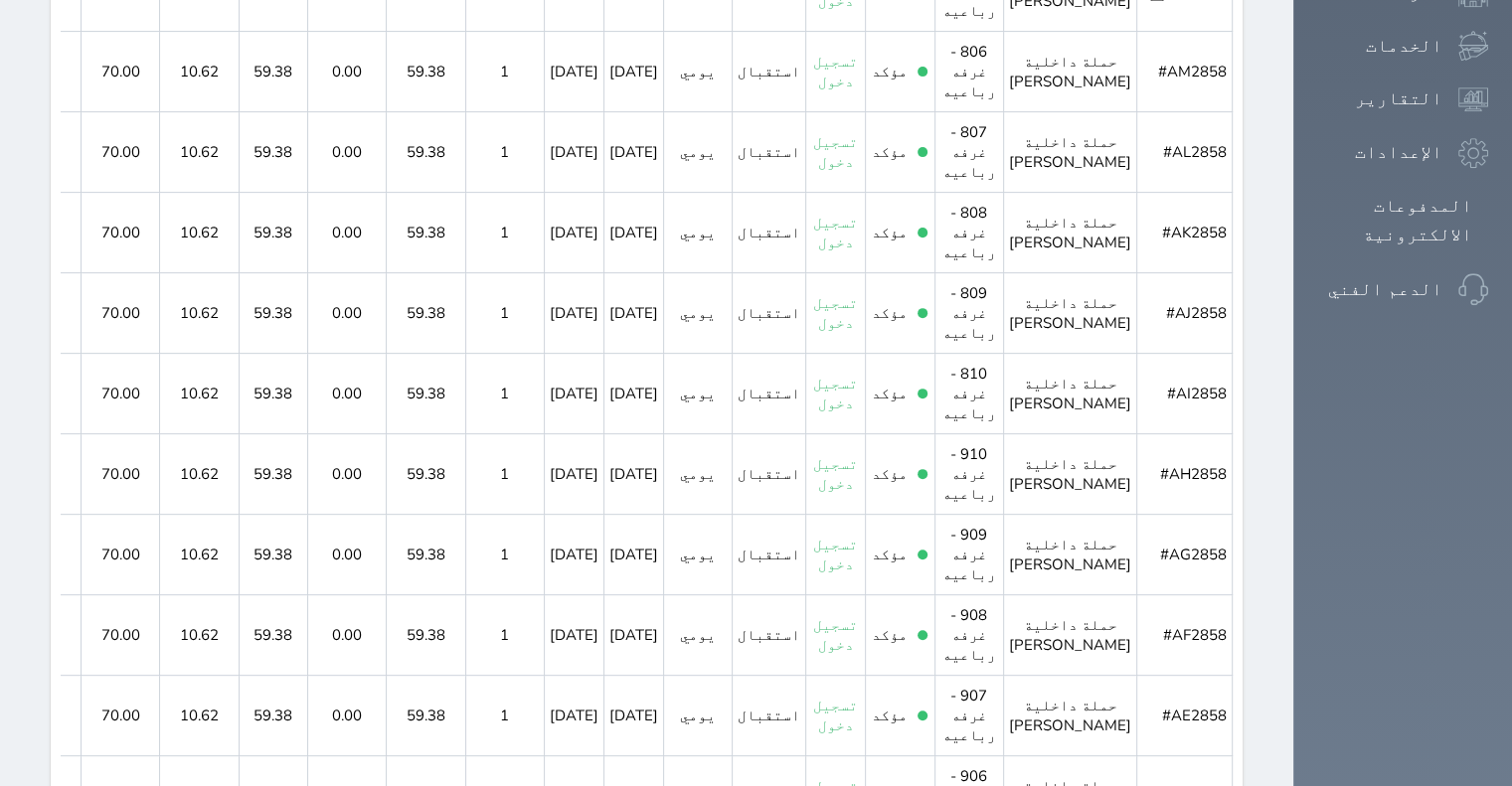 click 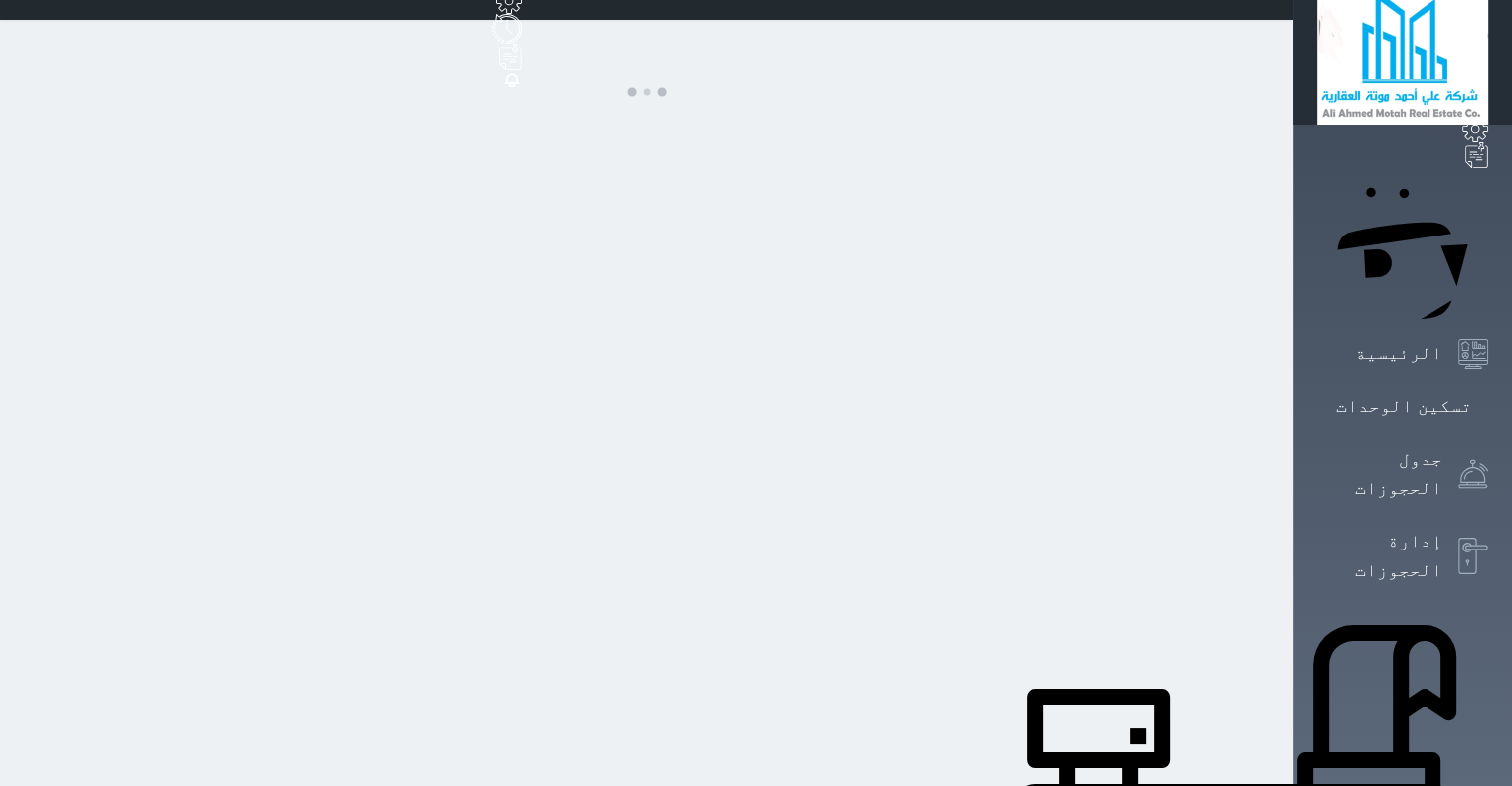 scroll, scrollTop: 0, scrollLeft: 0, axis: both 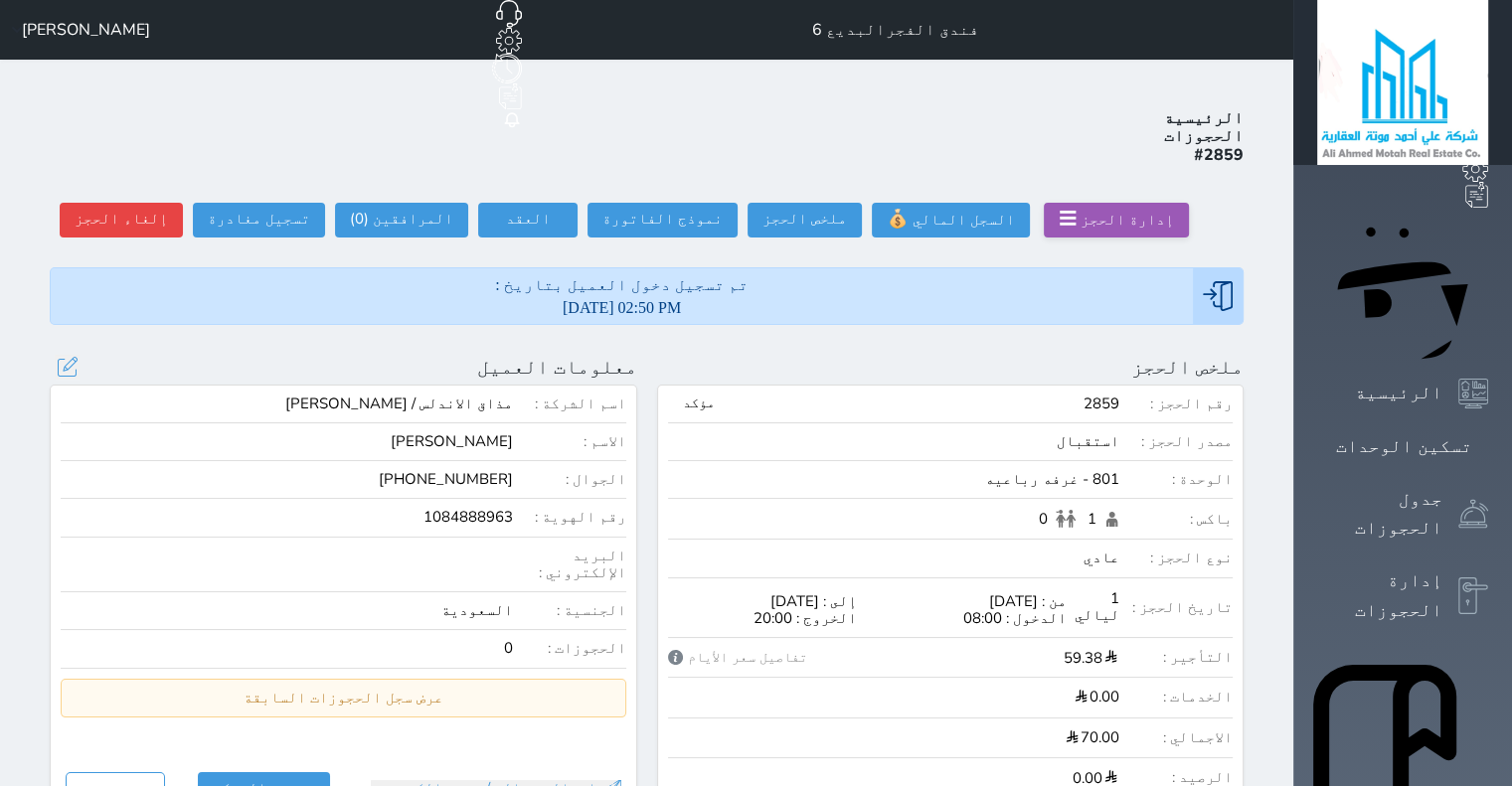 click on "إرسالة رسالة / بريد إلكتروني                         هل تريد حذف الشركه من هذا الحجز ؟   حذف الشركة    تراجع     تغيير الشركة         تغيير الشركة                 إضافة شركة       مذاق الاندلس / خالد العتيبي 0596062180     تغيير العميل            تغيير الشركة           إضافة شركة                   اسم الشركة *     هاتف الشركة *     المدينة *     عنوان الشركة *     المسؤول *     هاتف الشخص المسؤل     البريد الإليكترونى     الرقم الضريبي     حفظ     المزيد .." at bounding box center [343, 789] 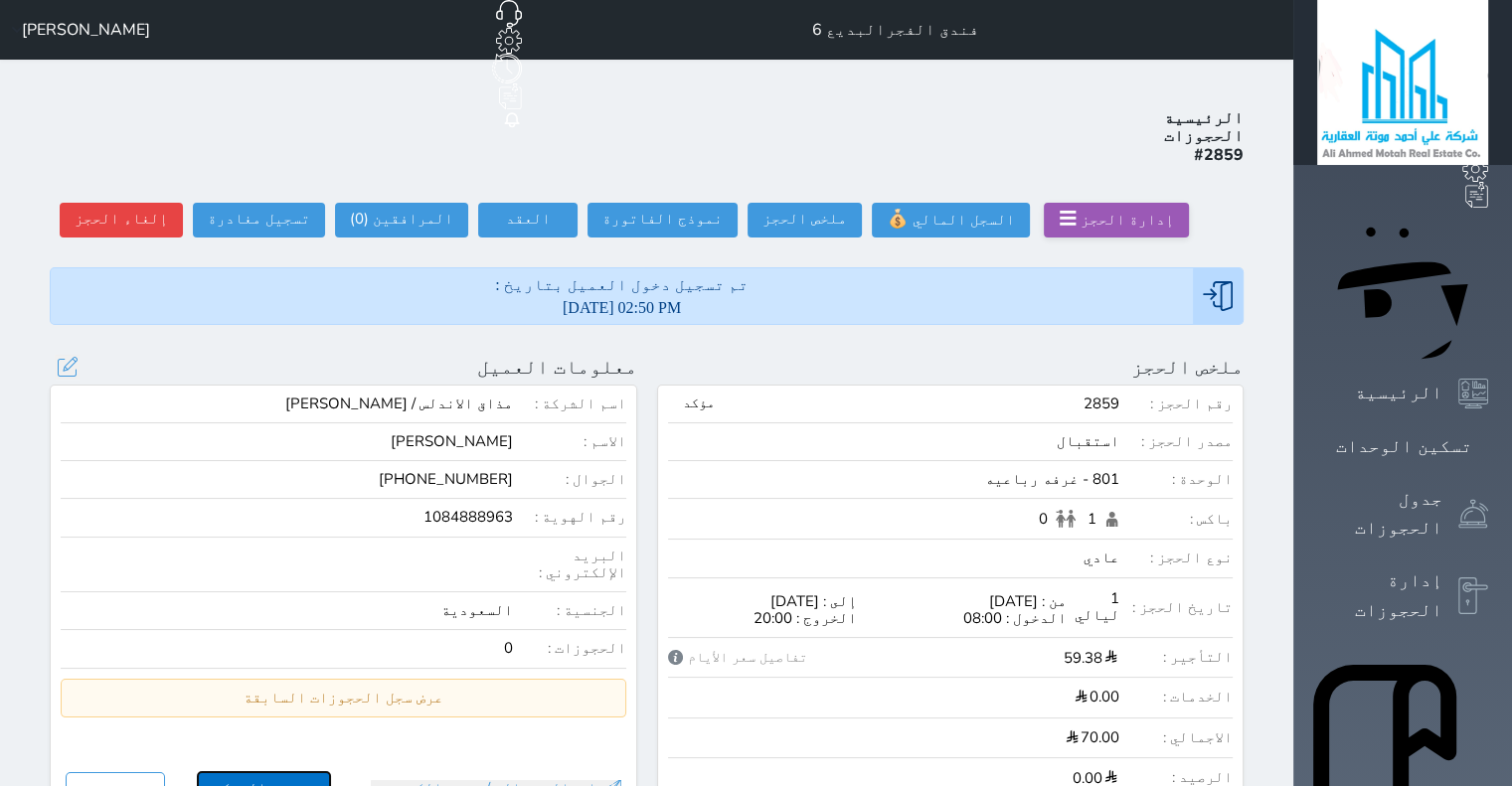 click on "تغيير الشركة" at bounding box center [263, 789] 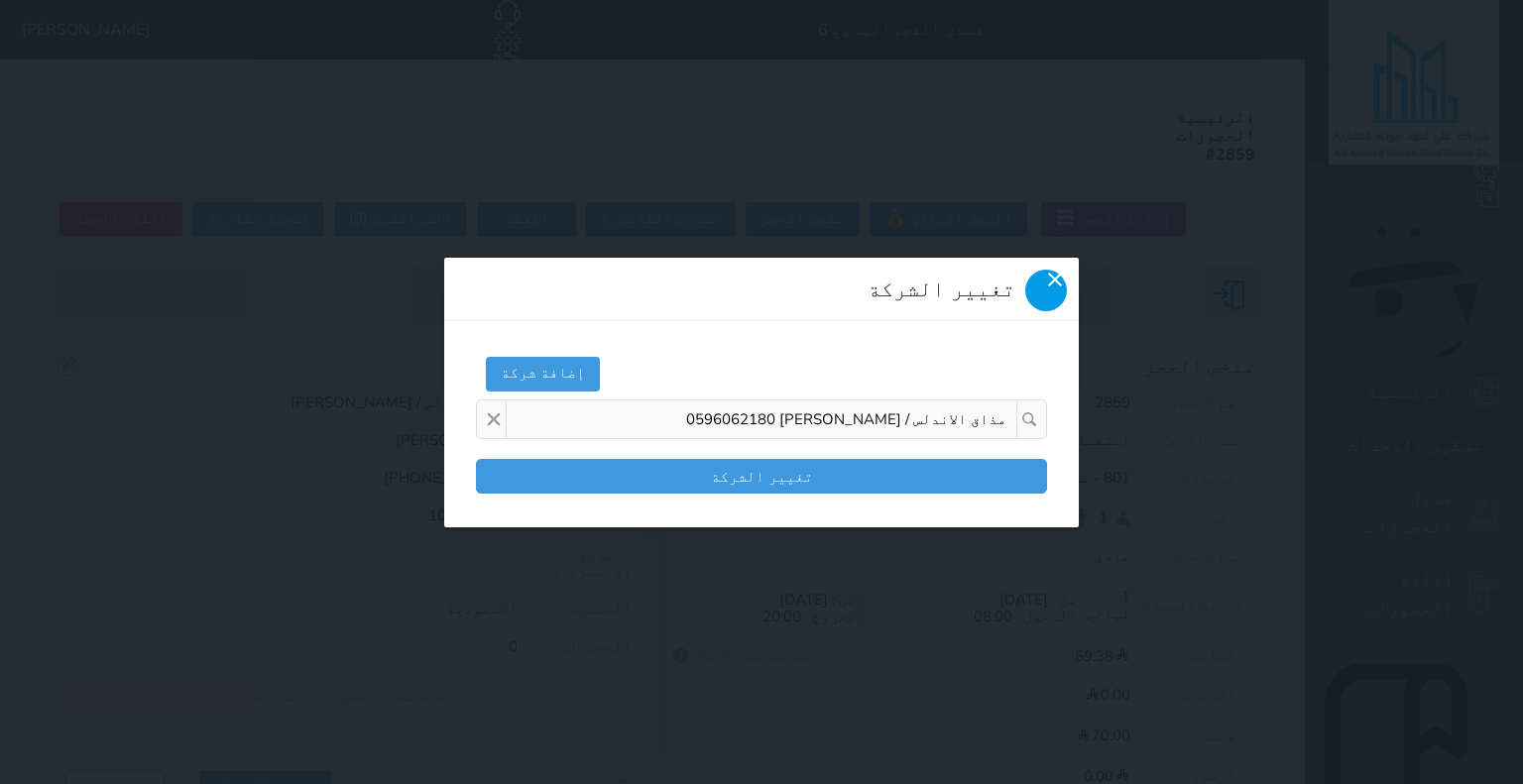 click 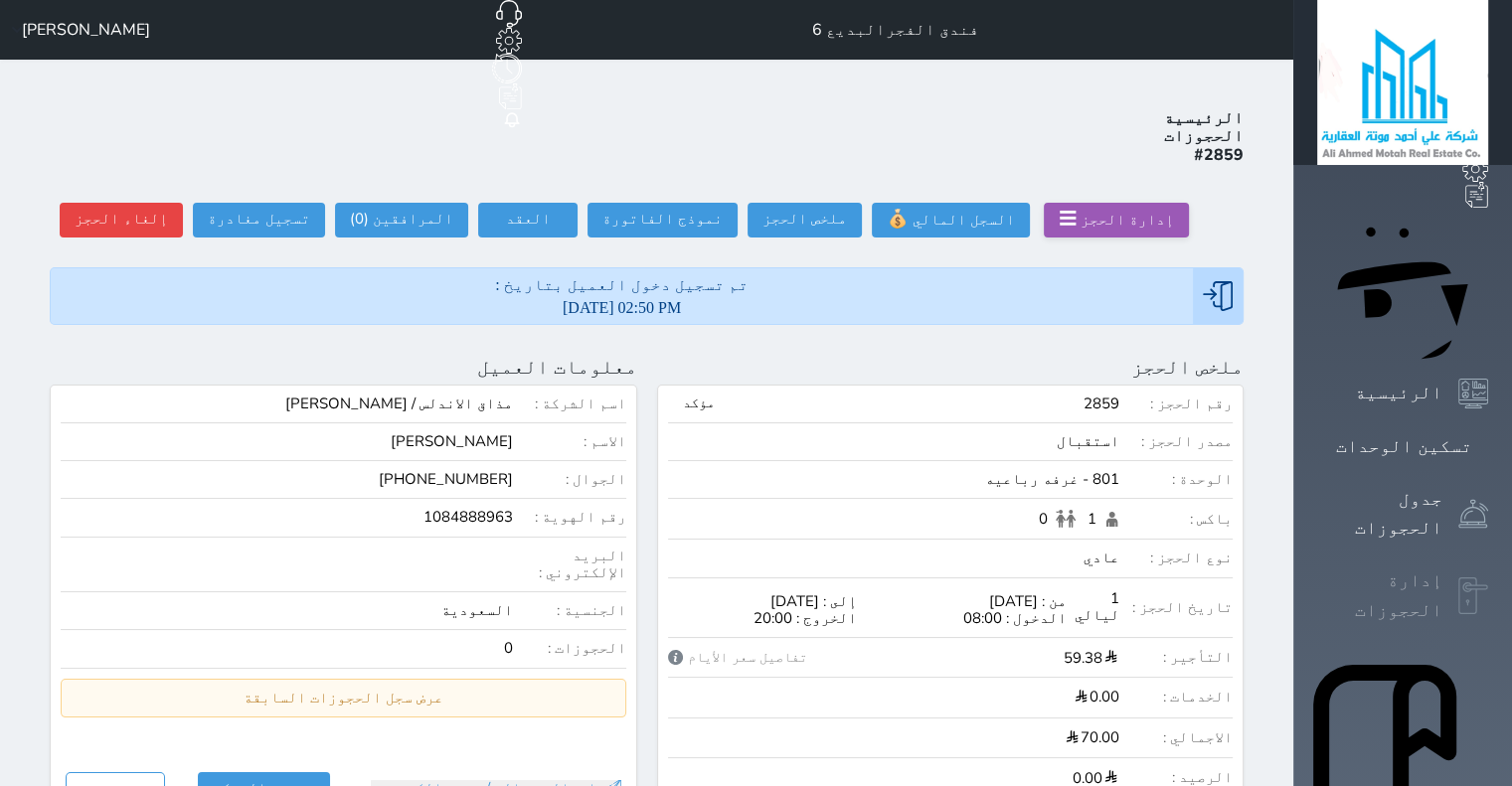 click on "إدارة الحجوزات" at bounding box center [1380, 595] 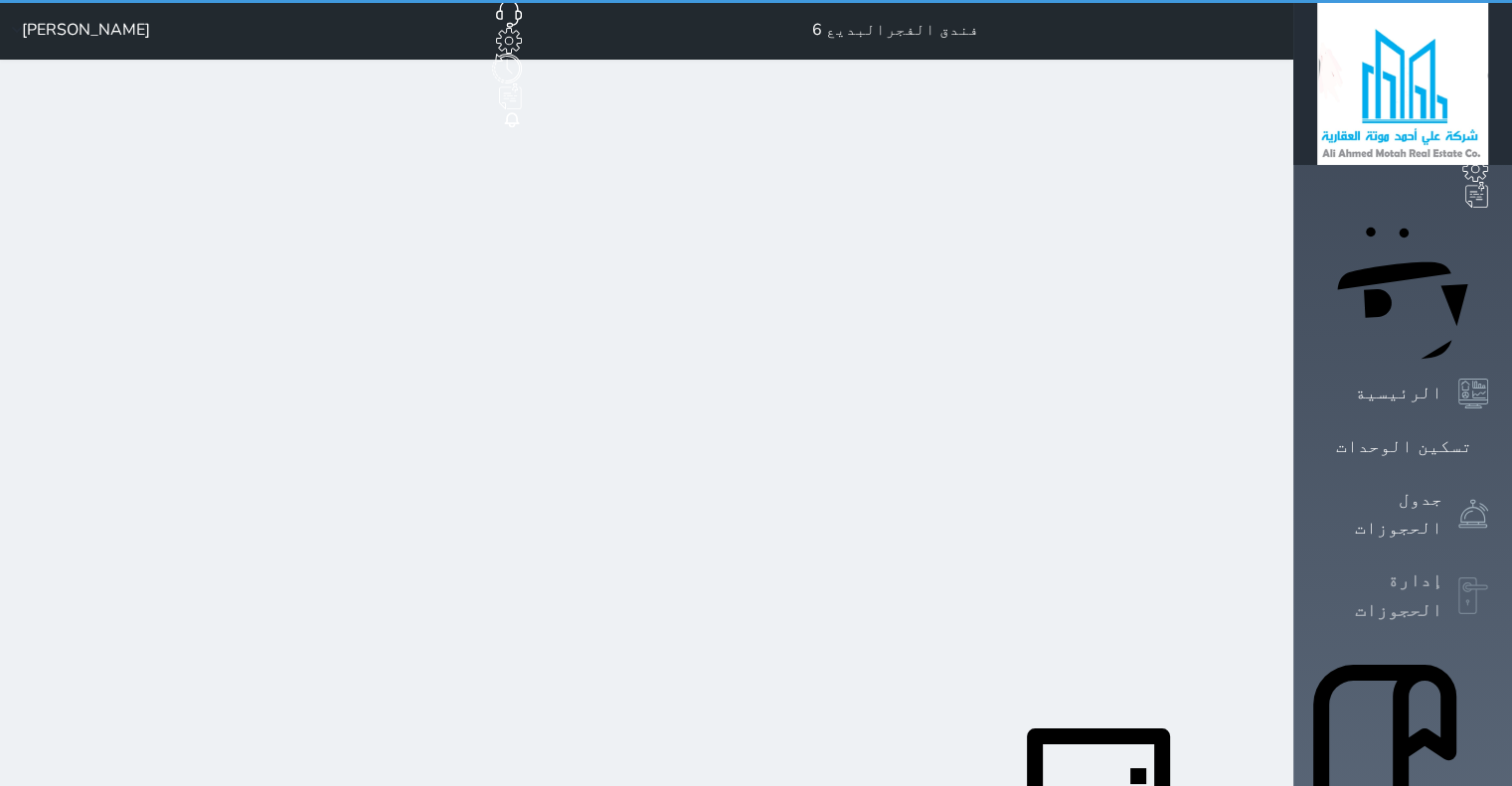 select on "open_all" 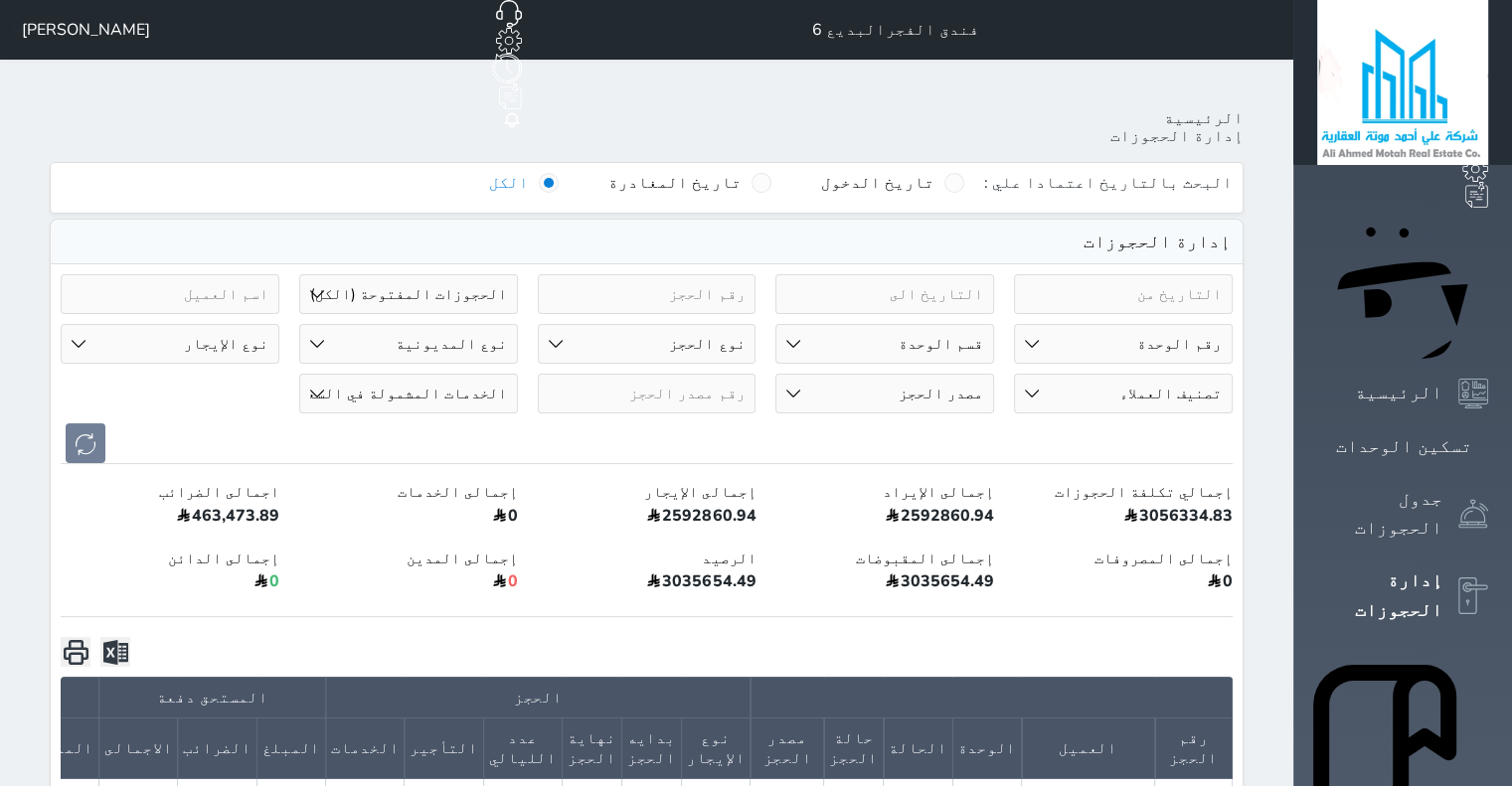 scroll, scrollTop: 688, scrollLeft: 0, axis: vertical 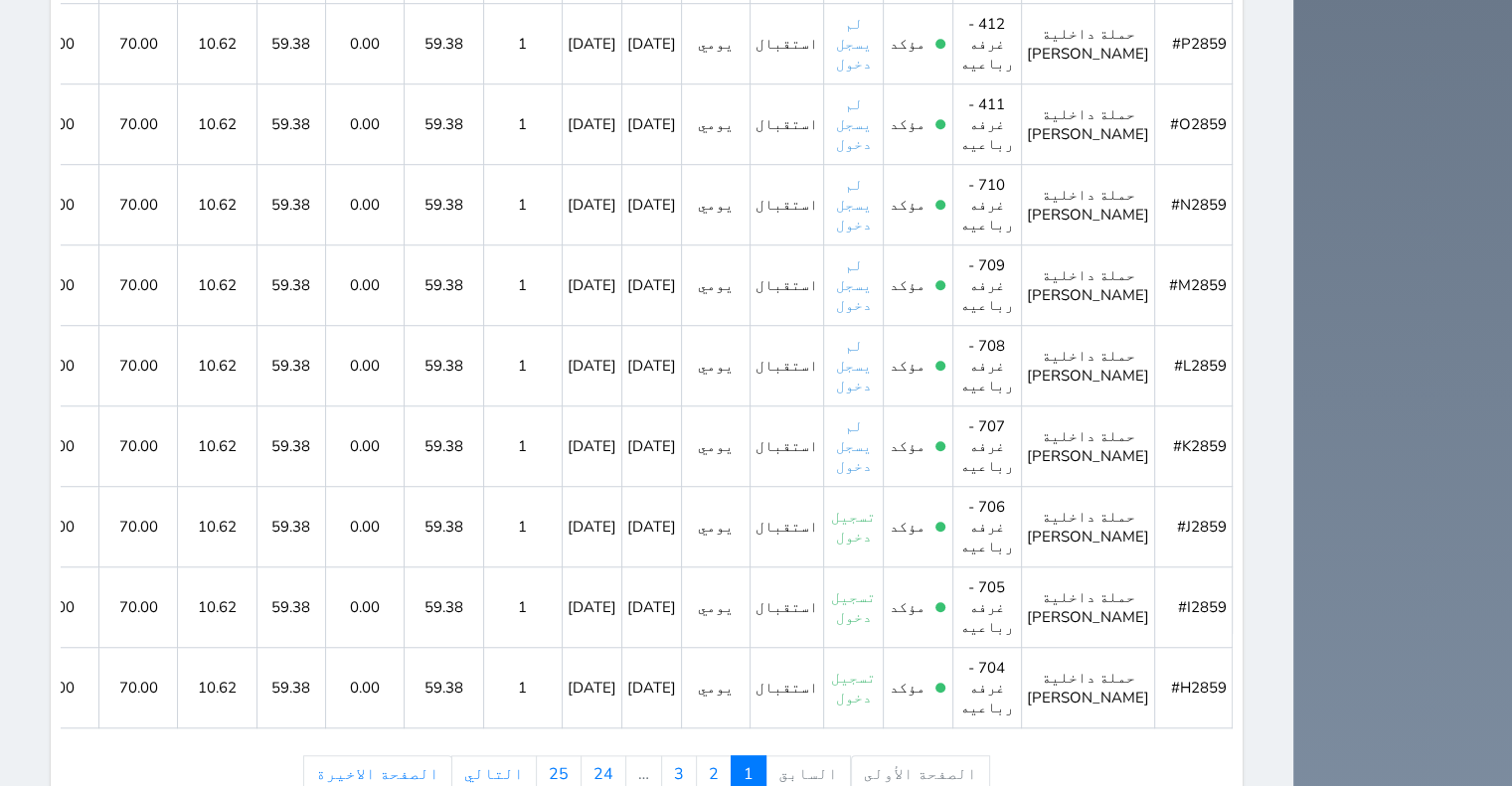 click 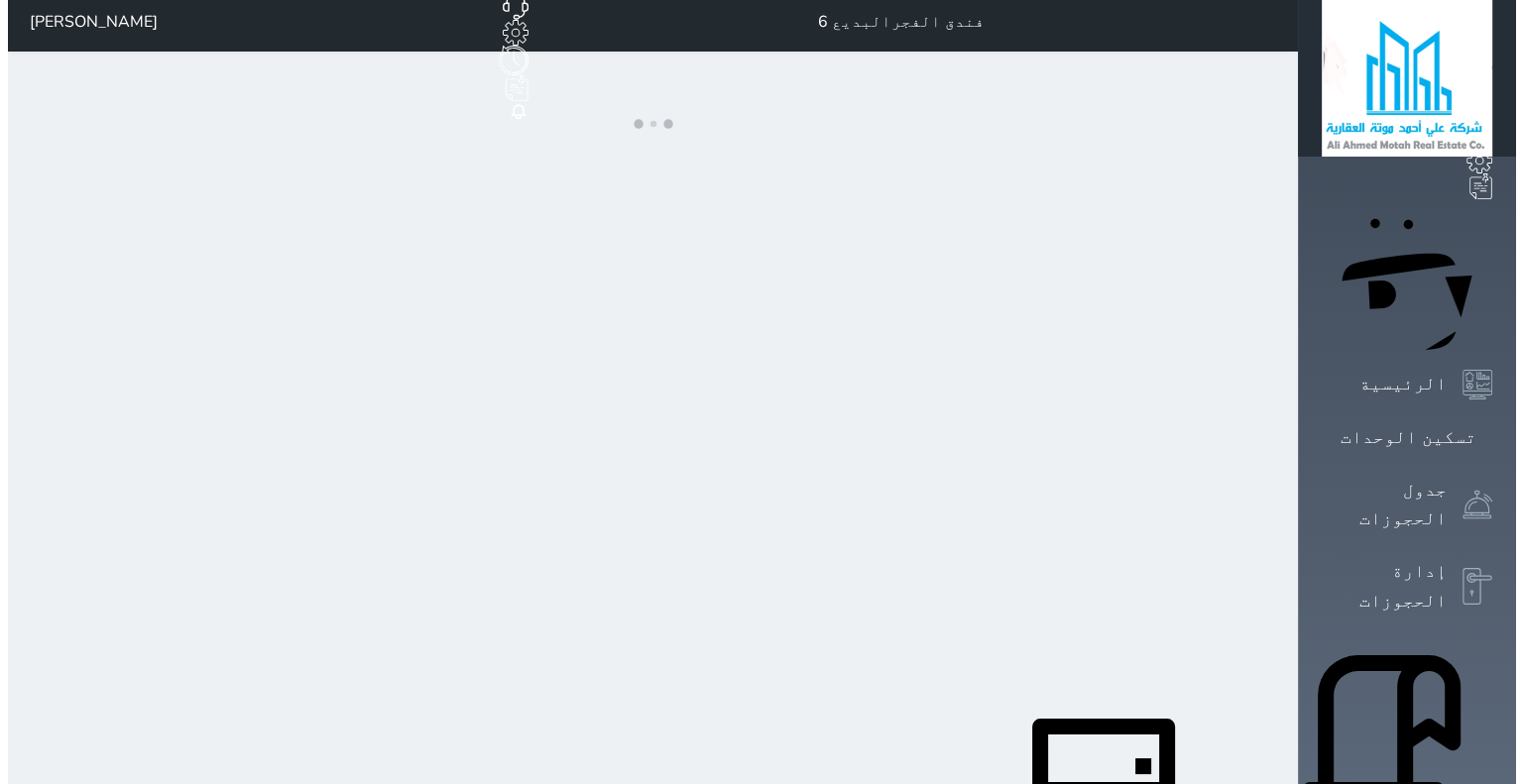 scroll, scrollTop: 0, scrollLeft: 0, axis: both 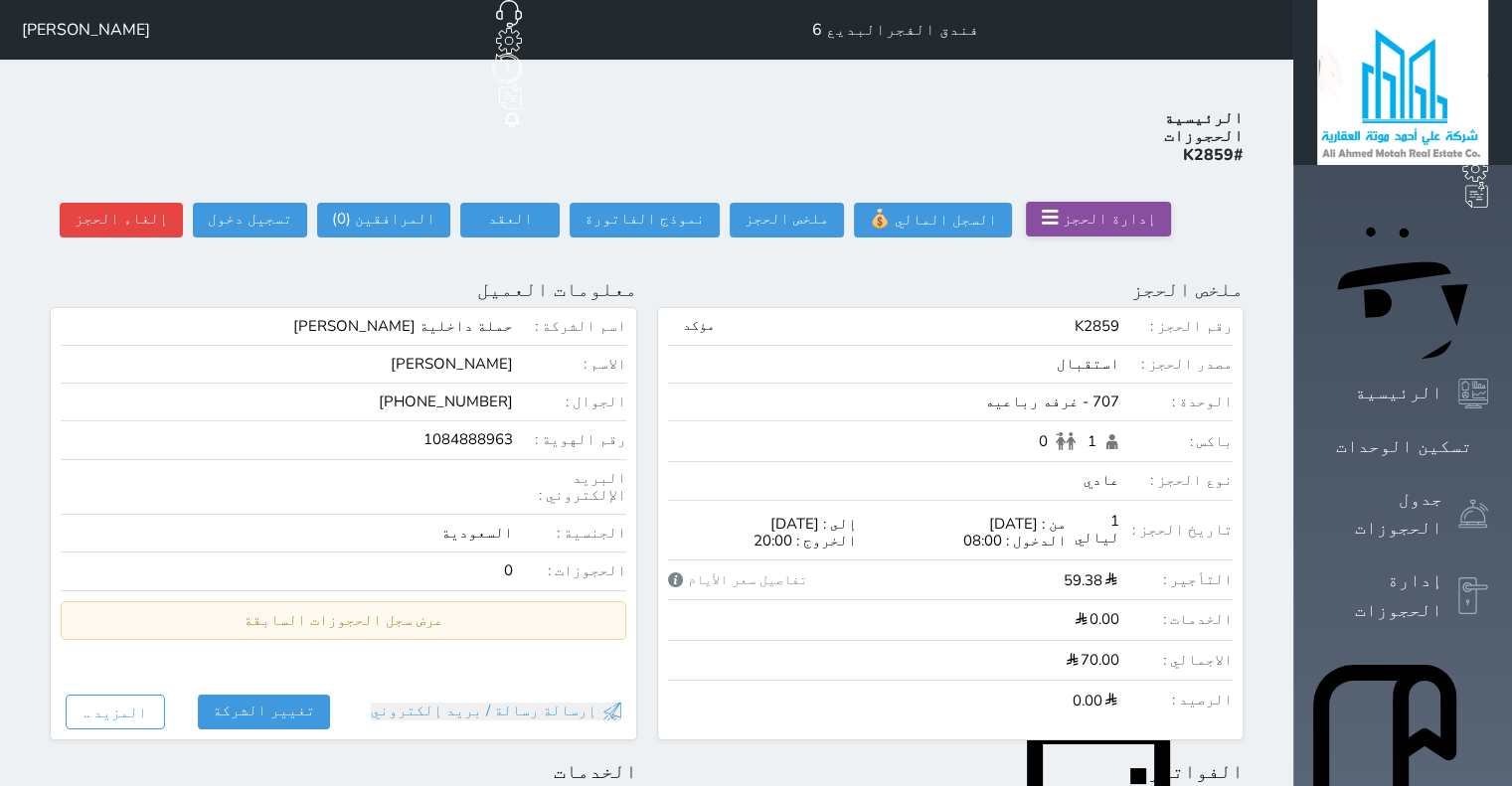 click on "☰" at bounding box center (1050, 218) 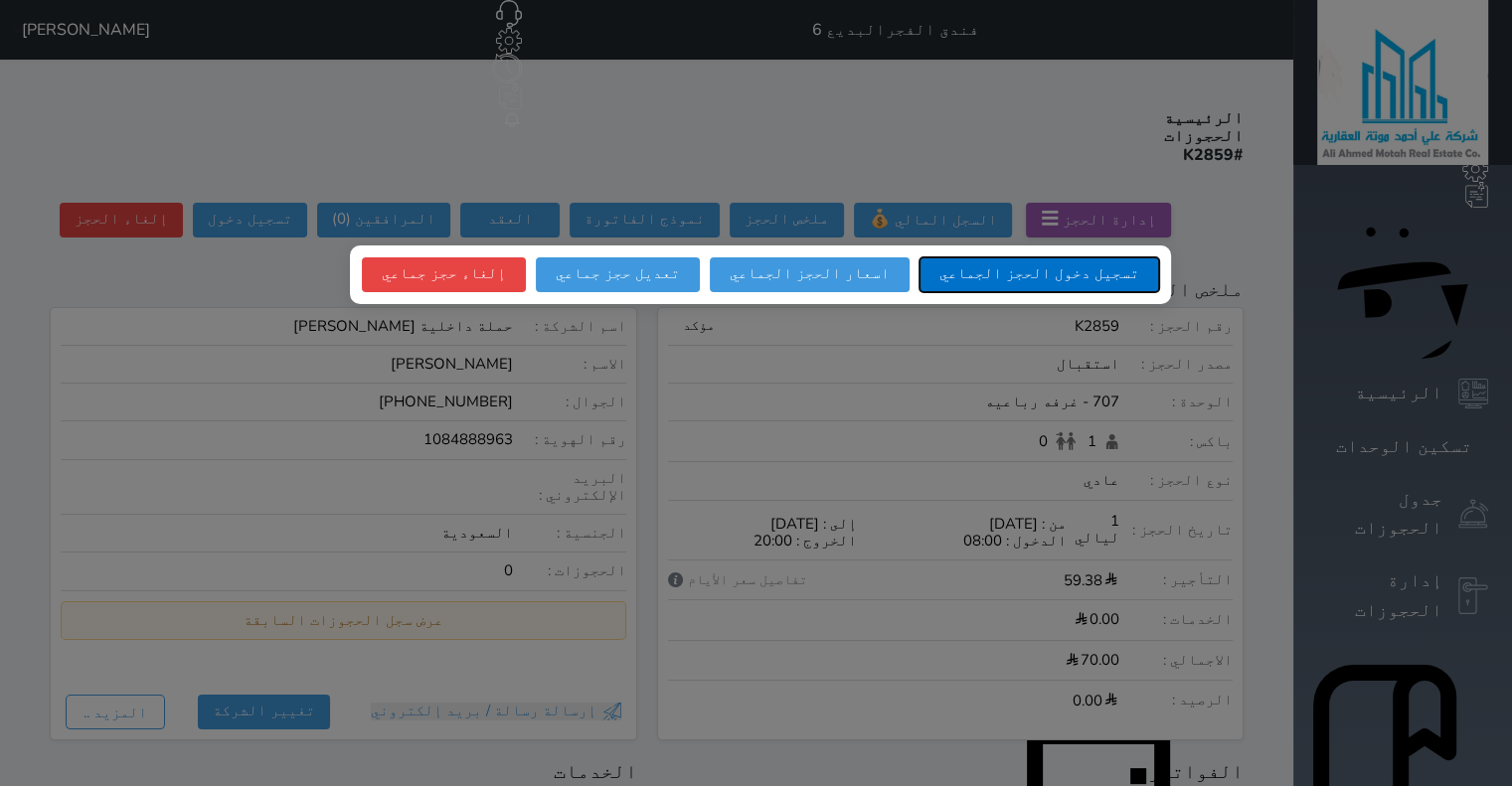 click on "تسجيل دخول الحجز الجماعي" at bounding box center (1039, 274) 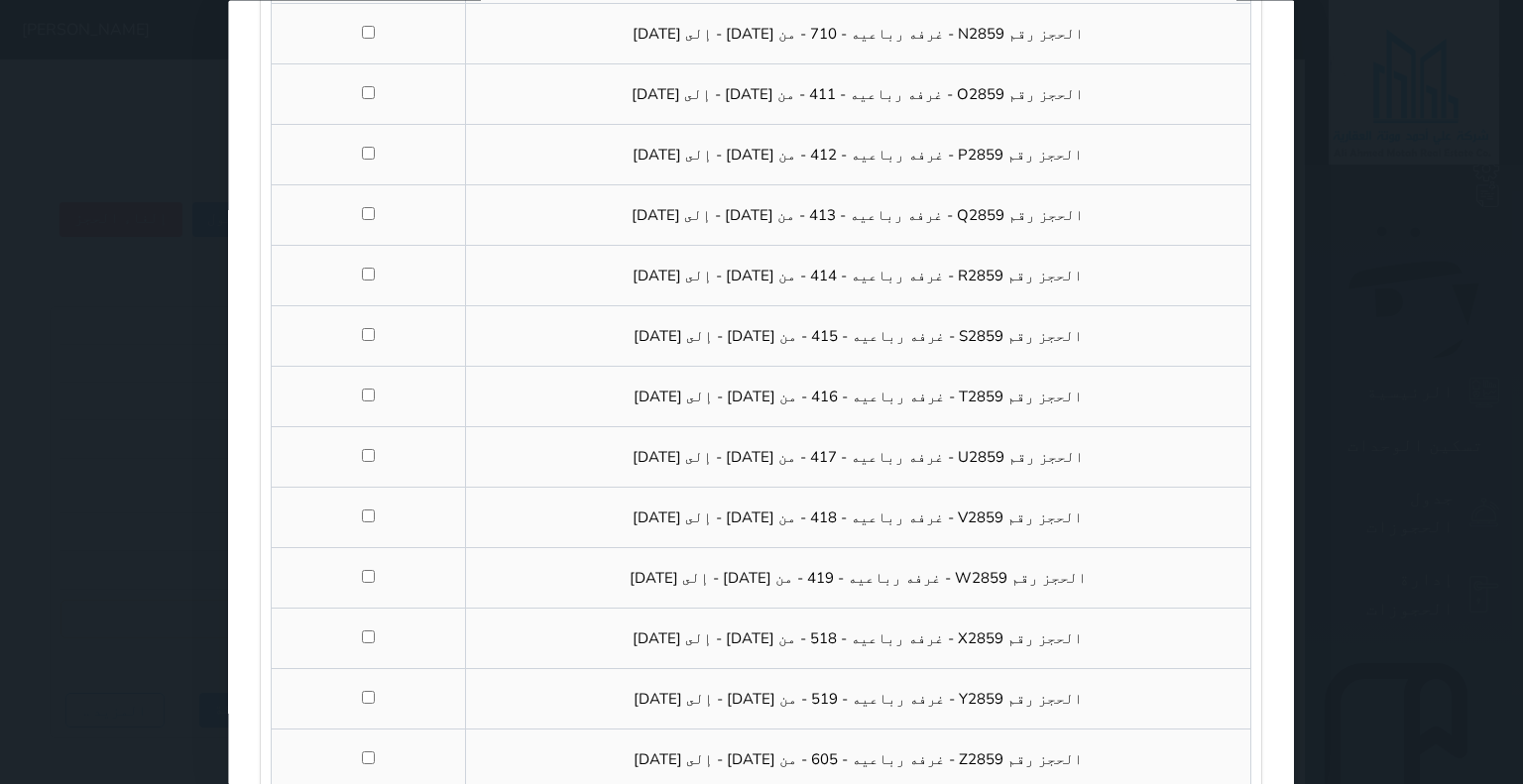 scroll, scrollTop: 899, scrollLeft: 0, axis: vertical 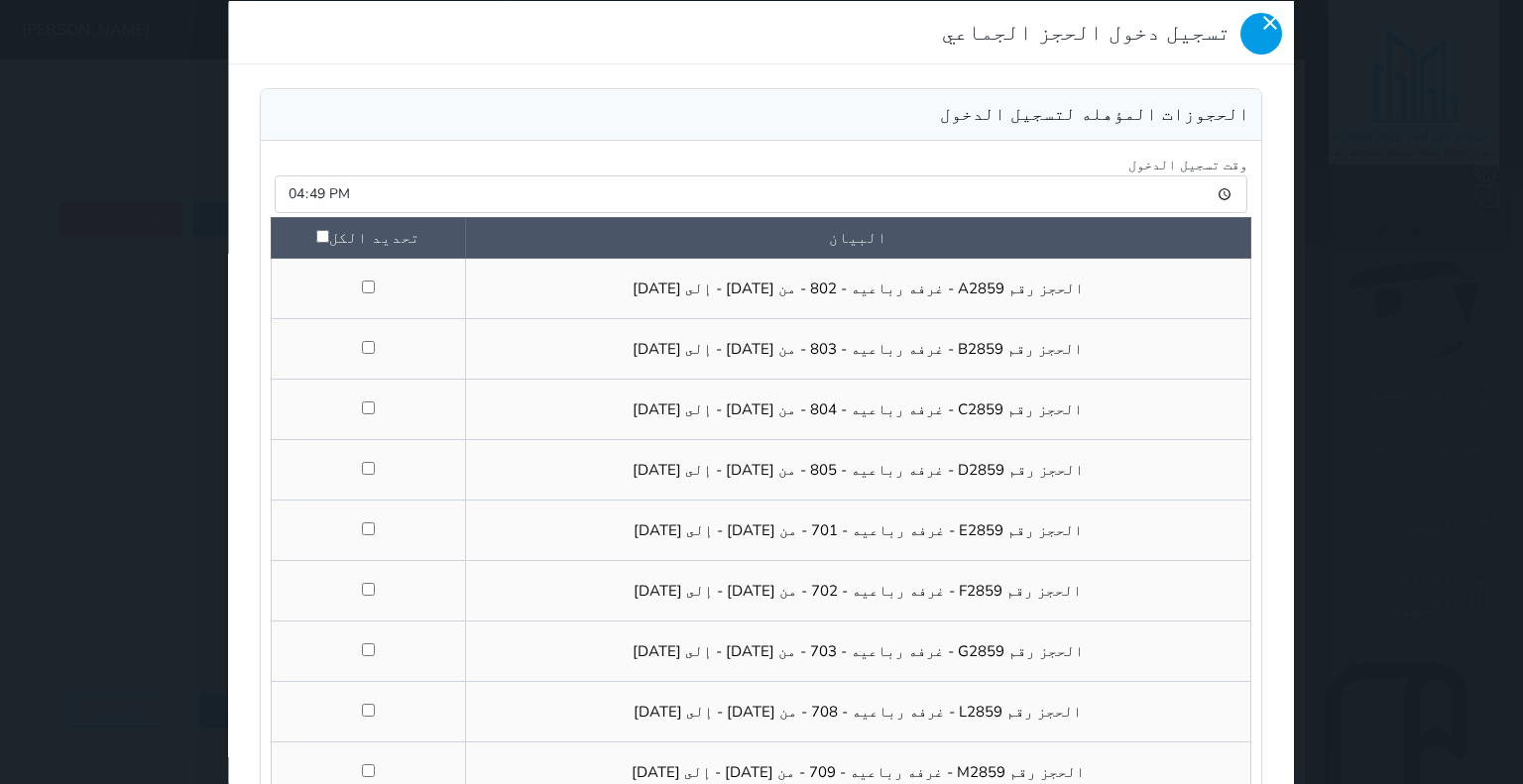 click 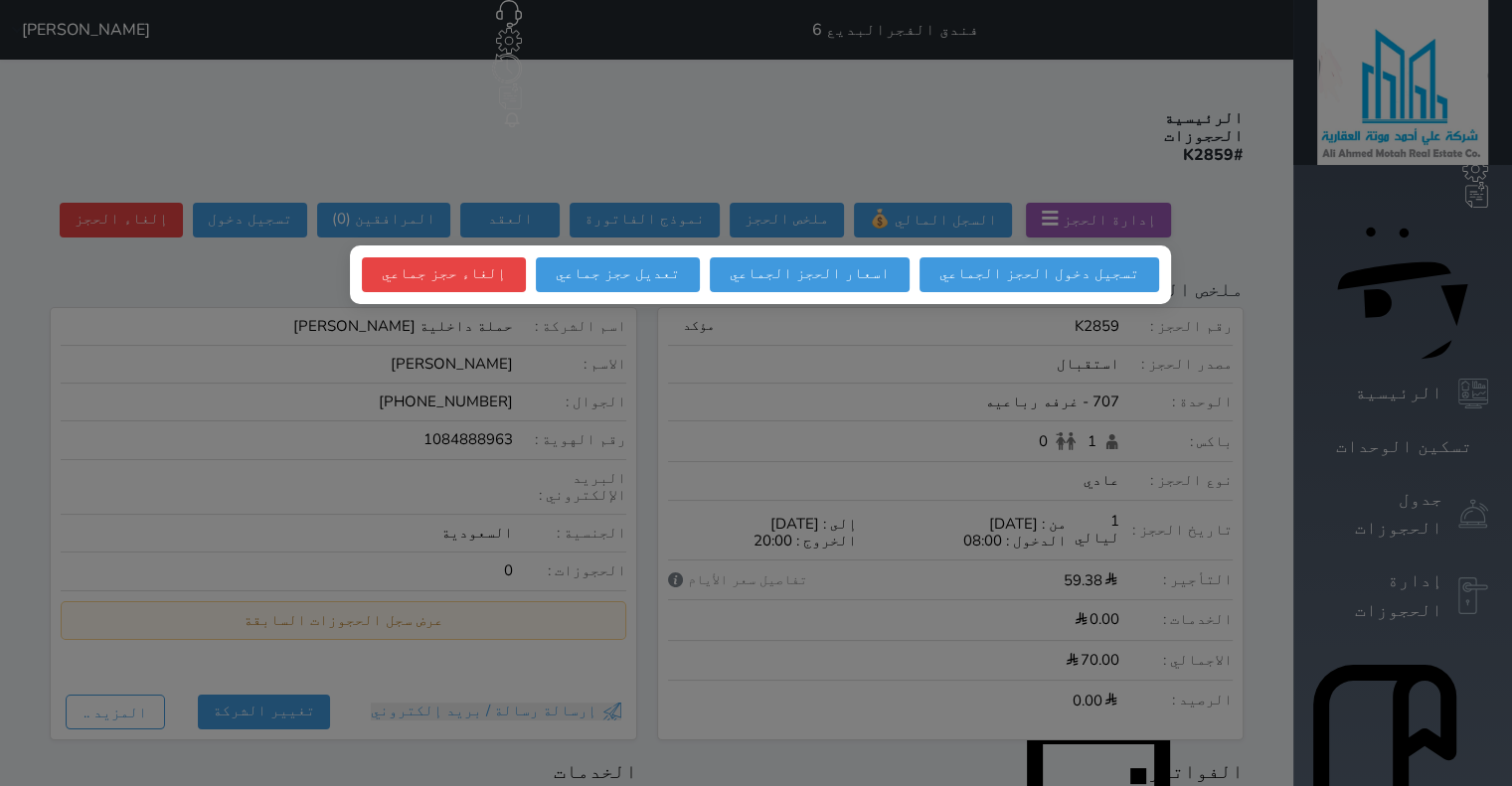 scroll, scrollTop: 688, scrollLeft: 0, axis: vertical 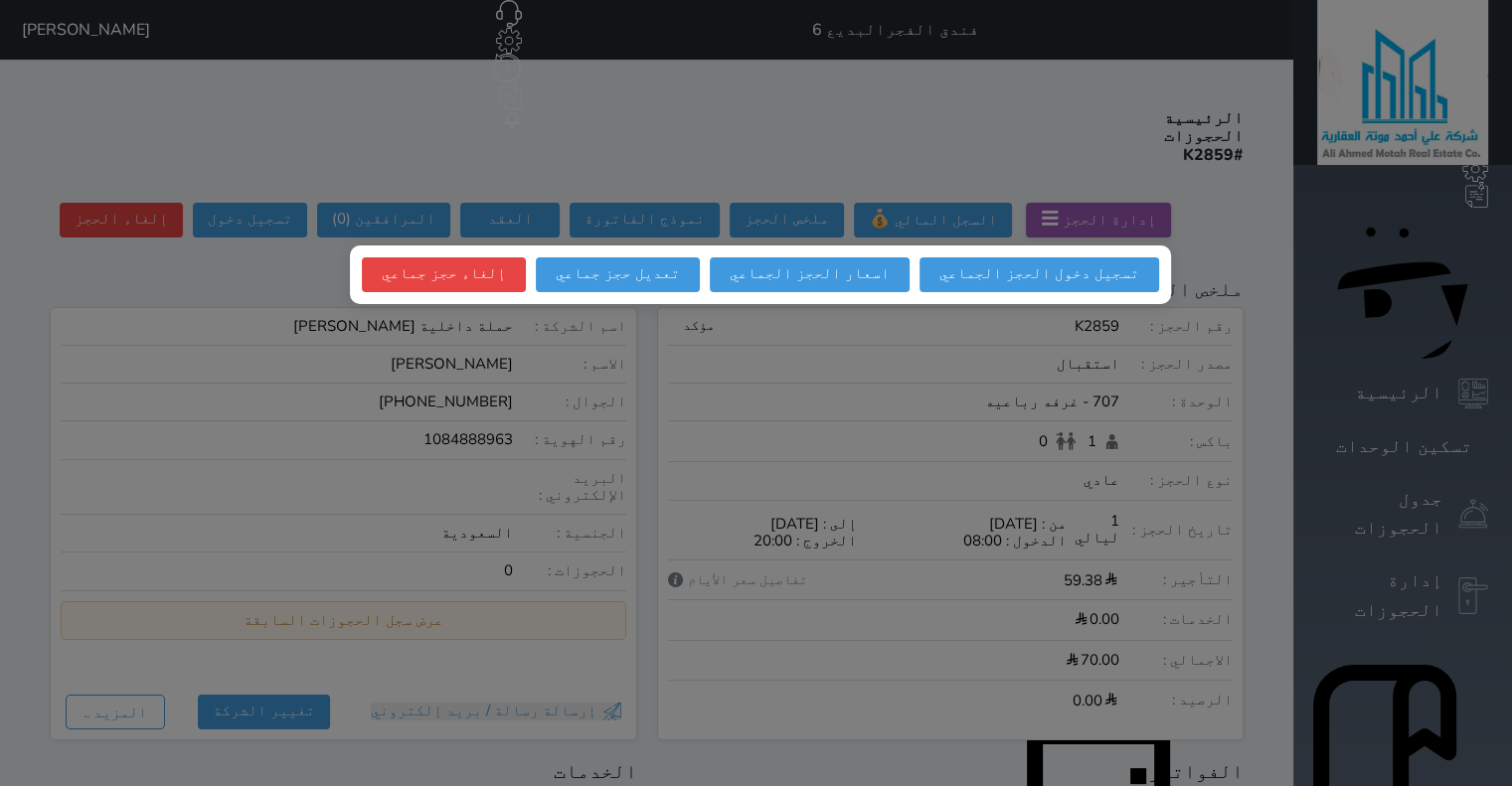 click at bounding box center [756, 393] 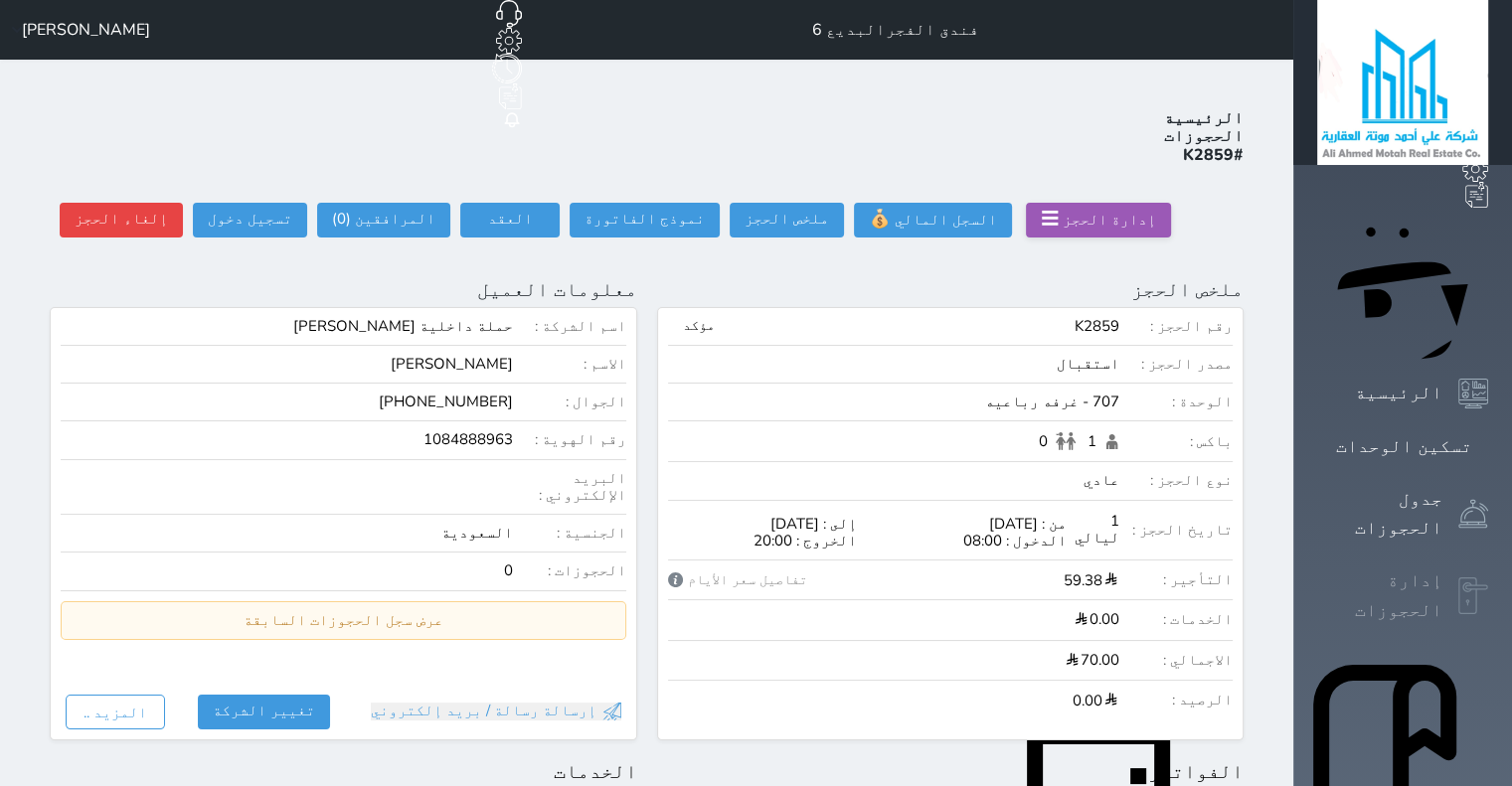 click 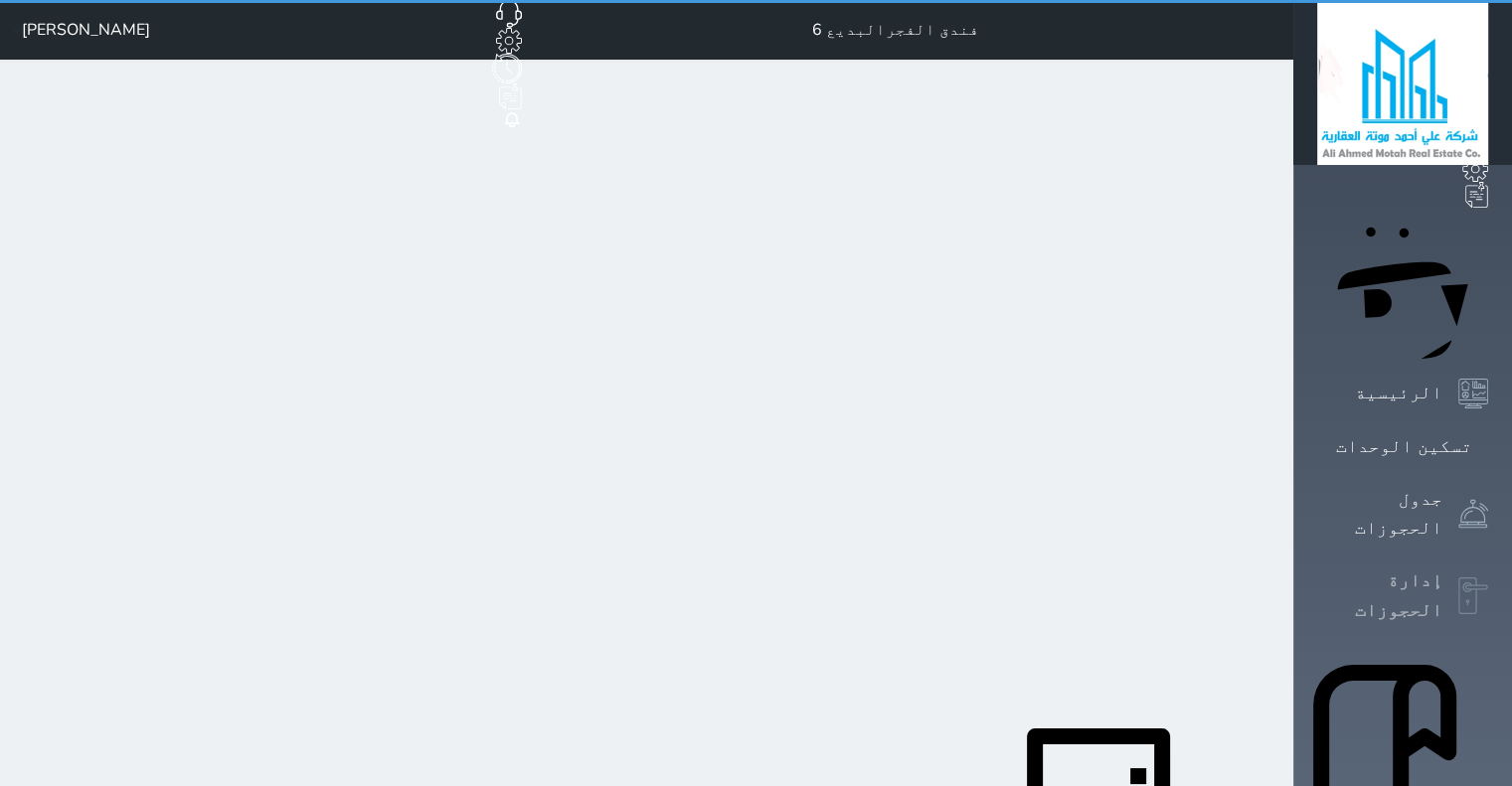 select on "open_all" 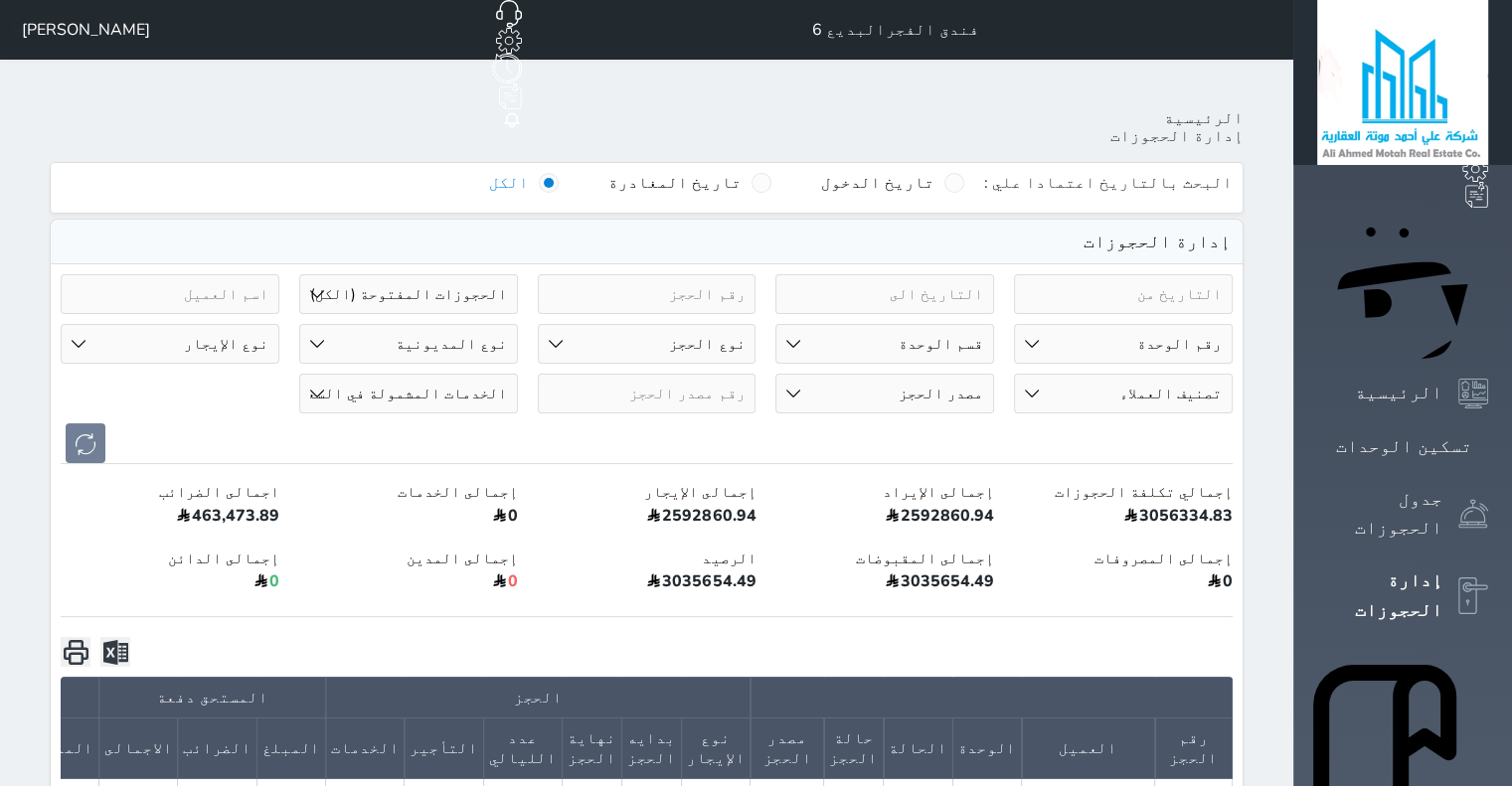 scroll, scrollTop: 688, scrollLeft: 0, axis: vertical 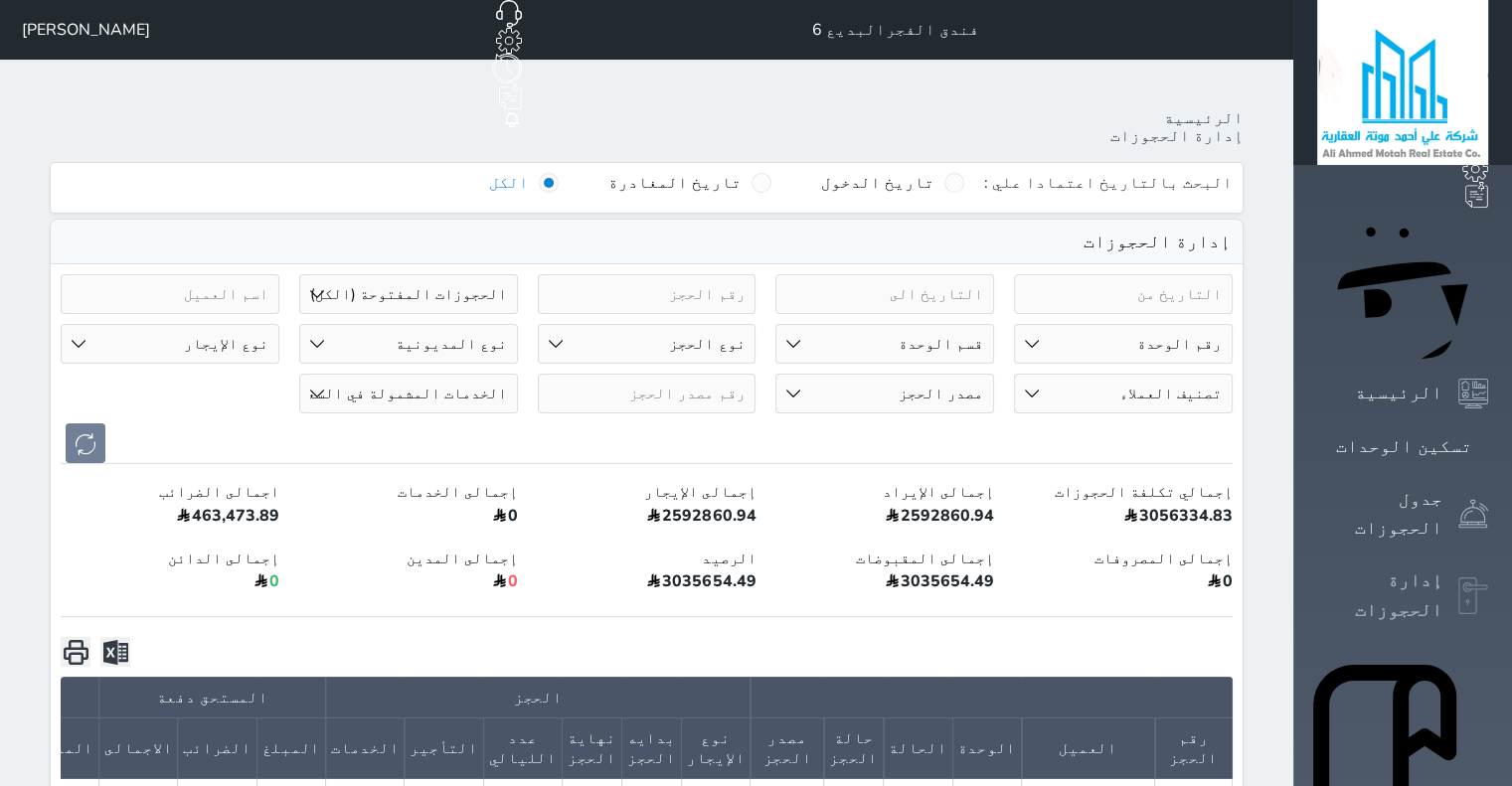 click on "إدارة الحجوزات" at bounding box center (1403, 595) 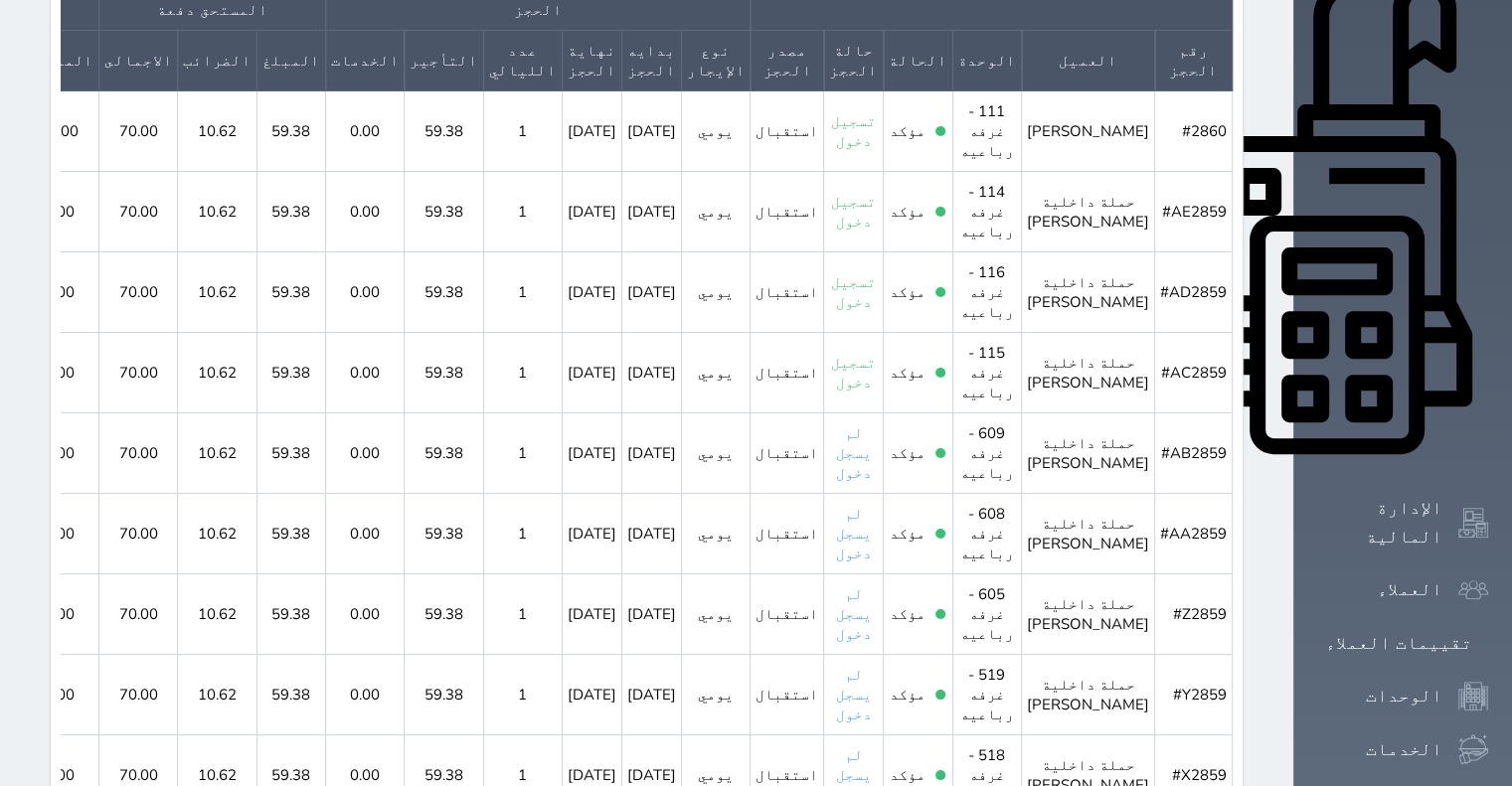 scroll, scrollTop: 0, scrollLeft: 0, axis: both 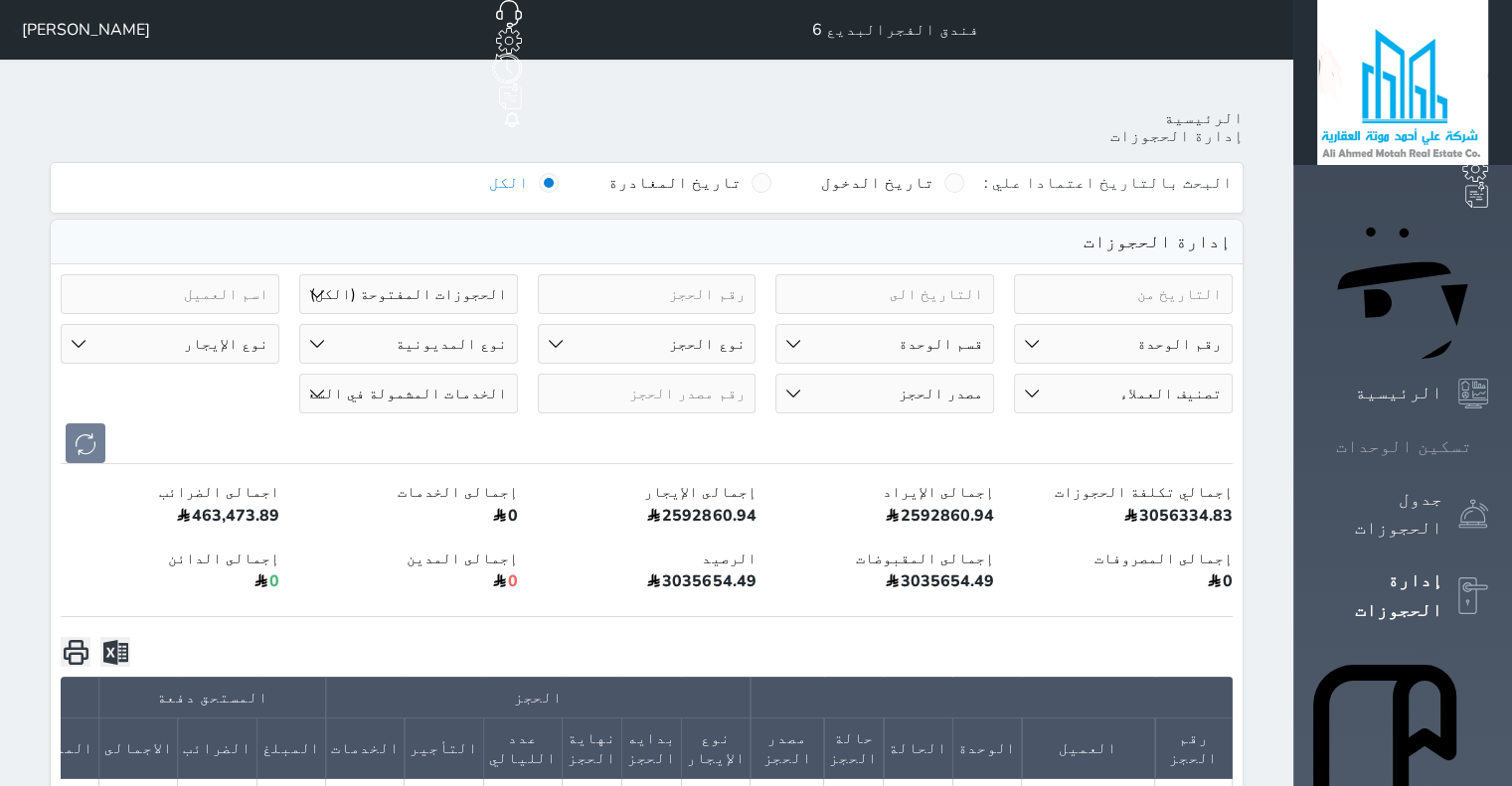 click 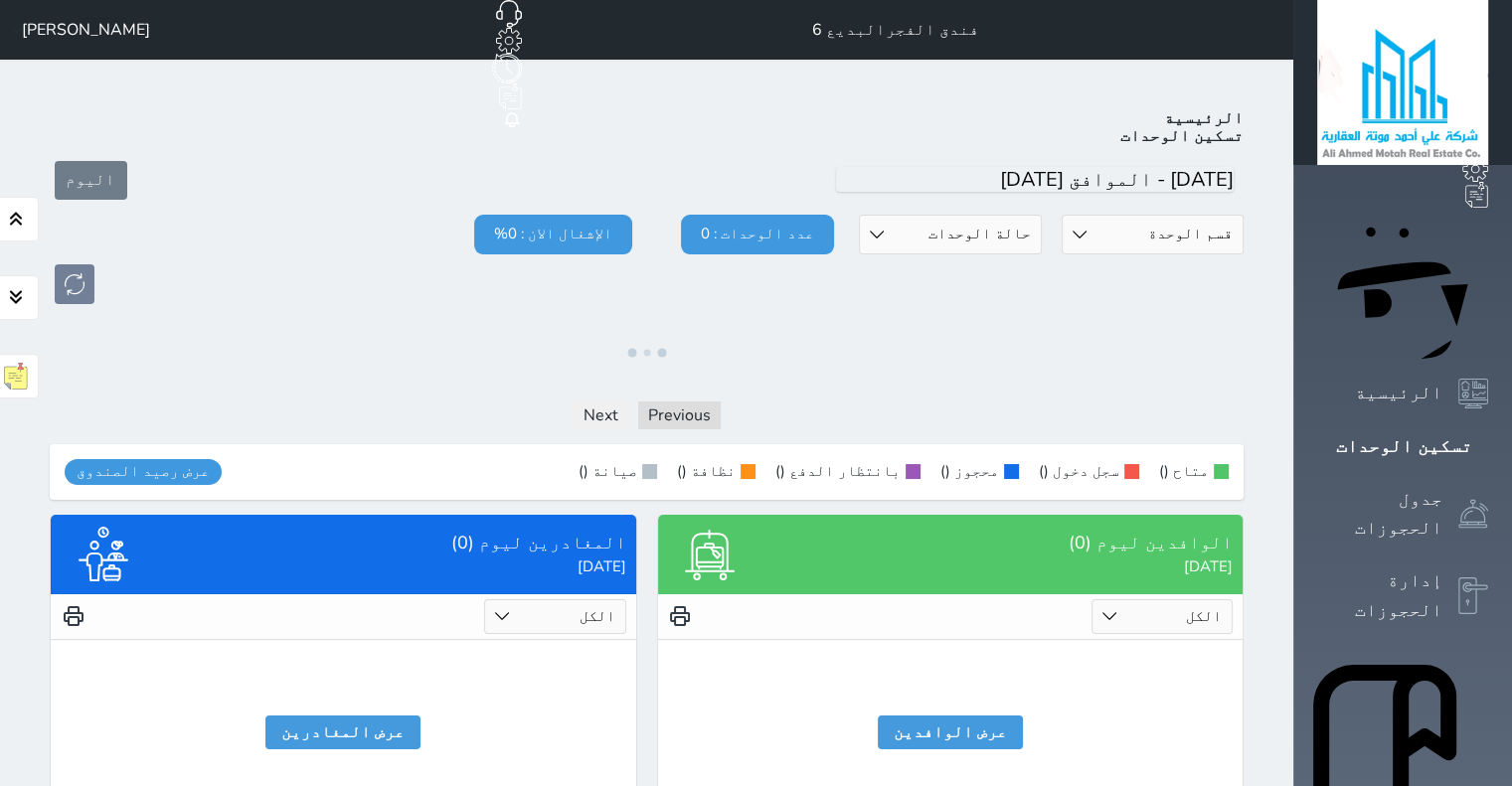 click on "حجز جماعي جديد   حجز جديد             الرئيسية     تسكين الوحدات     جدول الحجوزات     إدارة الحجوزات     POS     الإدارة المالية     العملاء     تقييمات العملاء     الوحدات     الخدمات     التقارير     الإعدادات                                 المدفوعات الالكترونية     الدعم الفني" at bounding box center (1403, 860) 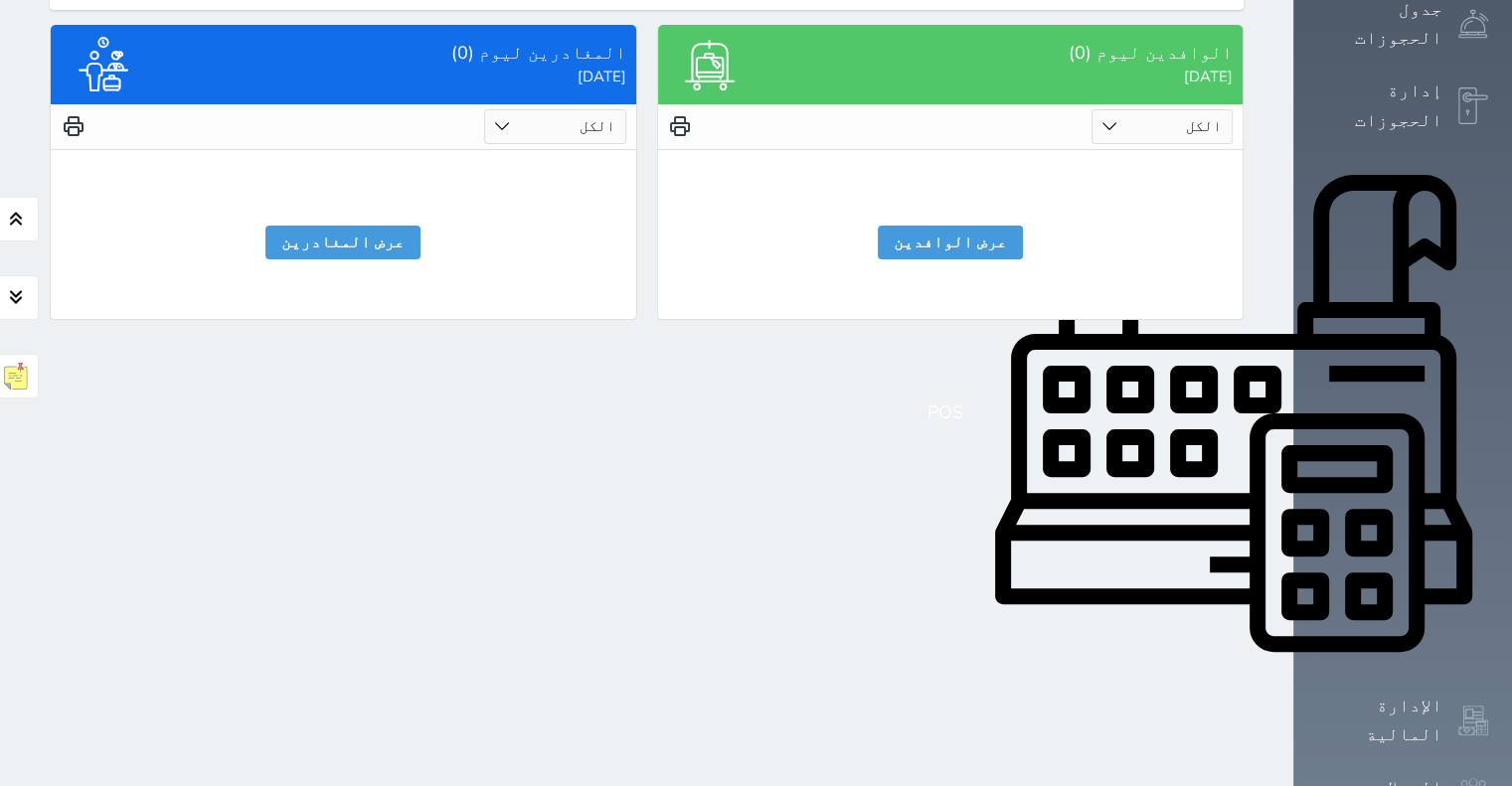 scroll, scrollTop: 0, scrollLeft: 0, axis: both 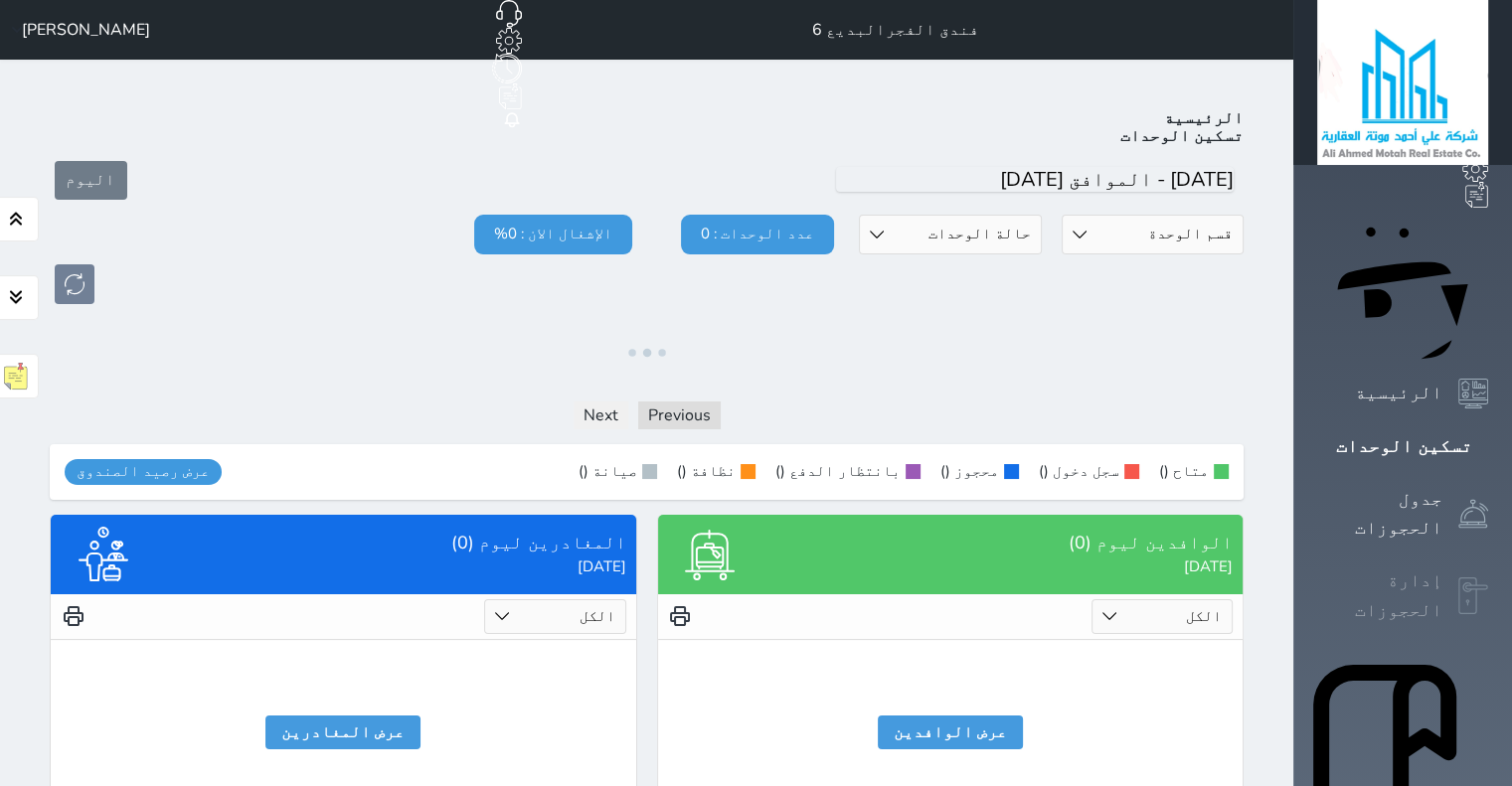 click 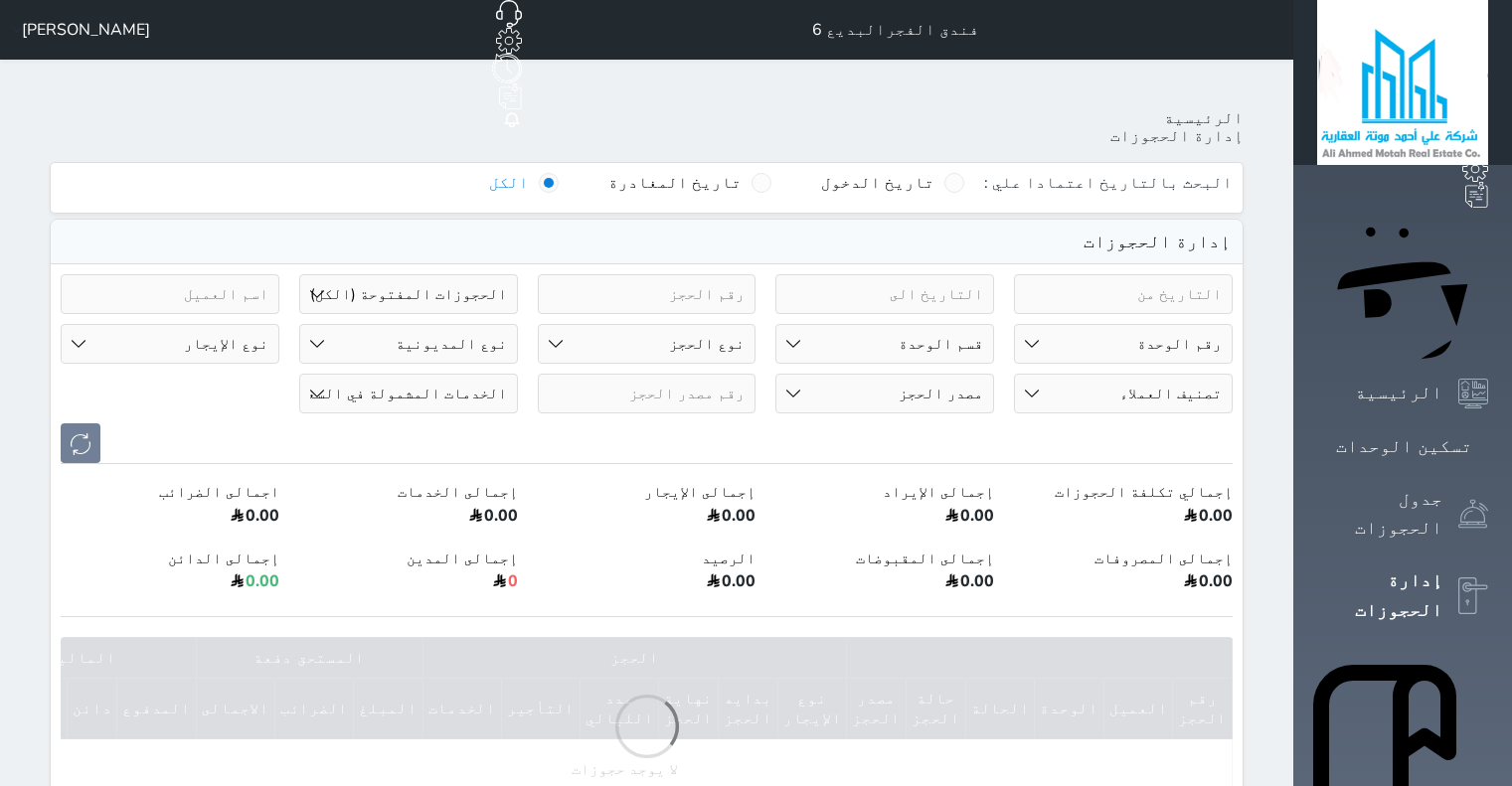 select on "open_all" 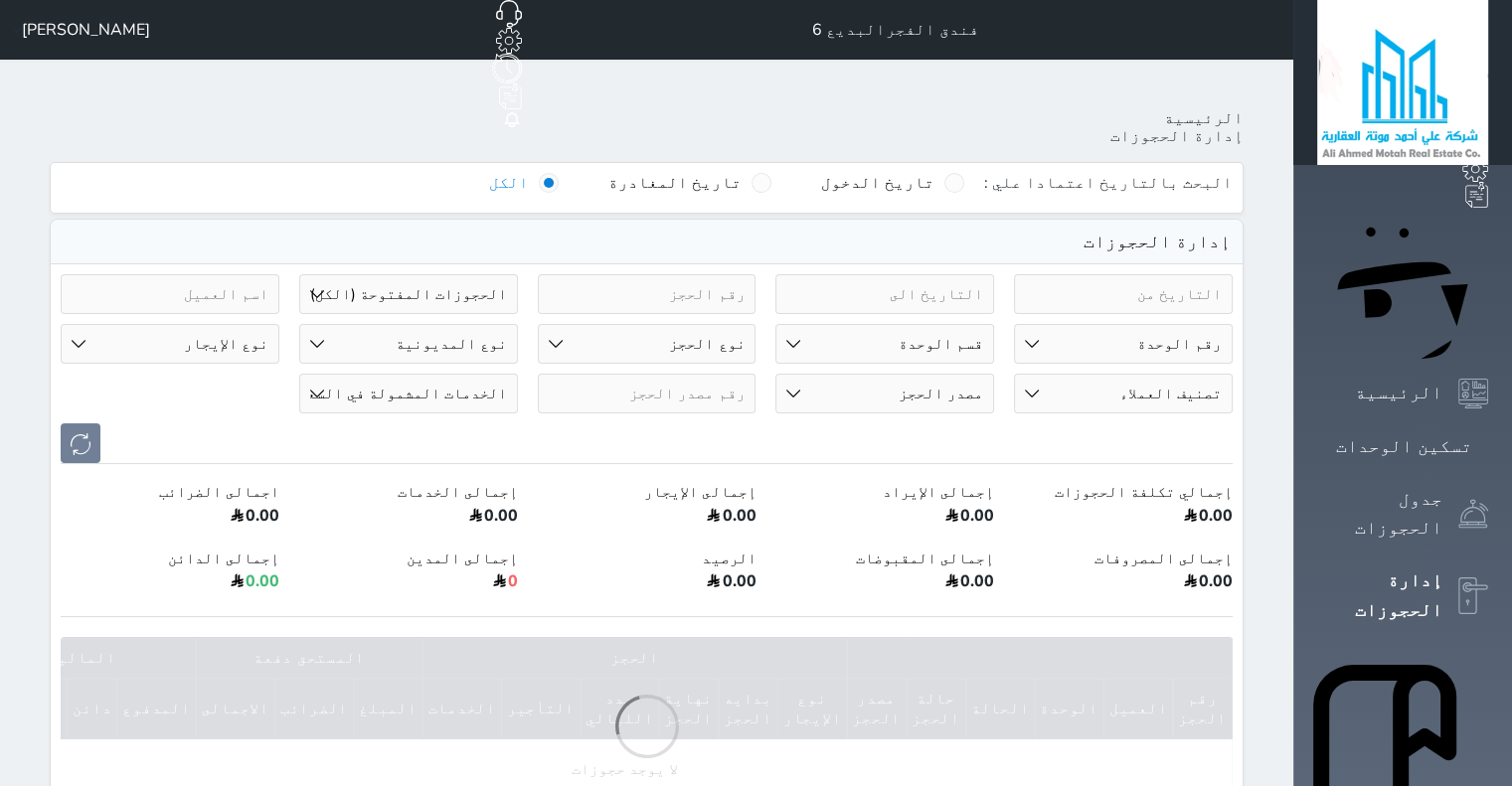 scroll, scrollTop: 490, scrollLeft: 0, axis: vertical 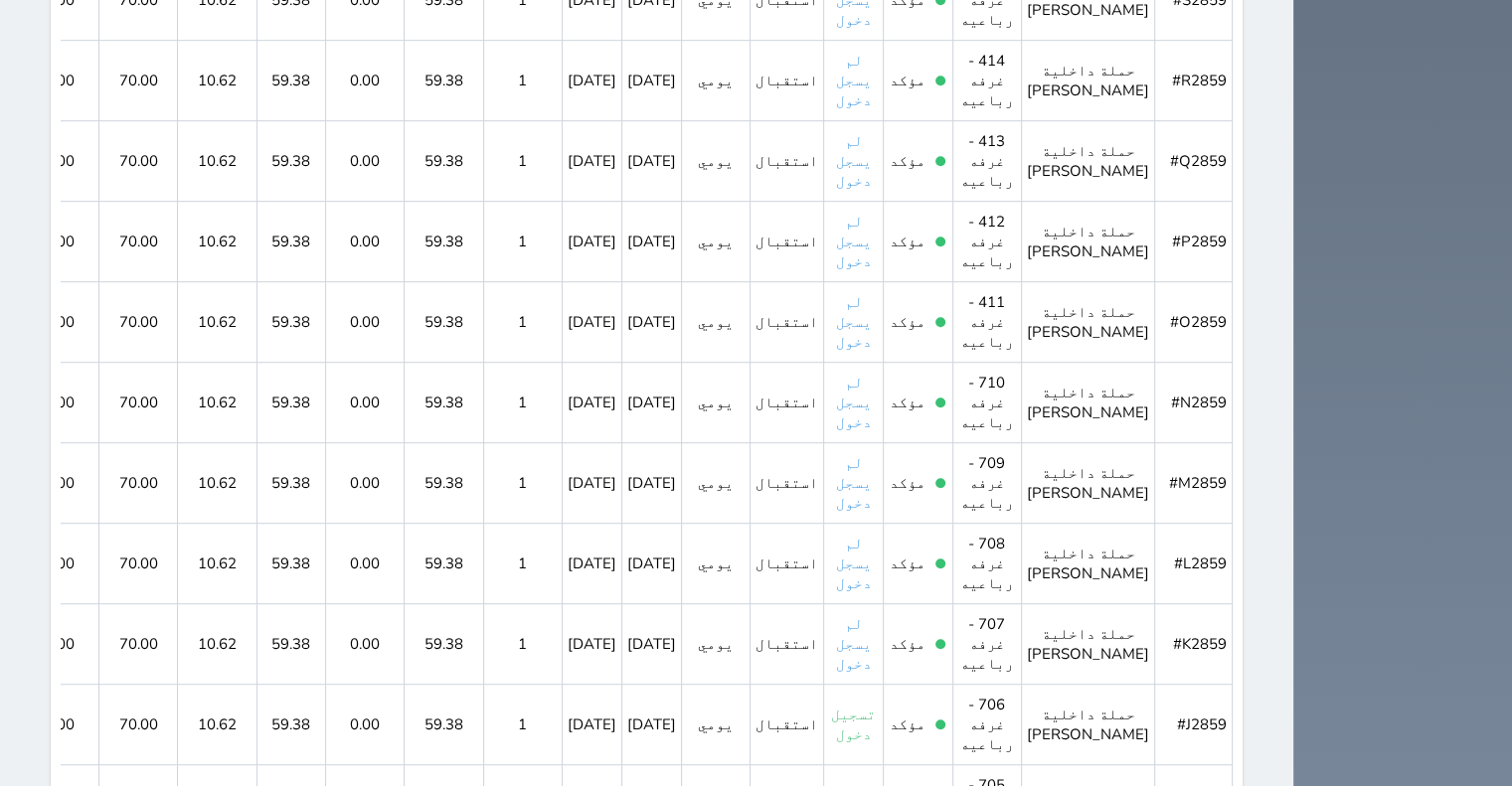 click 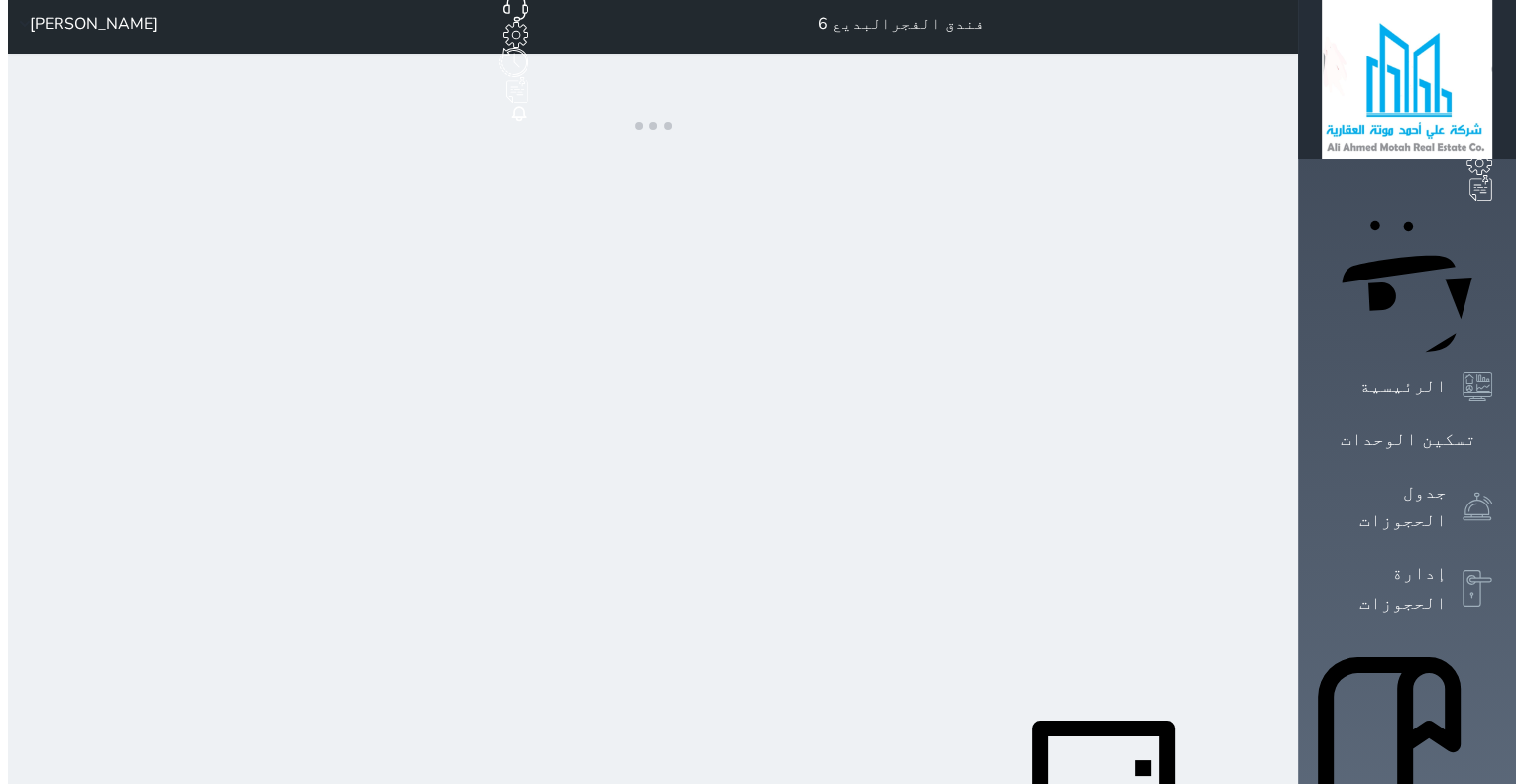 scroll, scrollTop: 0, scrollLeft: 0, axis: both 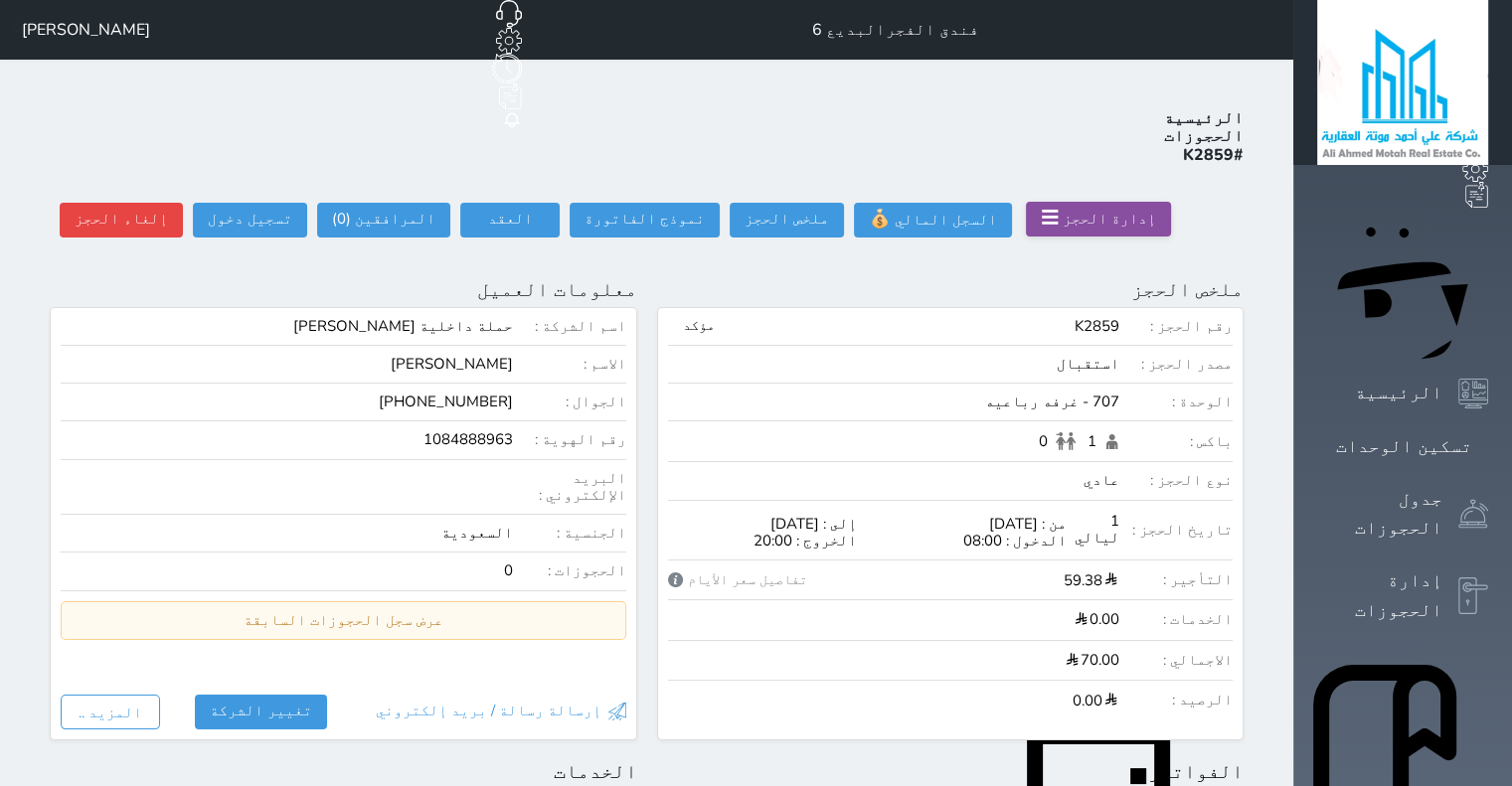 click on "إدارة الحجز   ☰" at bounding box center [1098, 219] 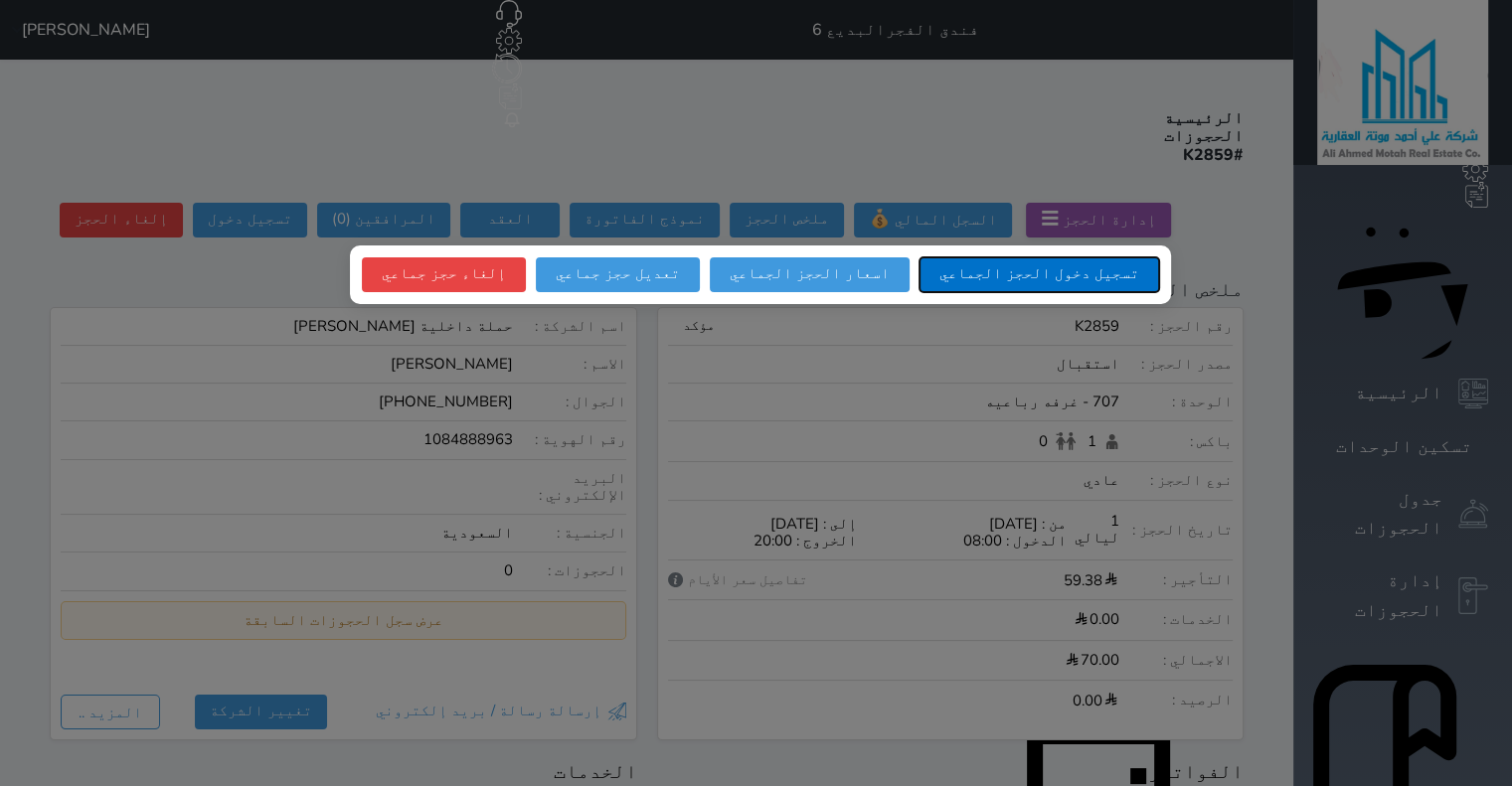 click on "تسجيل دخول الحجز الجماعي" at bounding box center (1039, 274) 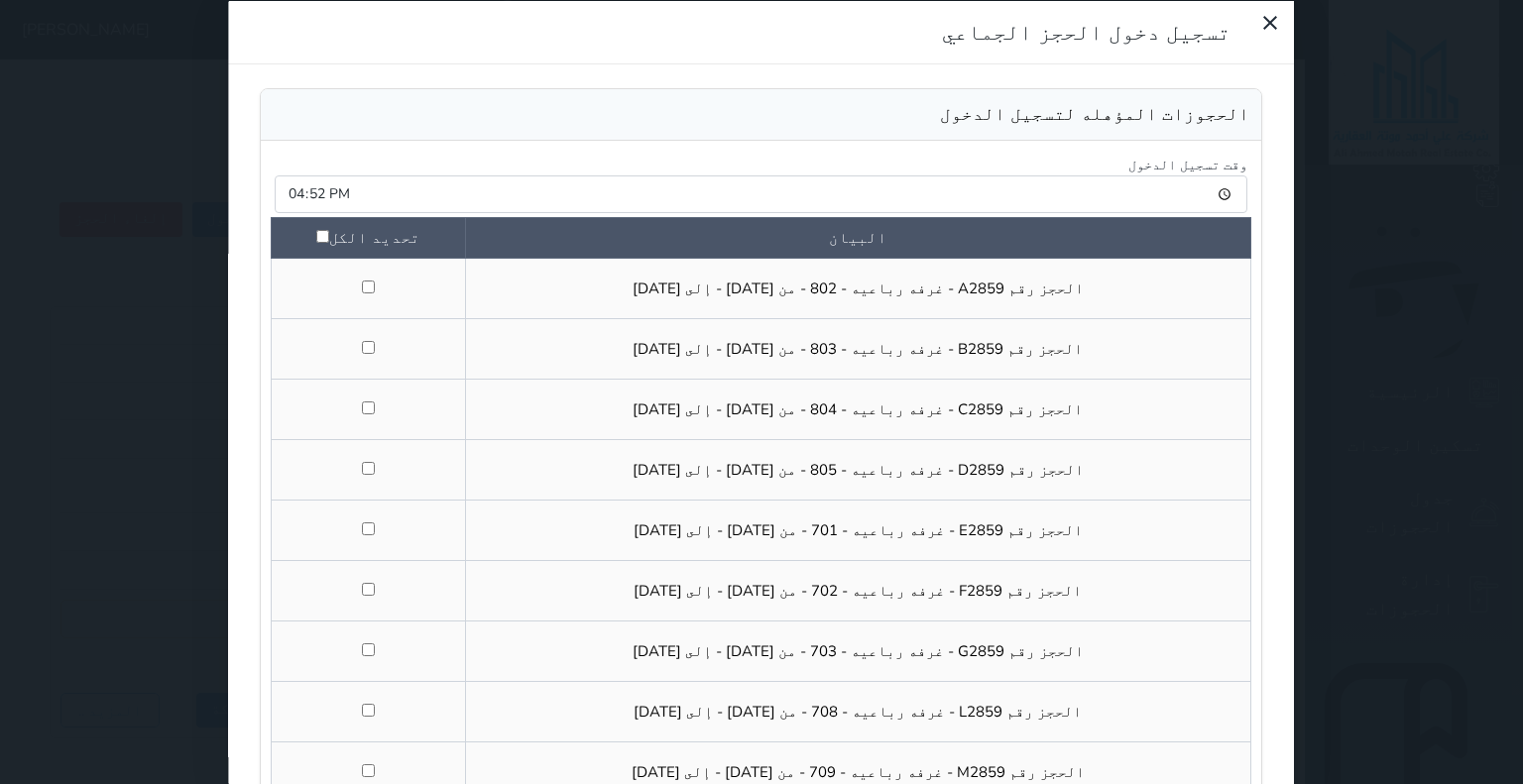 click at bounding box center (322, 236) 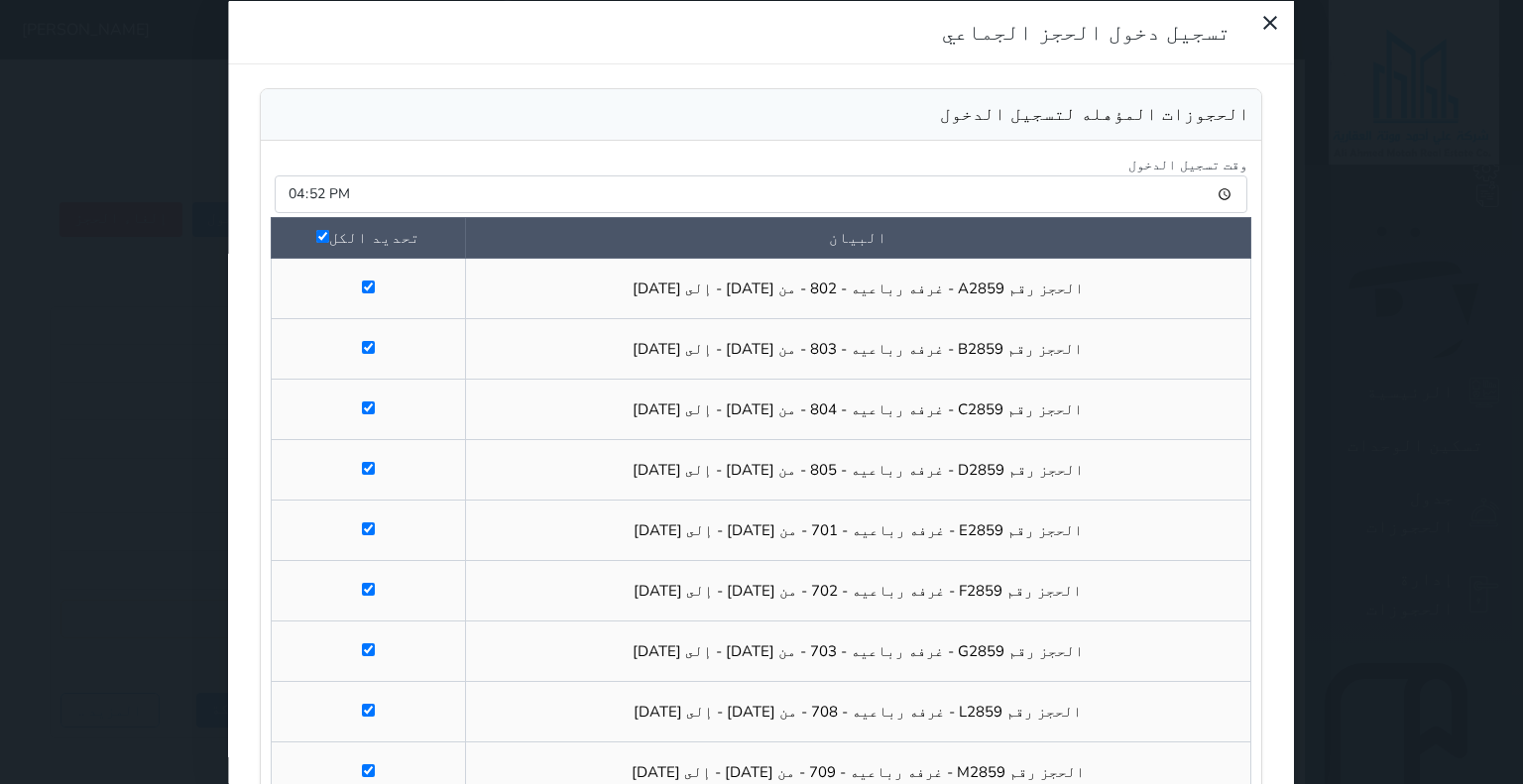 checkbox on "true" 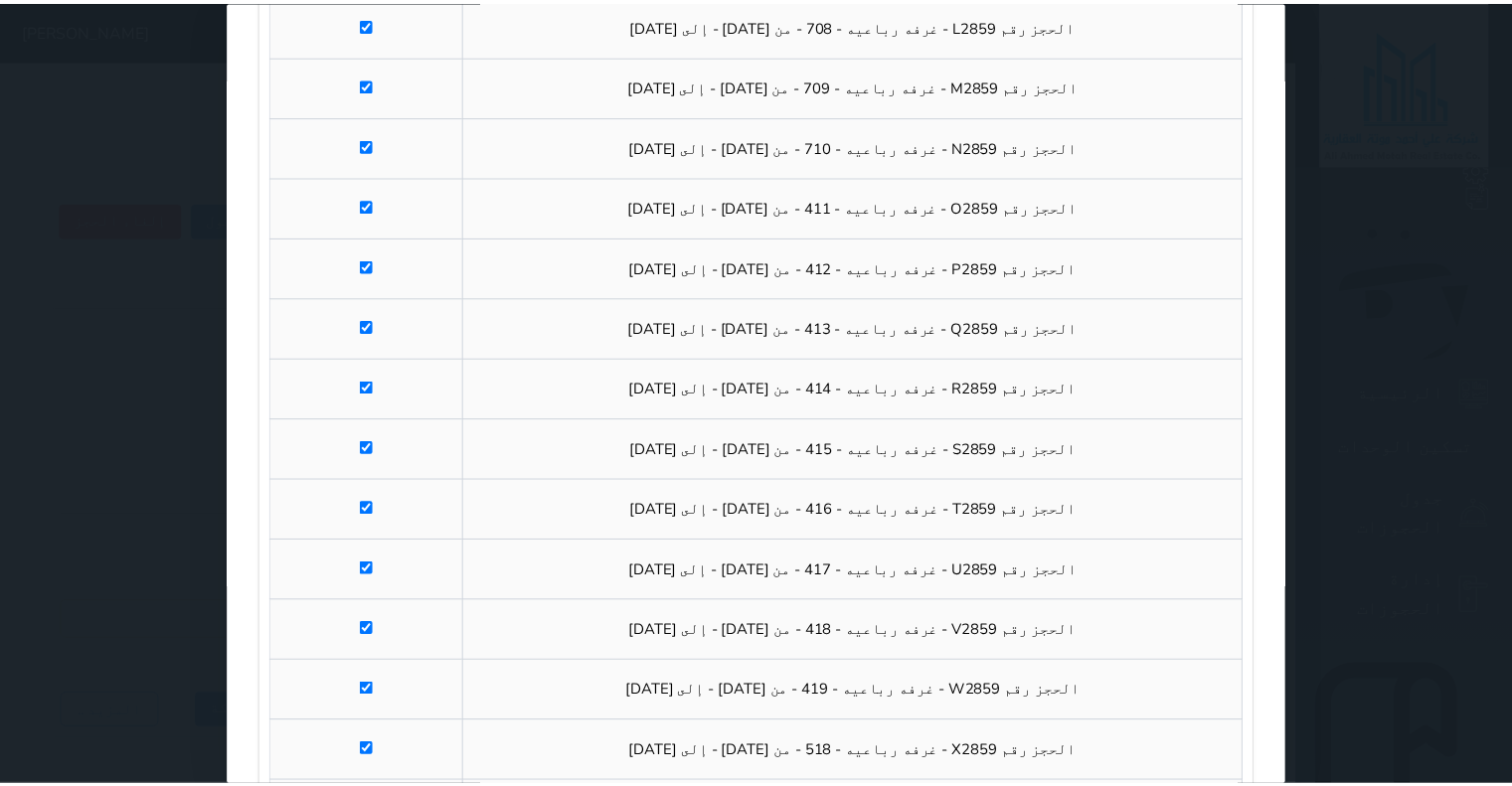 scroll, scrollTop: 886, scrollLeft: 0, axis: vertical 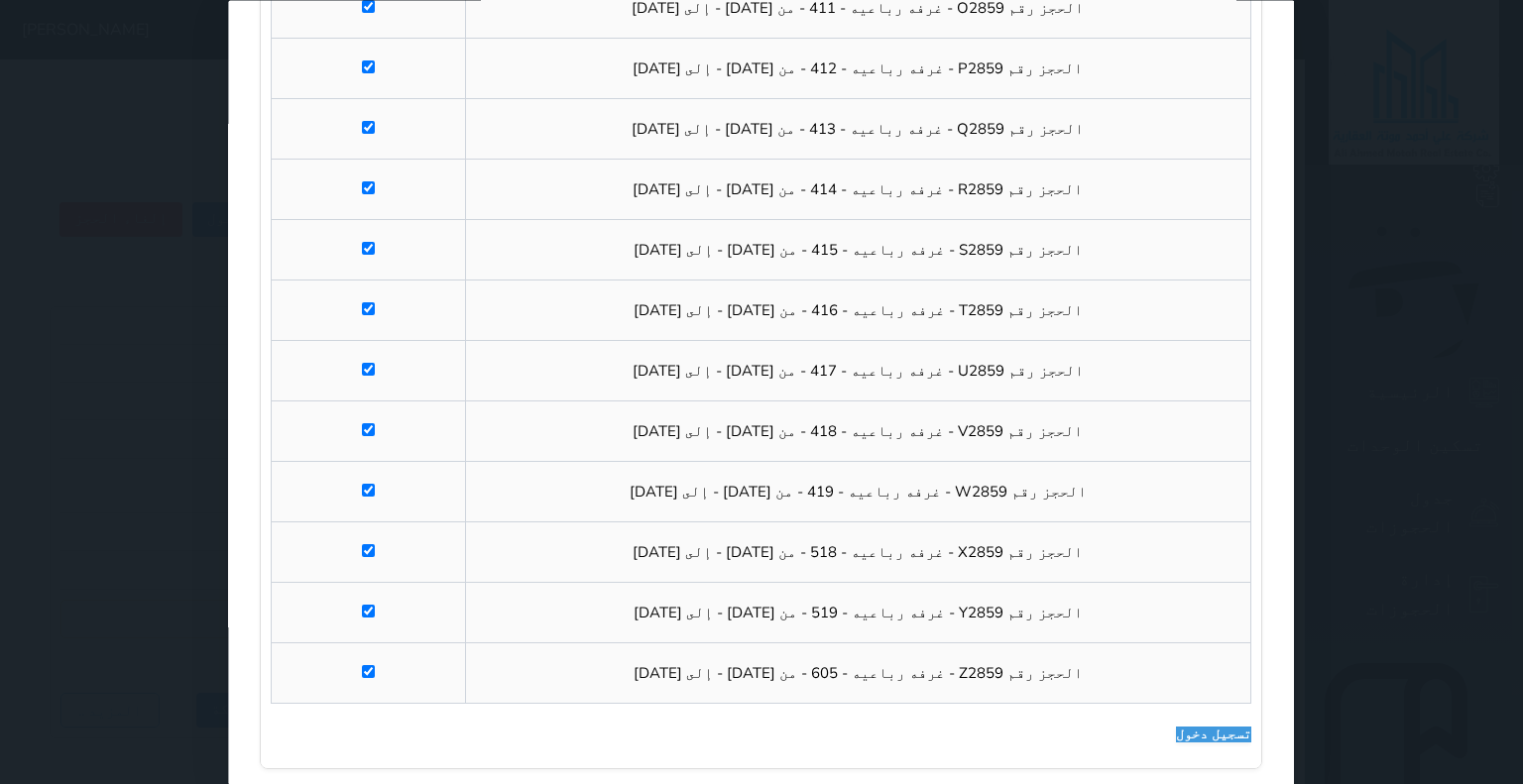 click on "تسجيل دخول الحجز الجماعي
الحجوزات المؤهله لتسجيل الدخول
وقت تسجيل الدخول    16:52   البيان   تحديد الكل
الحجز رقم A2859
-
غرفه رباعيه
-
802
-
من
2025/07/11
-
إلى
2025/07/12
تسجيل دخول" at bounding box center [762, 392] 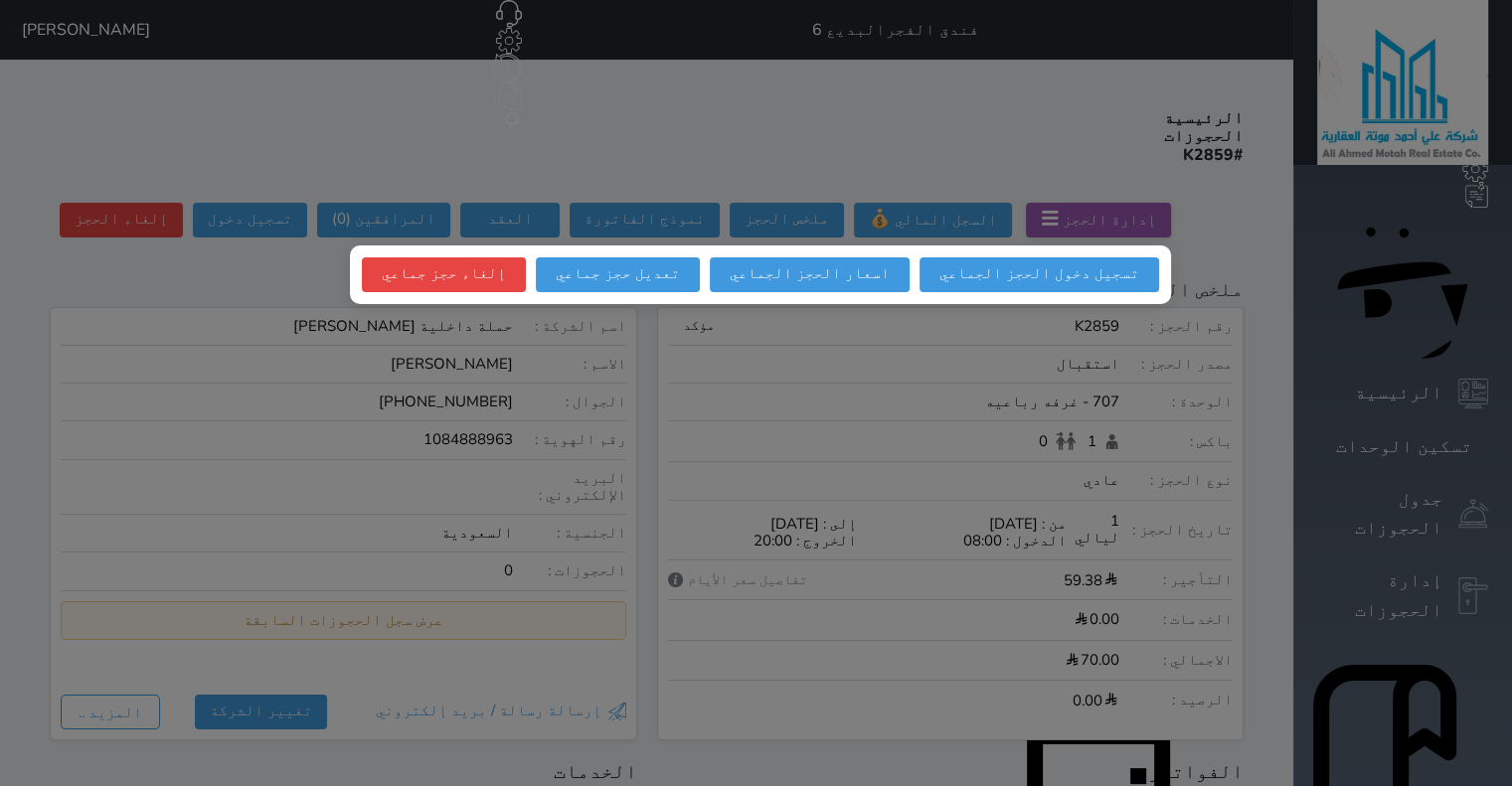click at bounding box center [756, 393] 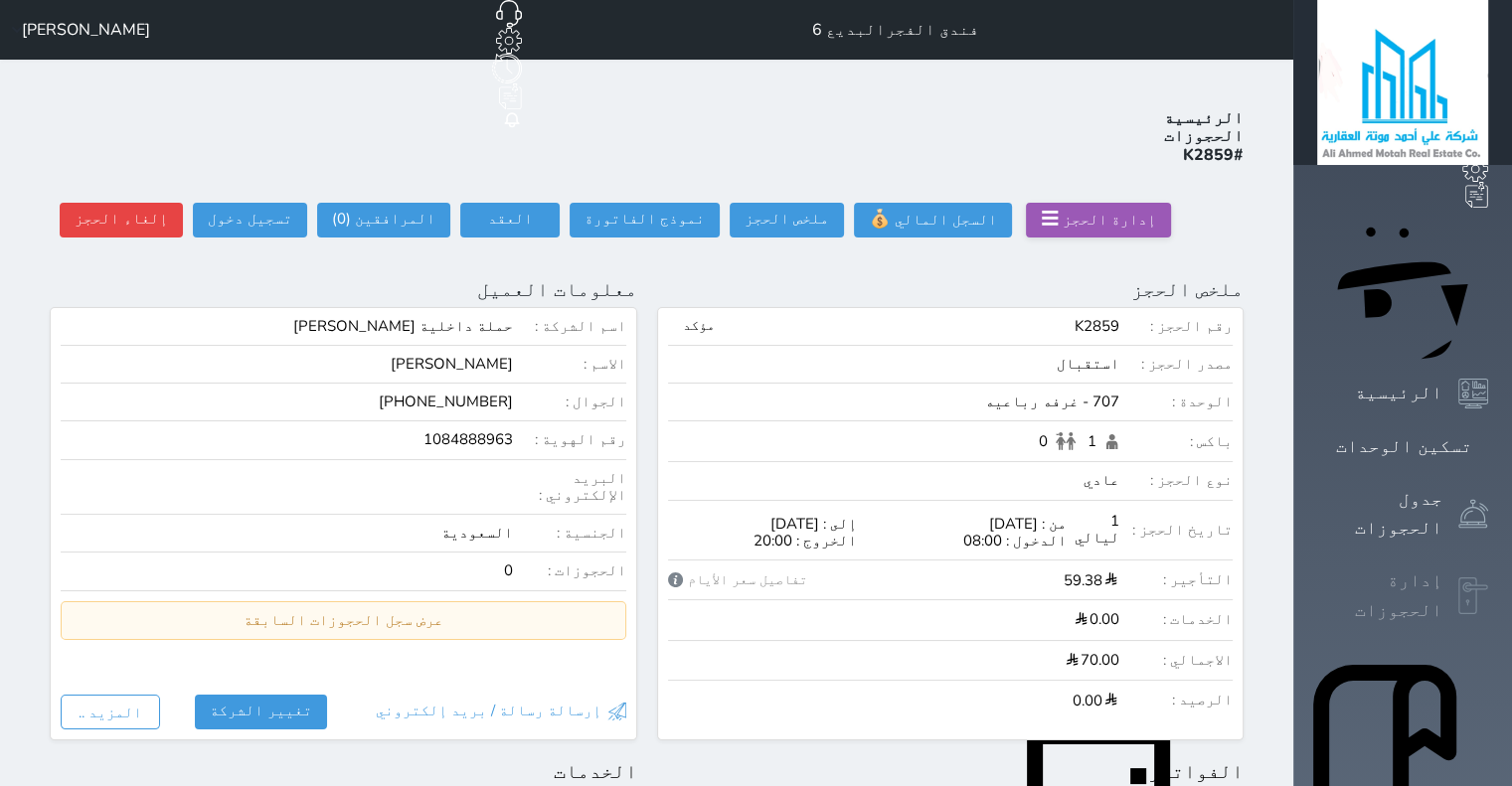 click on "إدارة الحجوزات" at bounding box center [1380, 595] 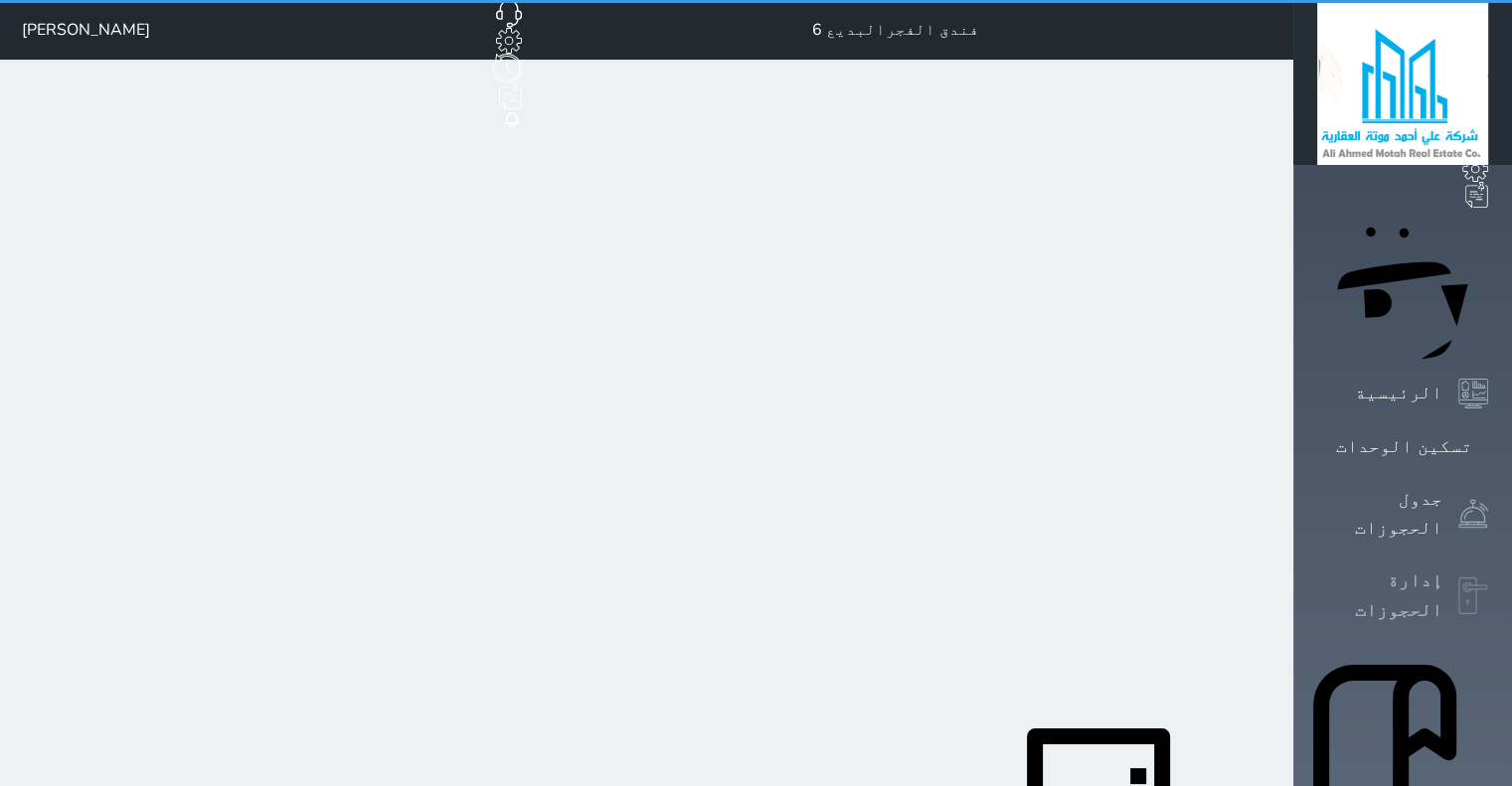 select on "open_all" 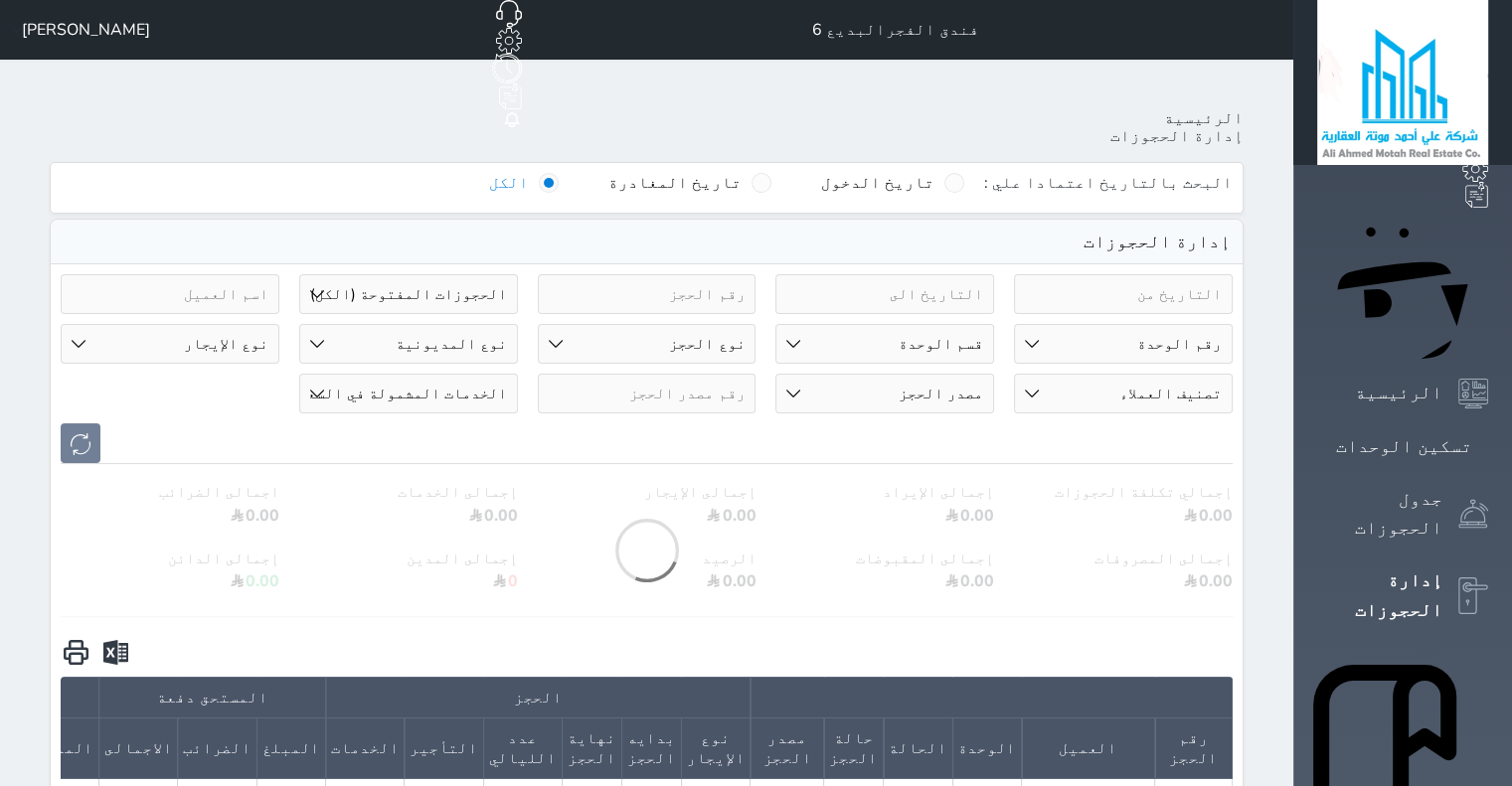 scroll, scrollTop: 688, scrollLeft: 0, axis: vertical 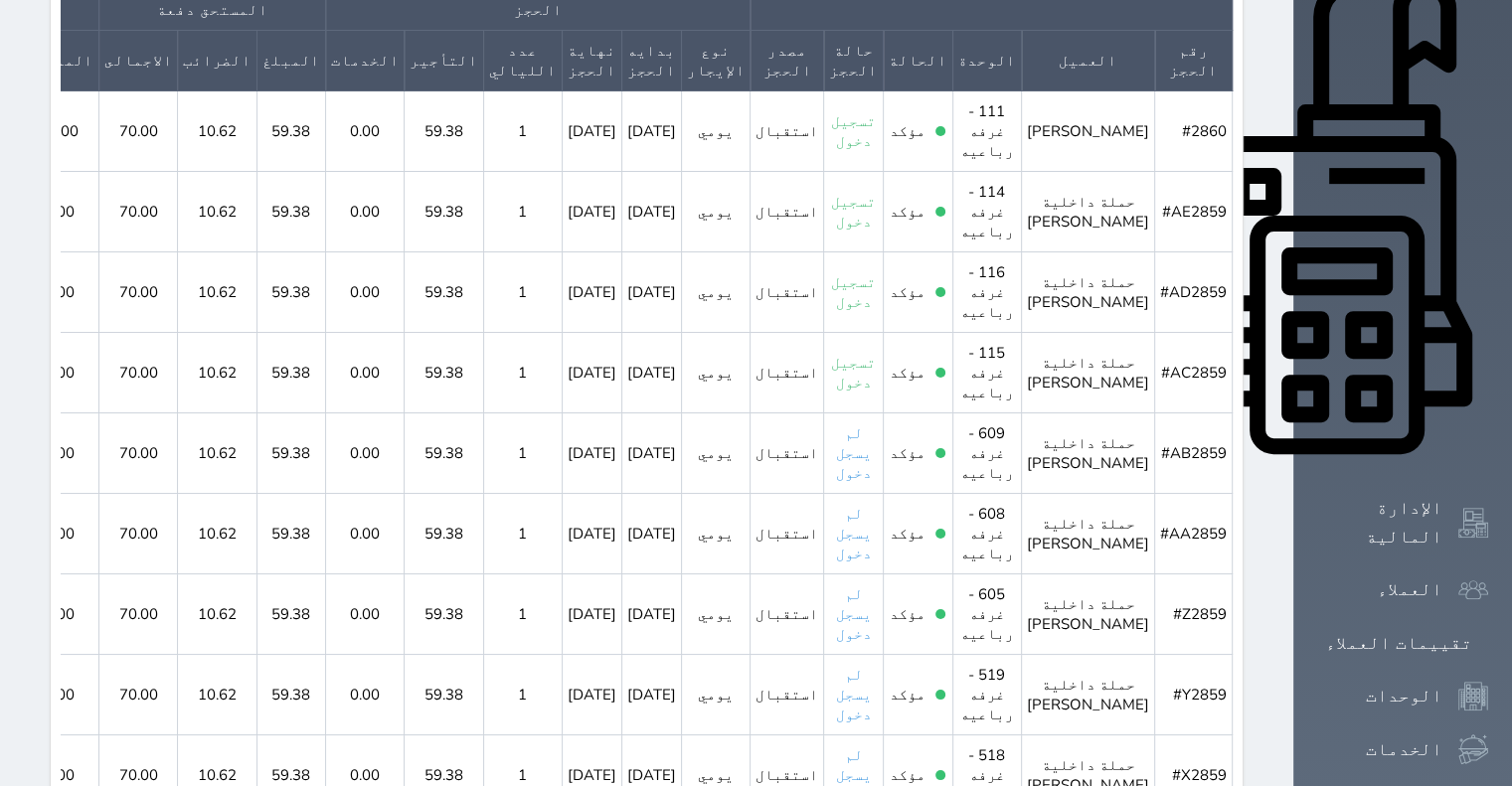 click 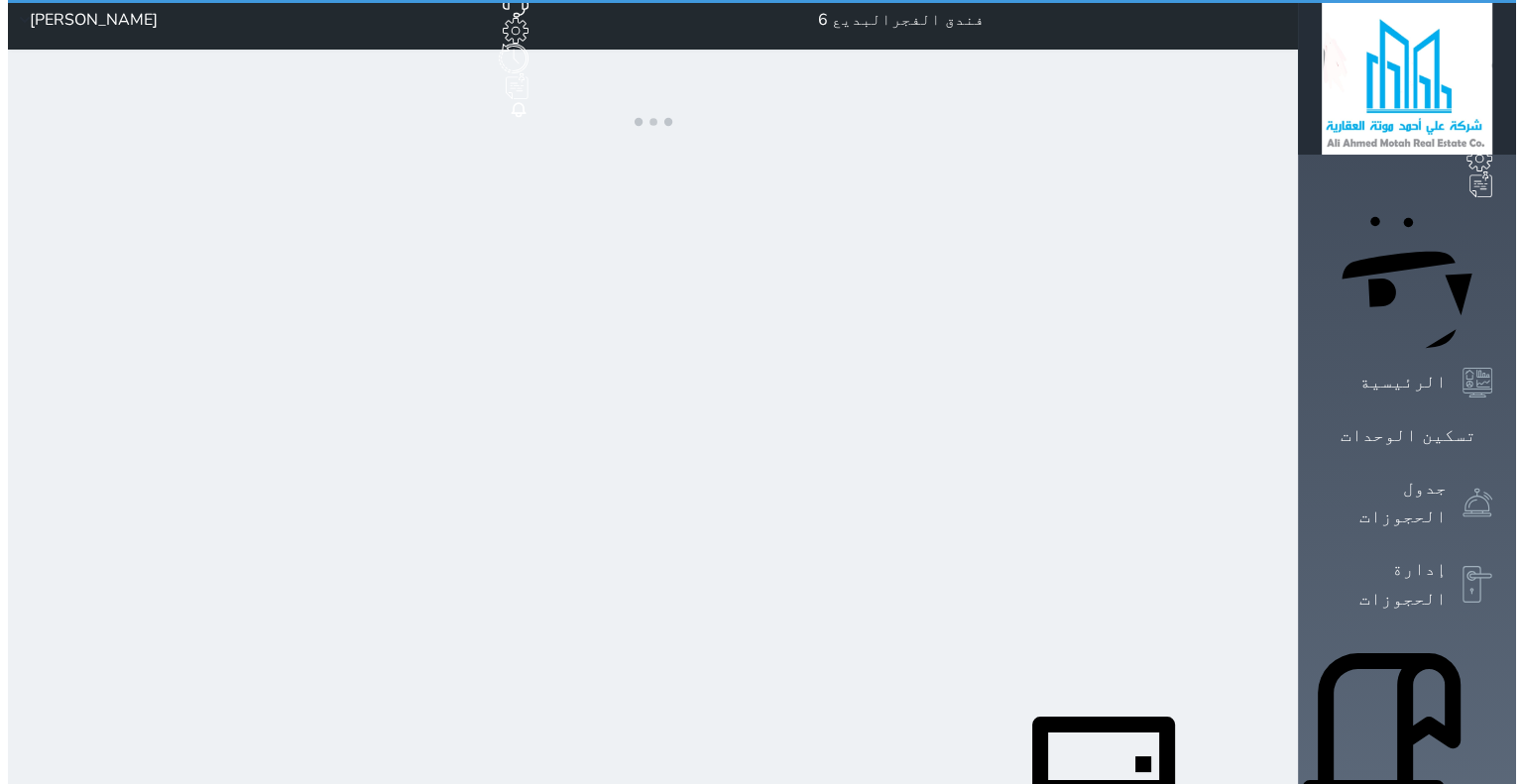 scroll, scrollTop: 0, scrollLeft: 0, axis: both 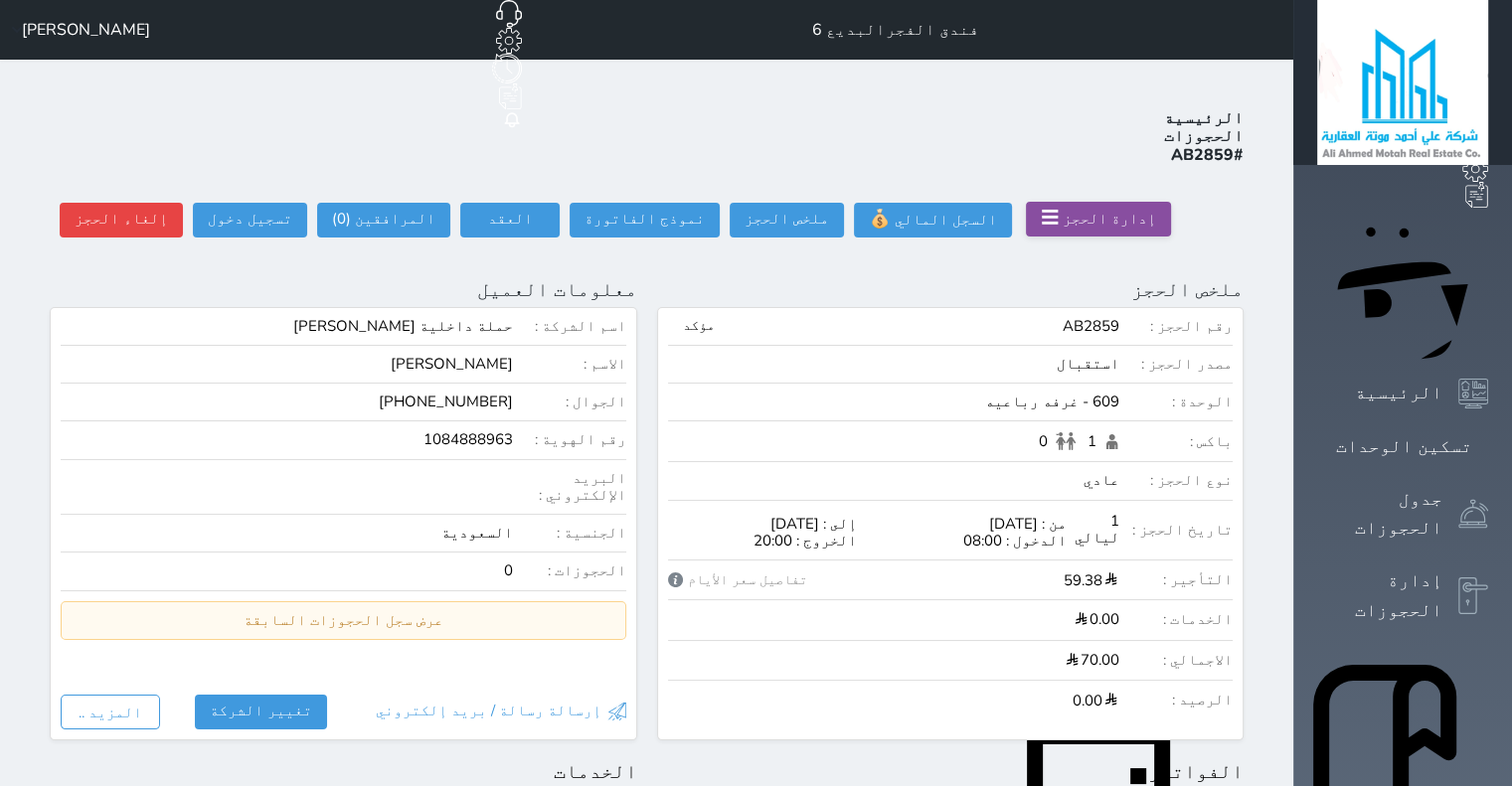 click on "☰" at bounding box center [1050, 218] 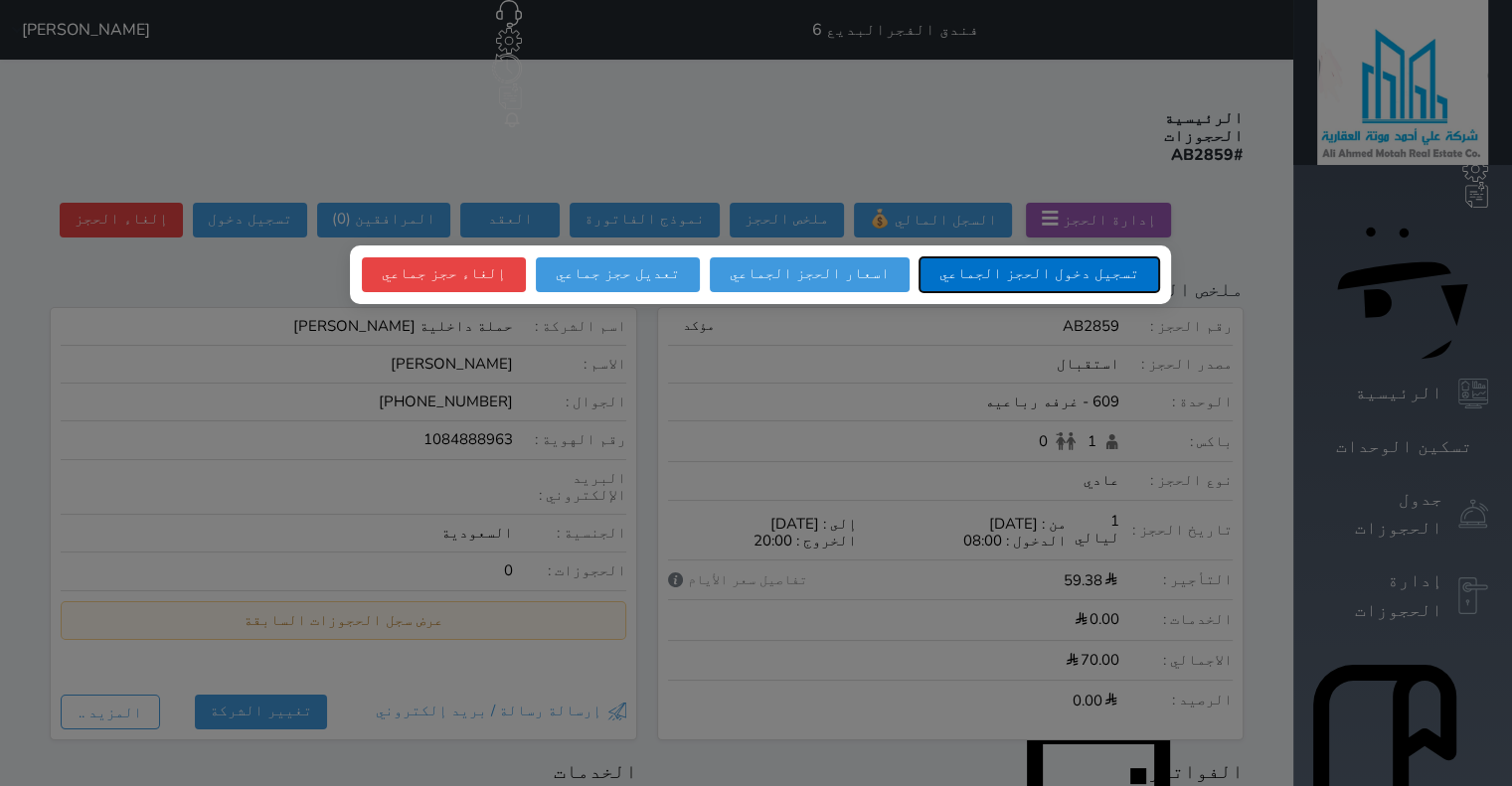 click on "تسجيل دخول الحجز الجماعي" at bounding box center (1039, 274) 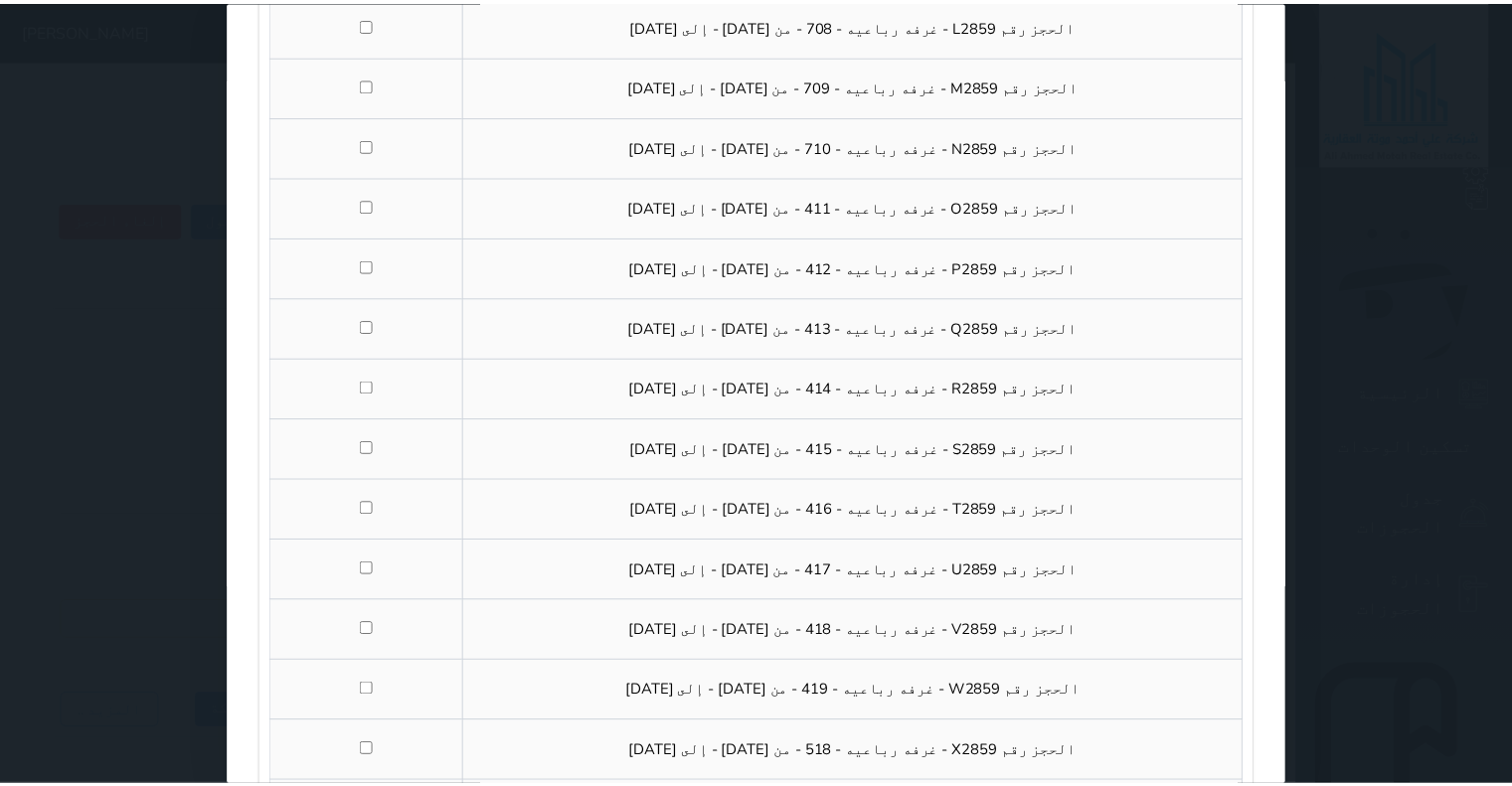 scroll, scrollTop: 886, scrollLeft: 0, axis: vertical 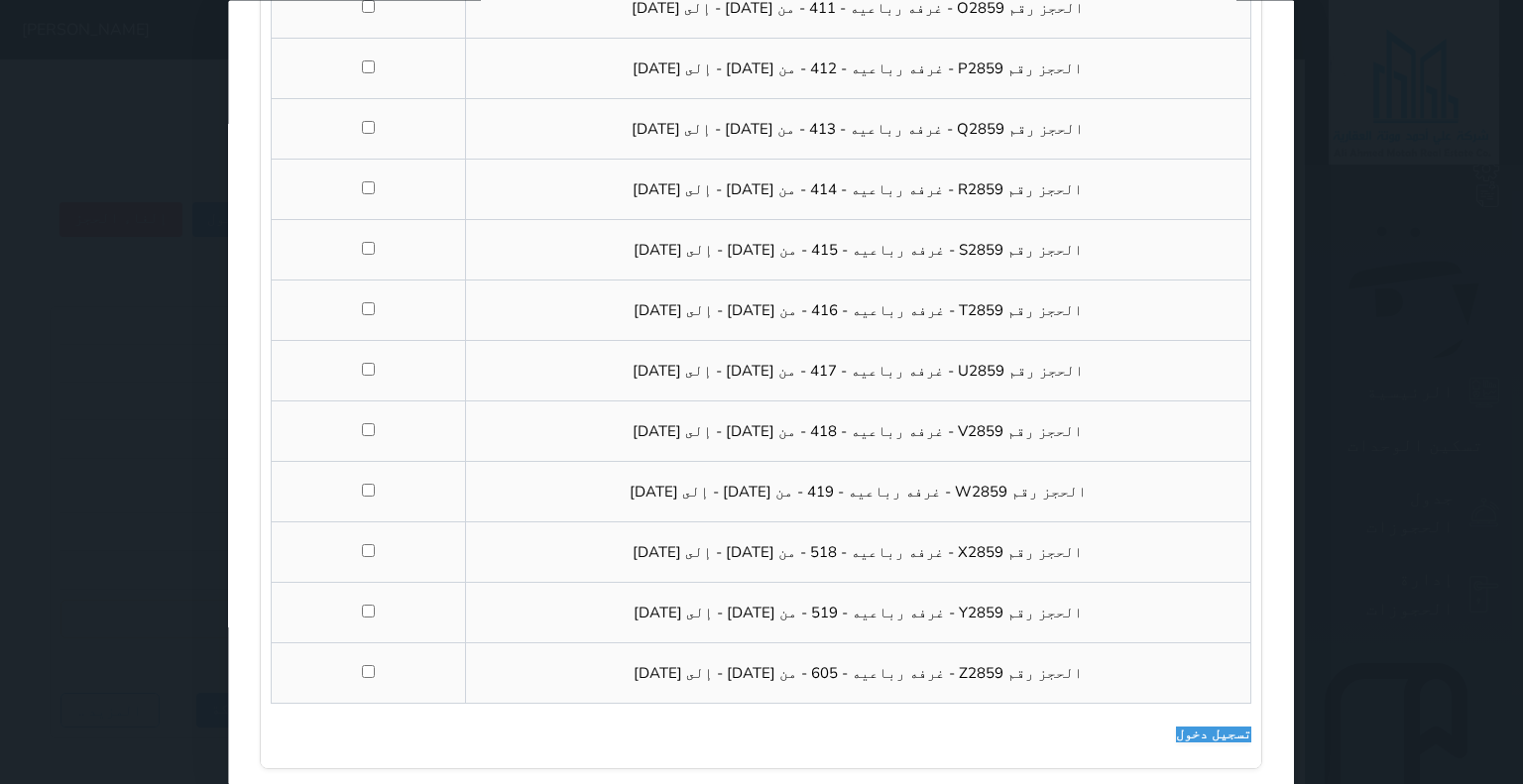 click on "تسجيل دخول الحجز الجماعي
الحجوزات المؤهله لتسجيل الدخول
وقت تسجيل الدخول    16:54   البيان   تحديد الكل
الحجز رقم A2859
-
غرفه رباعيه
-
802
-
من
2025/07/11
-
إلى
2025/07/12
تسجيل دخول" at bounding box center (762, 392) 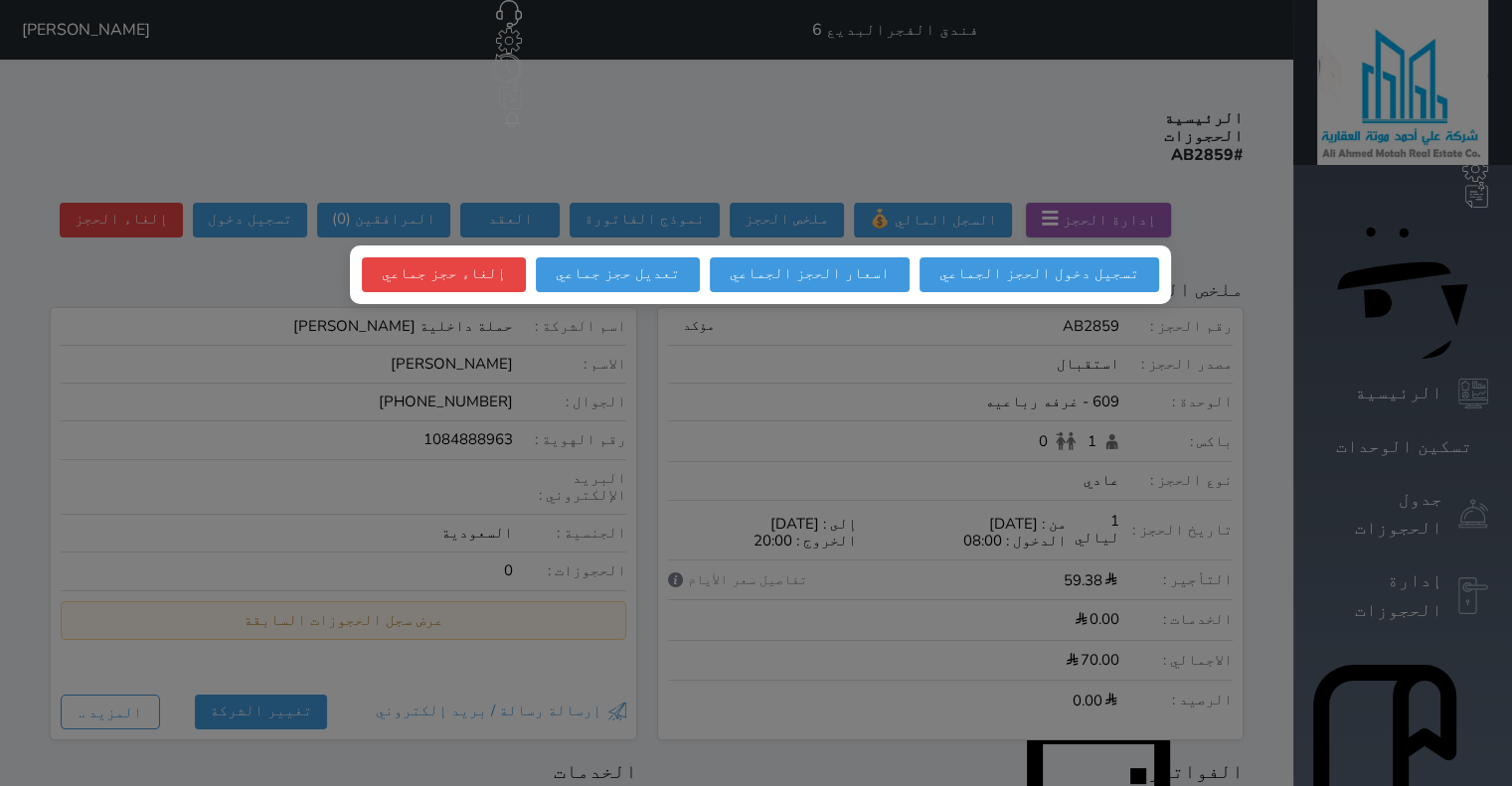 click at bounding box center (756, 393) 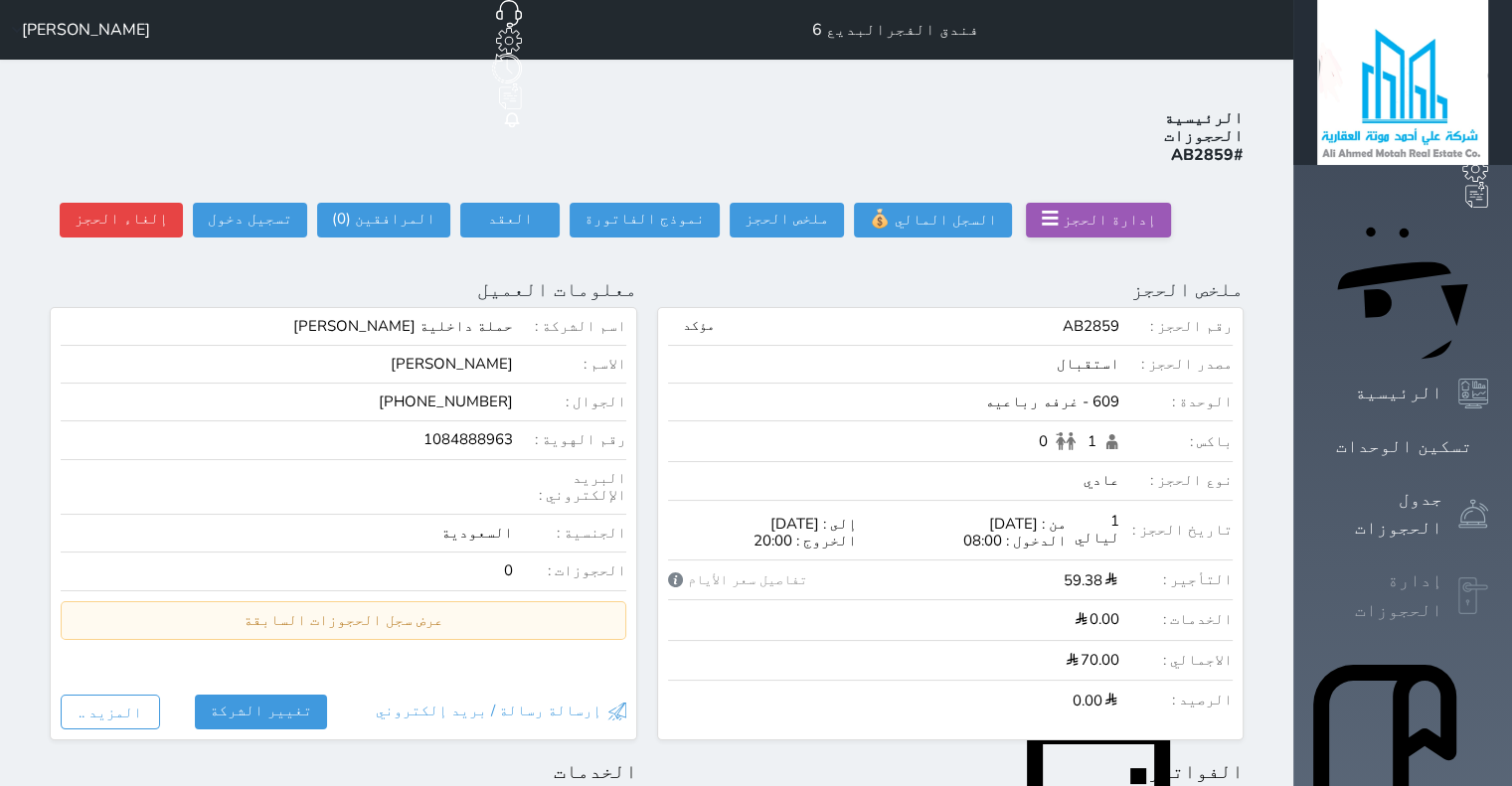 click 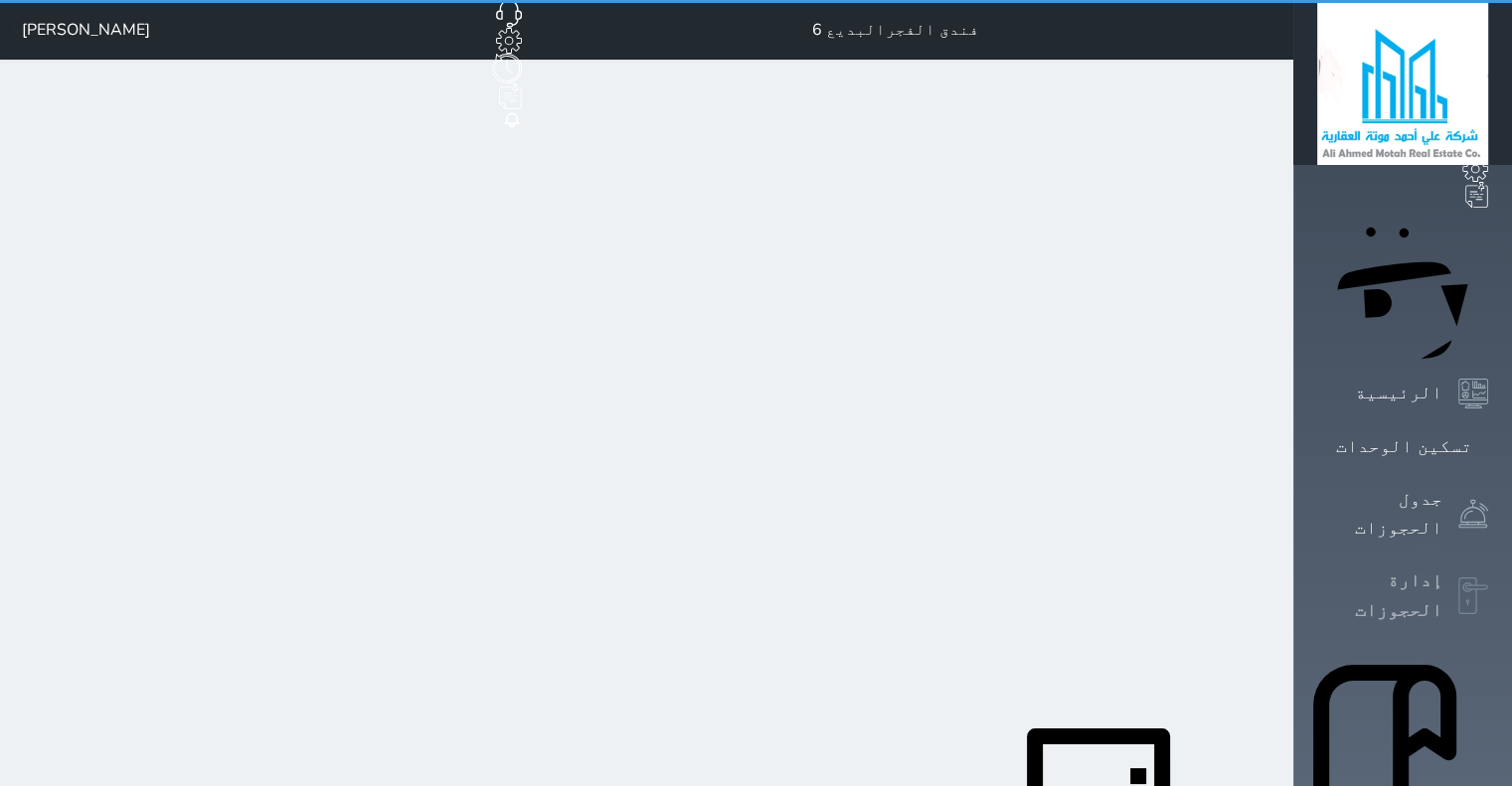 select on "open_all" 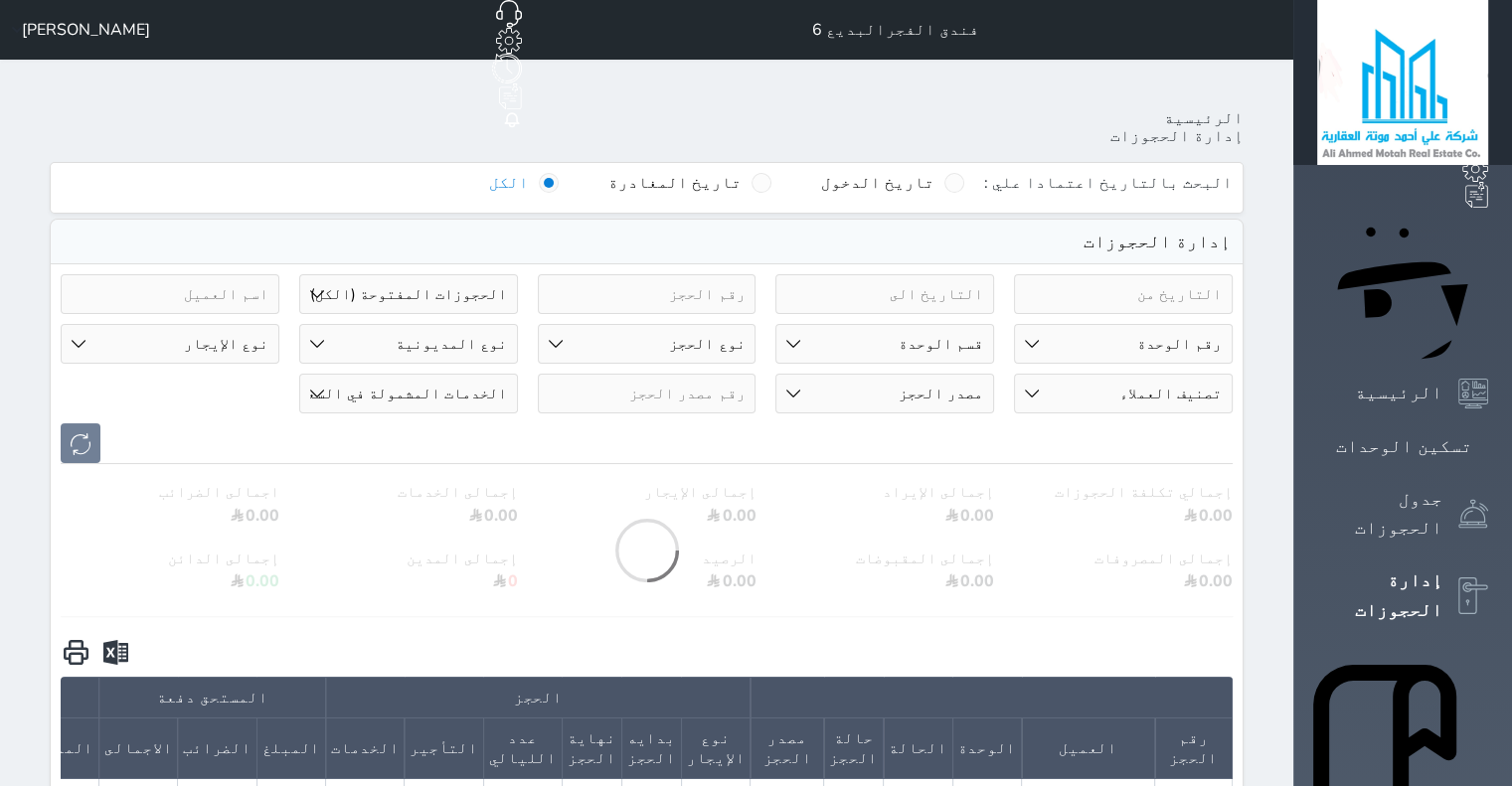 scroll, scrollTop: 688, scrollLeft: 0, axis: vertical 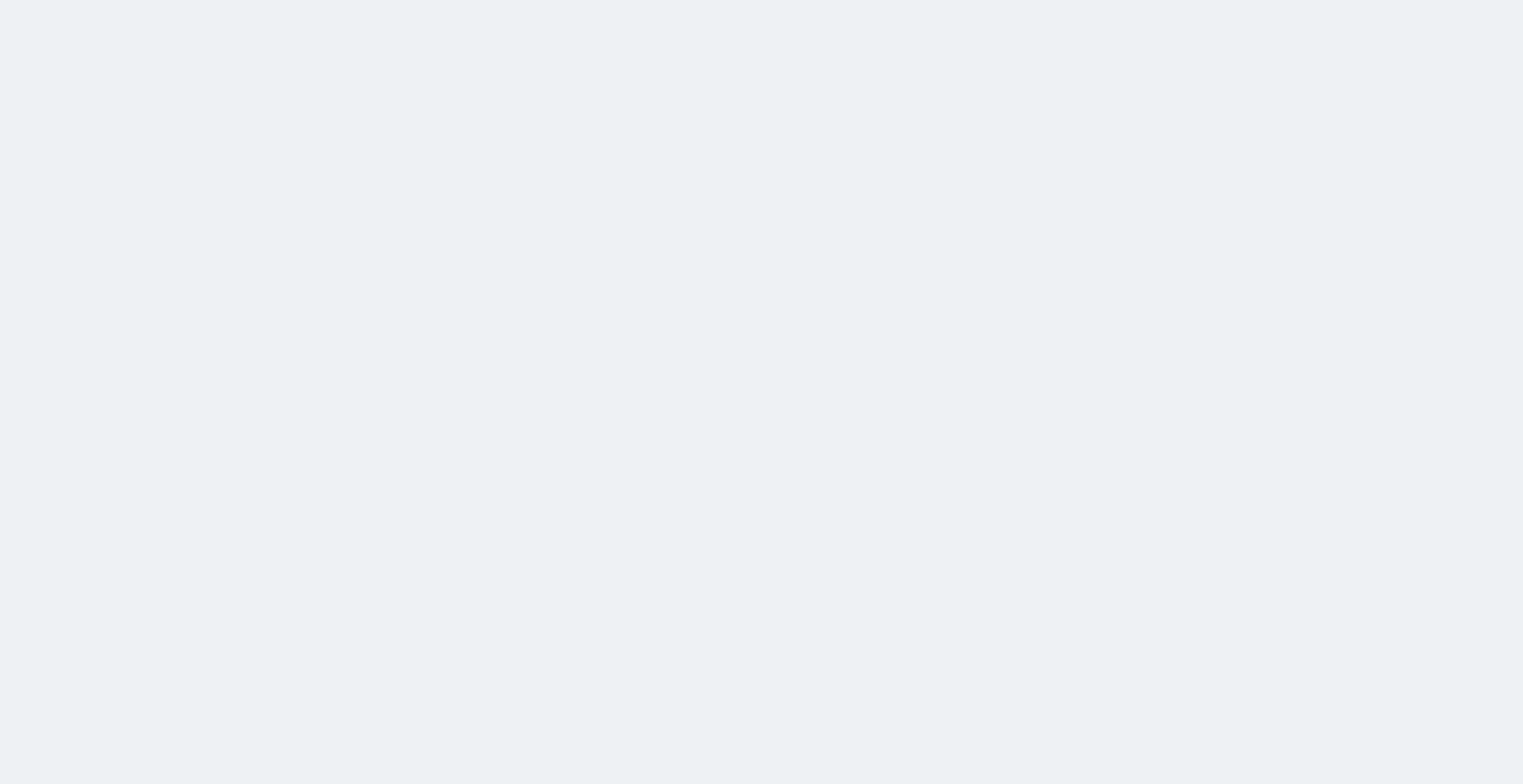 select on "open_all" 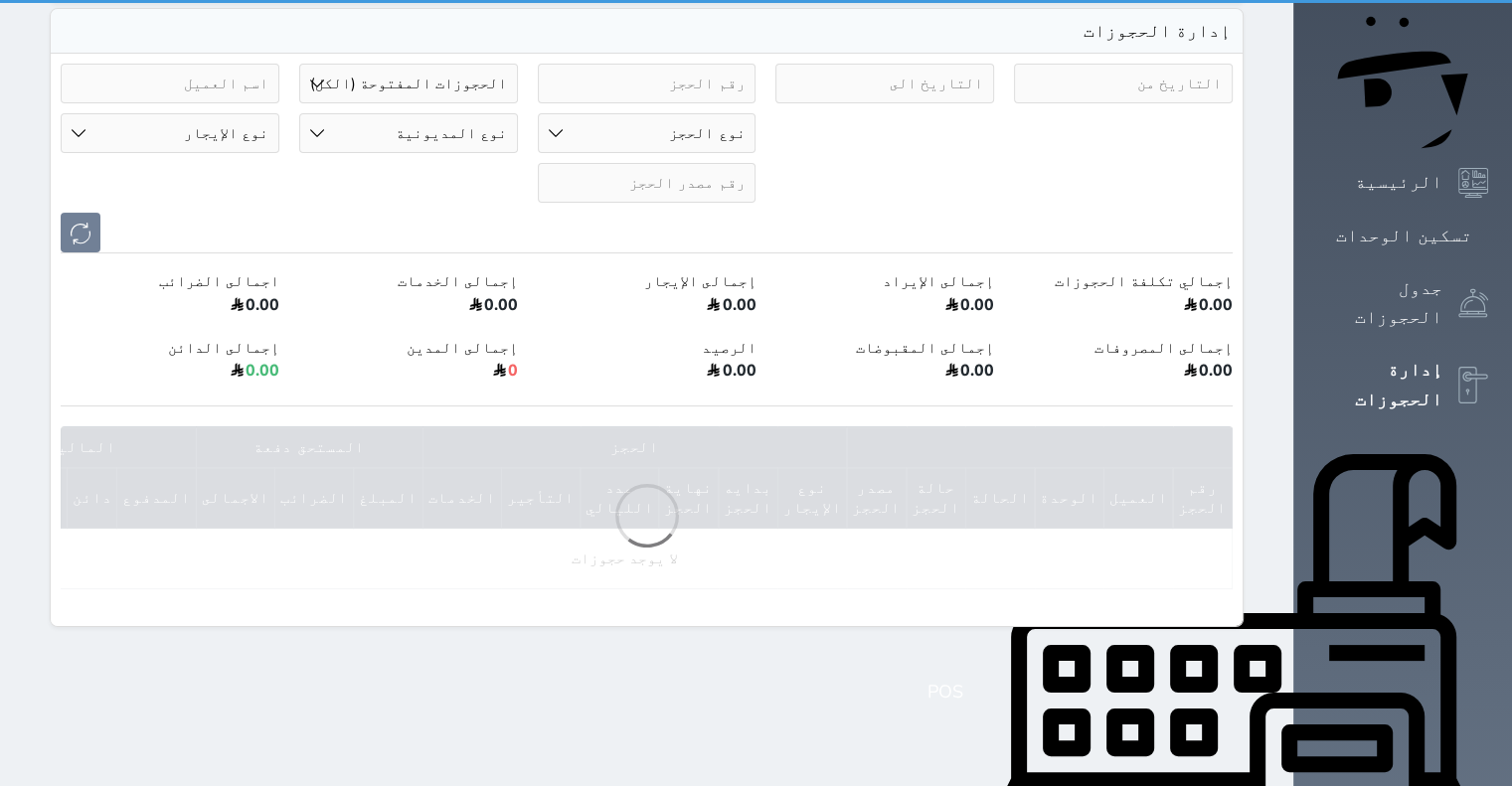 scroll, scrollTop: 0, scrollLeft: 0, axis: both 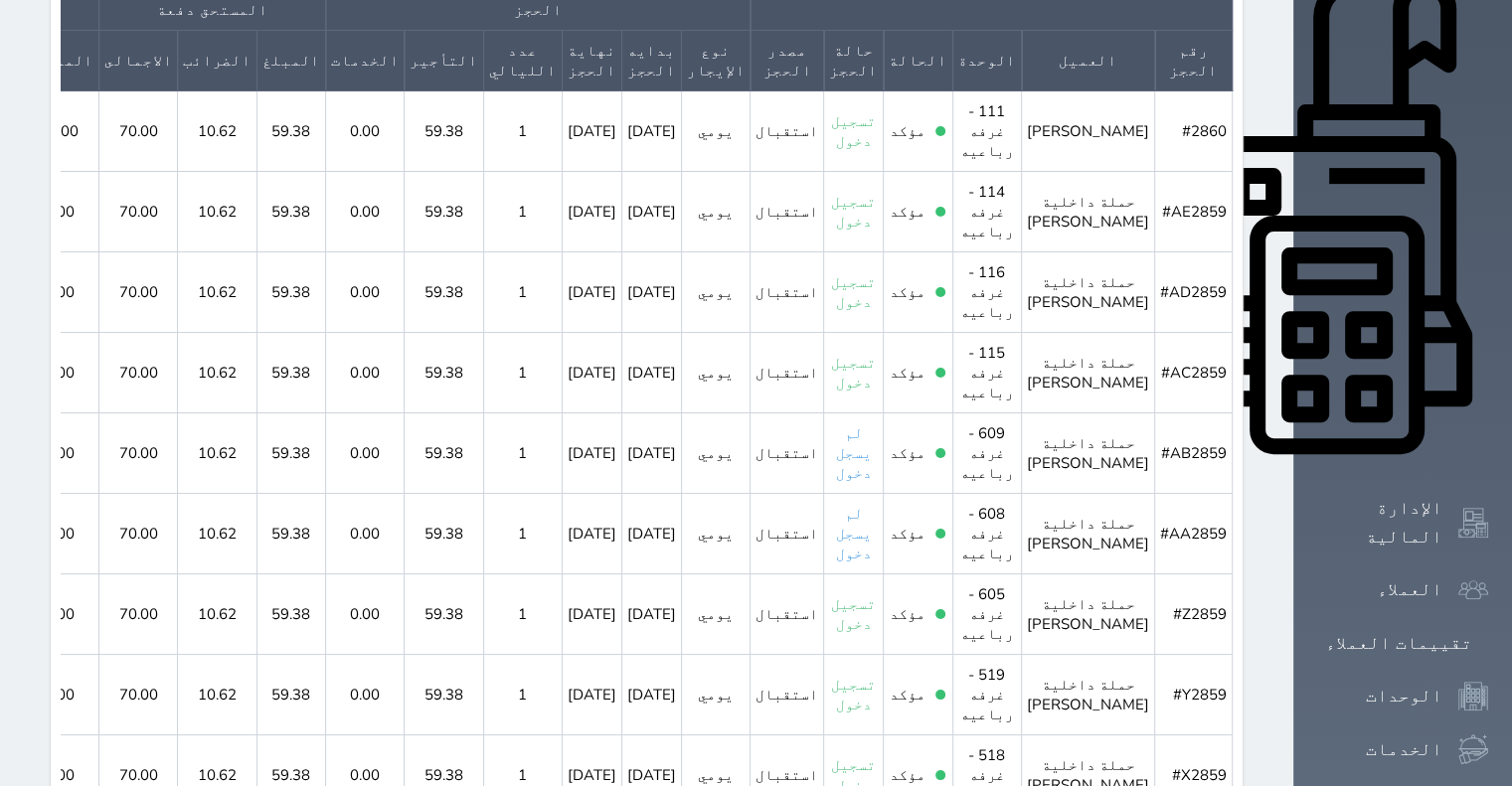 click 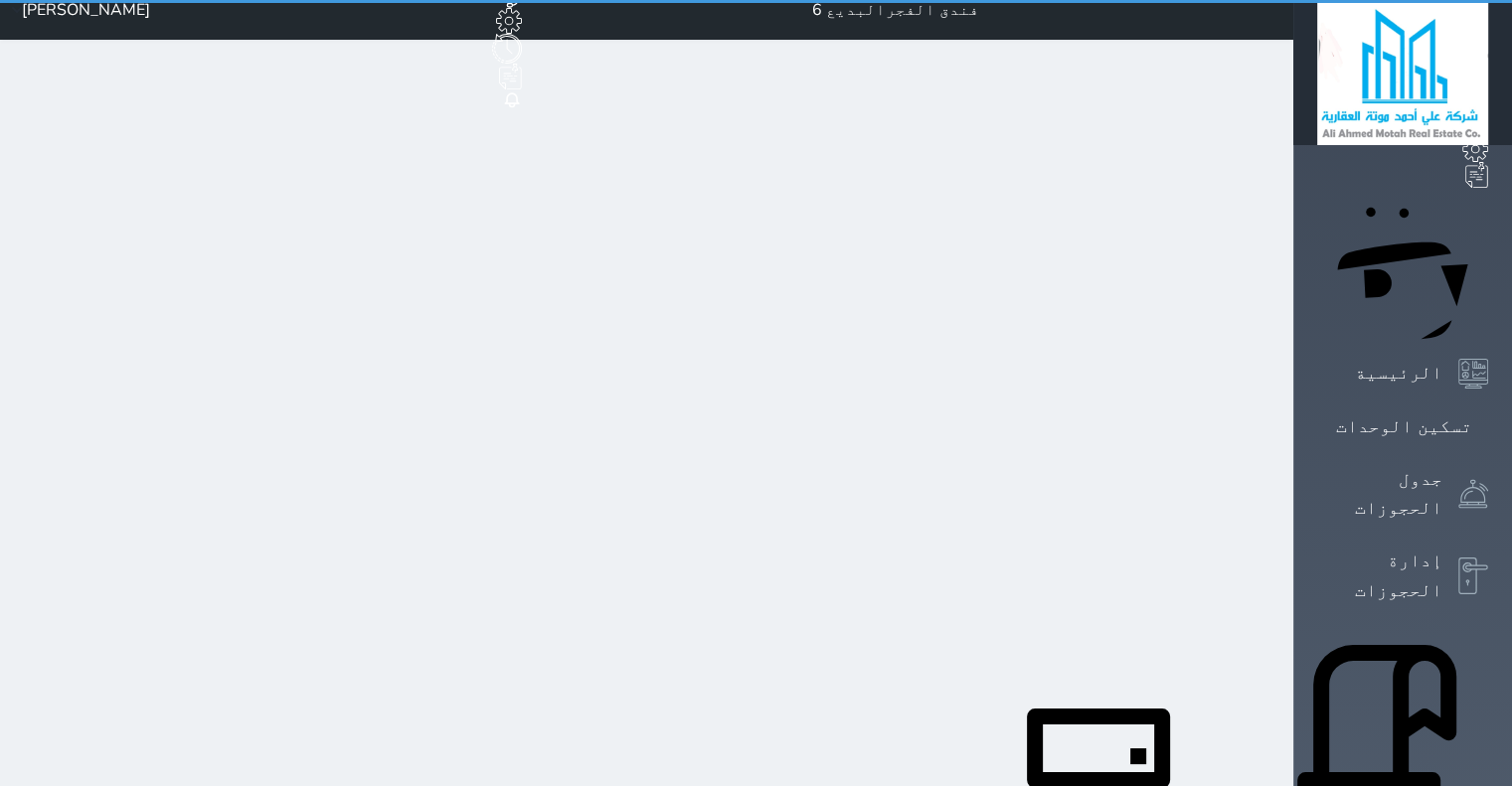 scroll, scrollTop: 0, scrollLeft: 0, axis: both 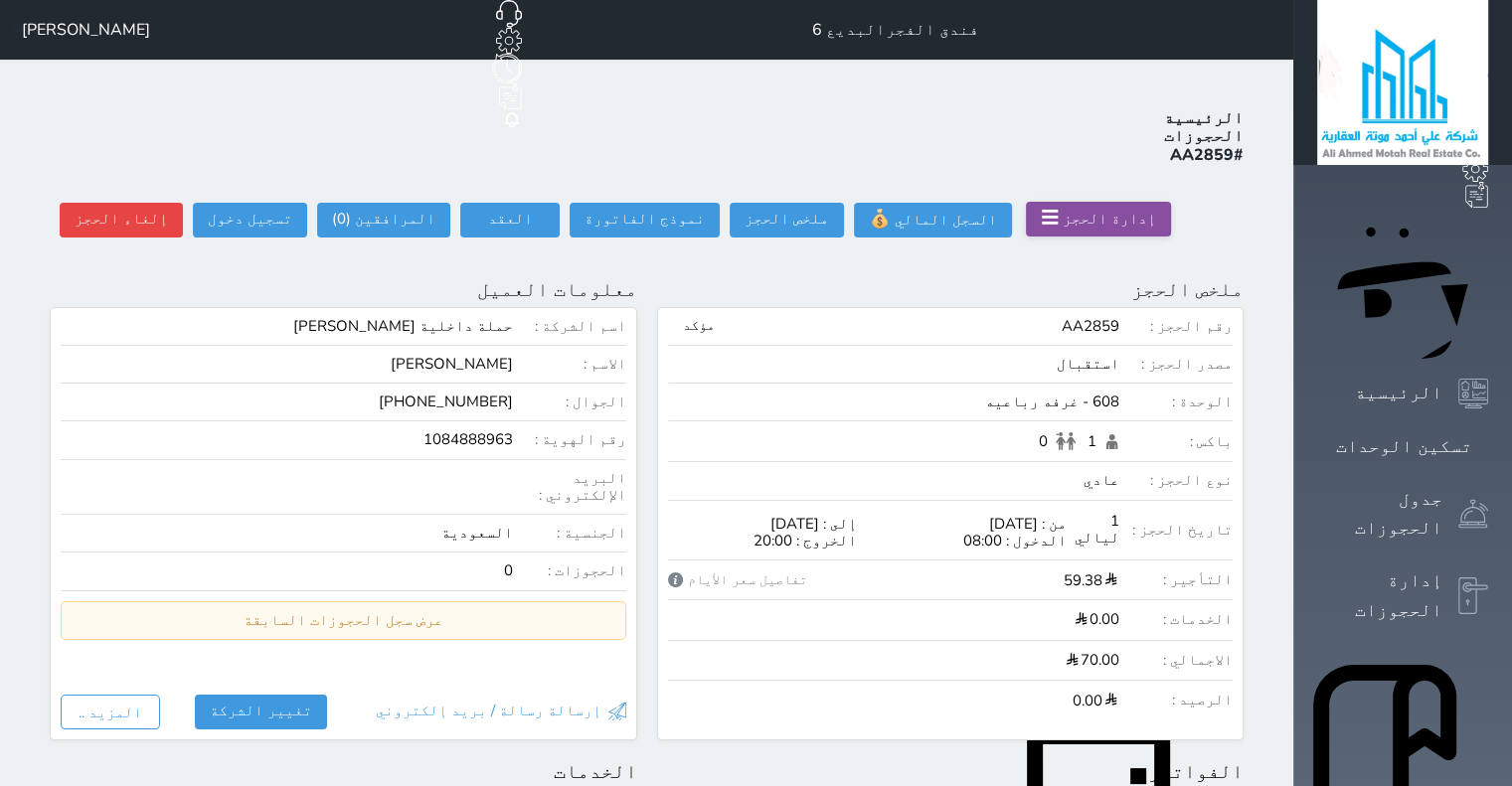 click on "إدارة الحجز   ☰" at bounding box center (1098, 219) 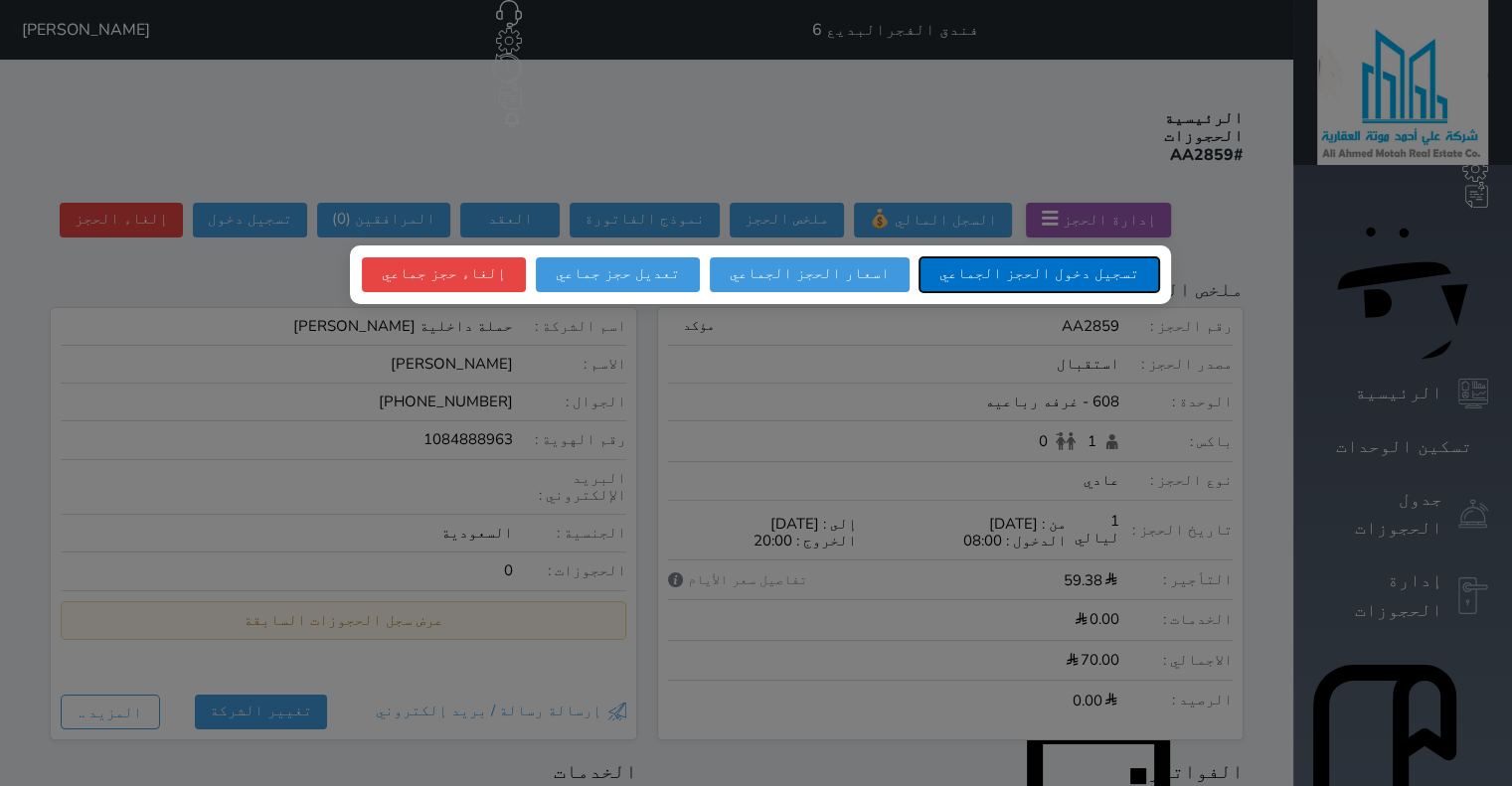 click on "تسجيل دخول الحجز الجماعي" at bounding box center [1039, 274] 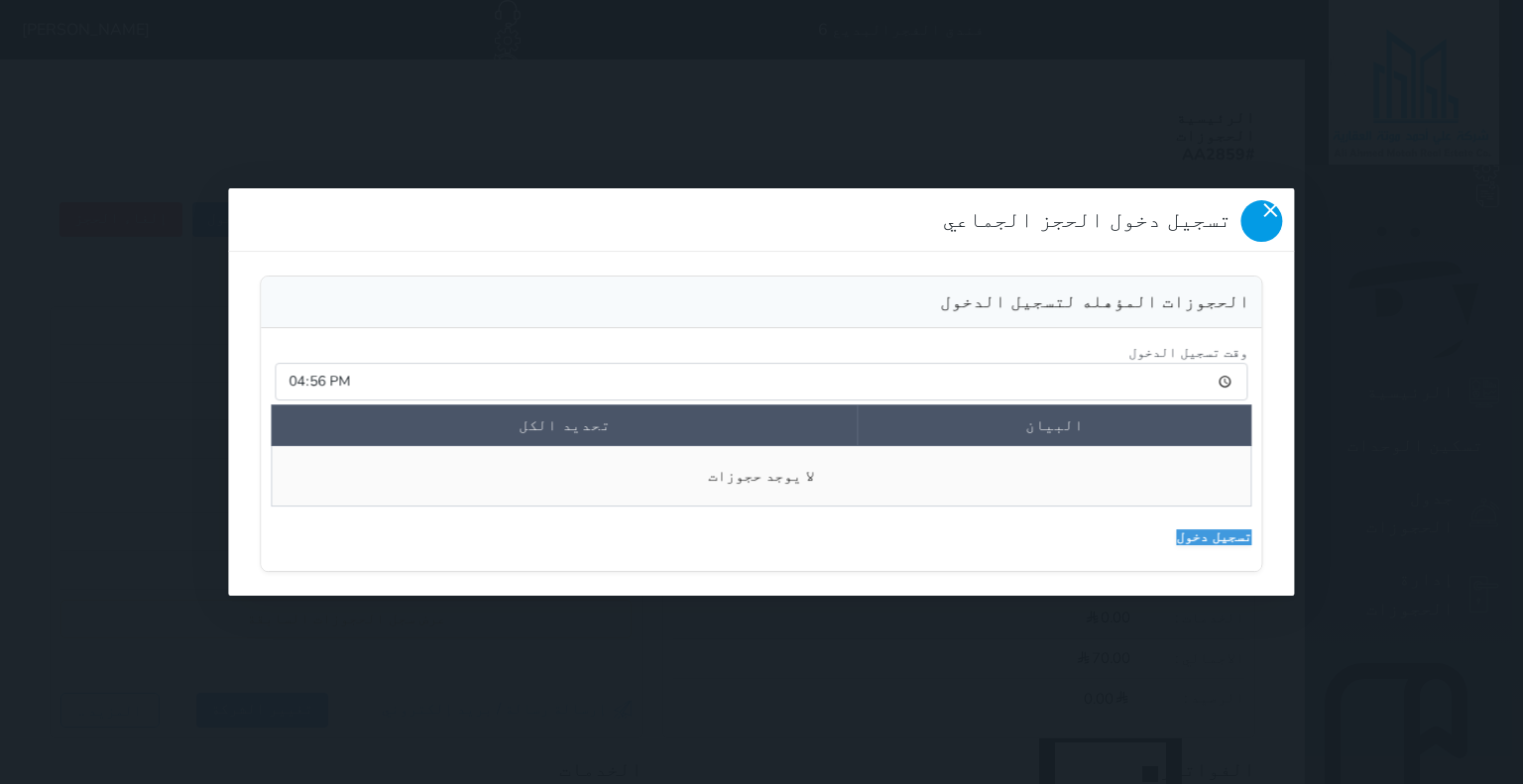 click at bounding box center [1262, 221] 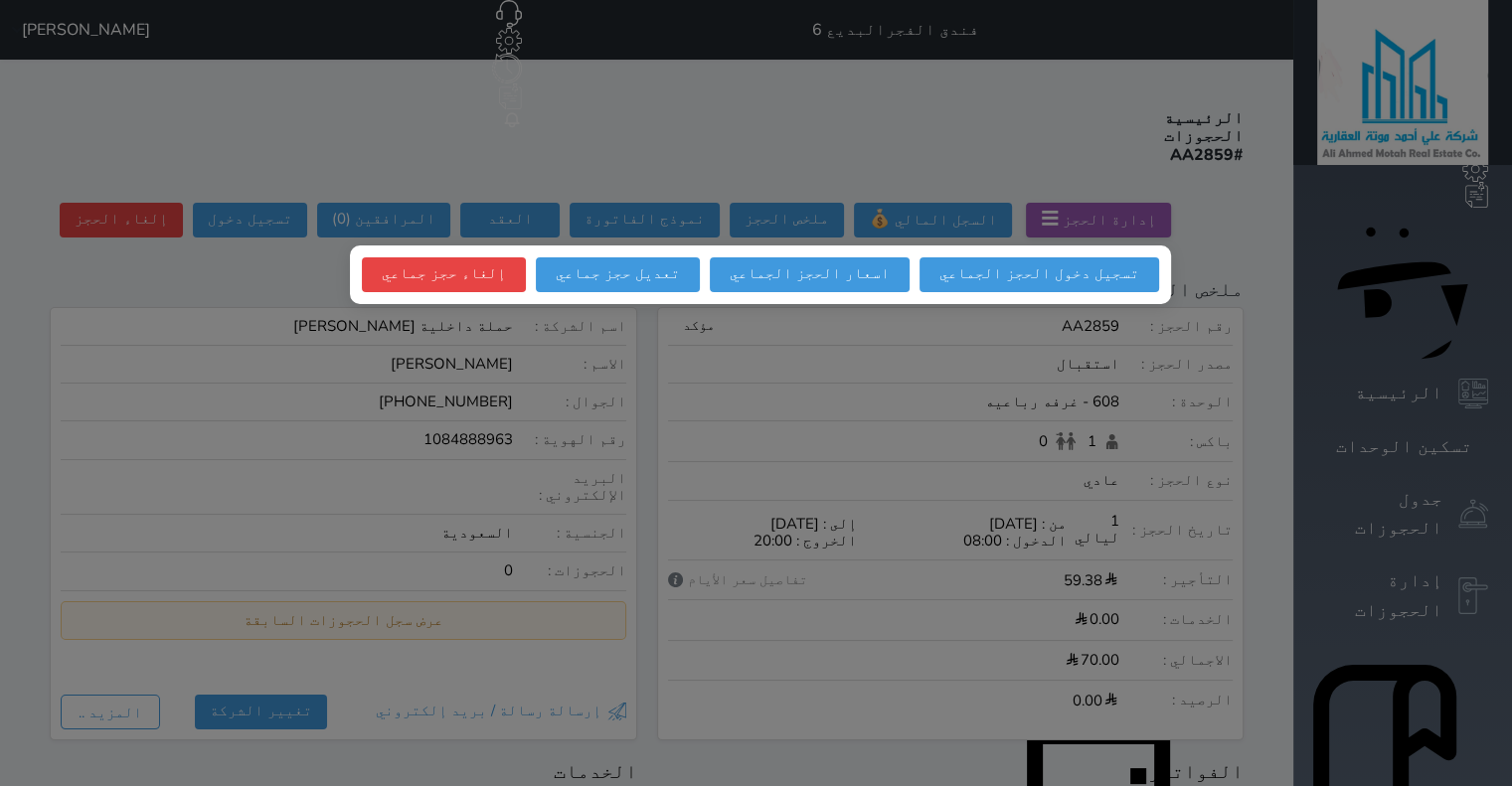 click at bounding box center [756, 393] 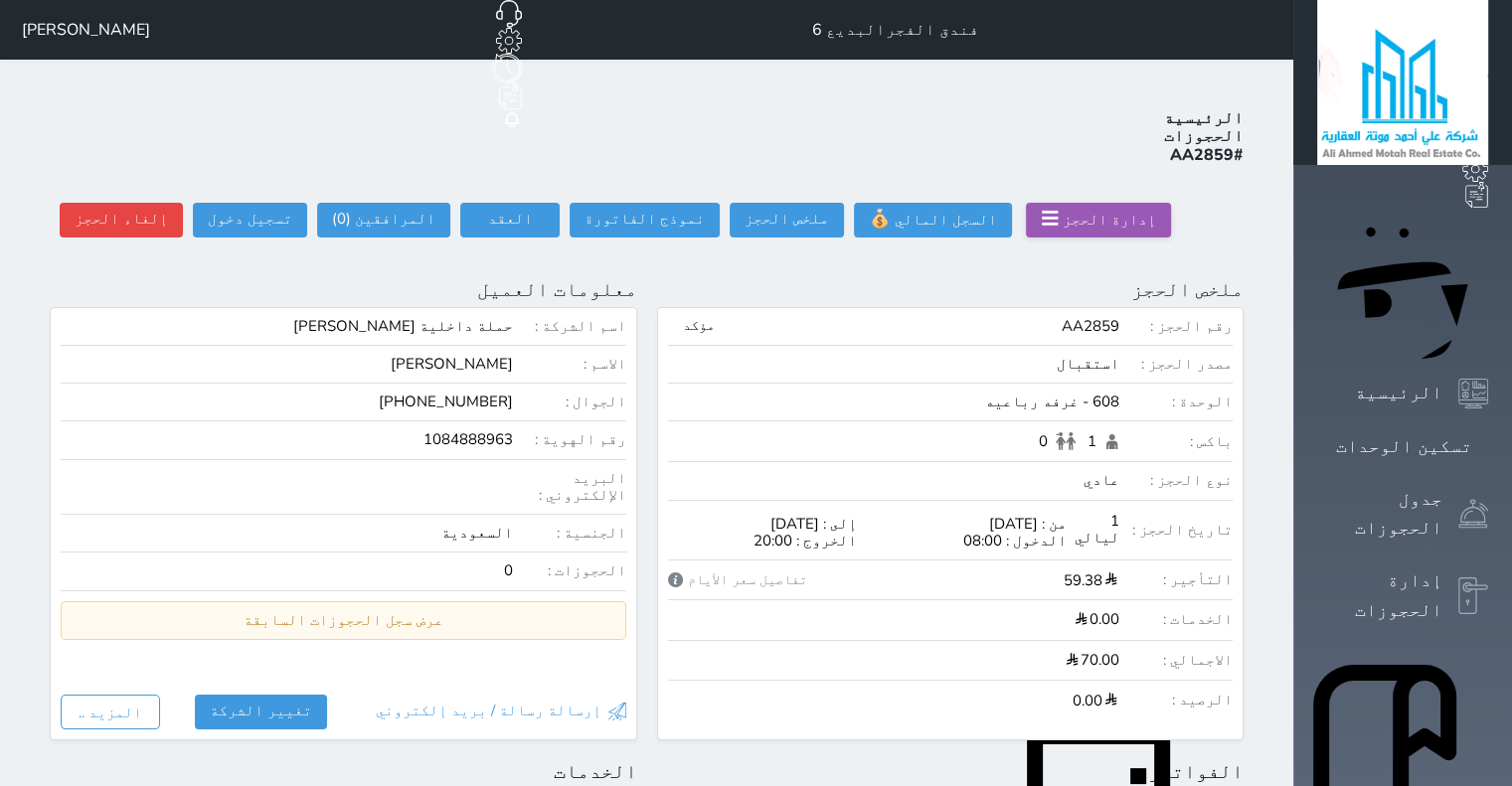 click on "[PERSON_NAME]" at bounding box center (85, 30) 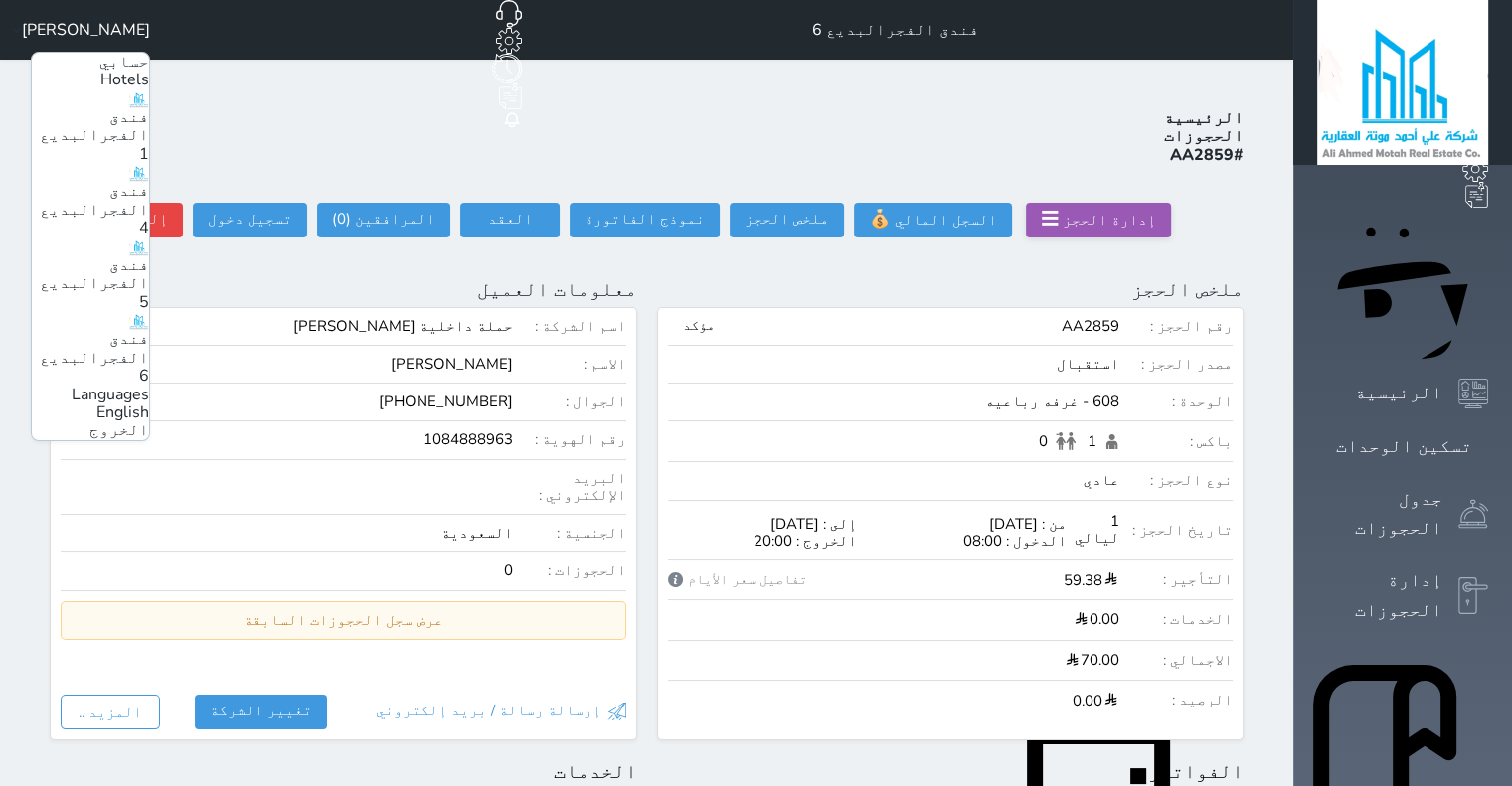 click on "فندق الفجرالبديع 5" at bounding box center (94, 283) 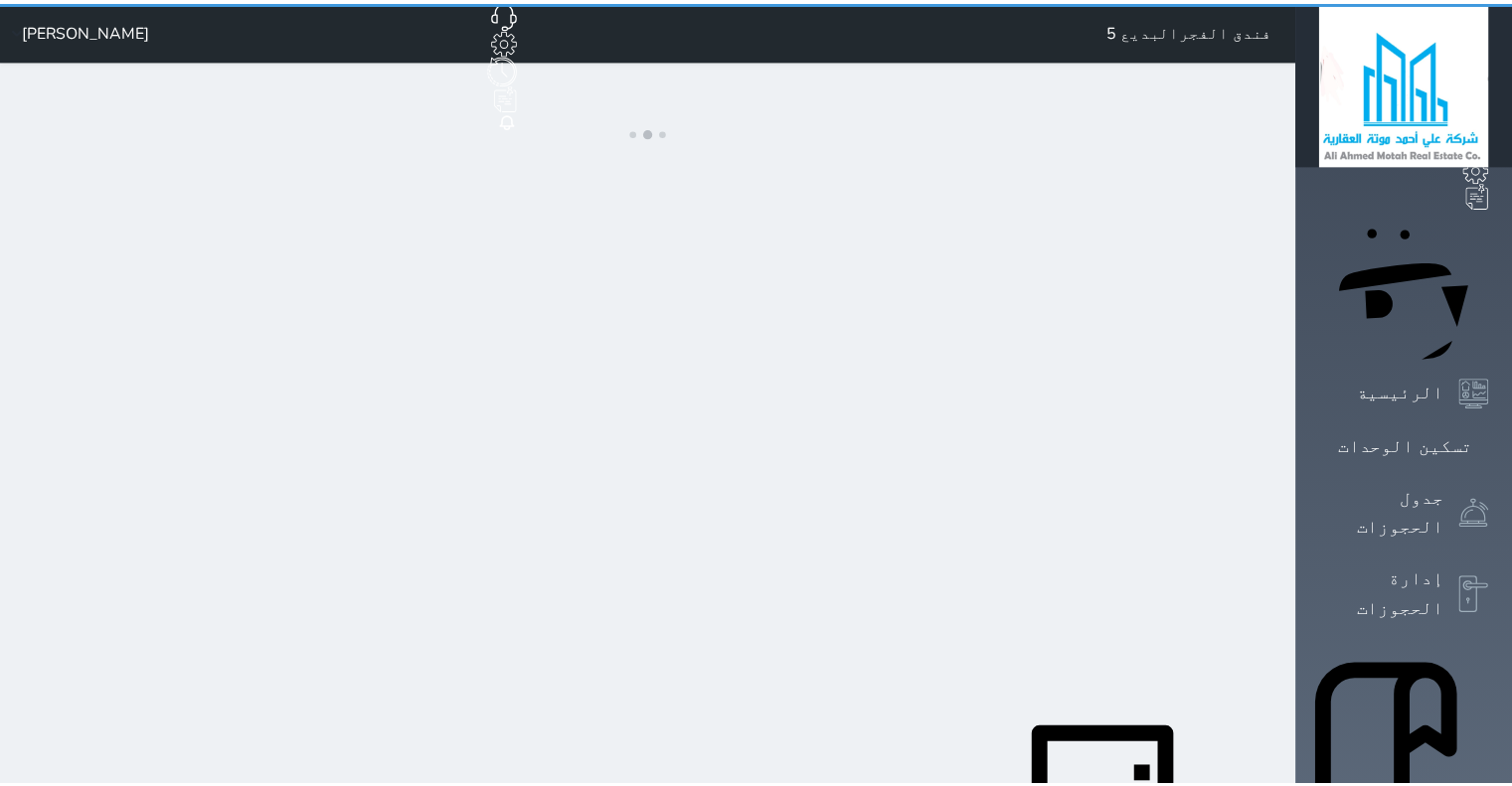 scroll, scrollTop: 0, scrollLeft: 0, axis: both 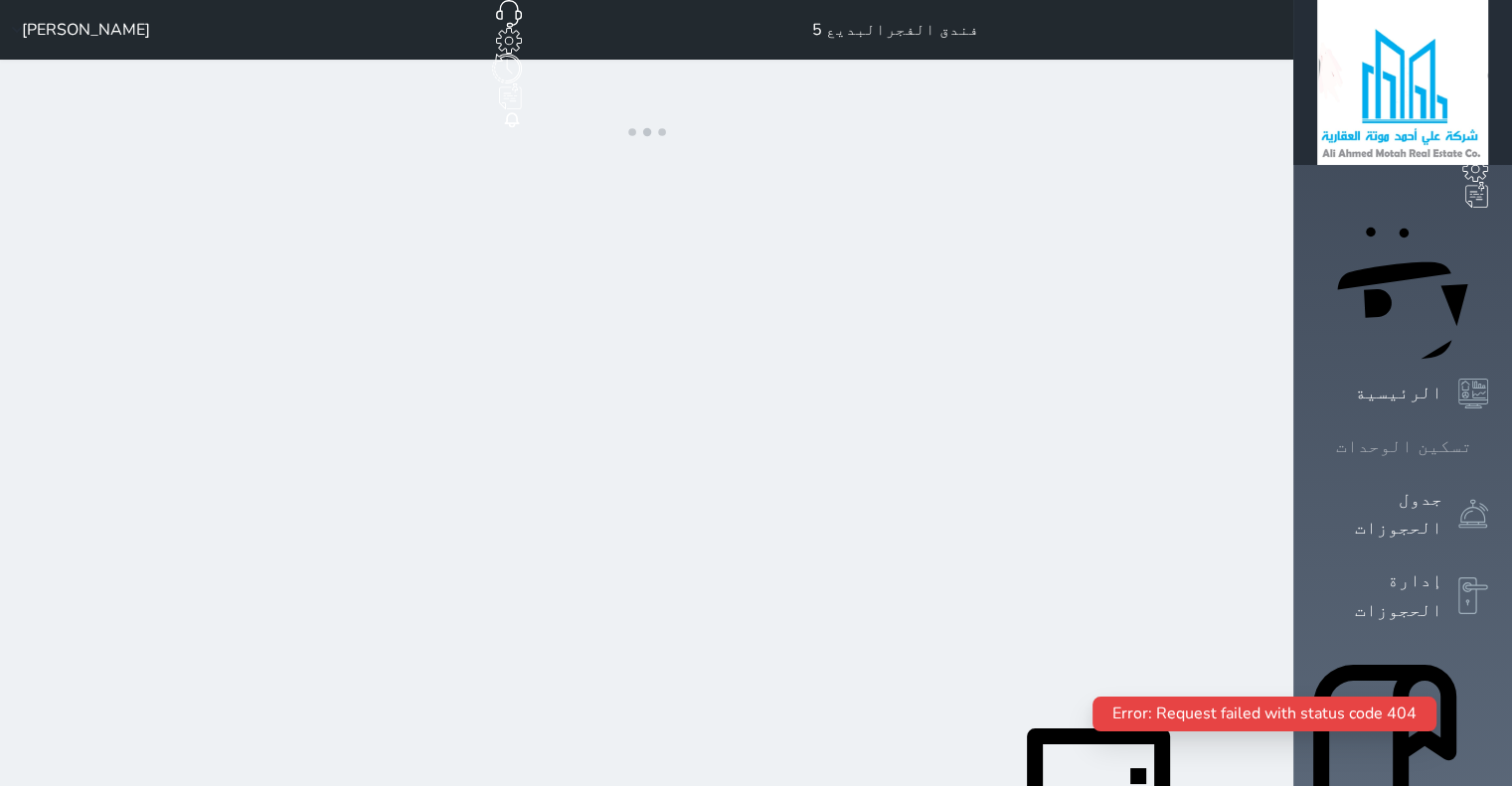 click on "تسكين الوحدات" at bounding box center [1404, 446] 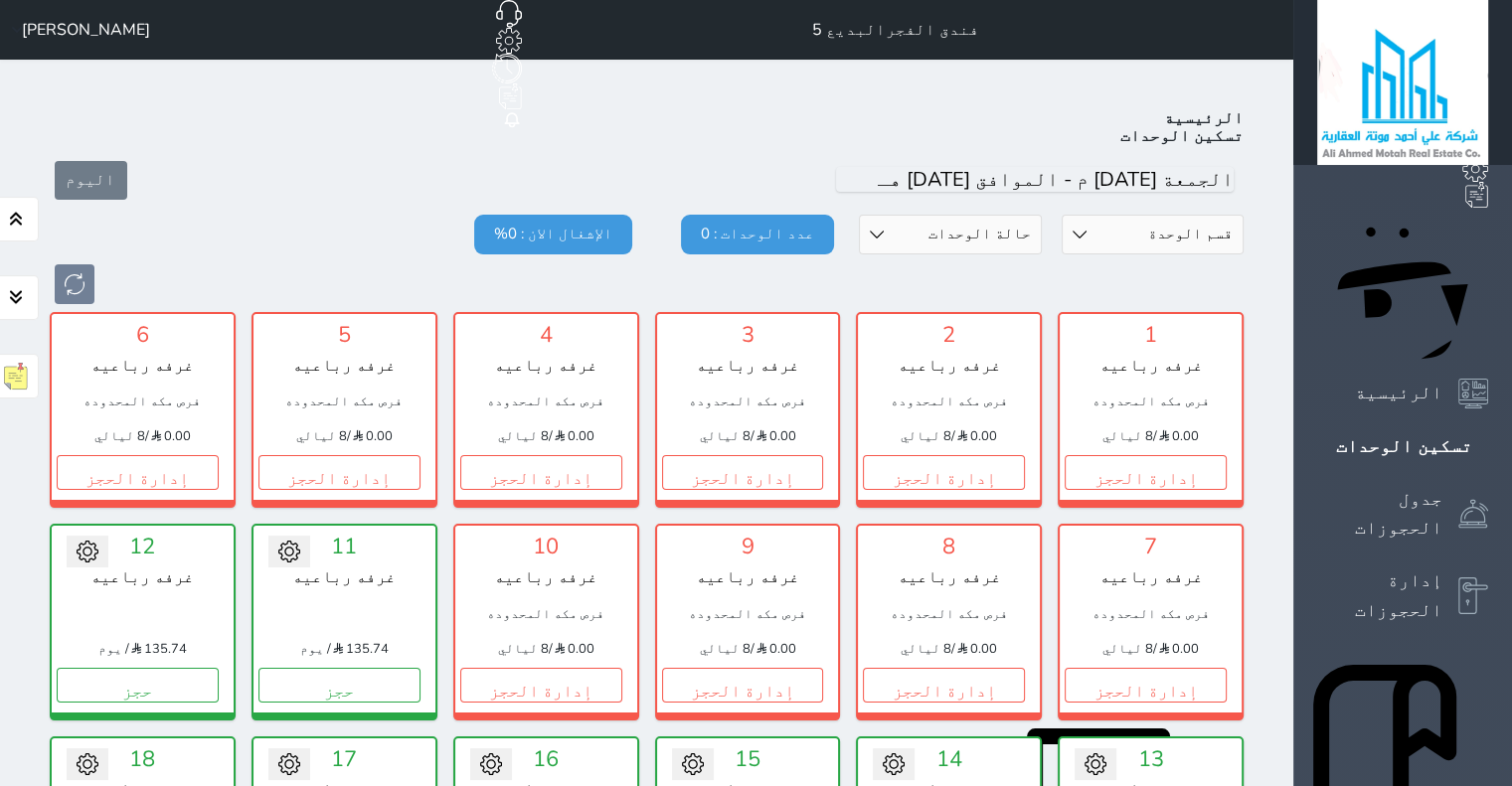 scroll, scrollTop: 78, scrollLeft: 0, axis: vertical 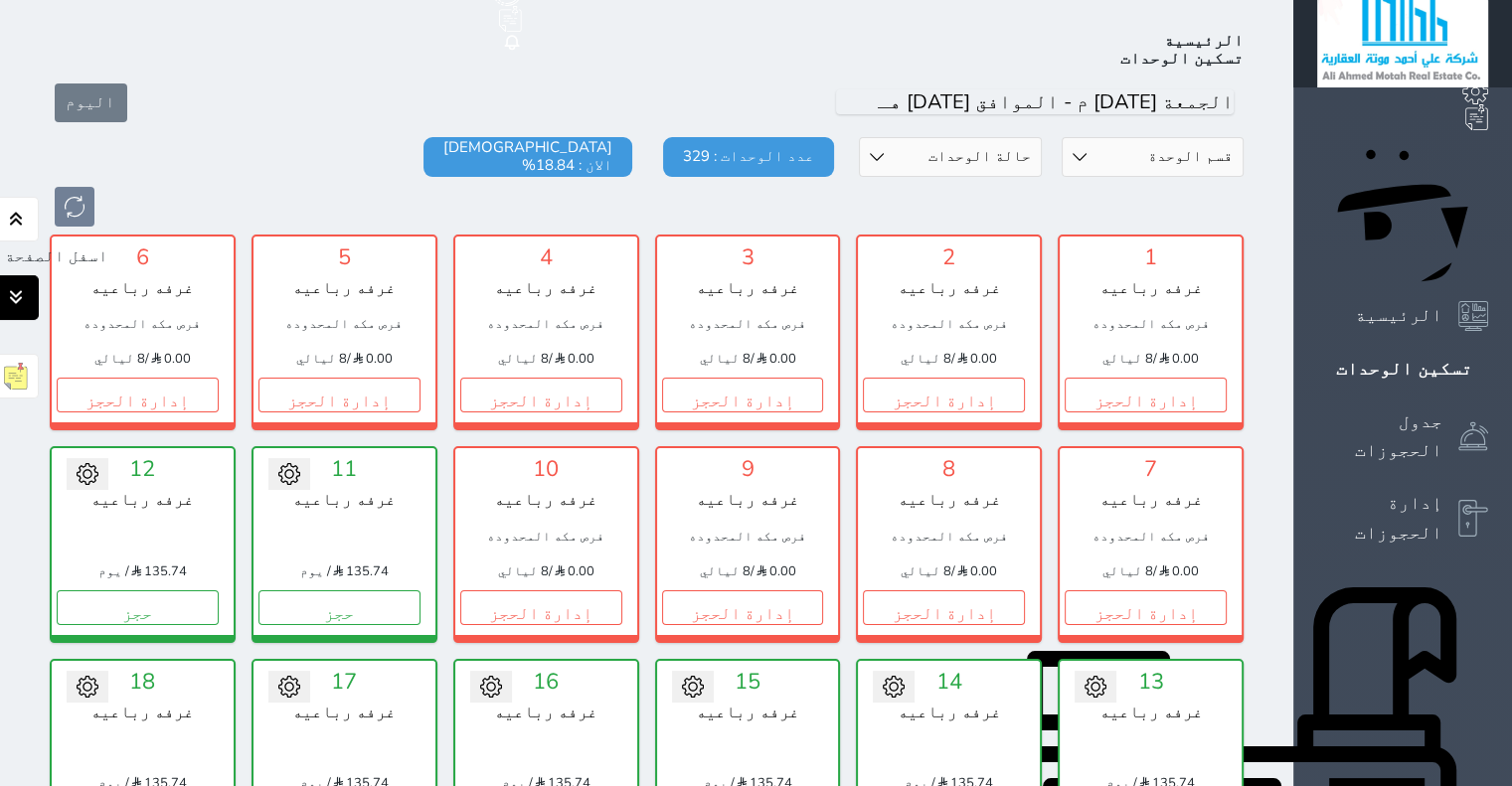click 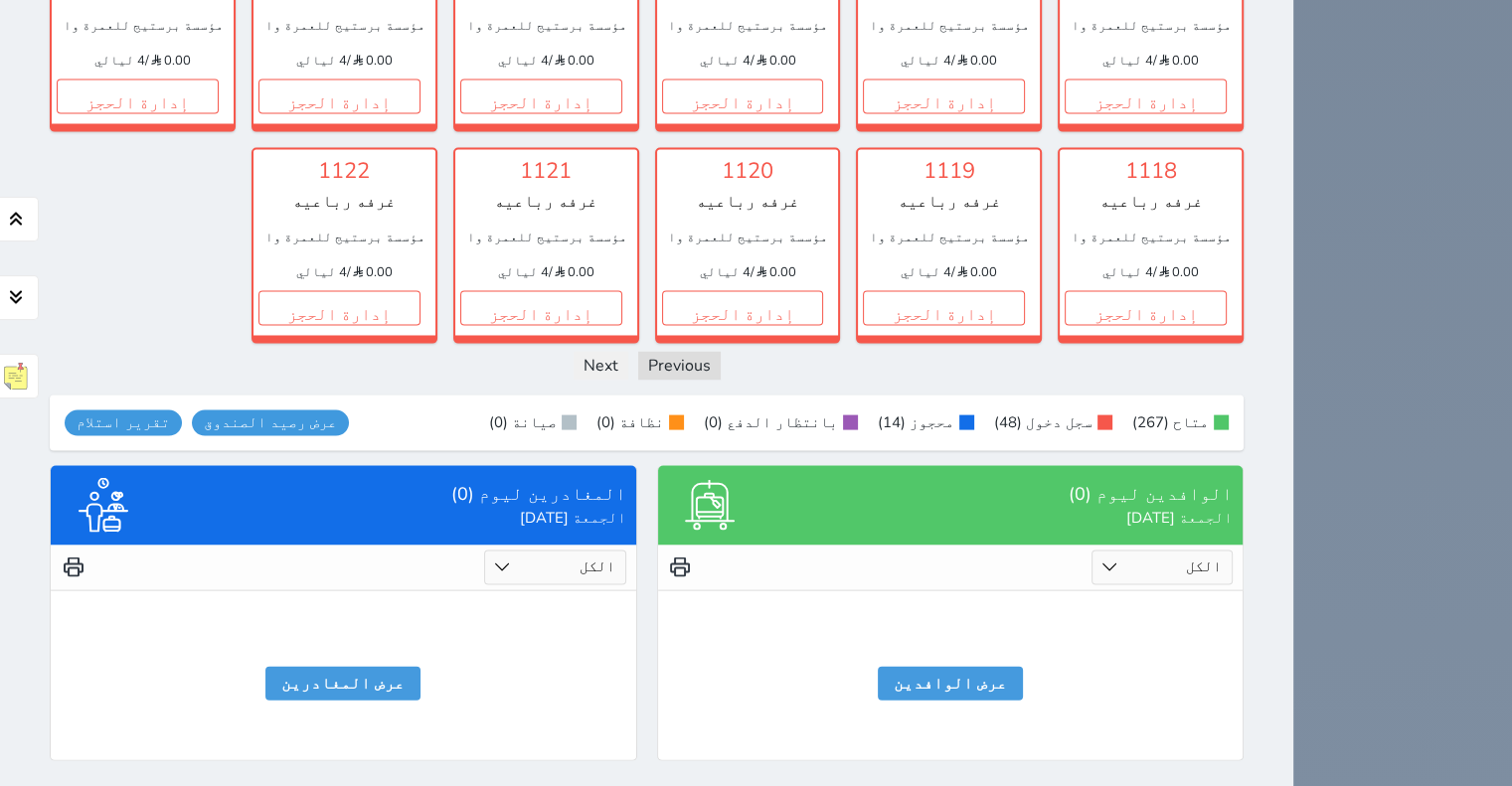 scroll, scrollTop: 11631, scrollLeft: 0, axis: vertical 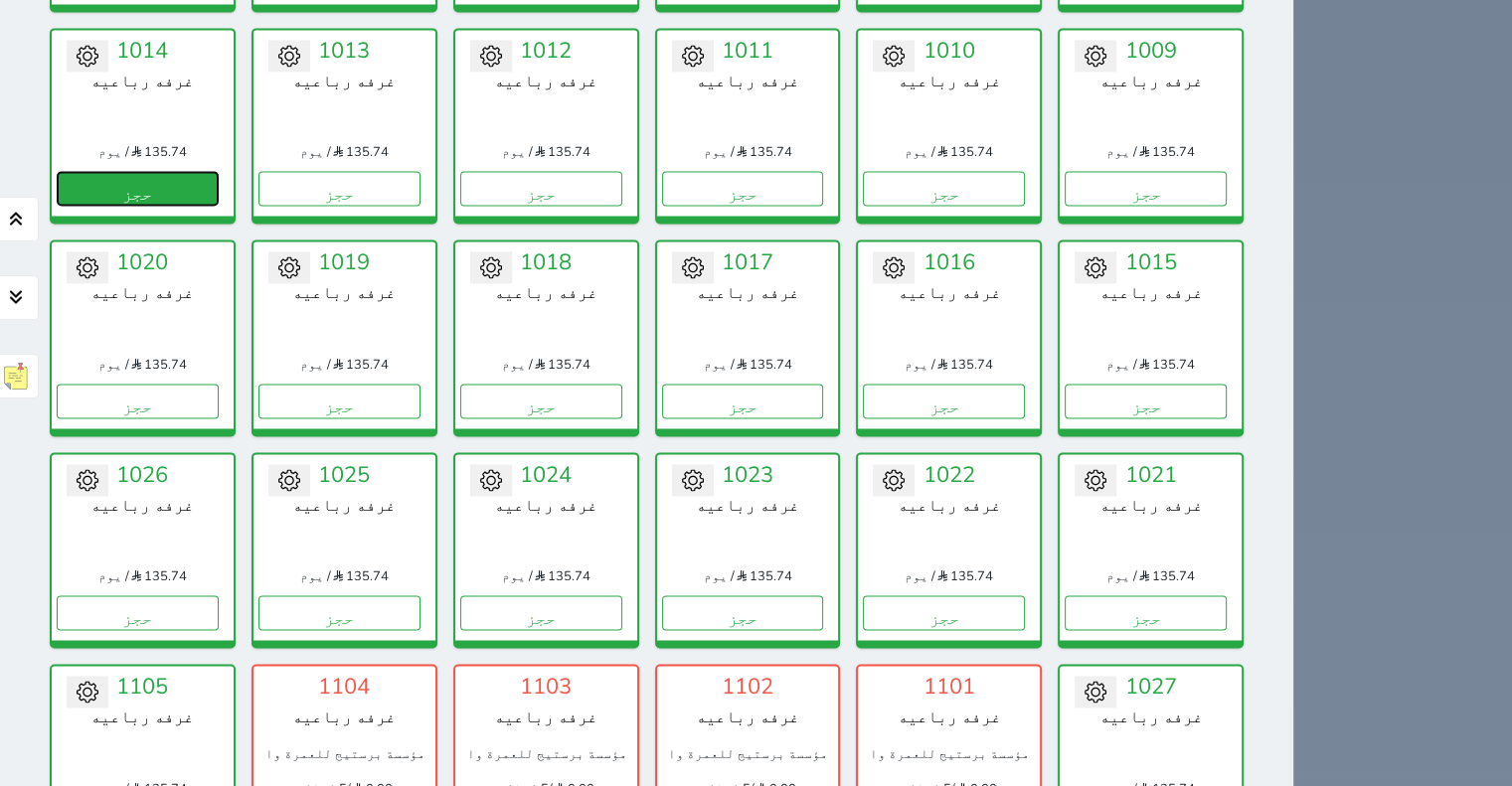click on "حجز" at bounding box center (137, 188) 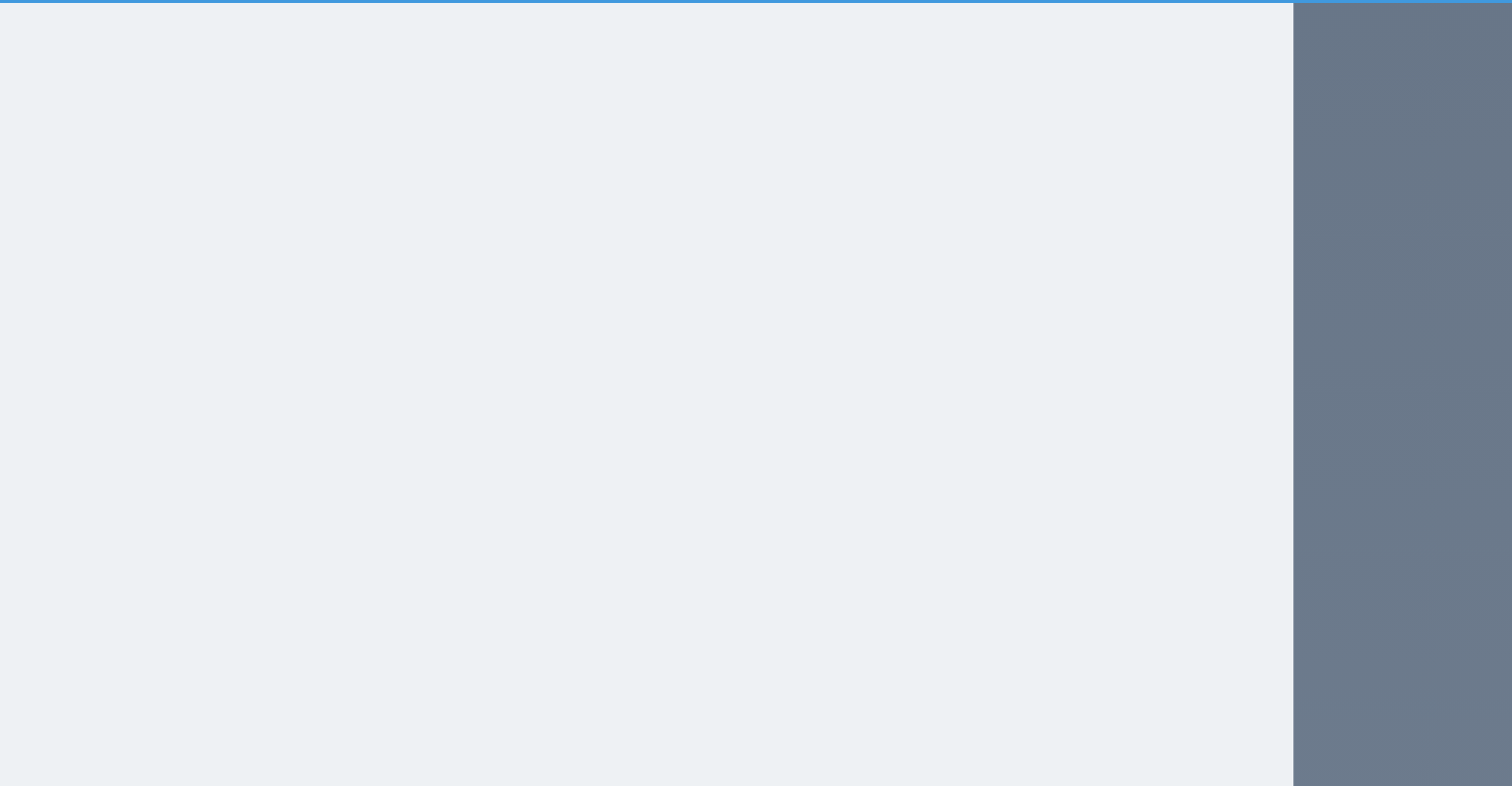 select on "1" 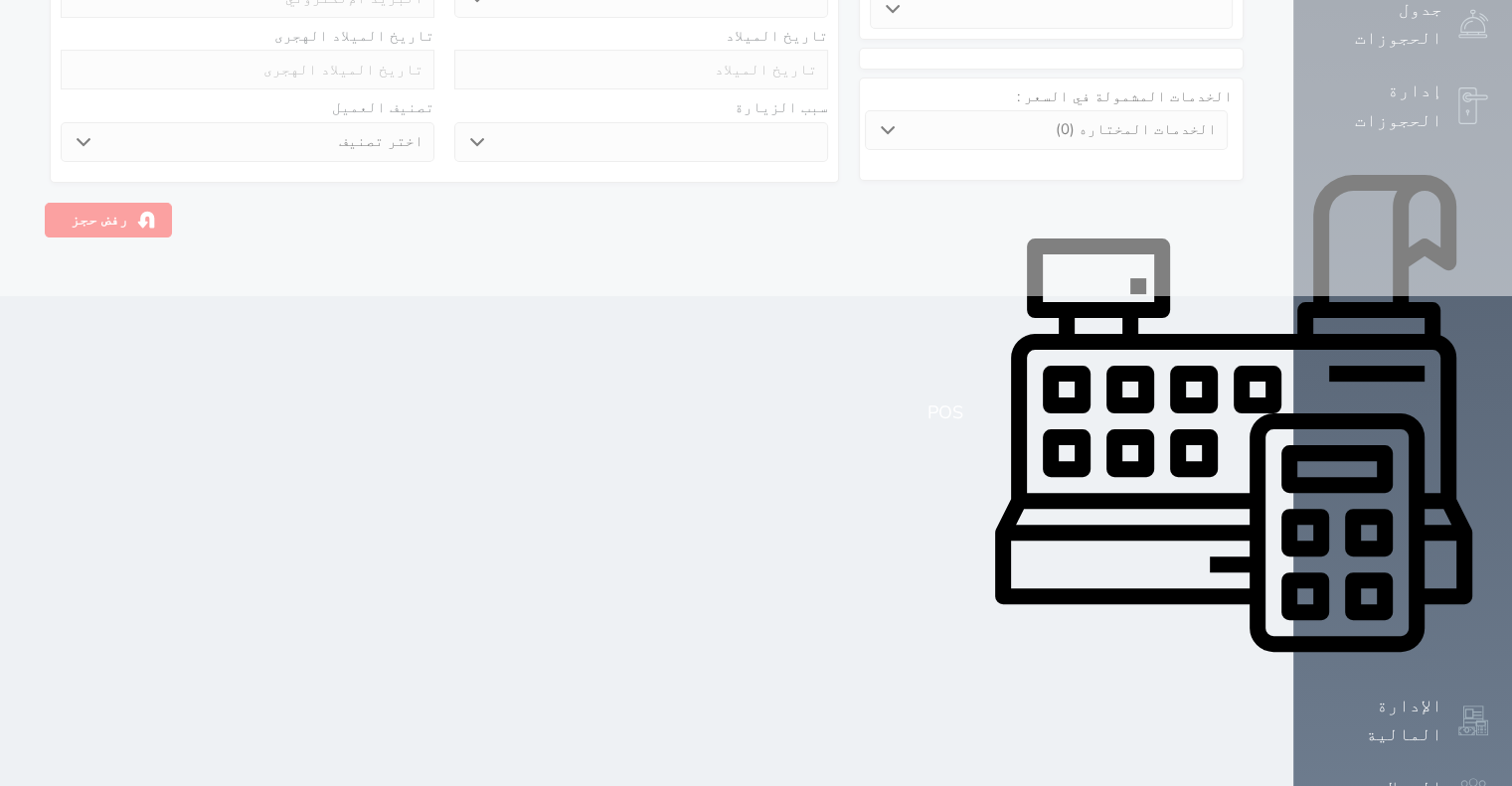 scroll, scrollTop: 87, scrollLeft: 0, axis: vertical 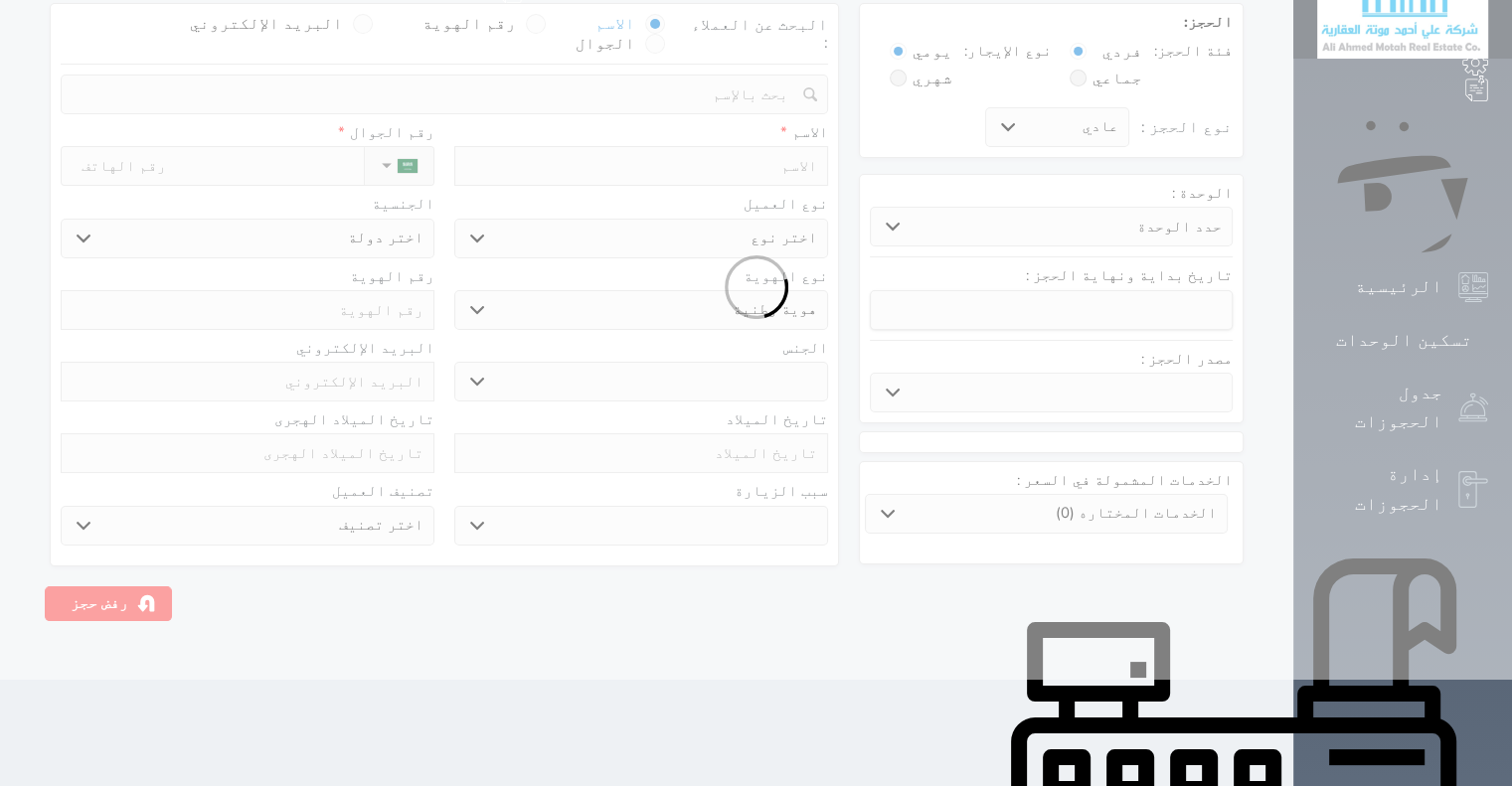 select 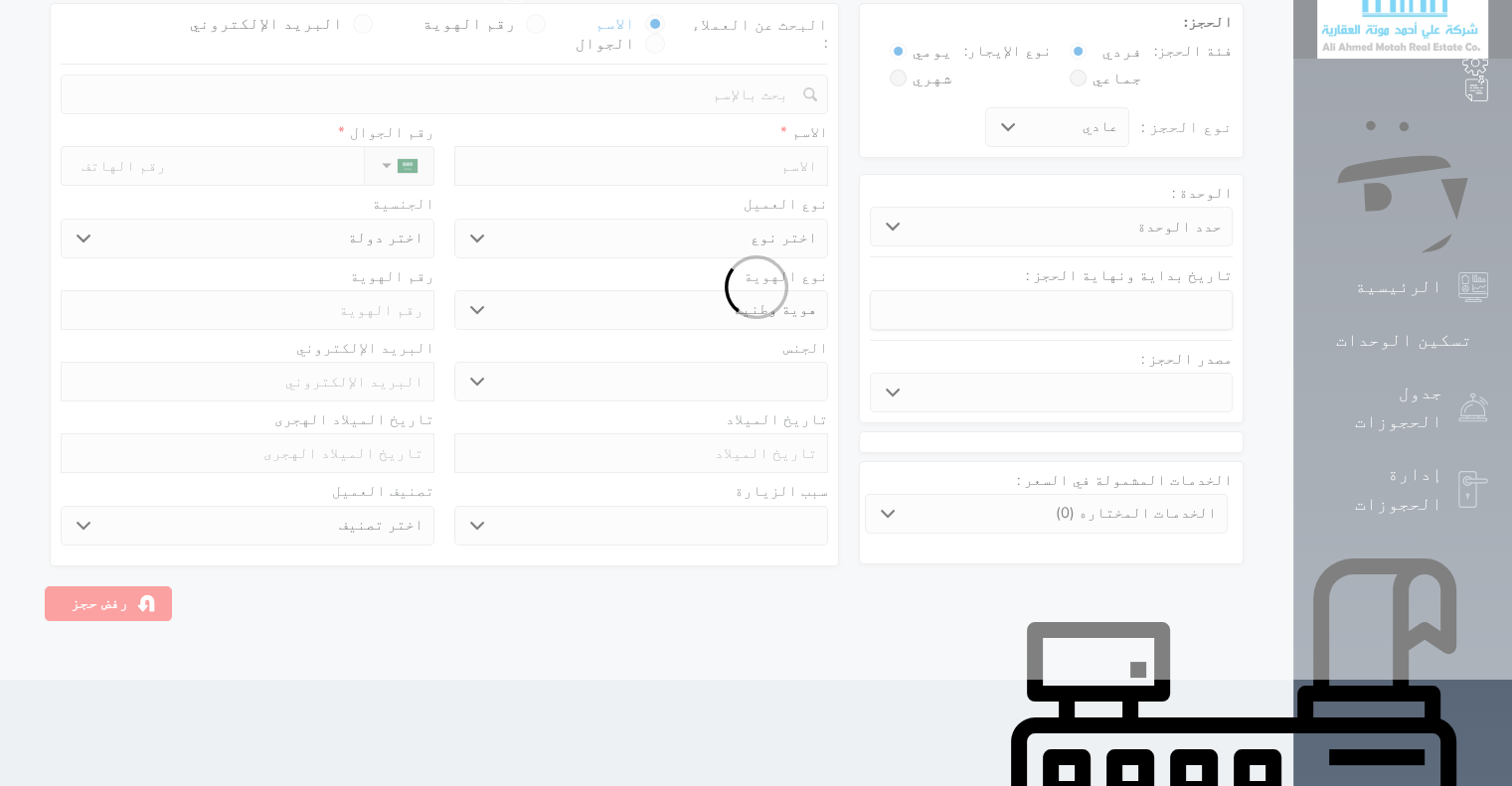 select 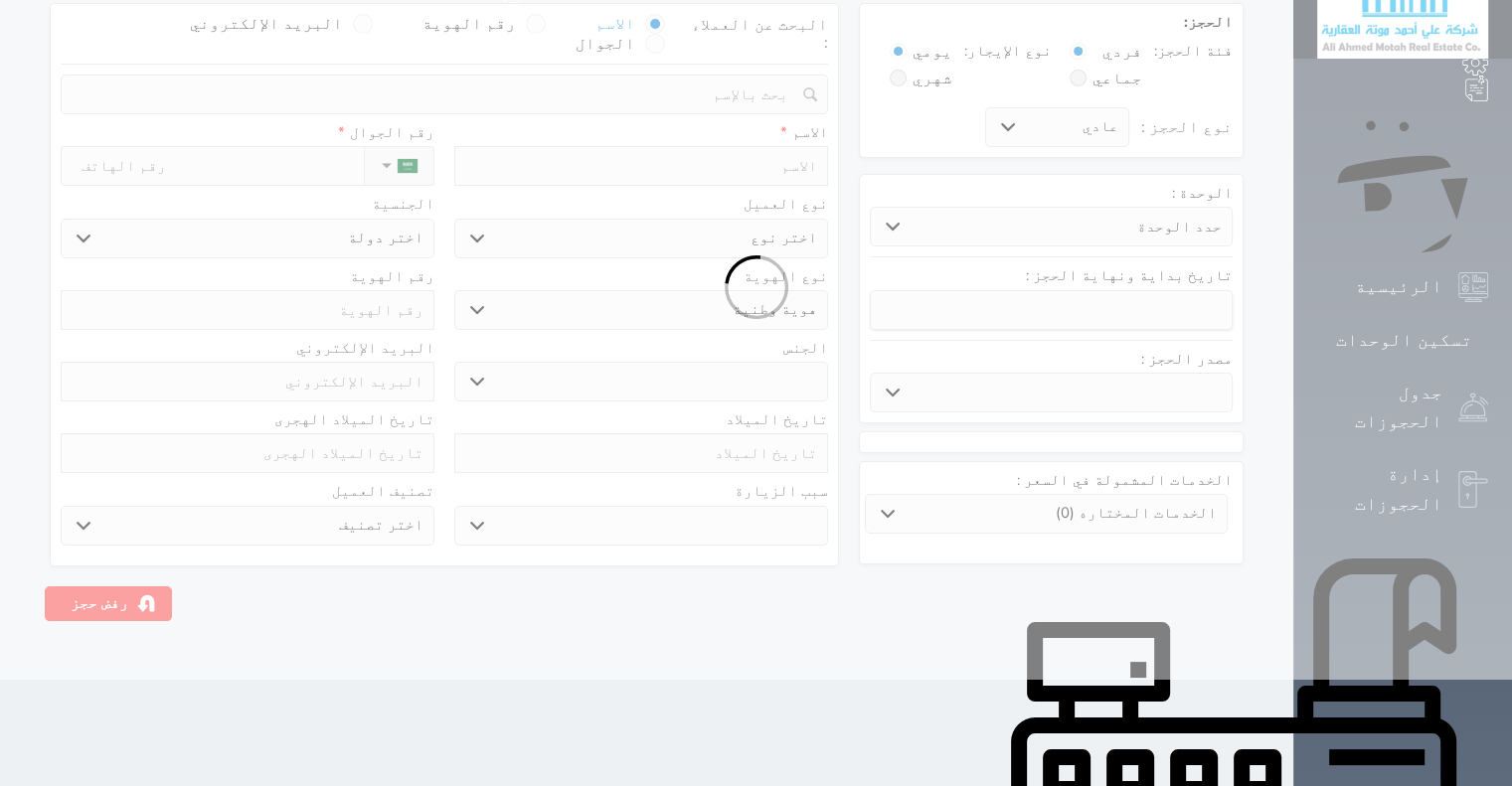 select 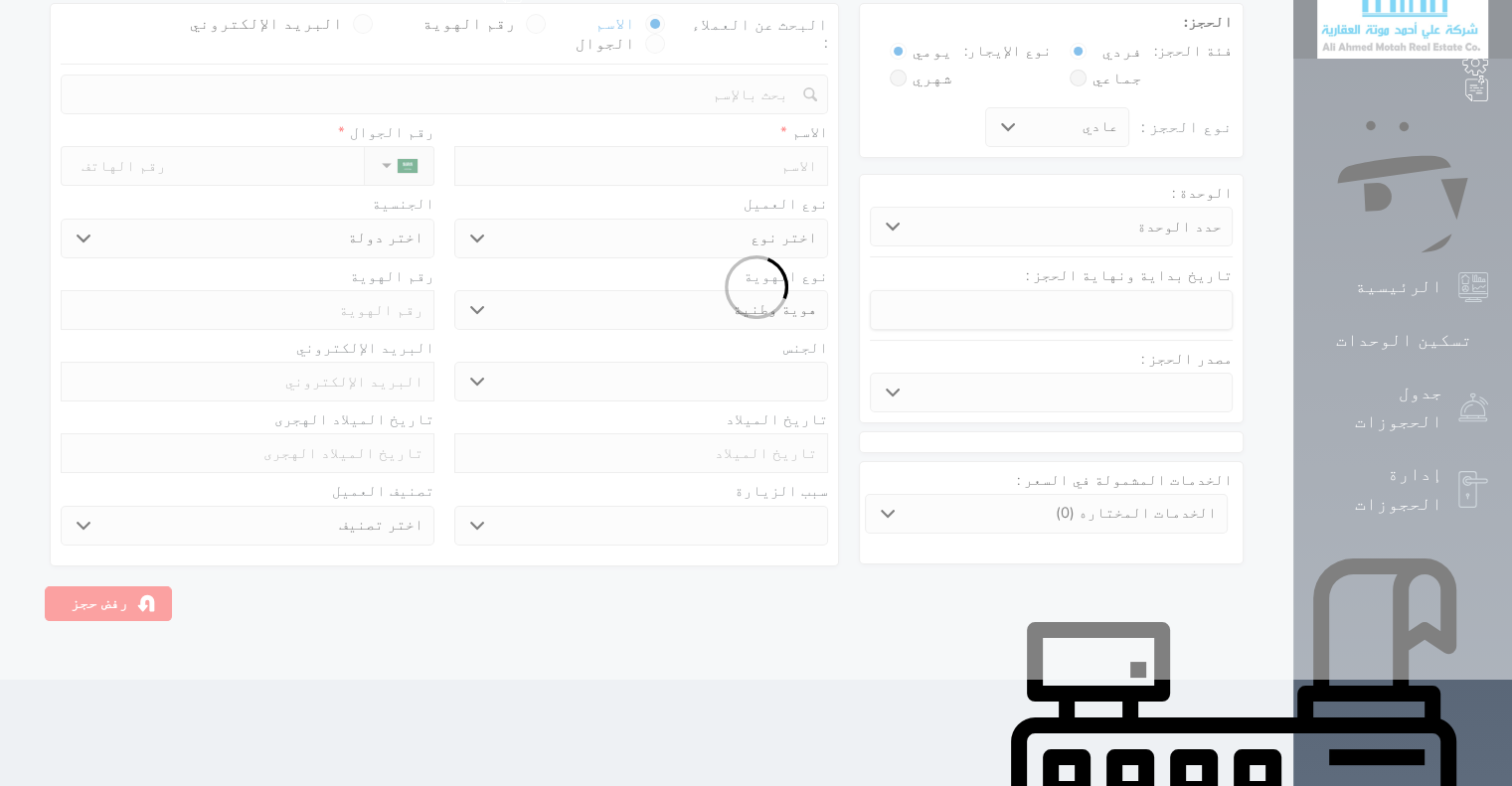 select 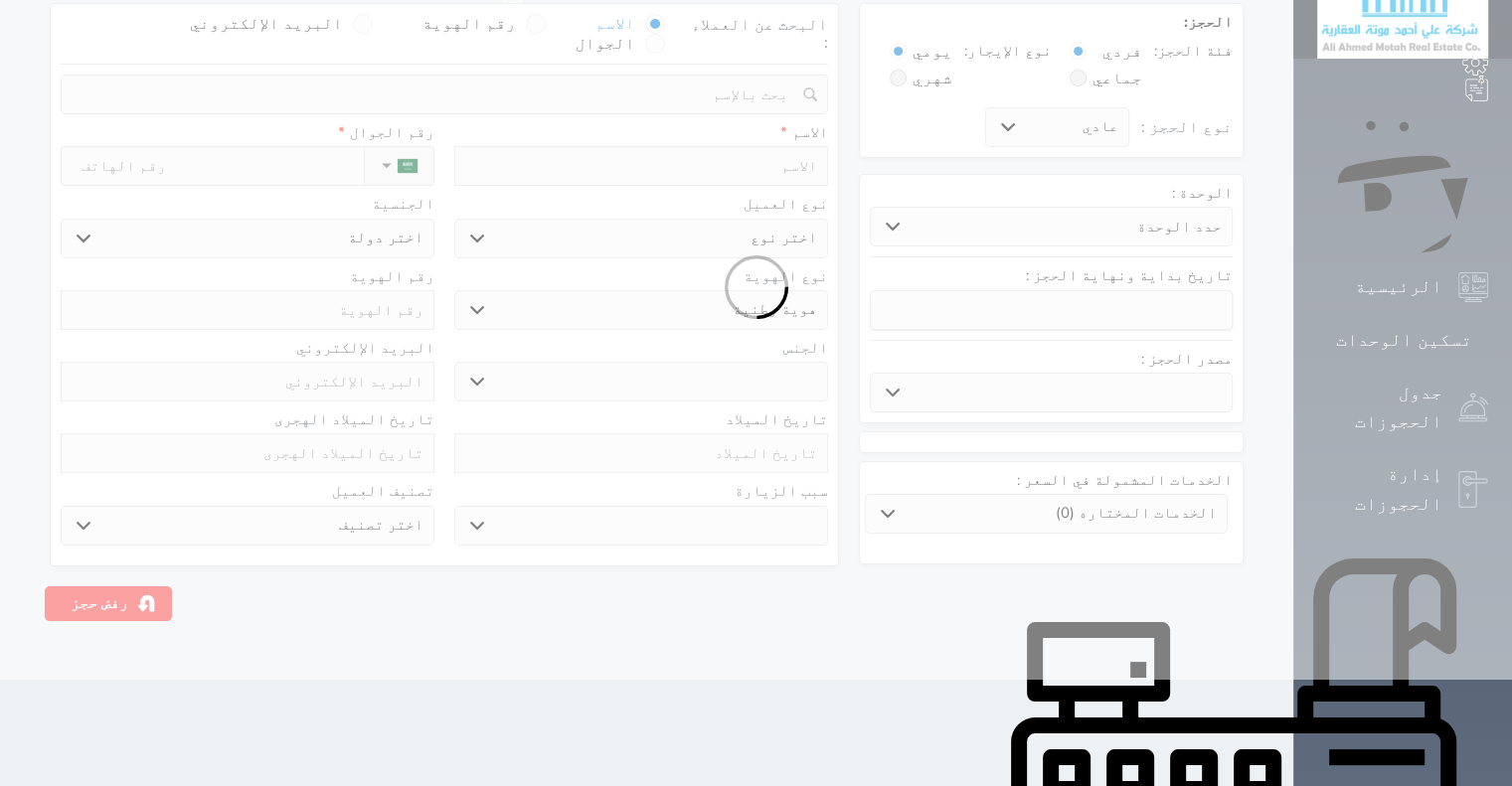 select 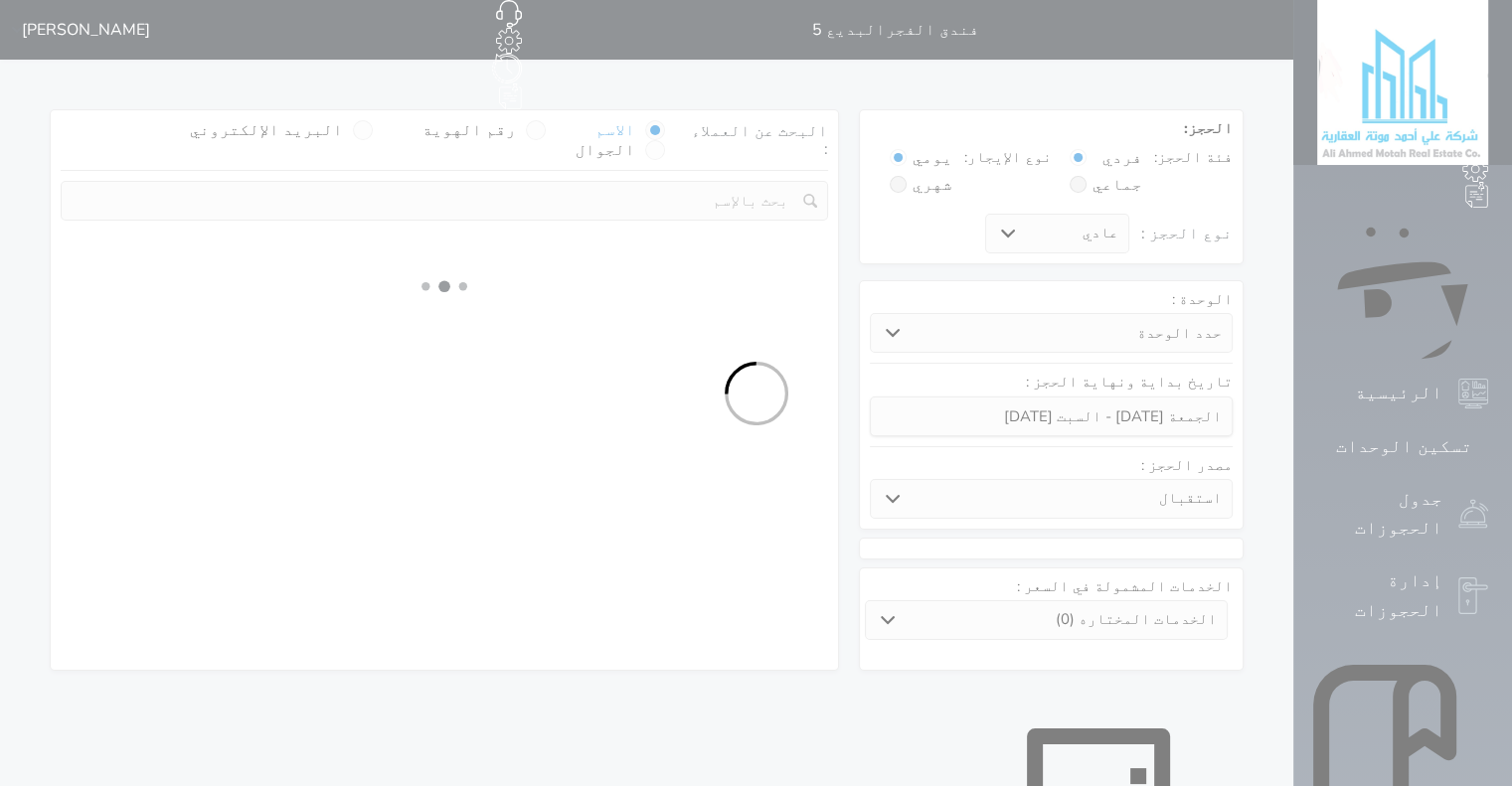 scroll, scrollTop: 0, scrollLeft: 0, axis: both 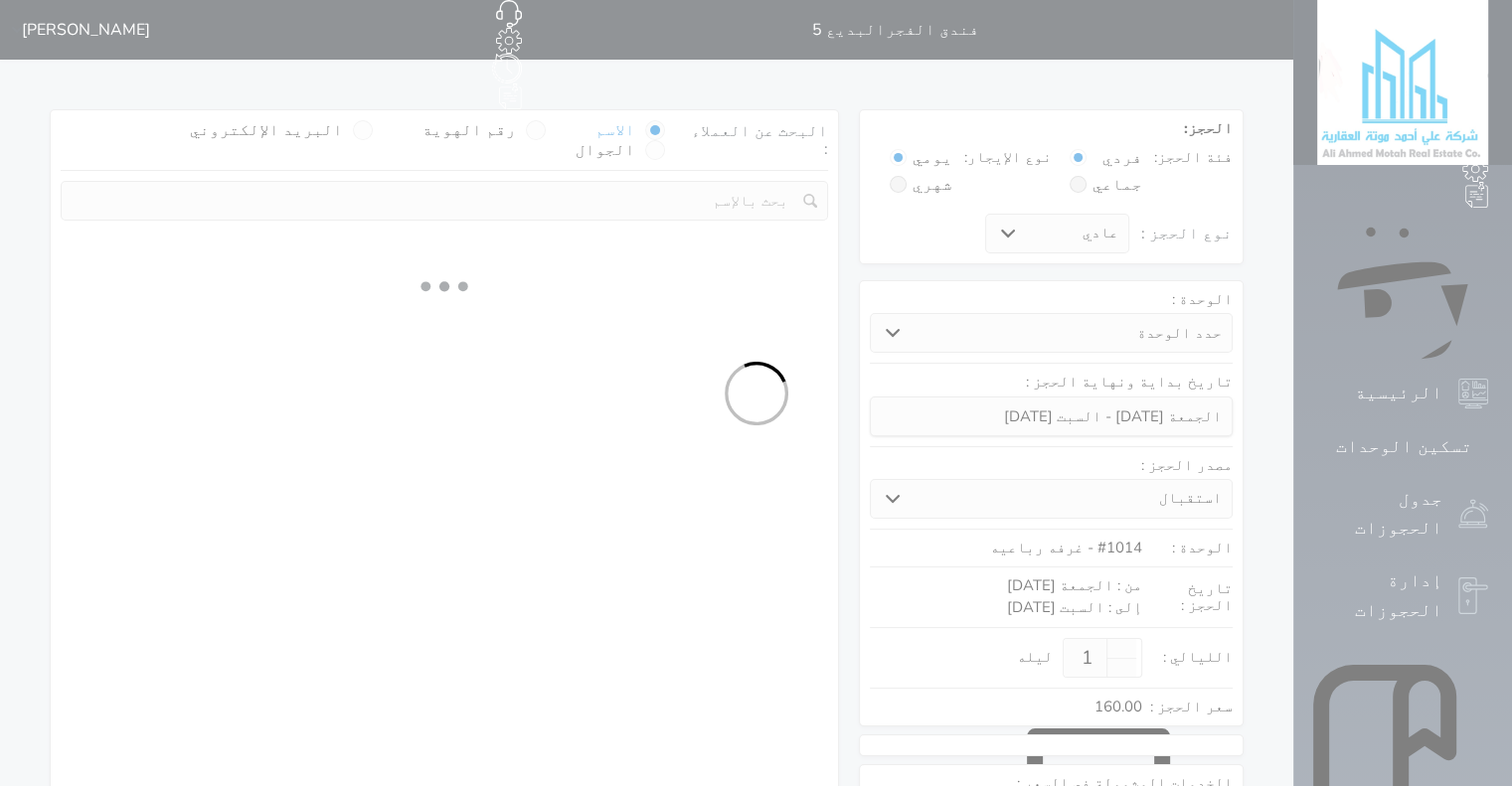 select 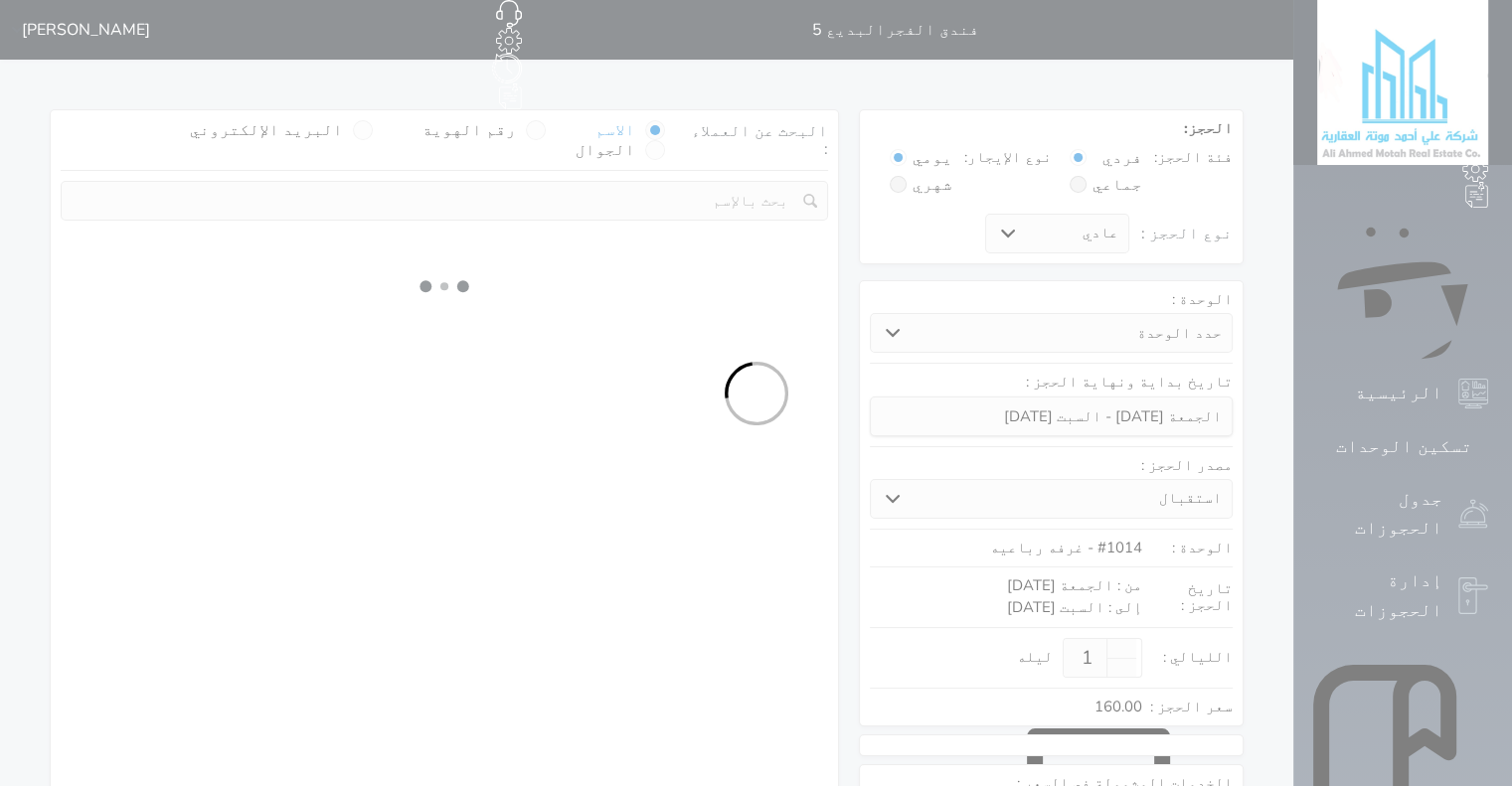 select on "113" 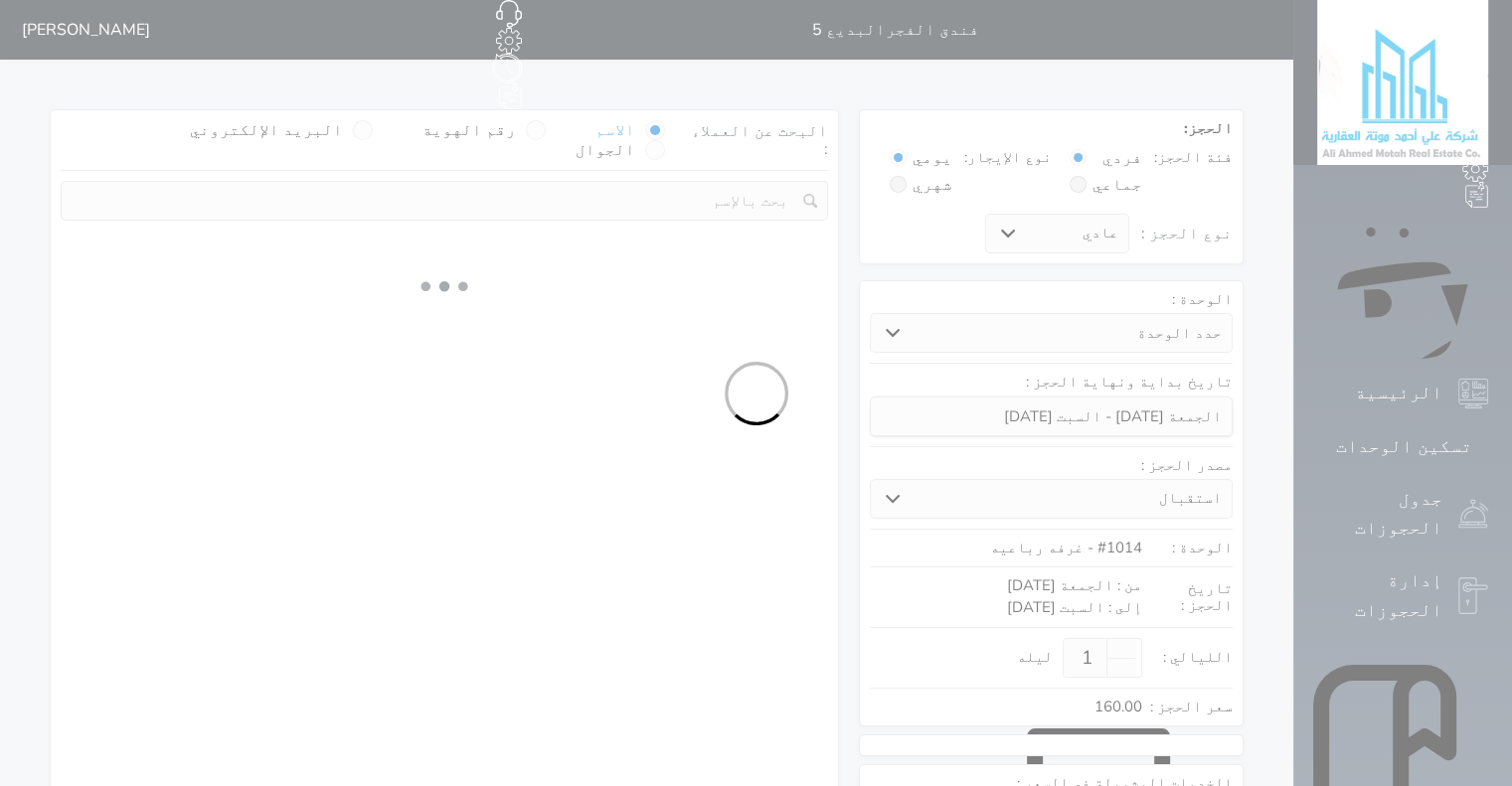 select on "1" 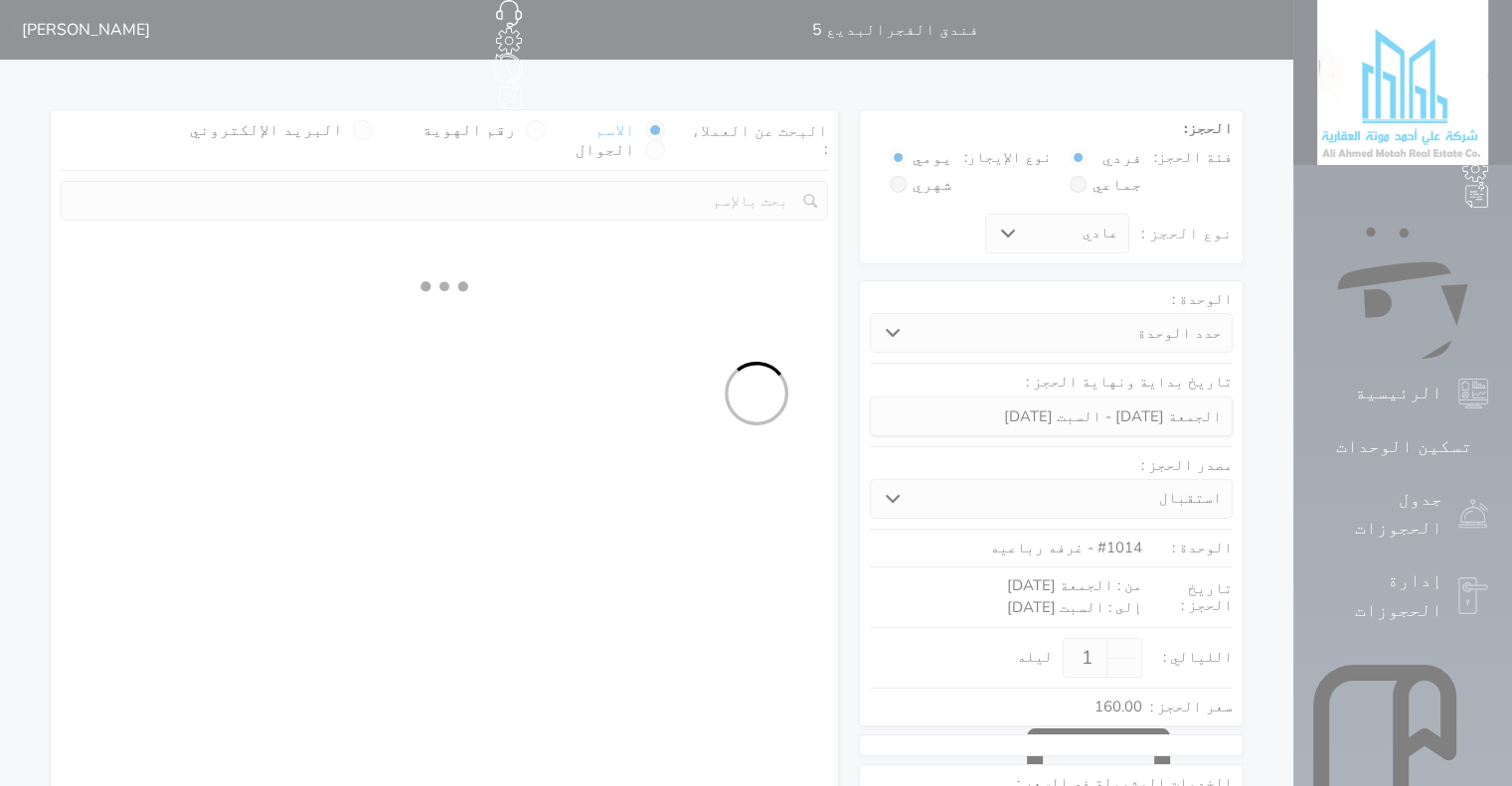 select 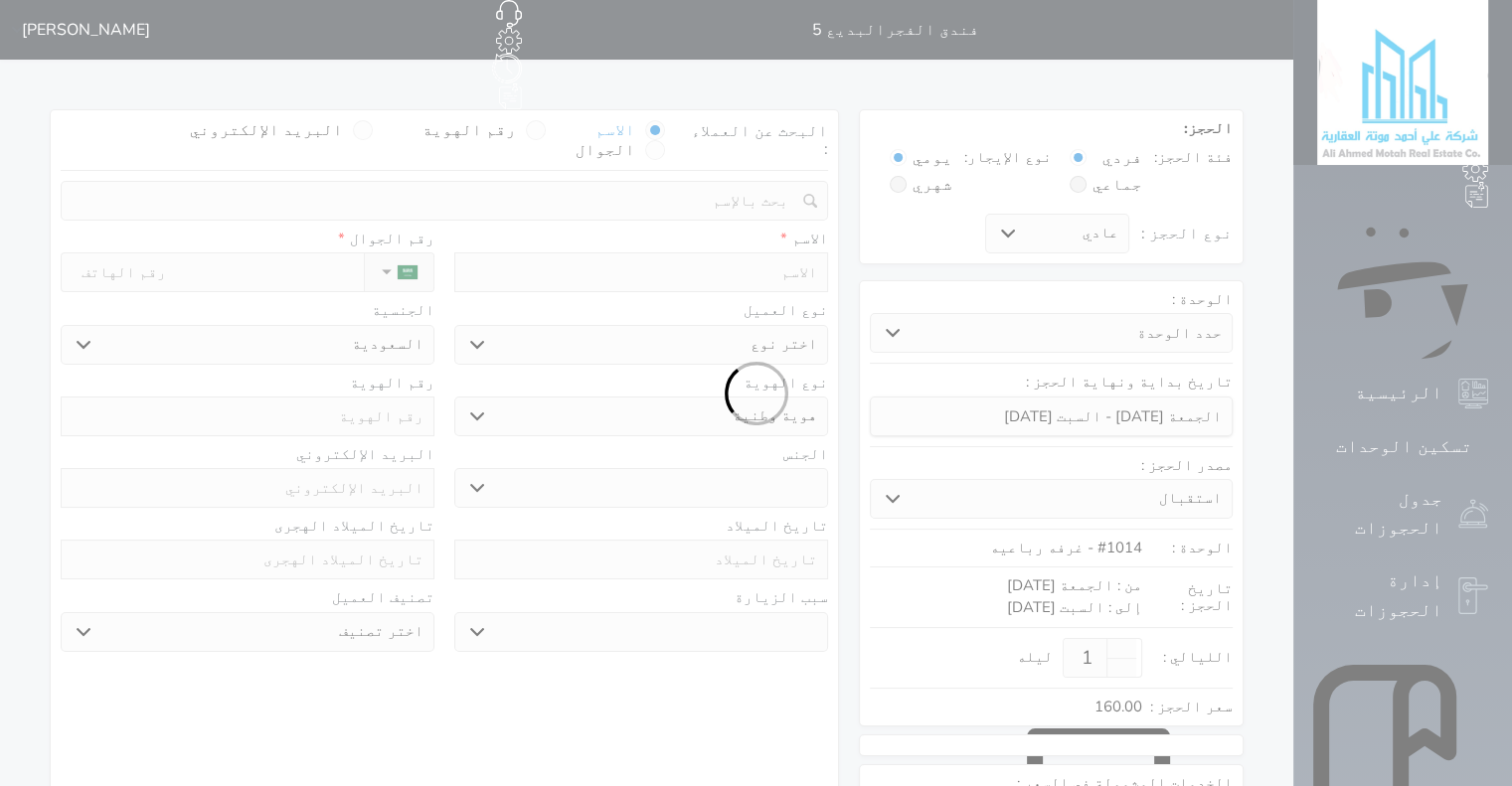 select 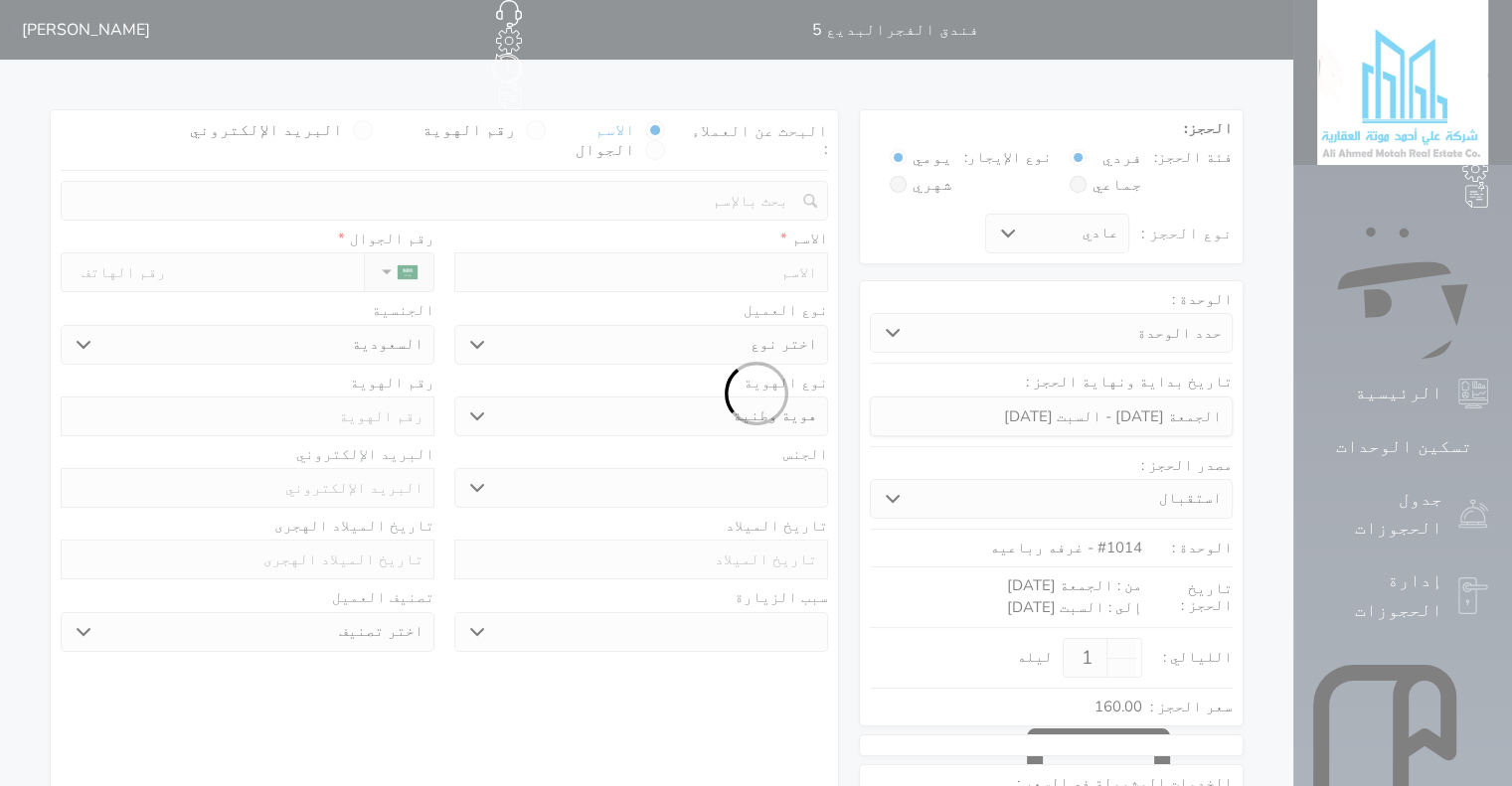 select 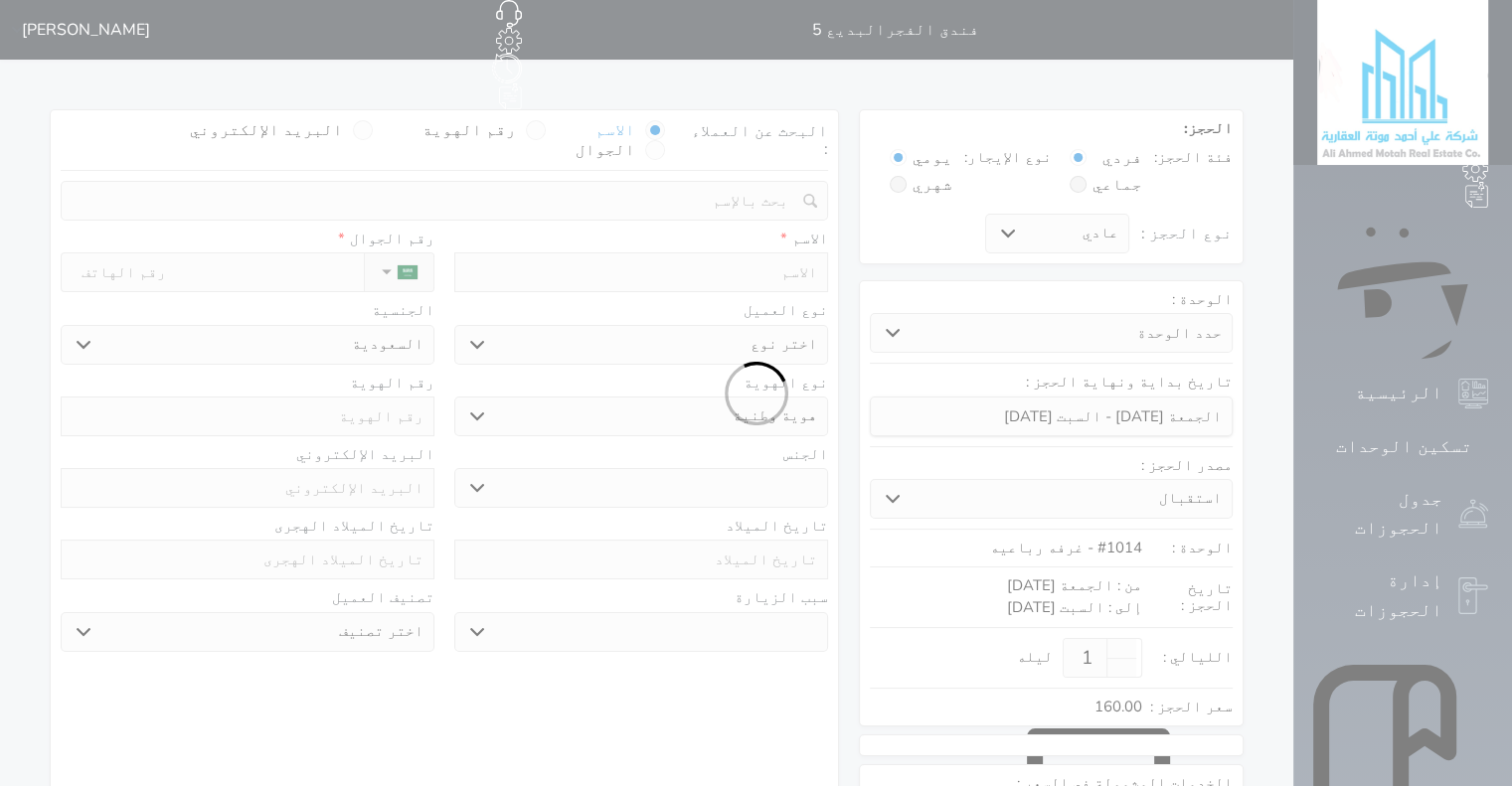 select 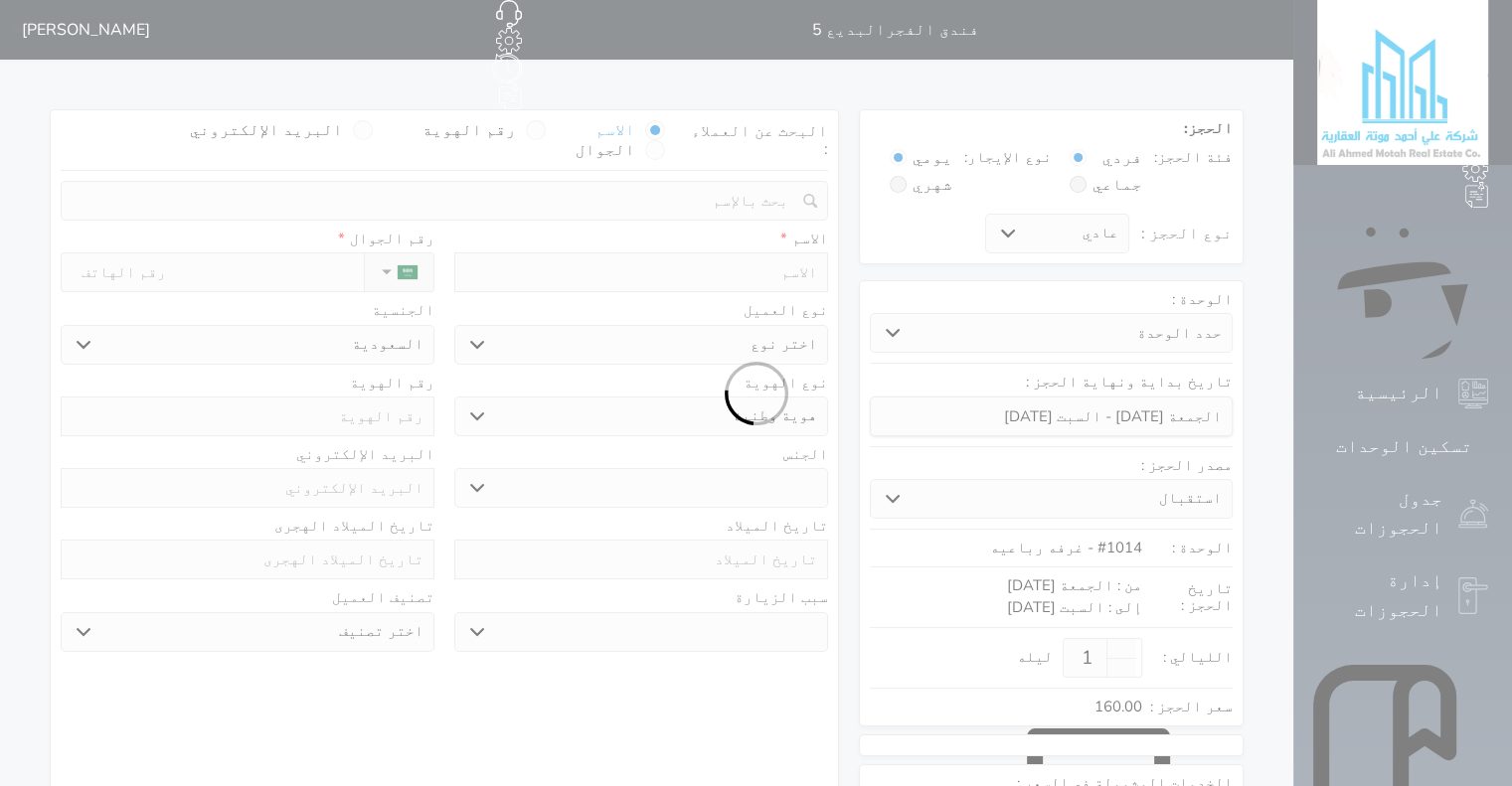 select 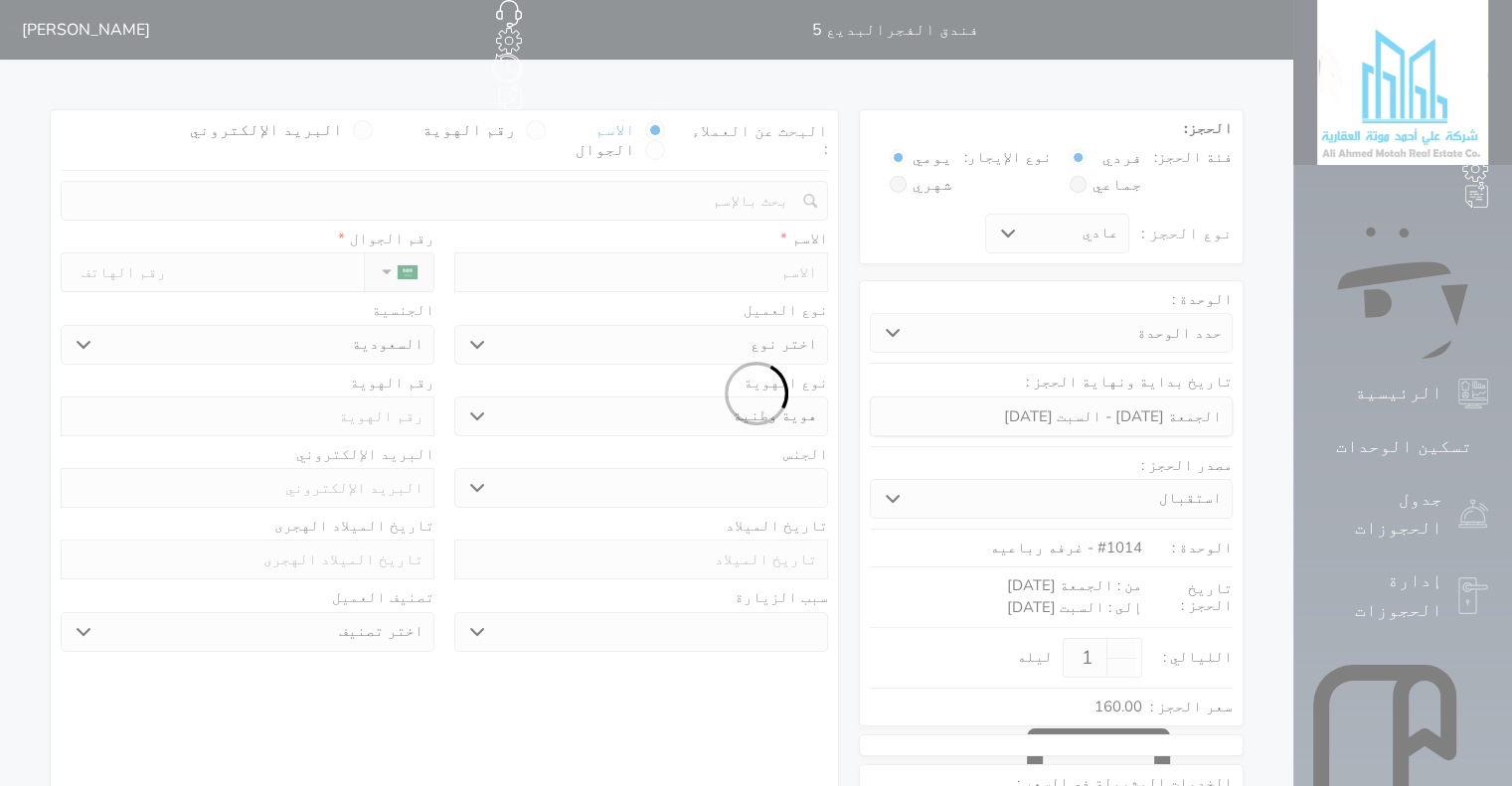select 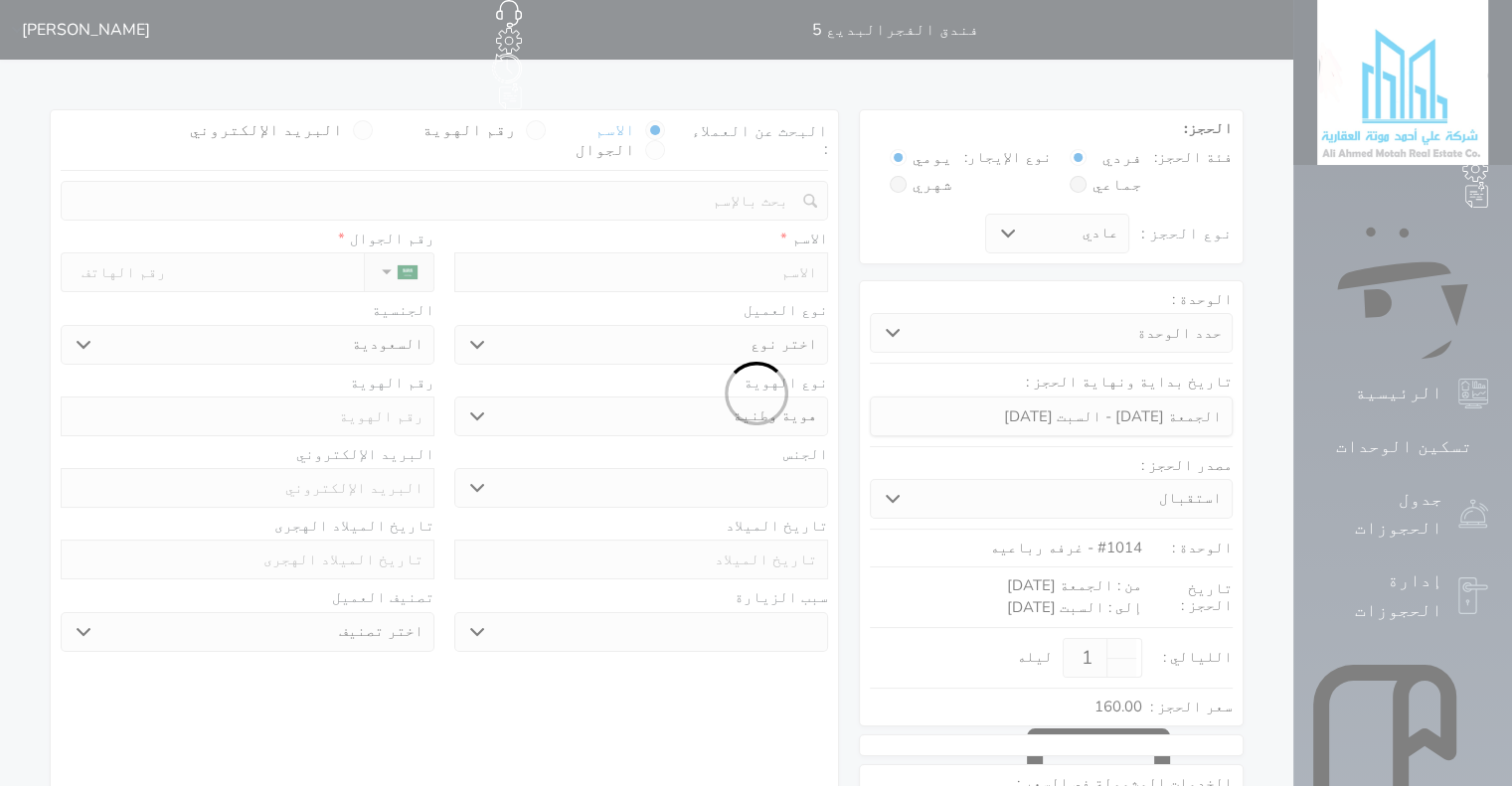 select 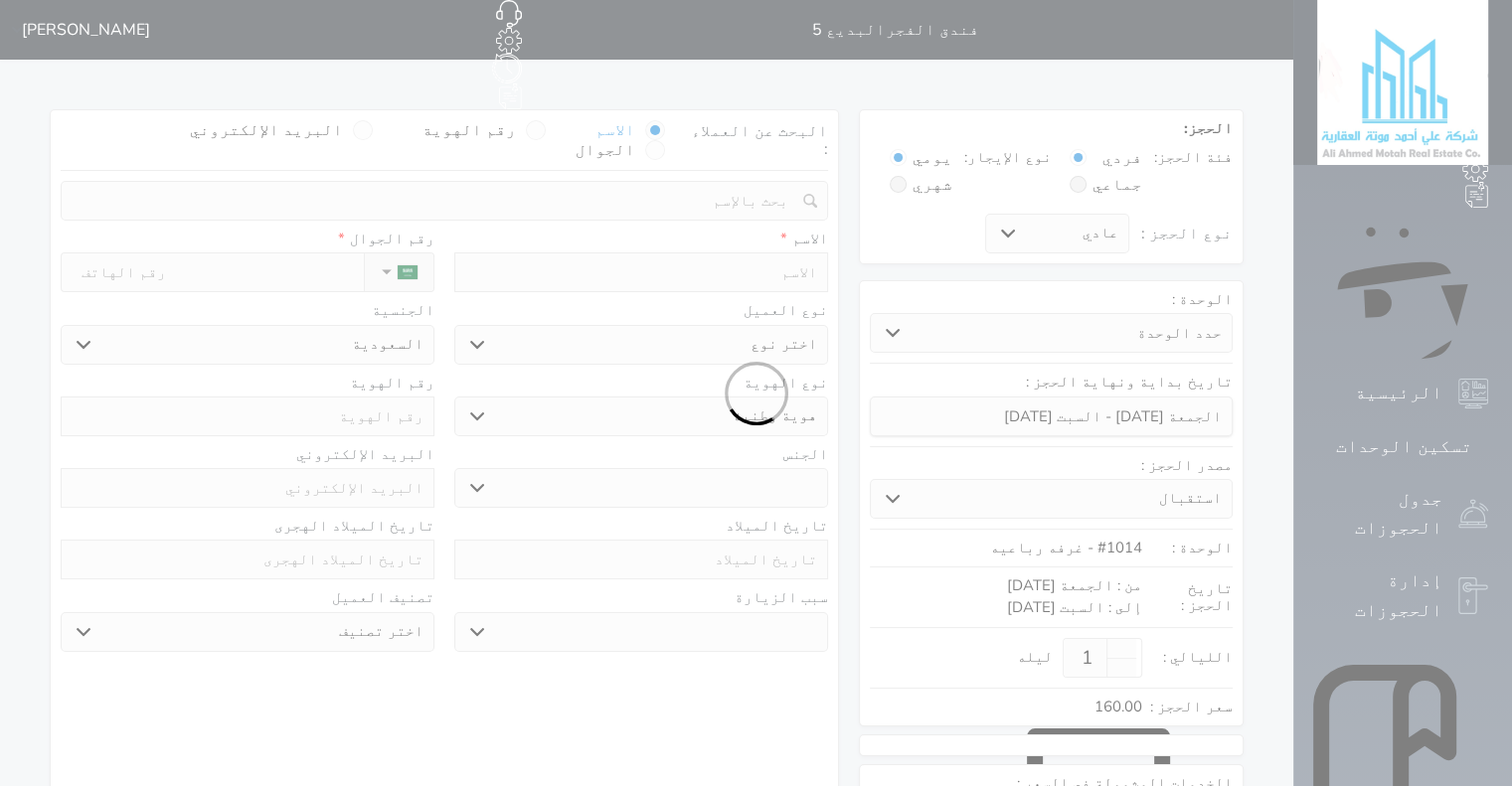 click at bounding box center (756, 393) 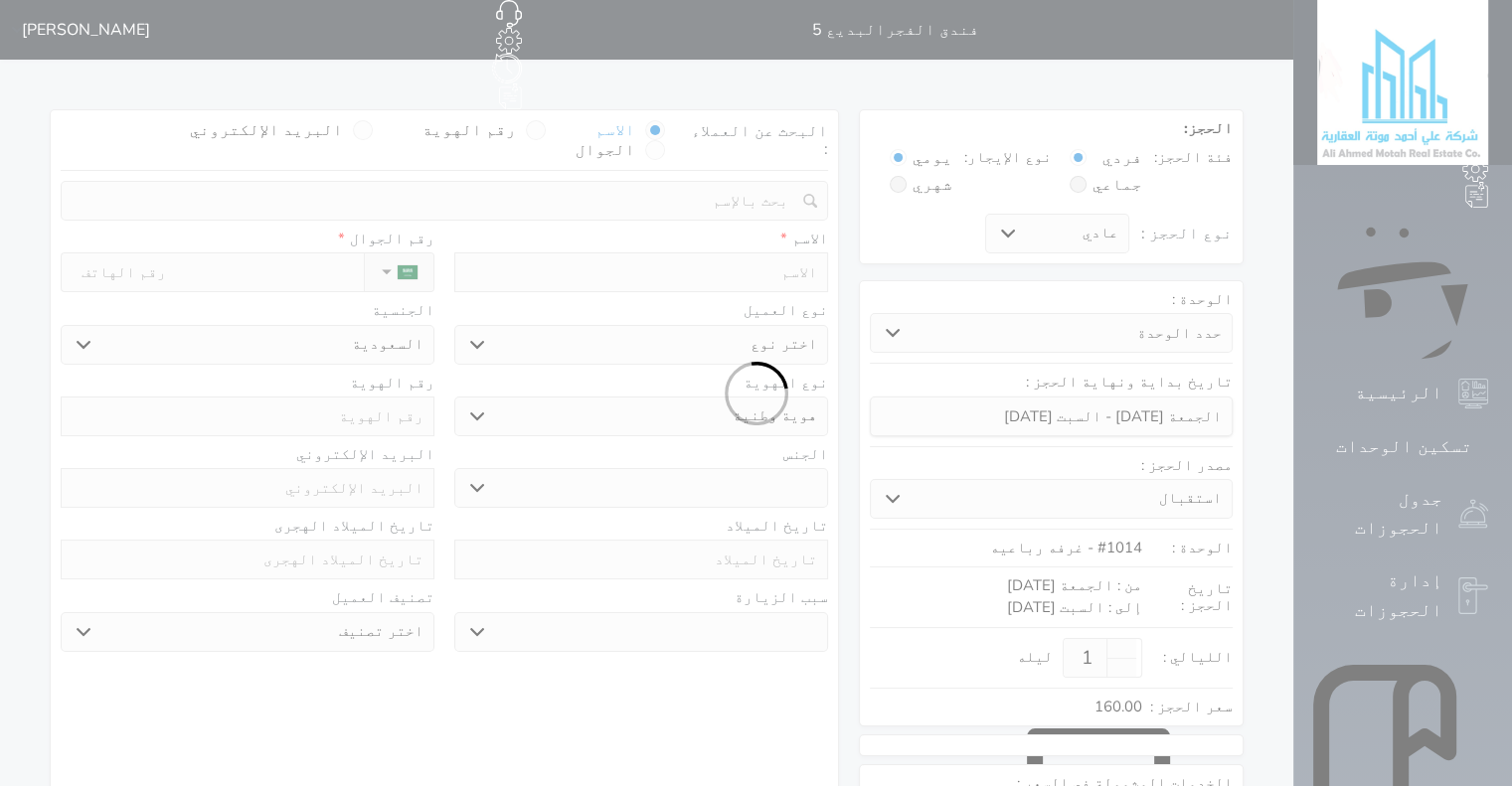 select 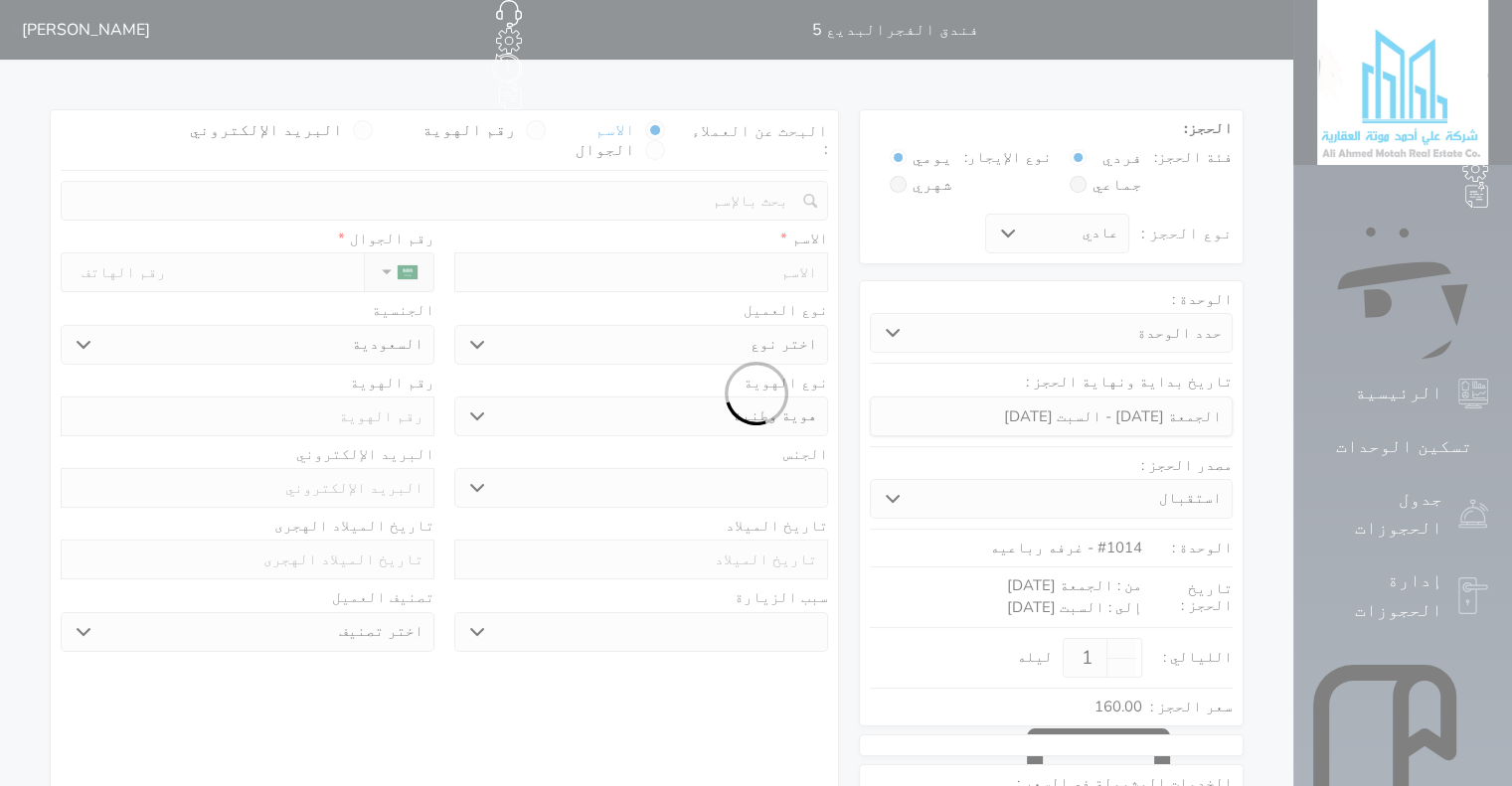 select on "1" 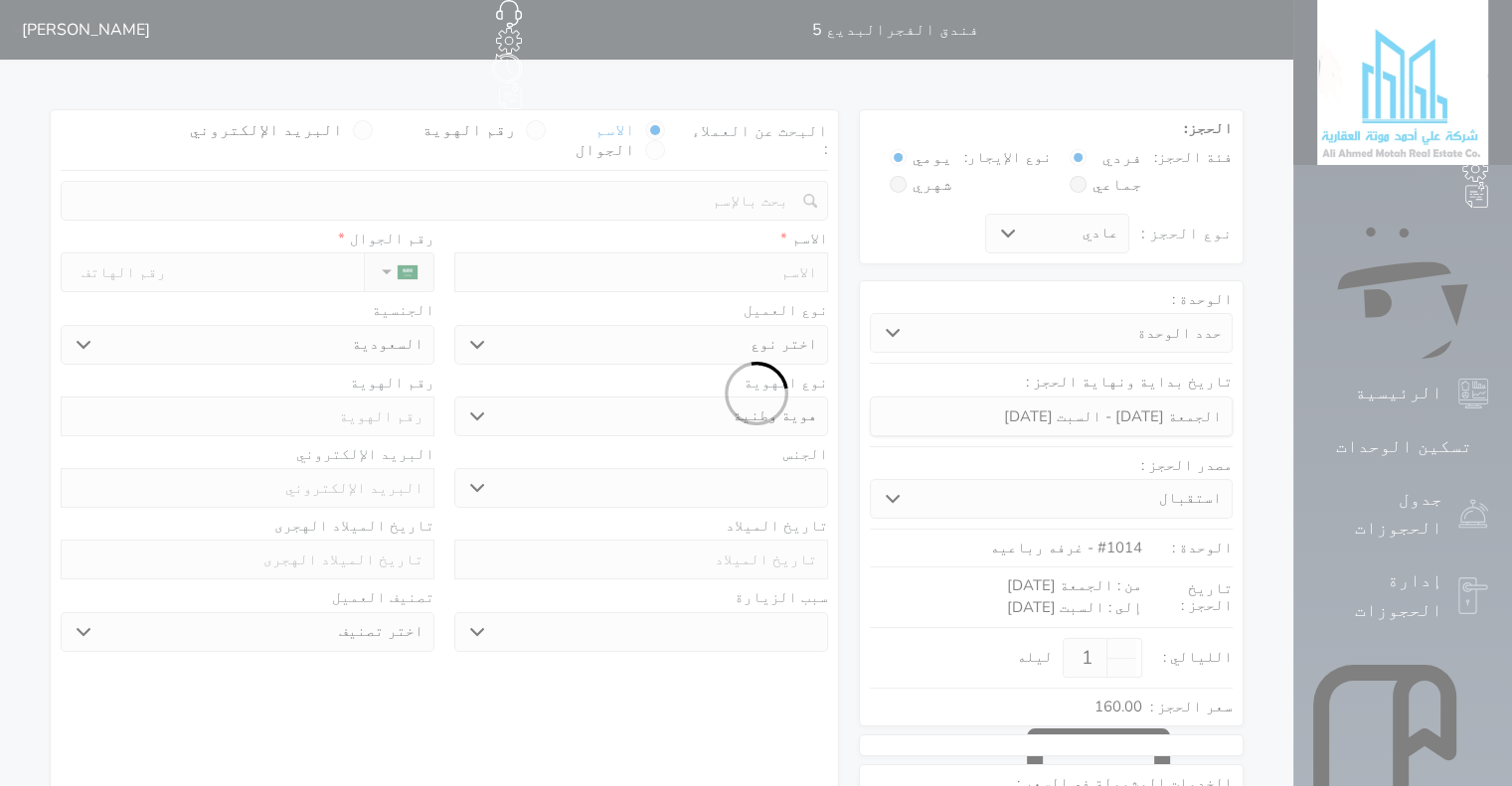 select on "7" 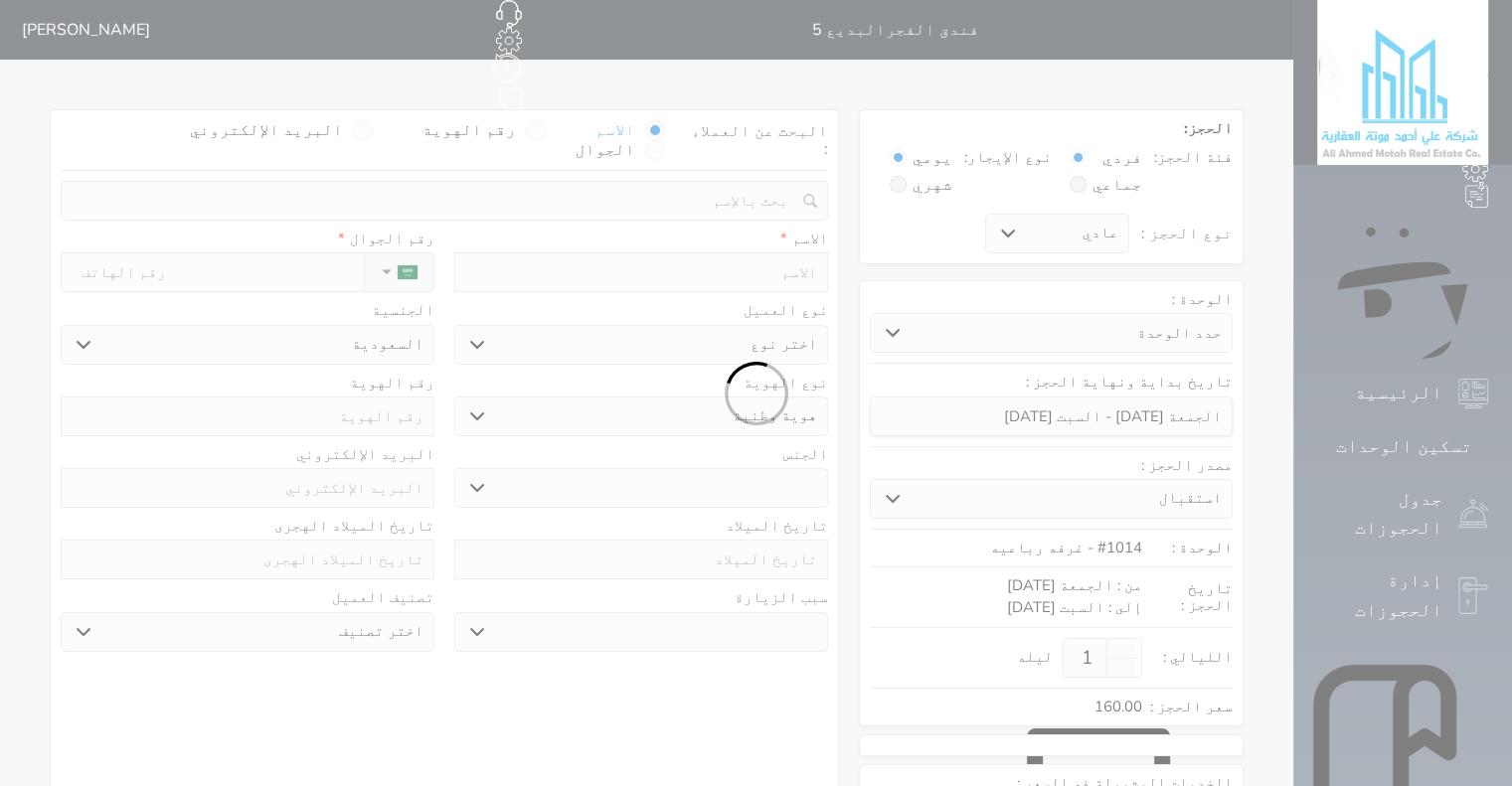 select 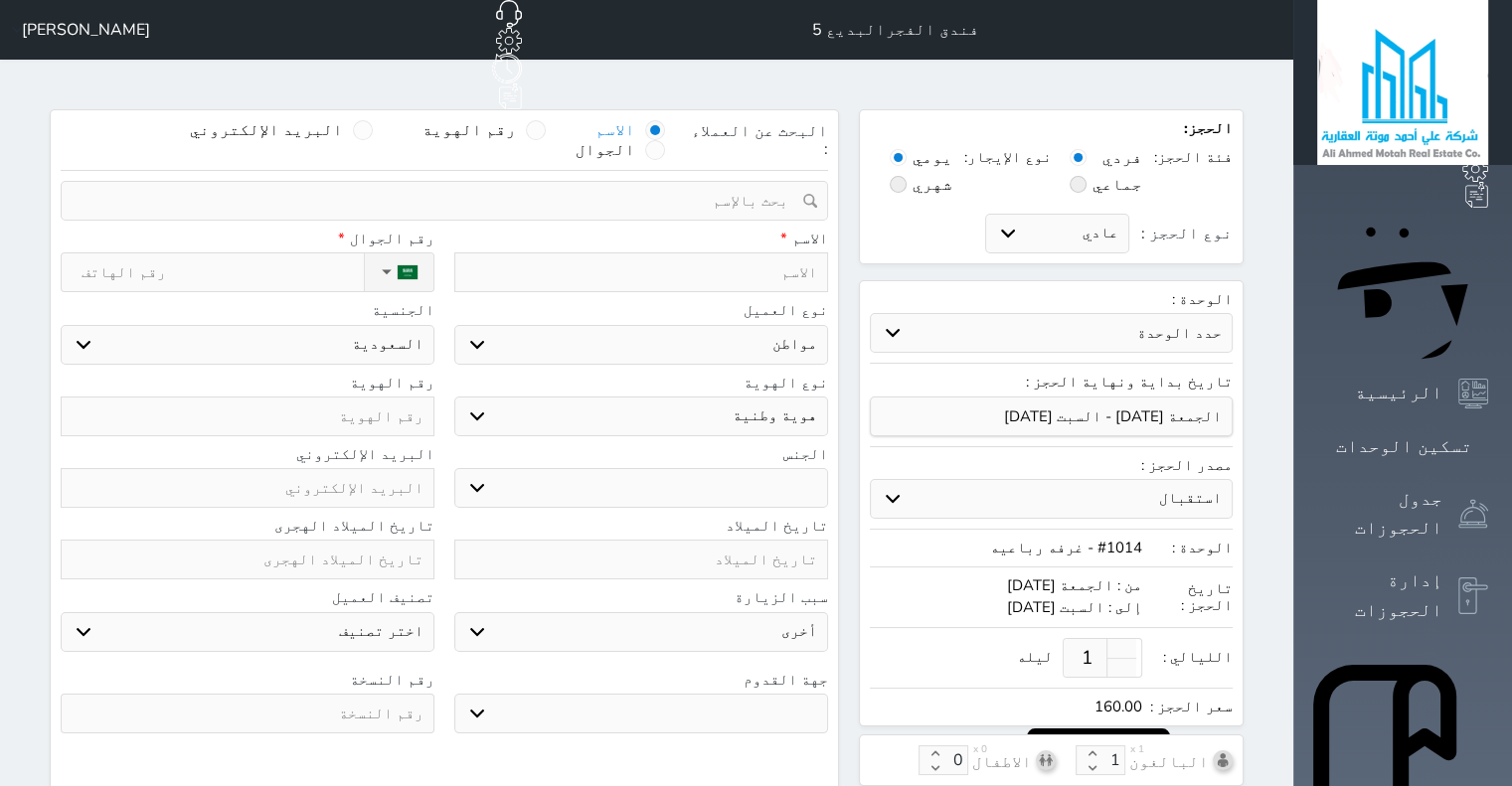 click on "حدد الوحدة
#1111 - غرفه رباعيه
#1106 - غرفه رباعيه
#1105 - غرفه رباعيه
#1027 - غرفه رباعيه
#1026 - غرفه رباعيه
#1025 - غرفه رباعيه
#1024 - غرفه رباعيه
#1023 - غرفه رباعيه
#1022 - غرفه رباعيه
#1021 - غرفه رباعيه
#1020 - غرفه رباعيه
#1019 - غرفه رباعيه
#1018 - غرفه رباعيه
#1017 - غرفه رباعيه
#1016 - غرفه رباعيه
#1015 - غرفه رباعيه" at bounding box center (1051, 333) 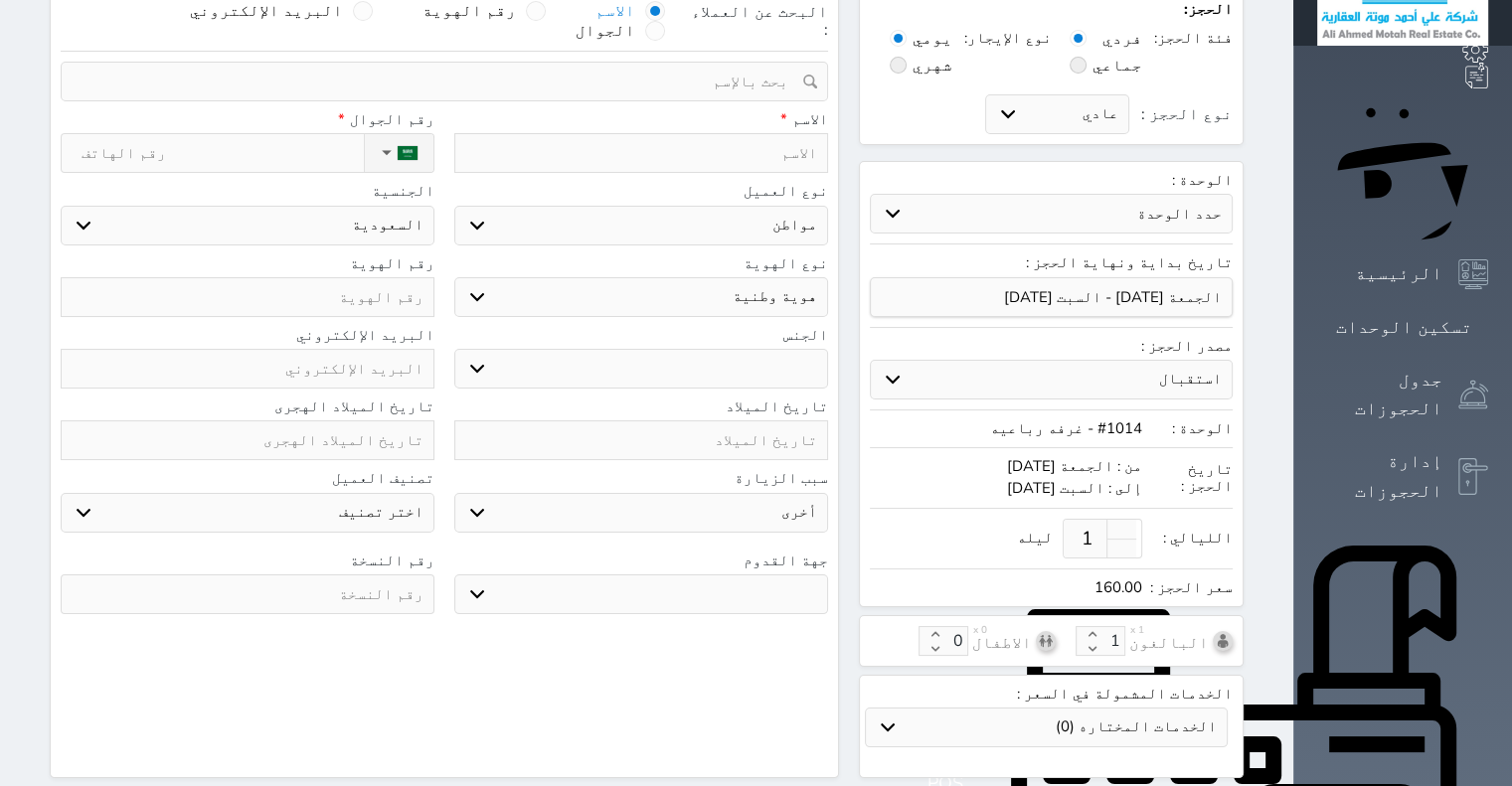 scroll, scrollTop: 79, scrollLeft: 0, axis: vertical 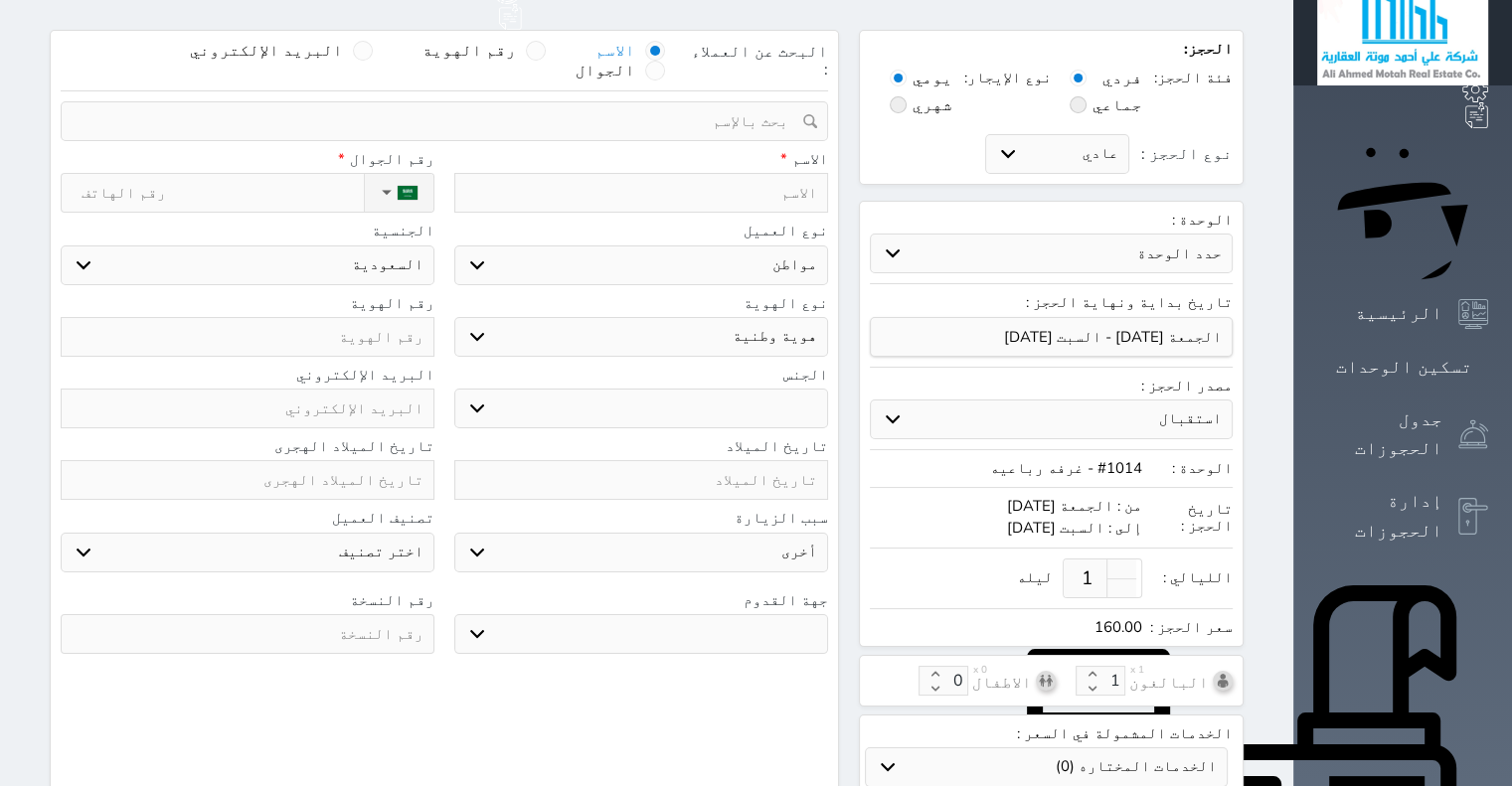 click at bounding box center (641, 193) 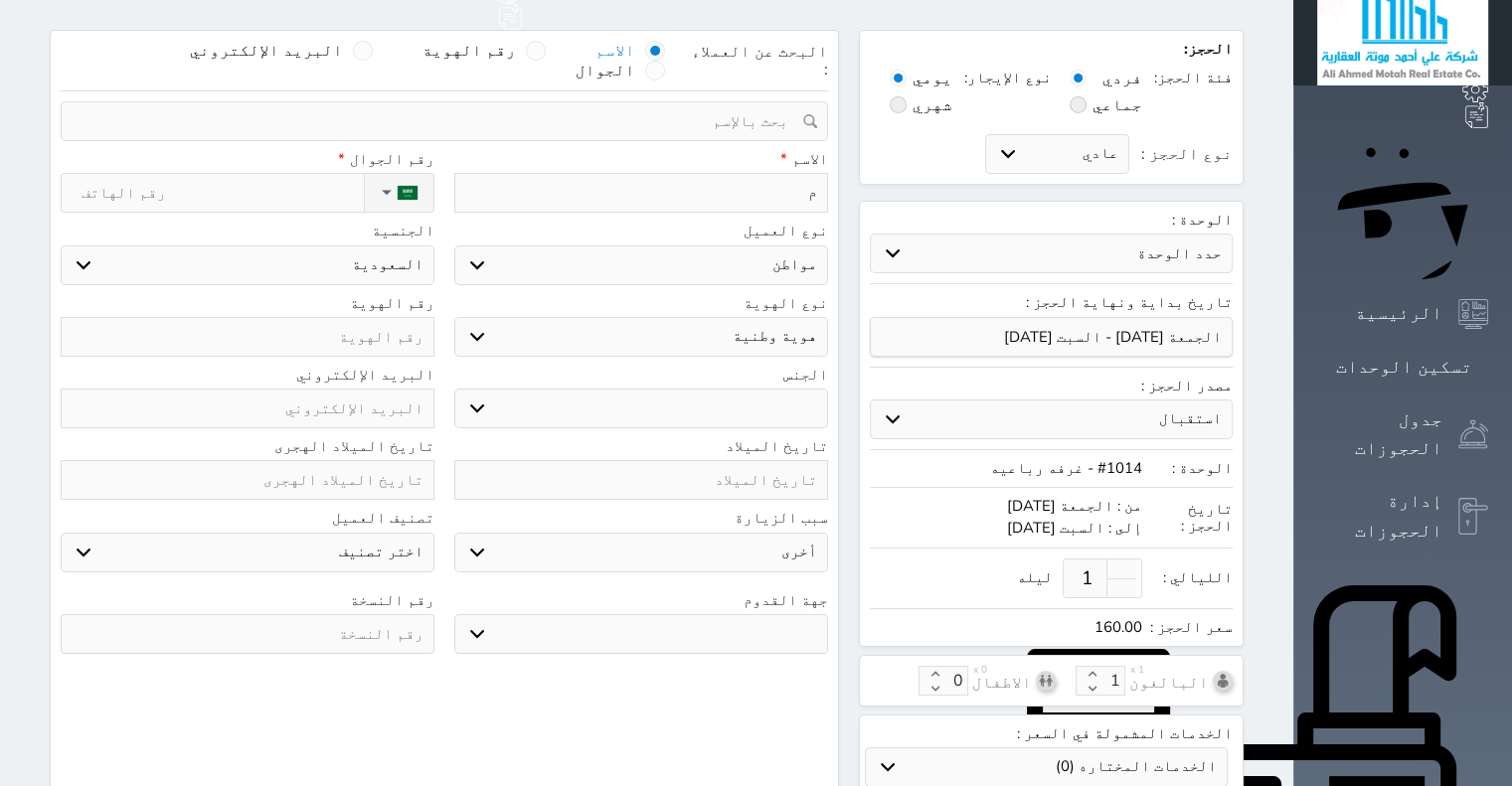 type on "مح" 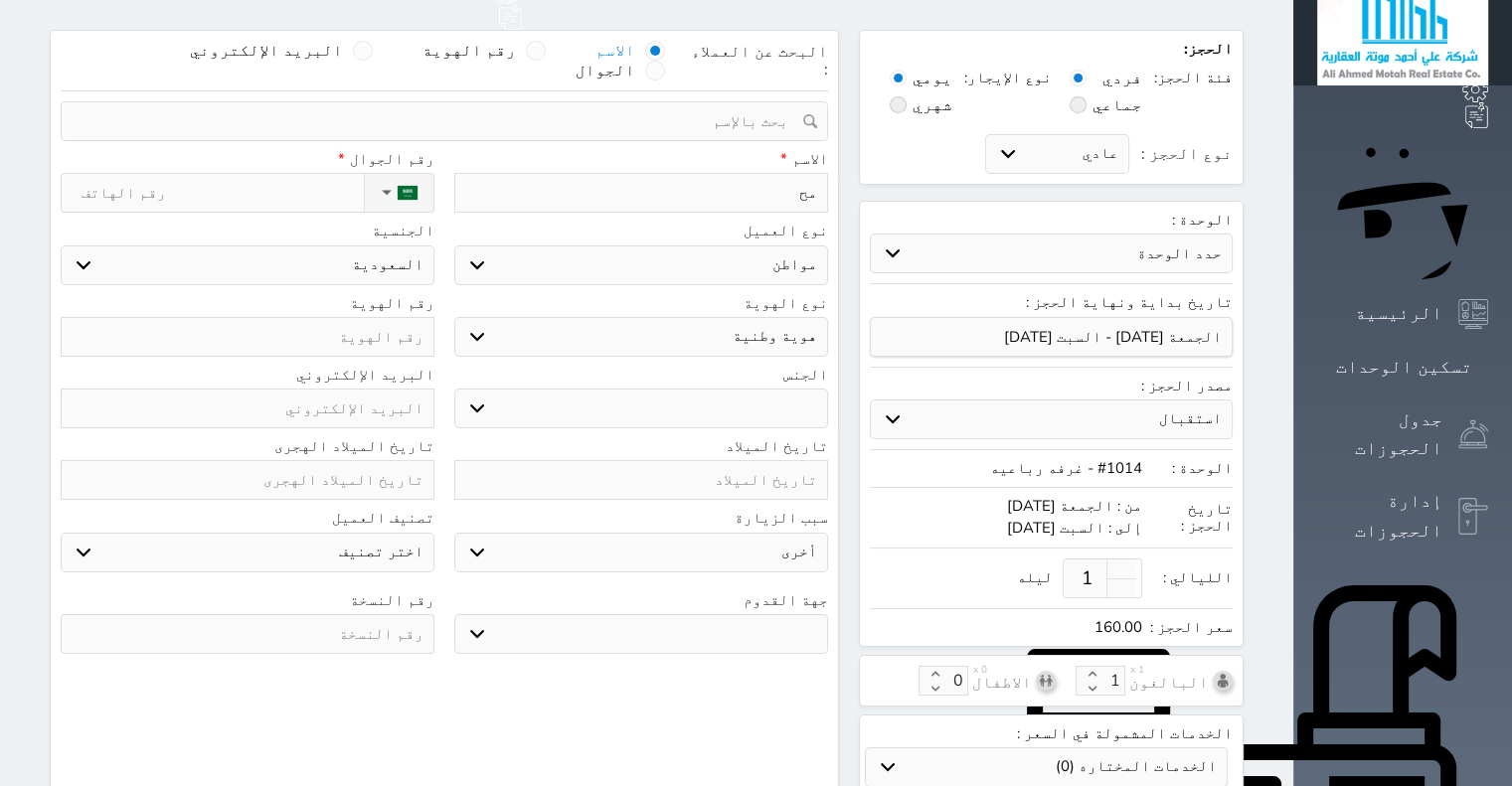 type on "محم" 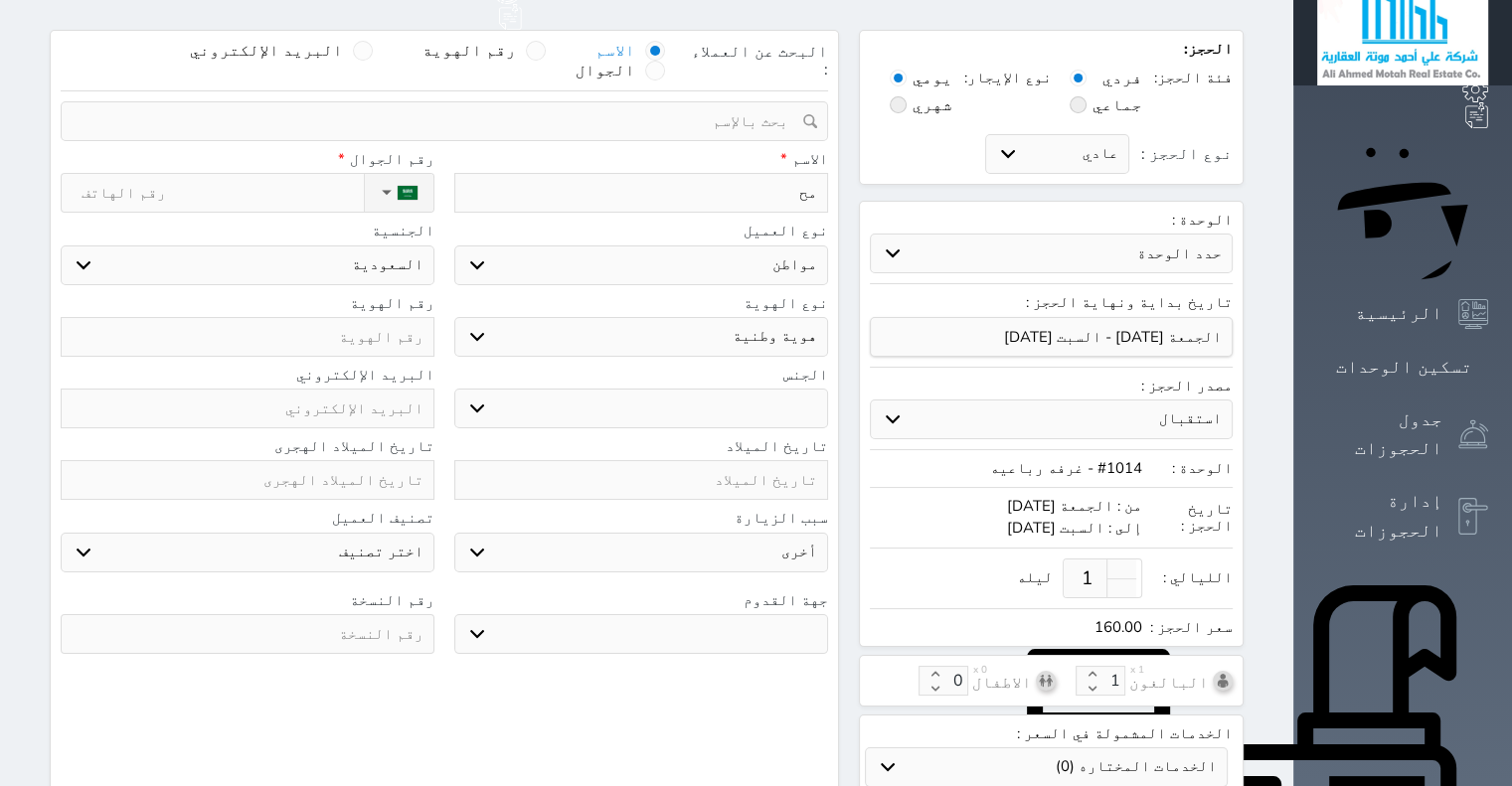 select 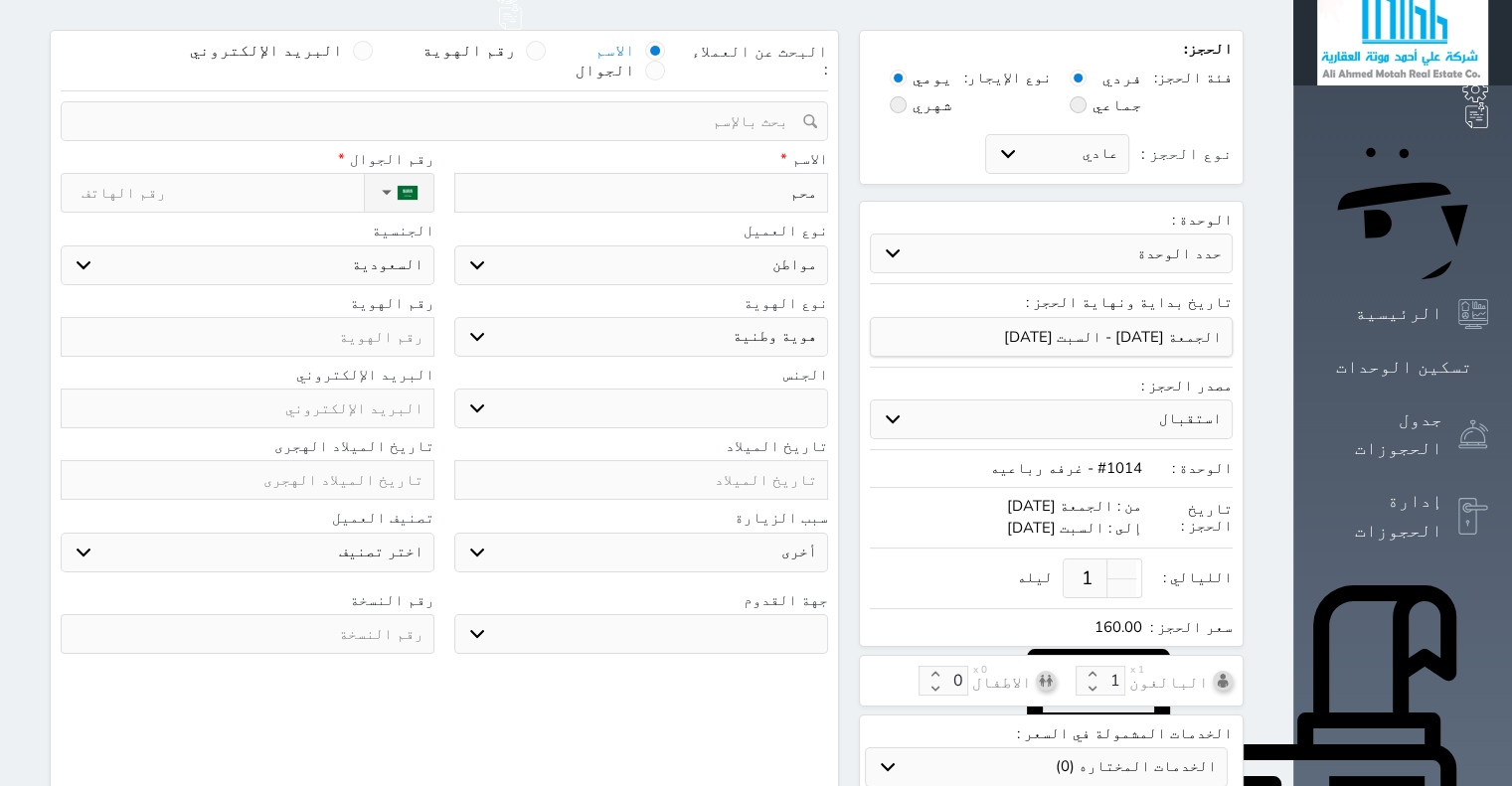 type on "محمد" 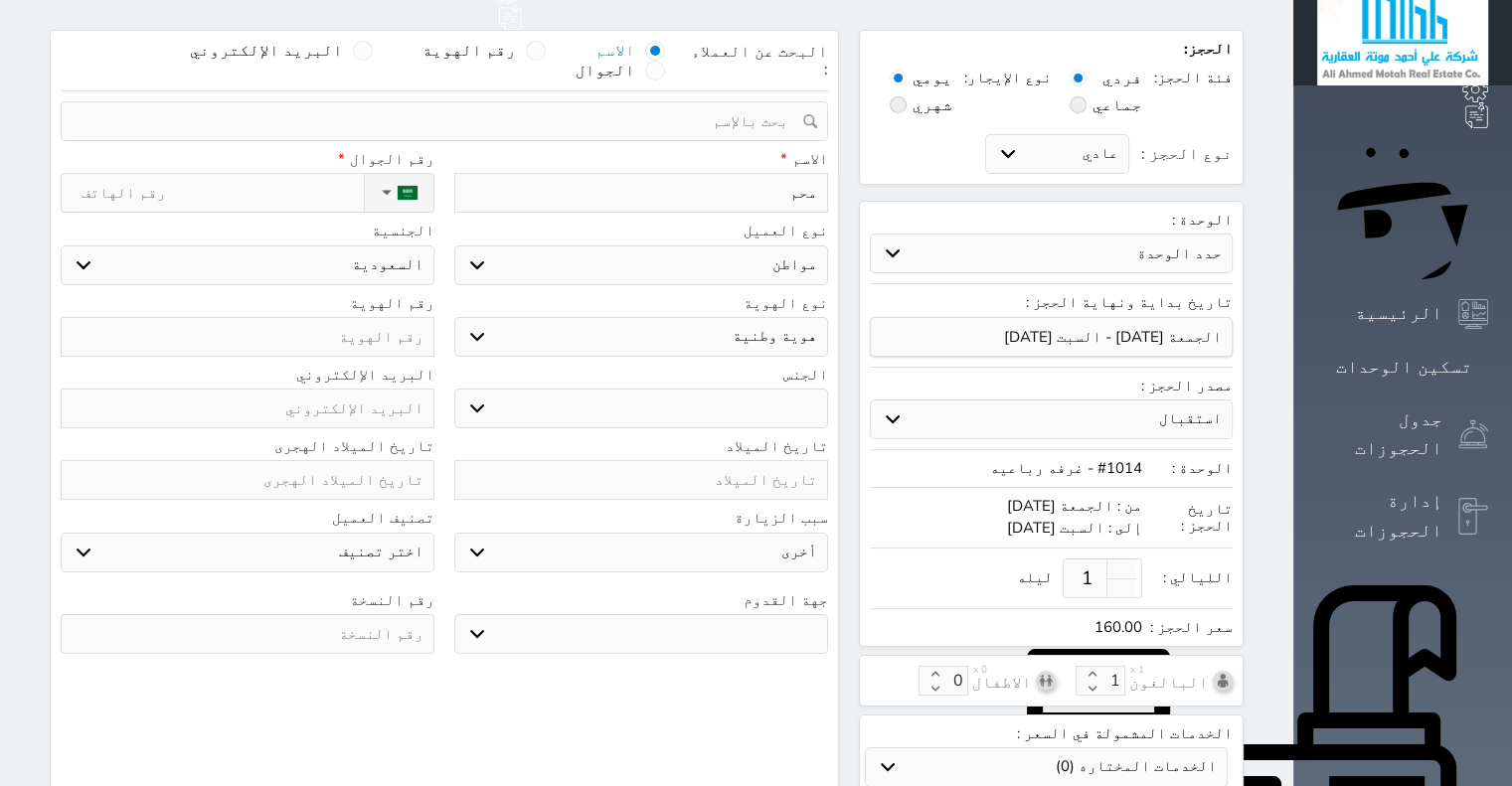 select 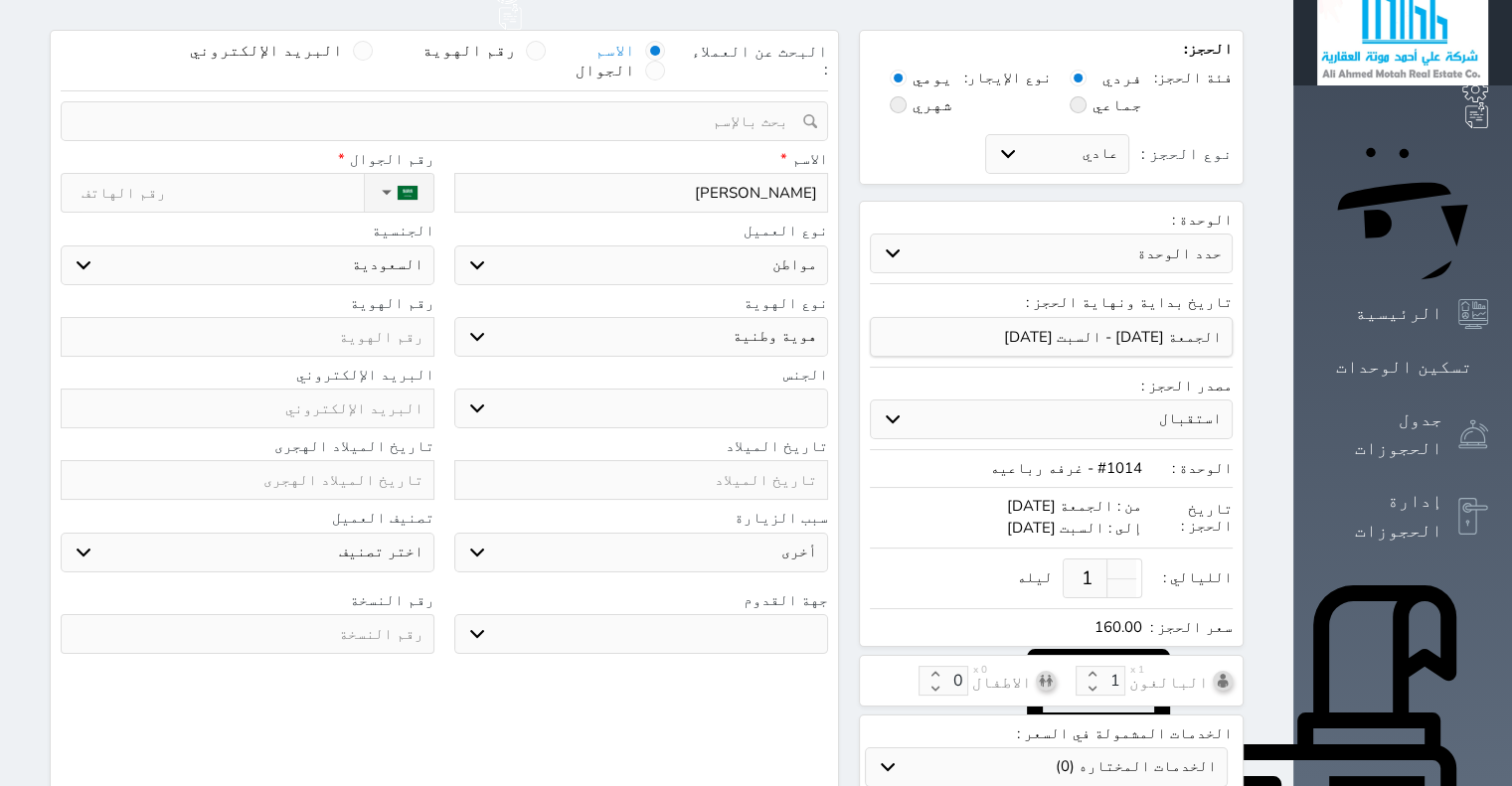 type on "محمد" 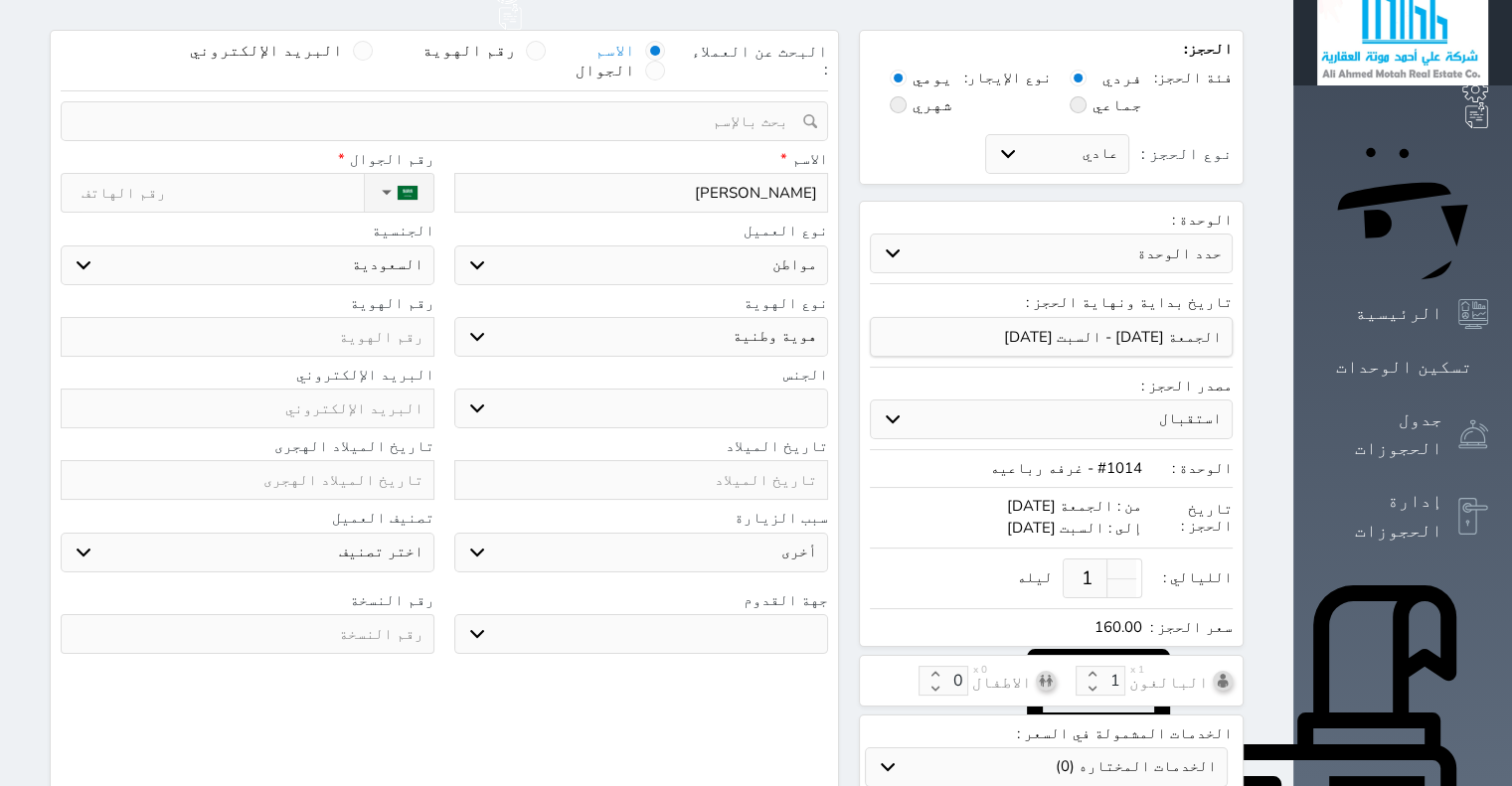 select 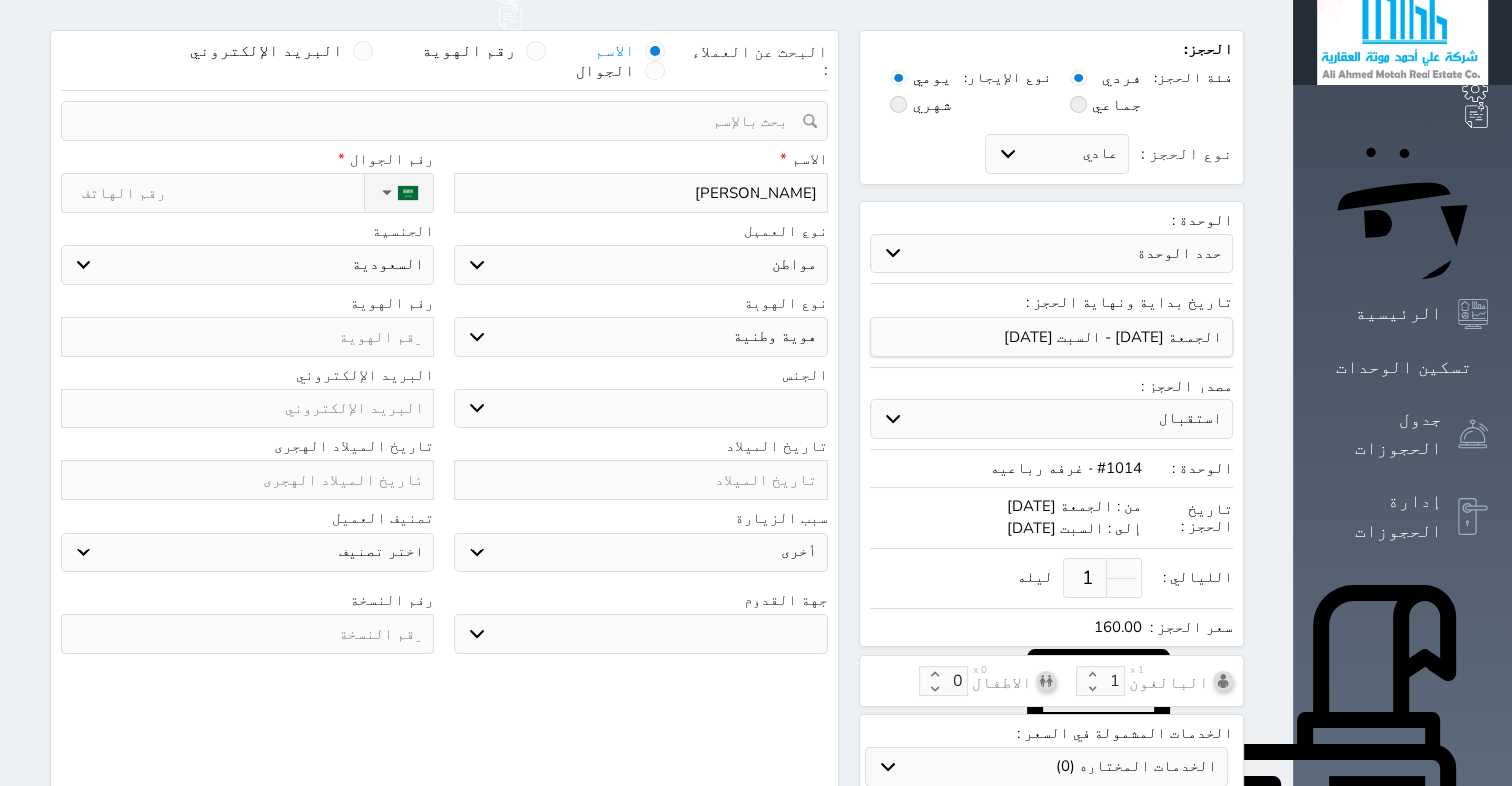 type on "محمد ع" 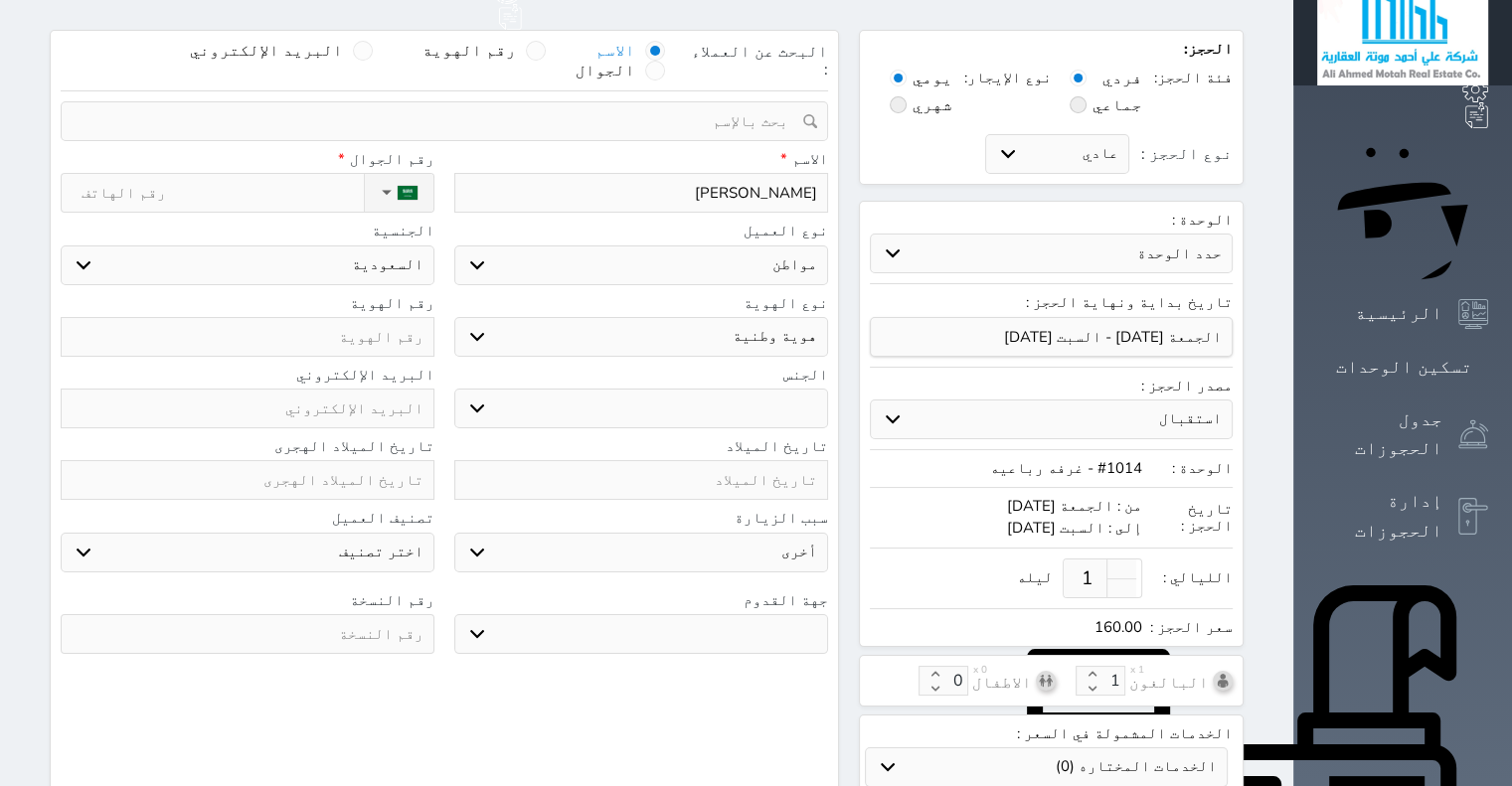 select 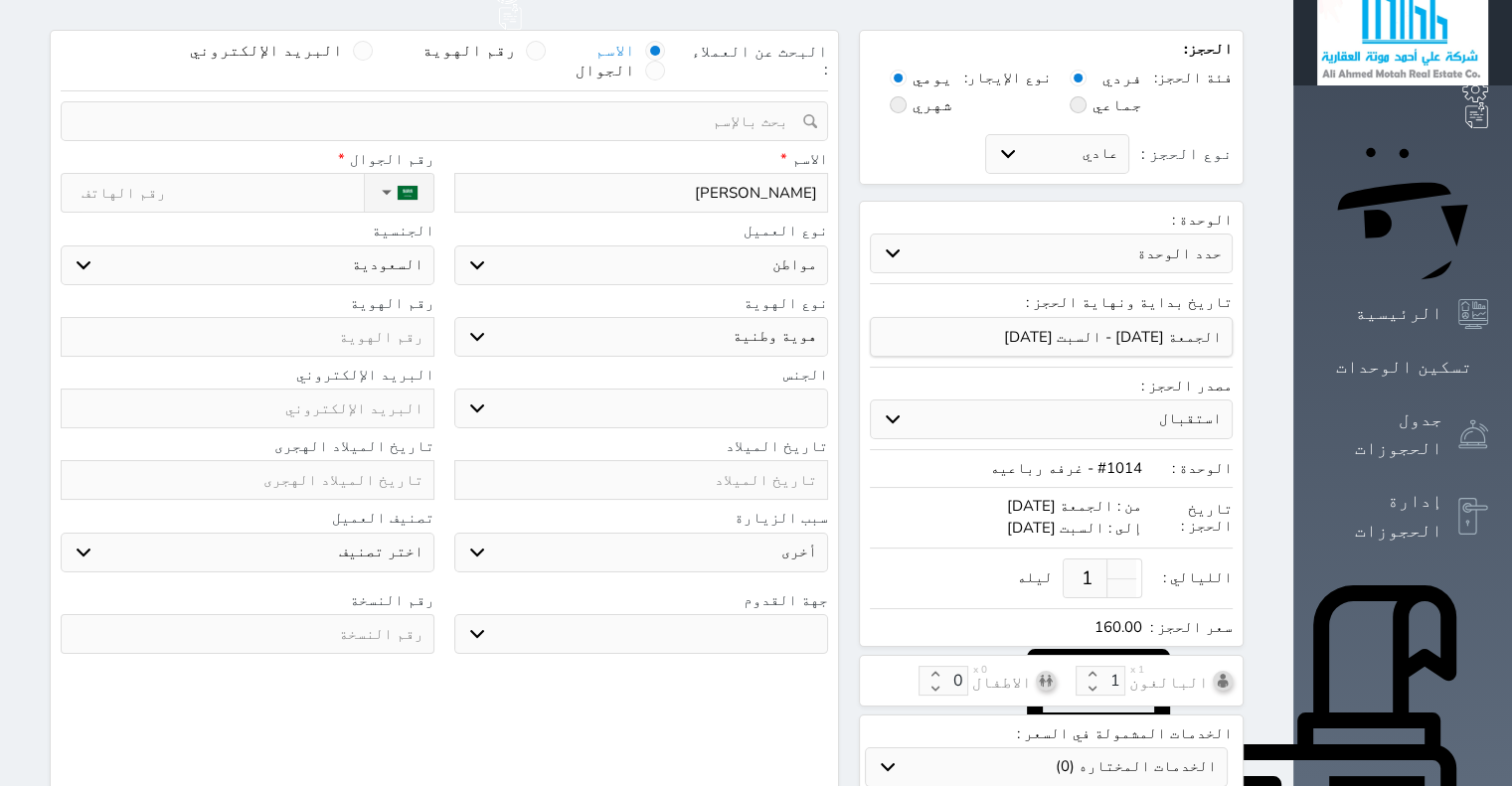 type on "محمد عل" 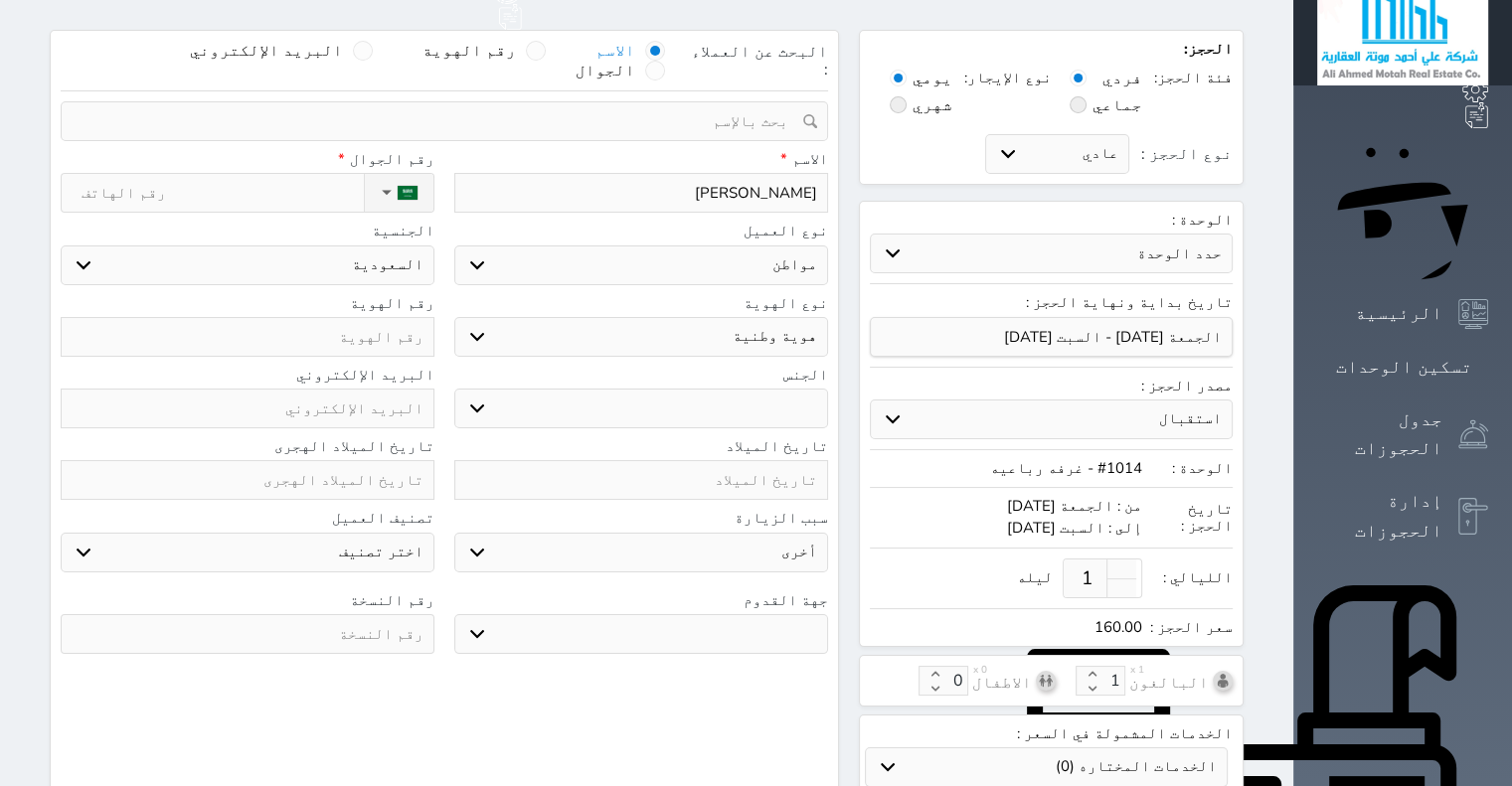 select 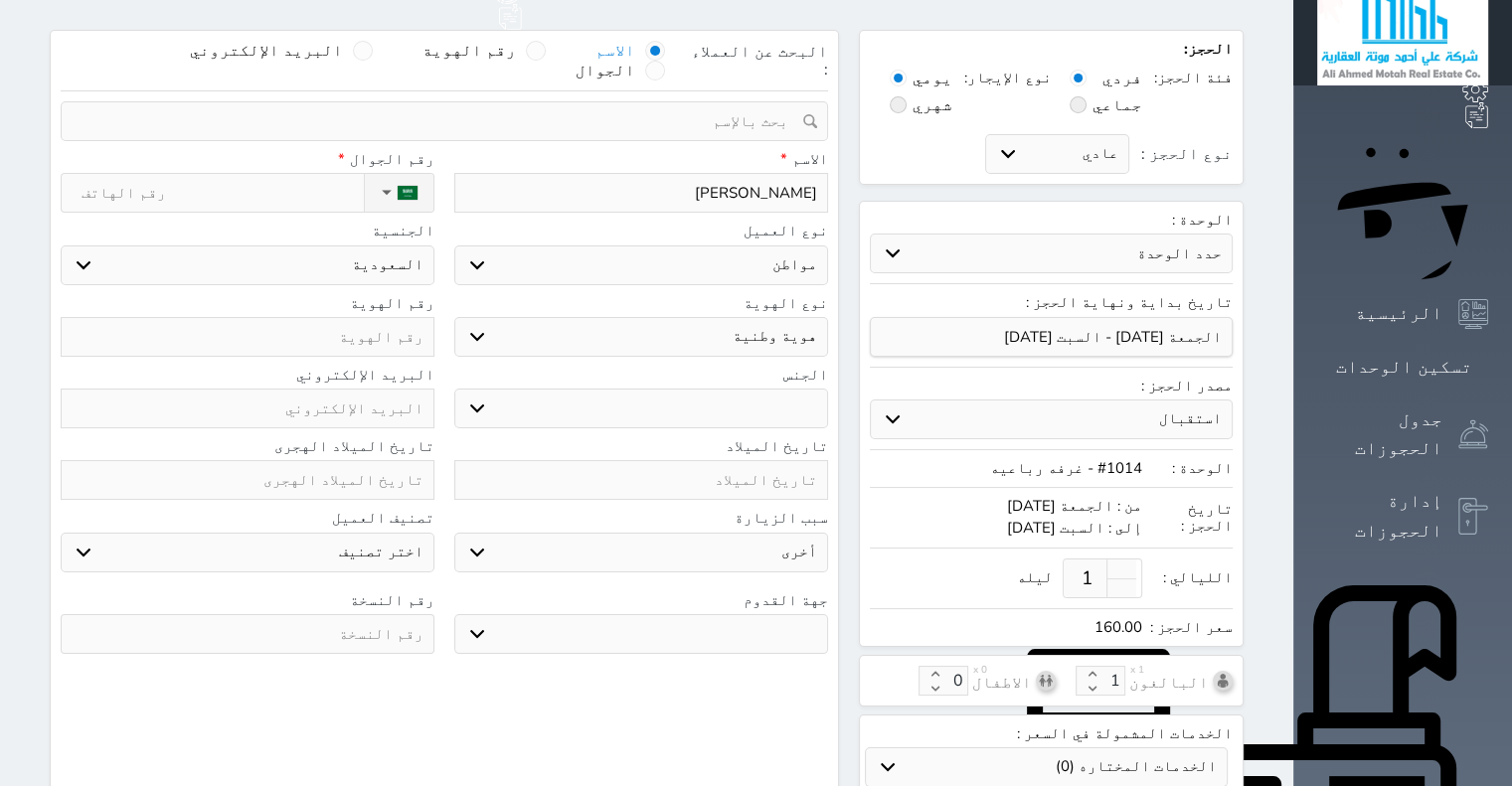select 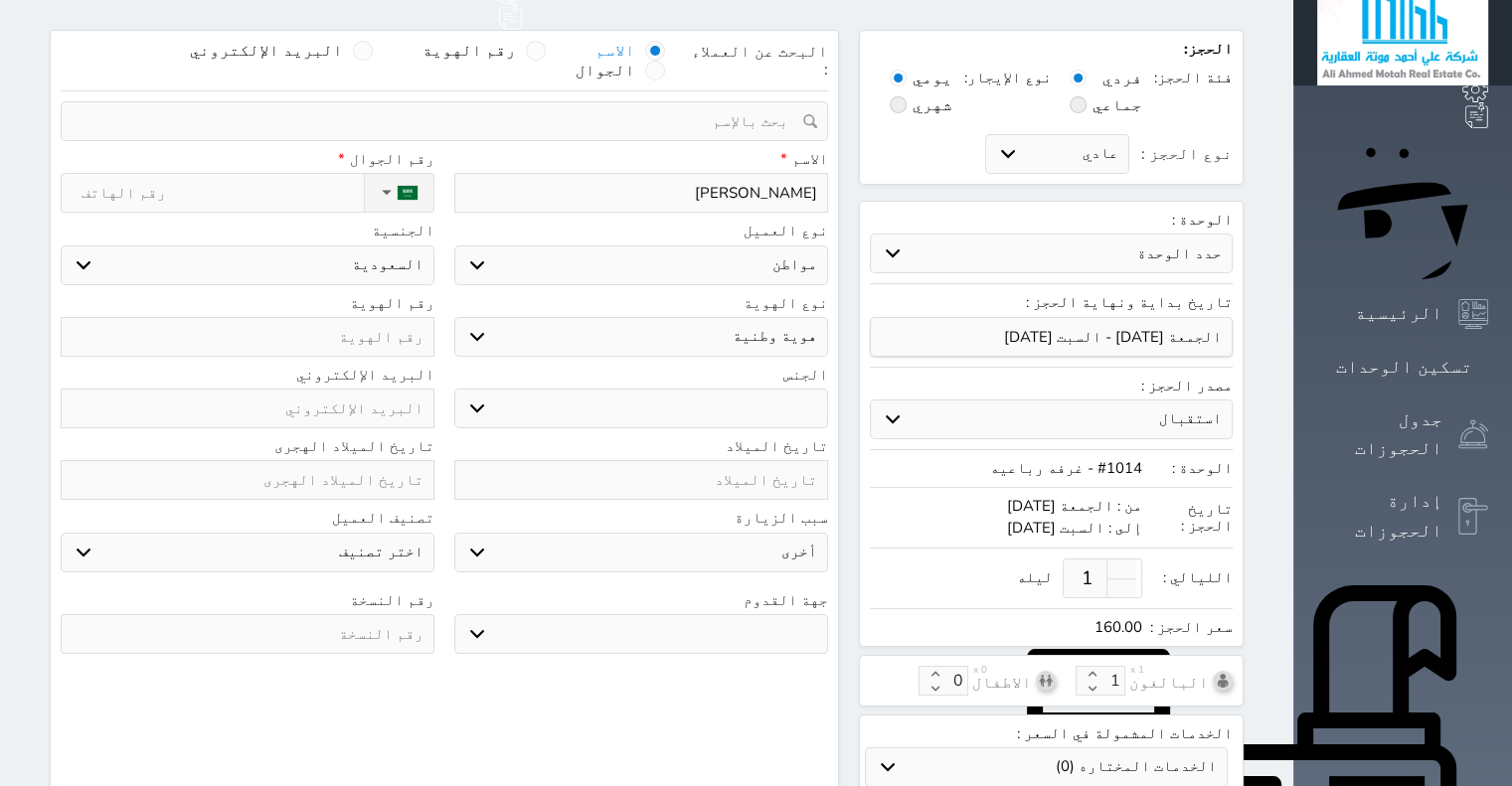type on "محمد علب" 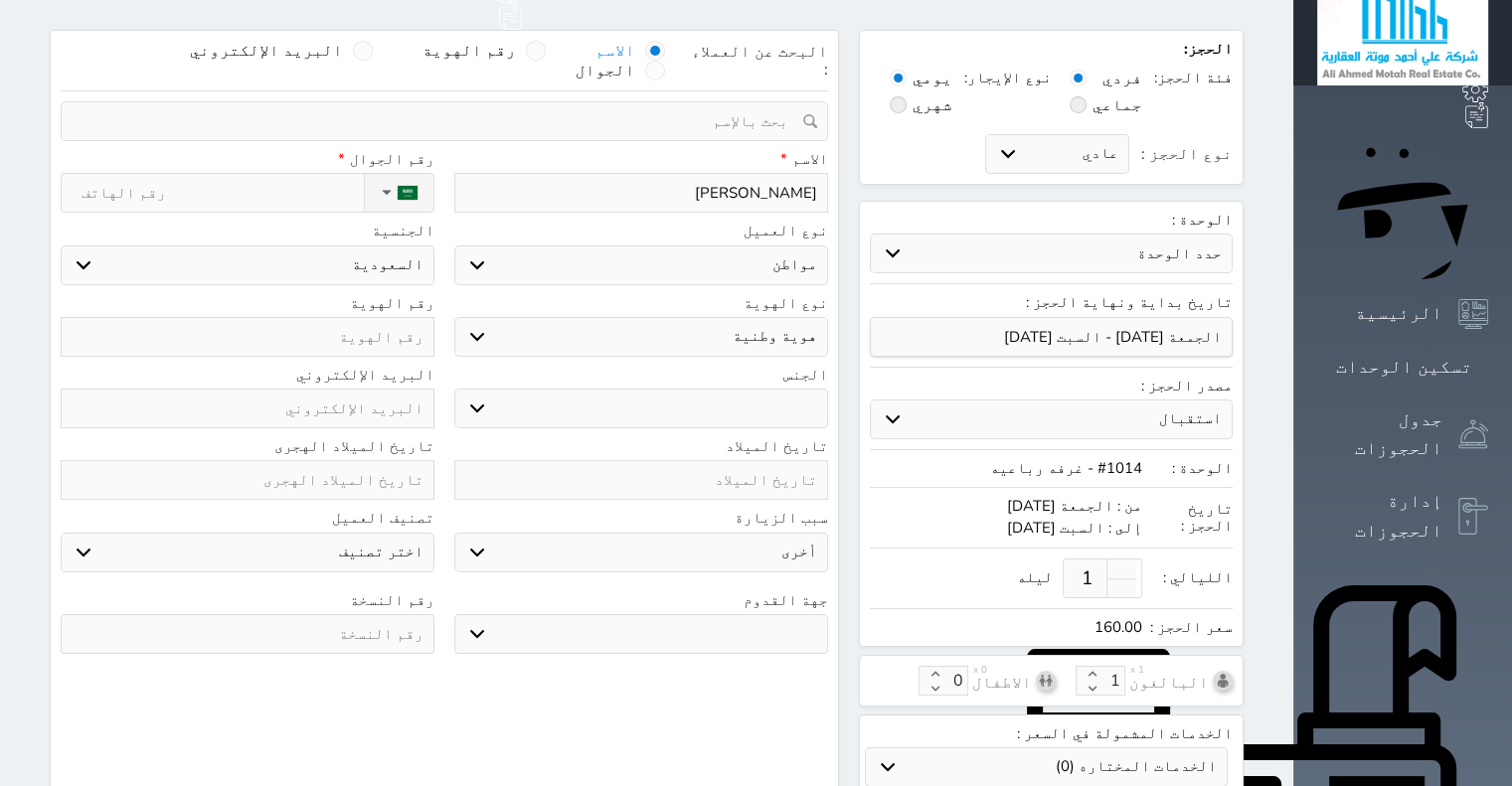 select 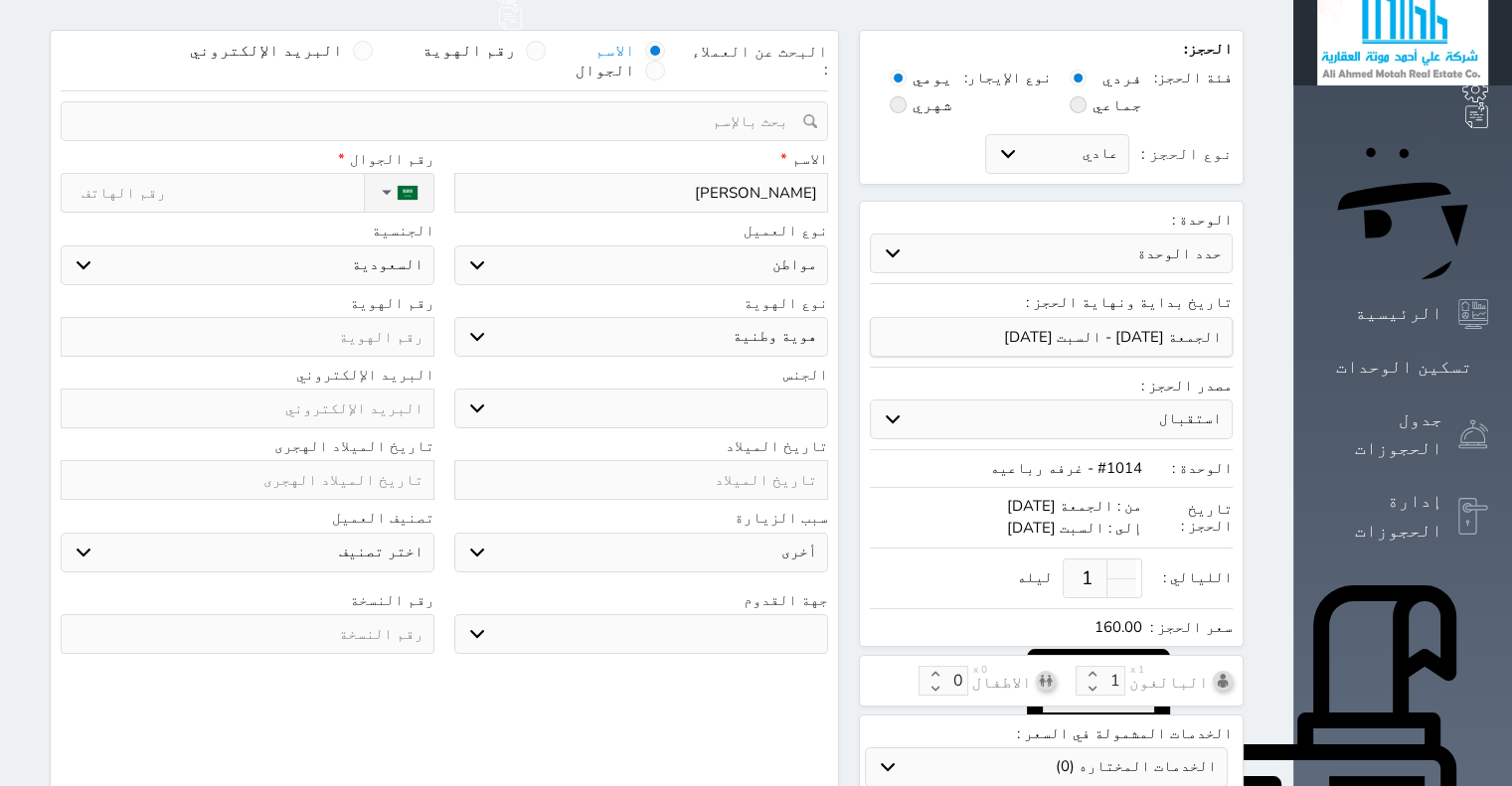 type on "محمد عل" 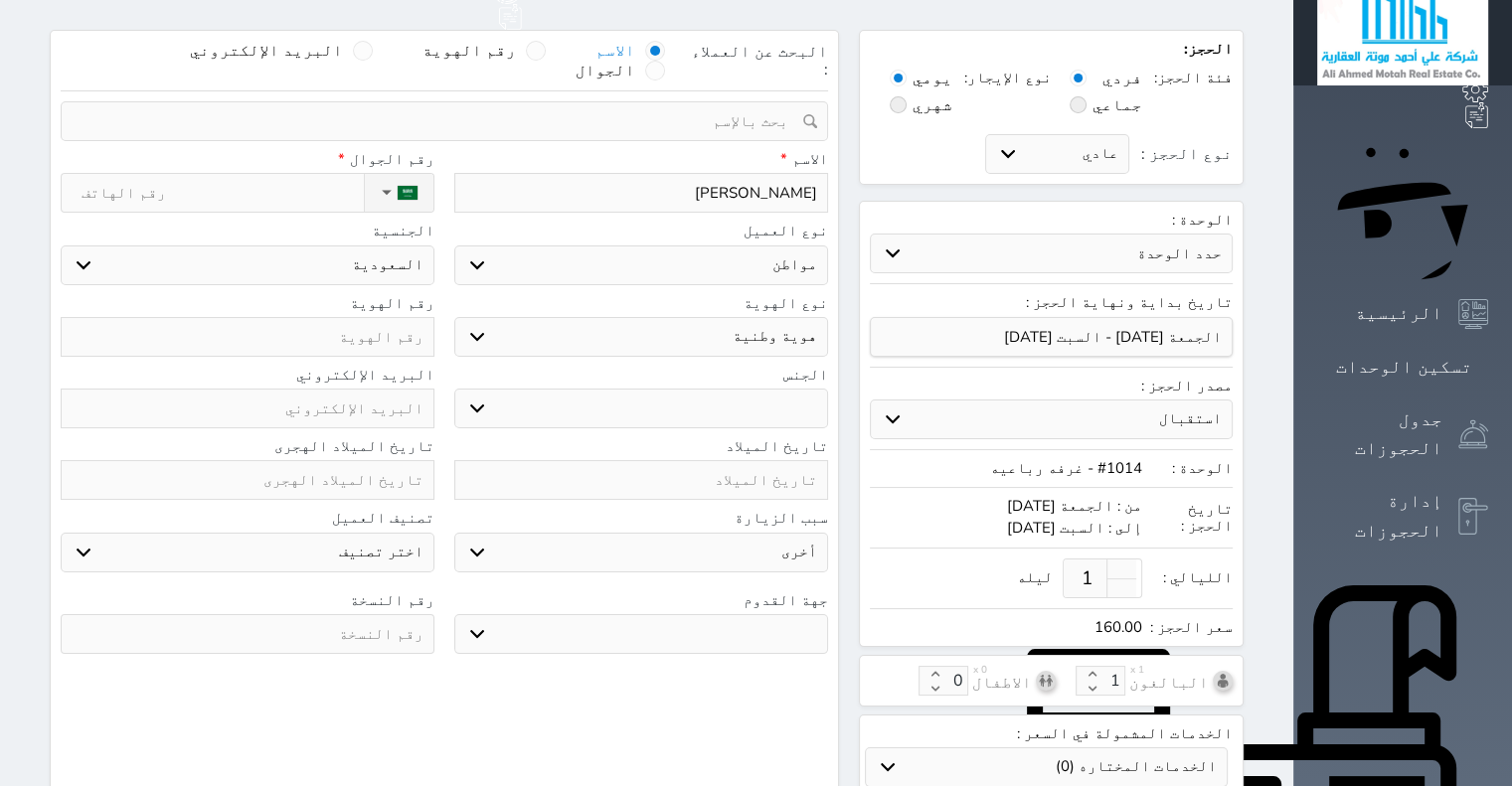 select 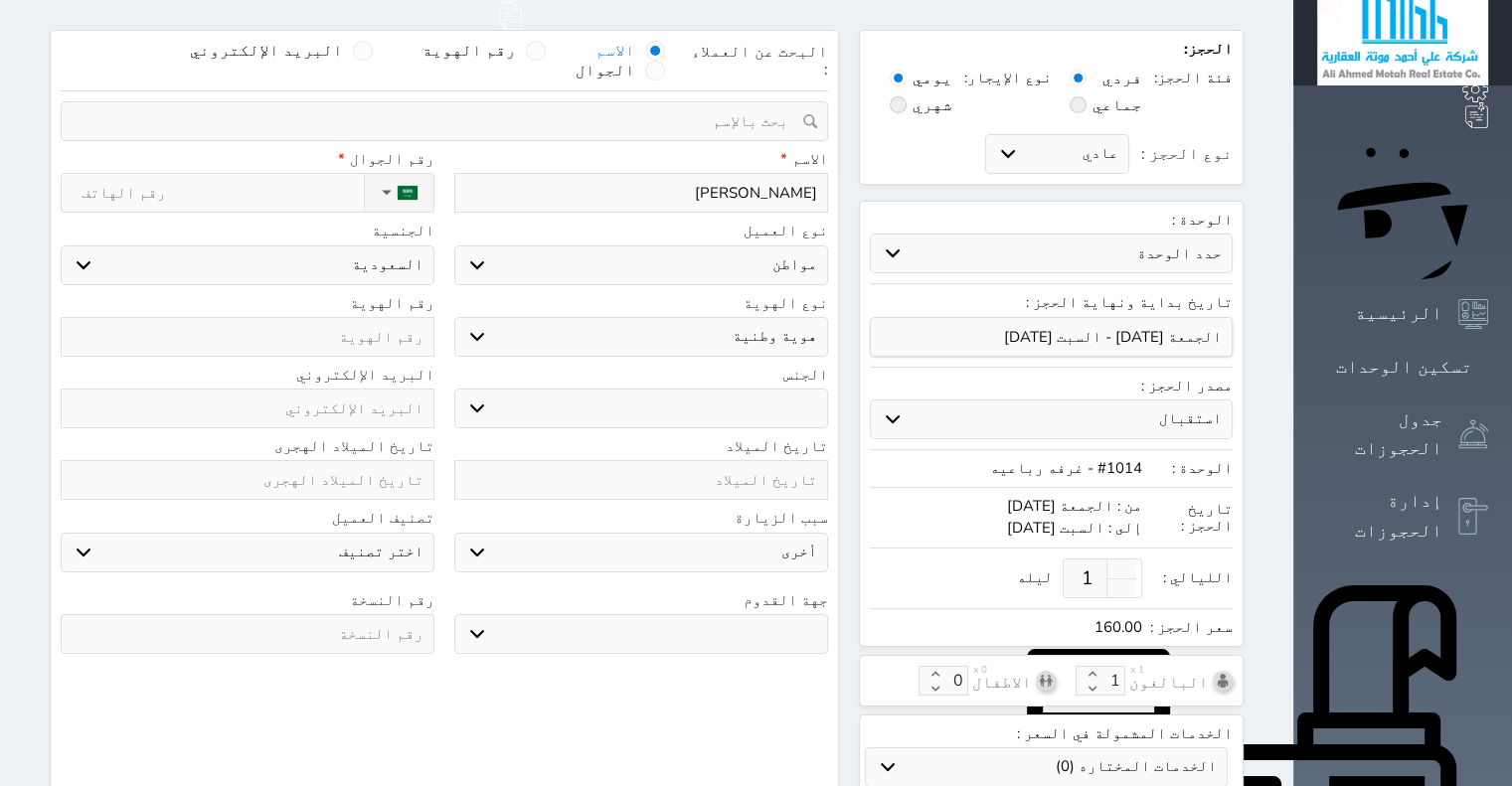 type on "محمد علي" 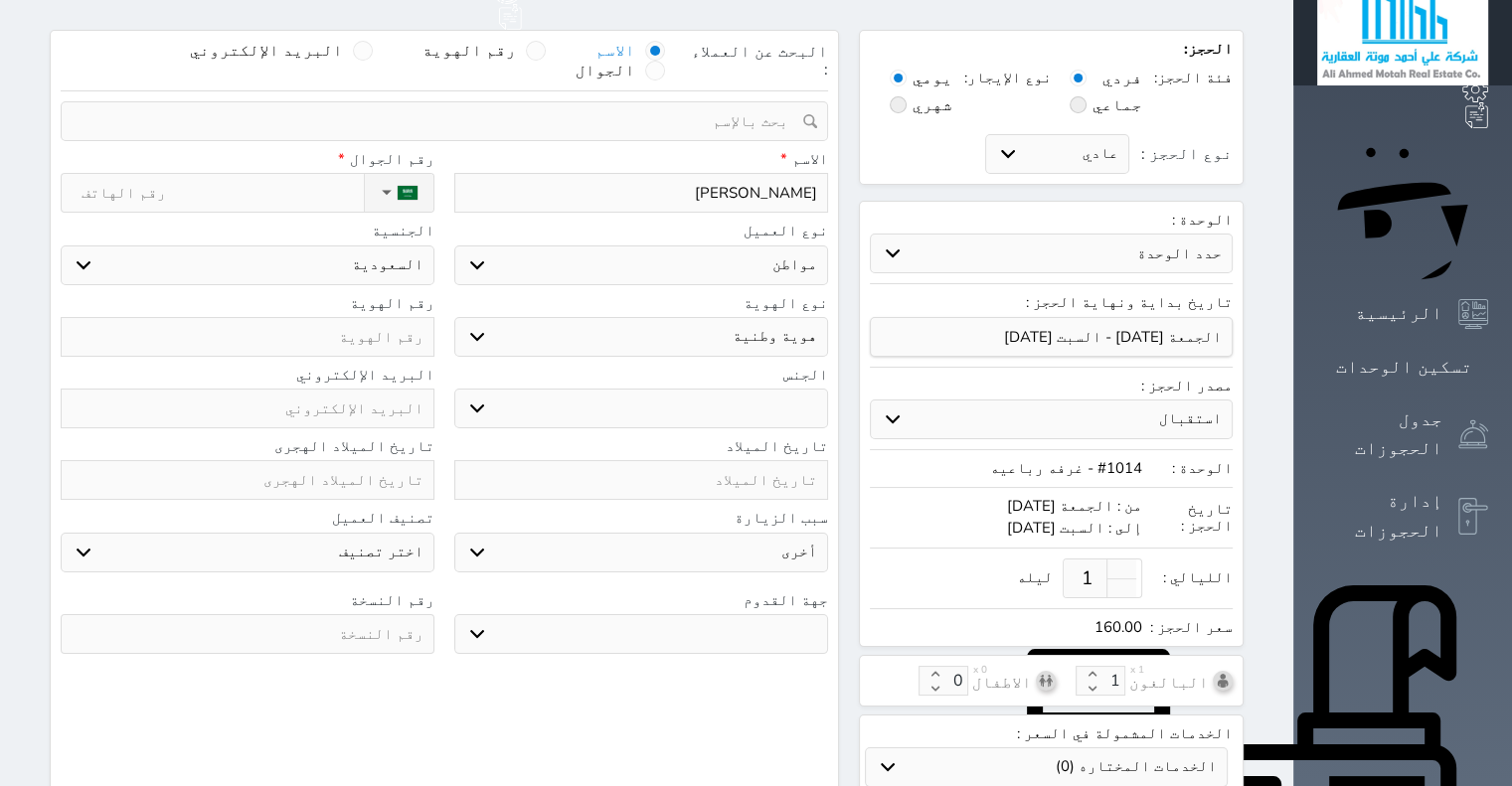 select 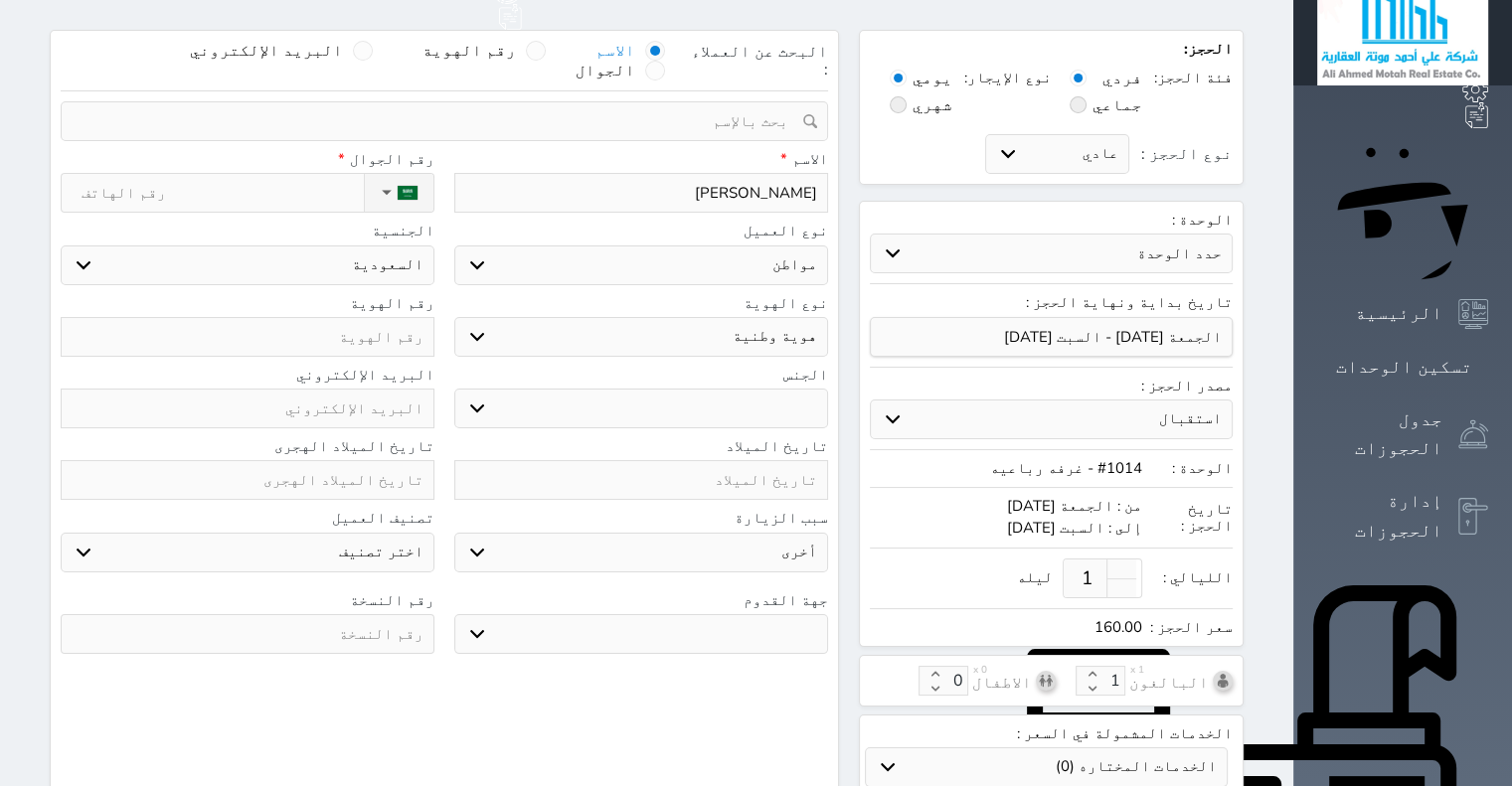 select 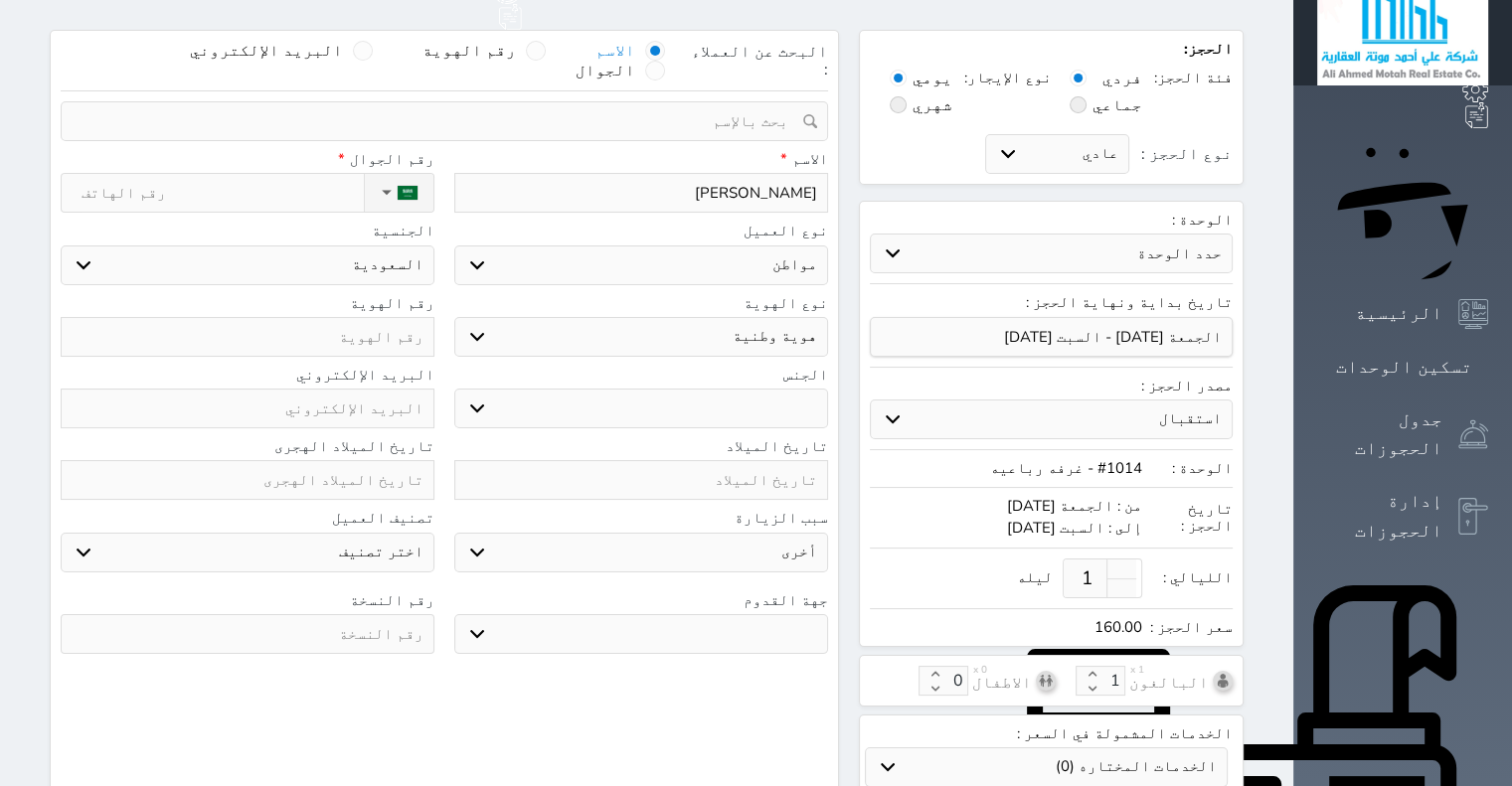 type on "محمد علي محم" 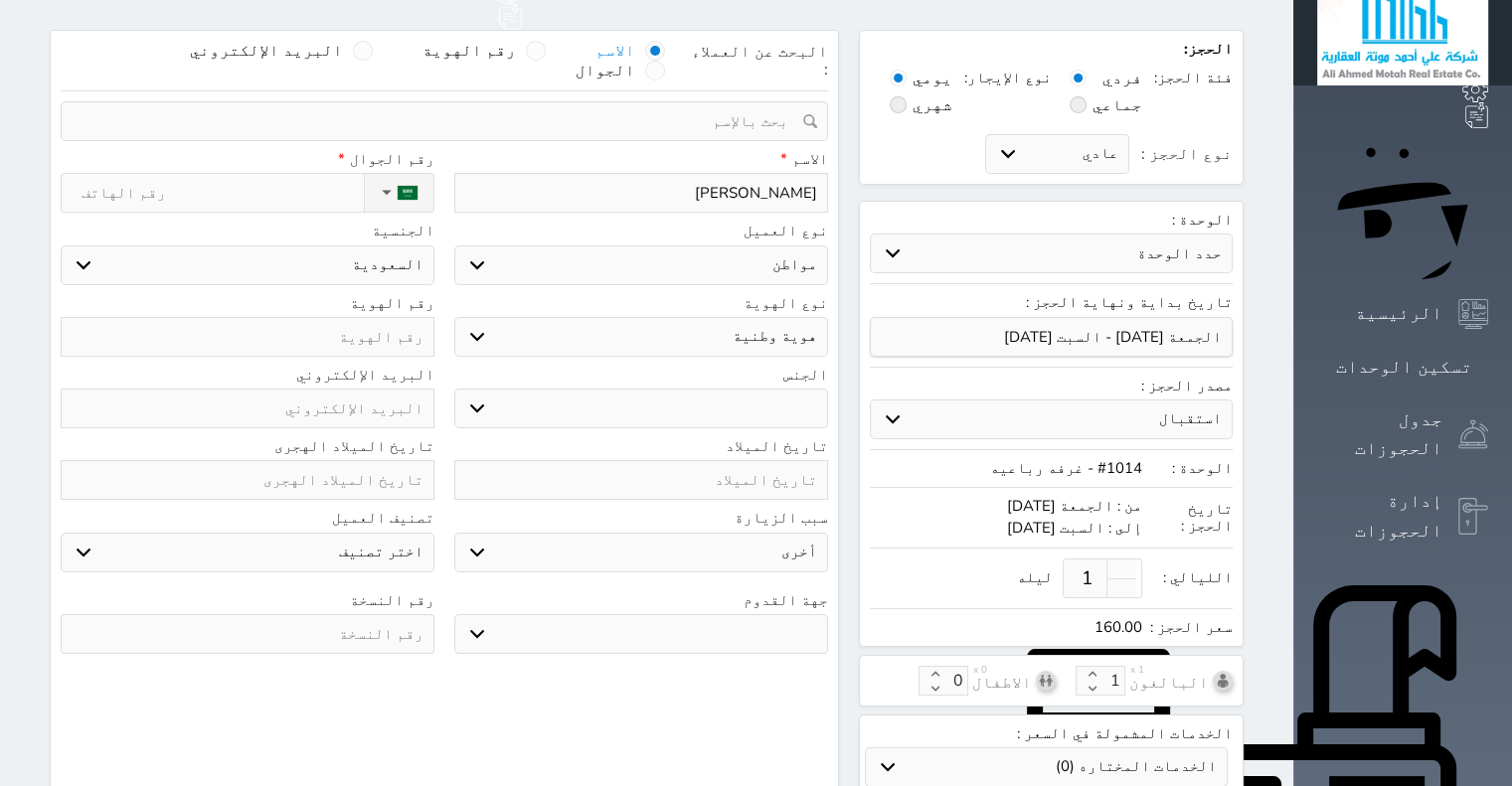 select 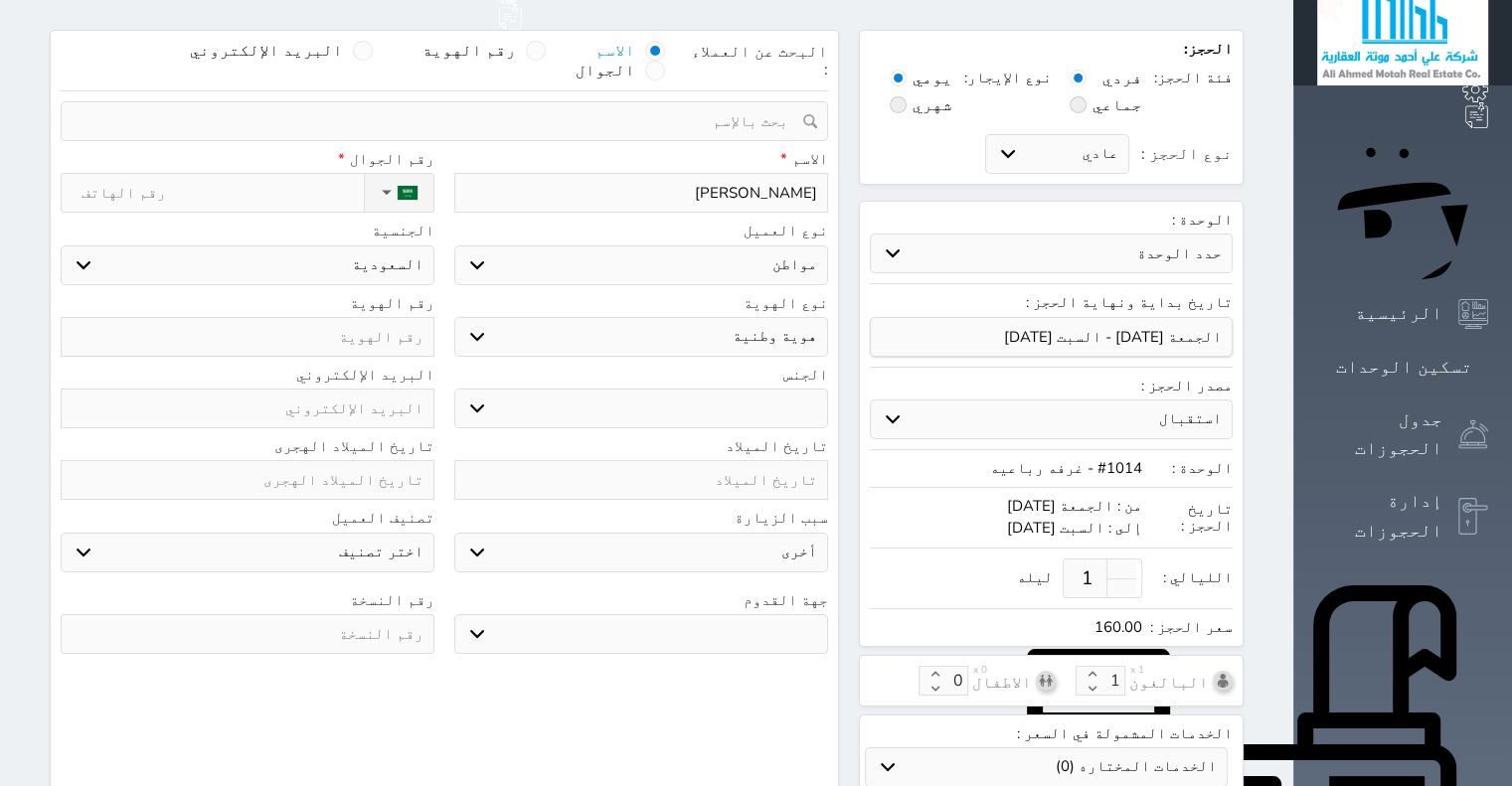 type on "محمد علي محمد" 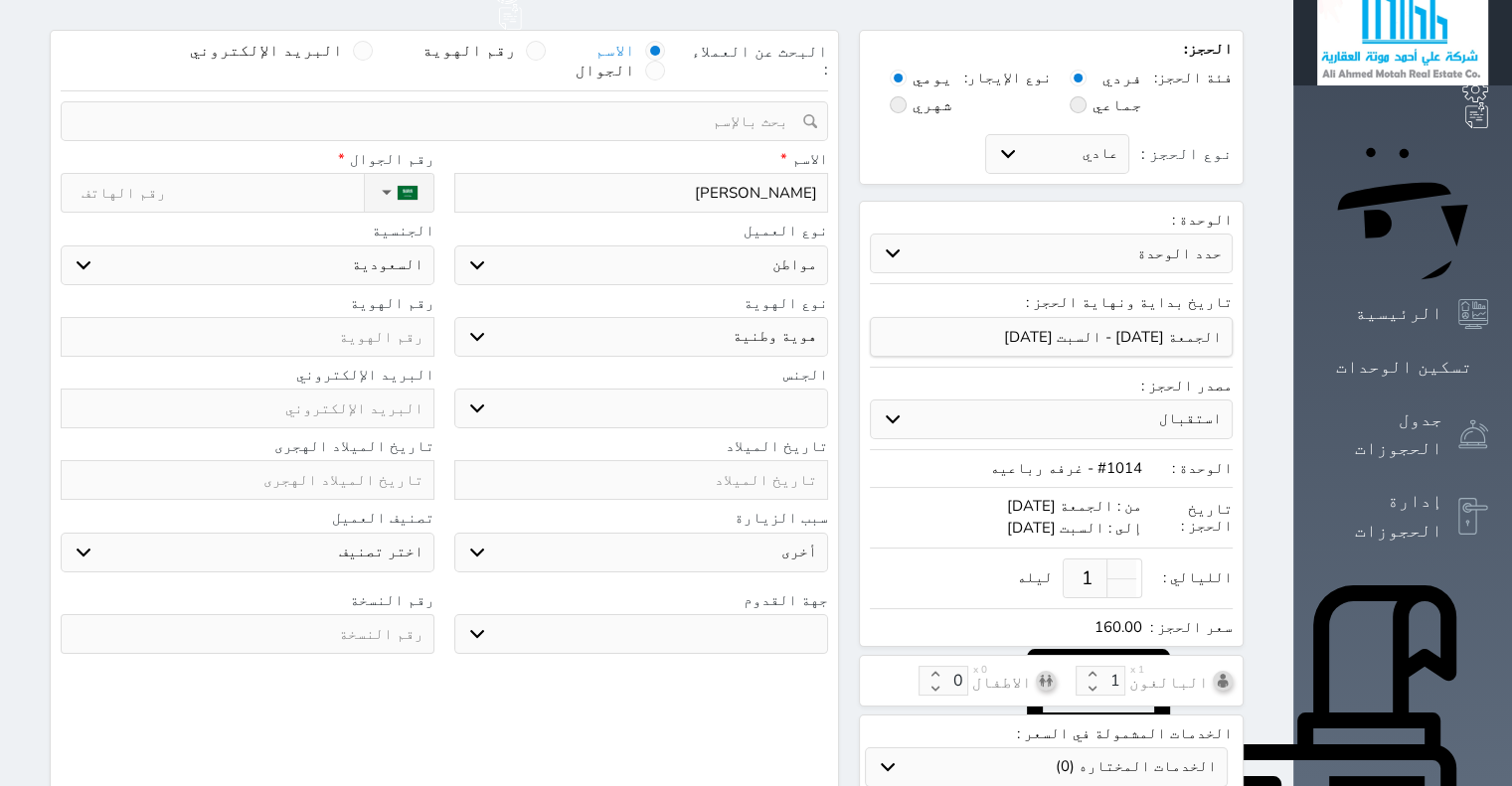 select 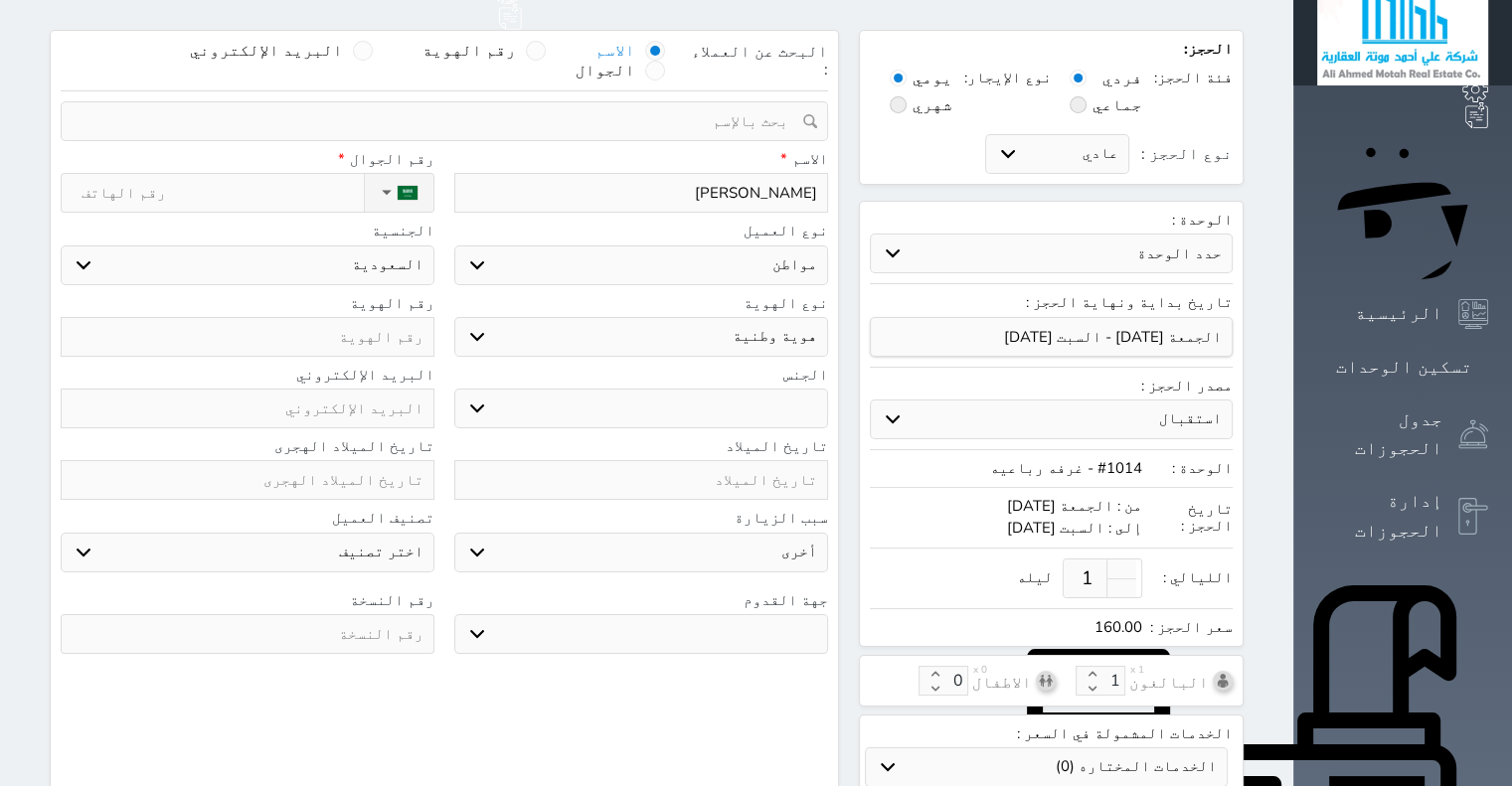 type on "محمد علي محمد ا" 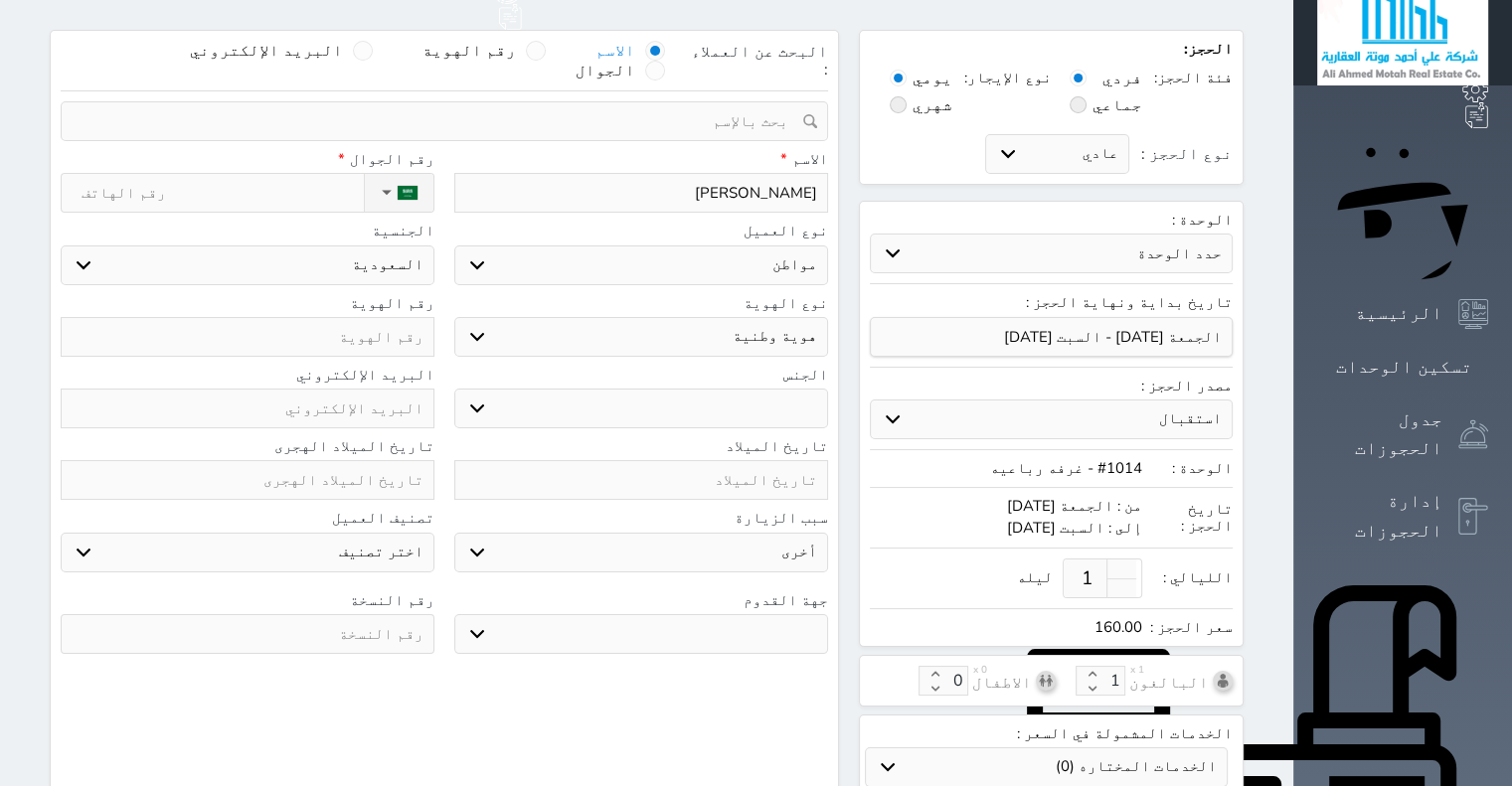 select 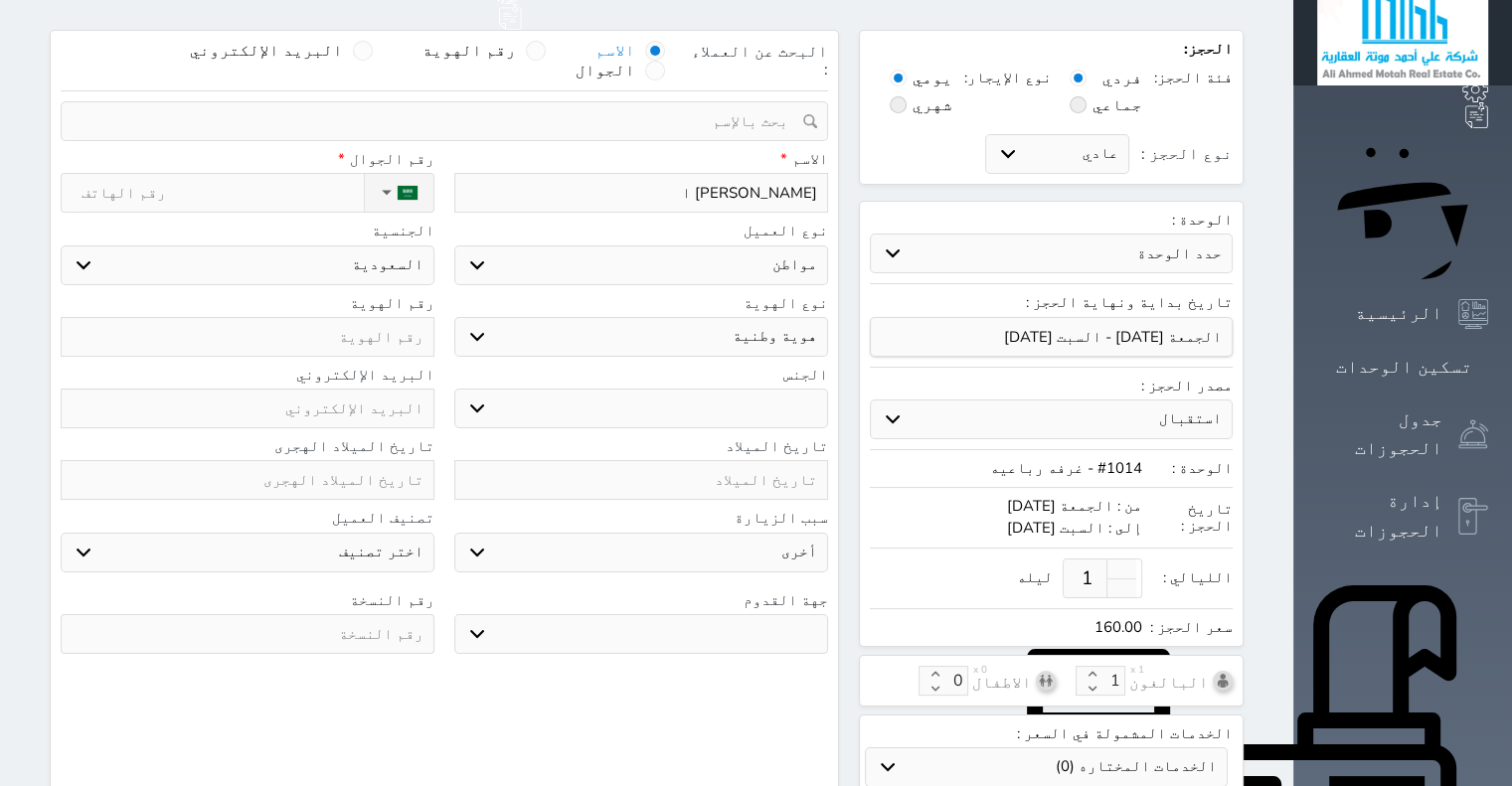 type on "محمد علي محمد اح" 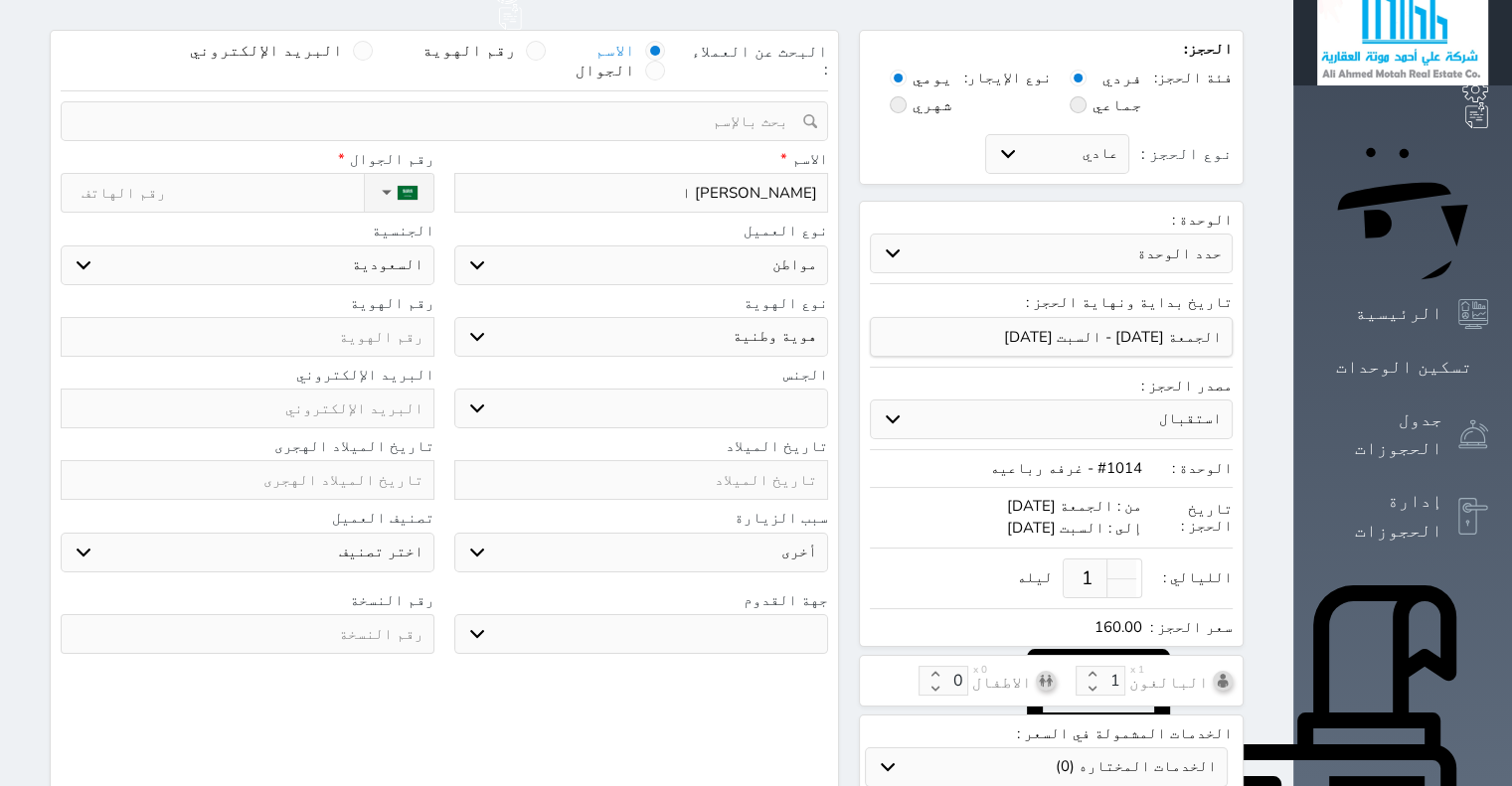 select 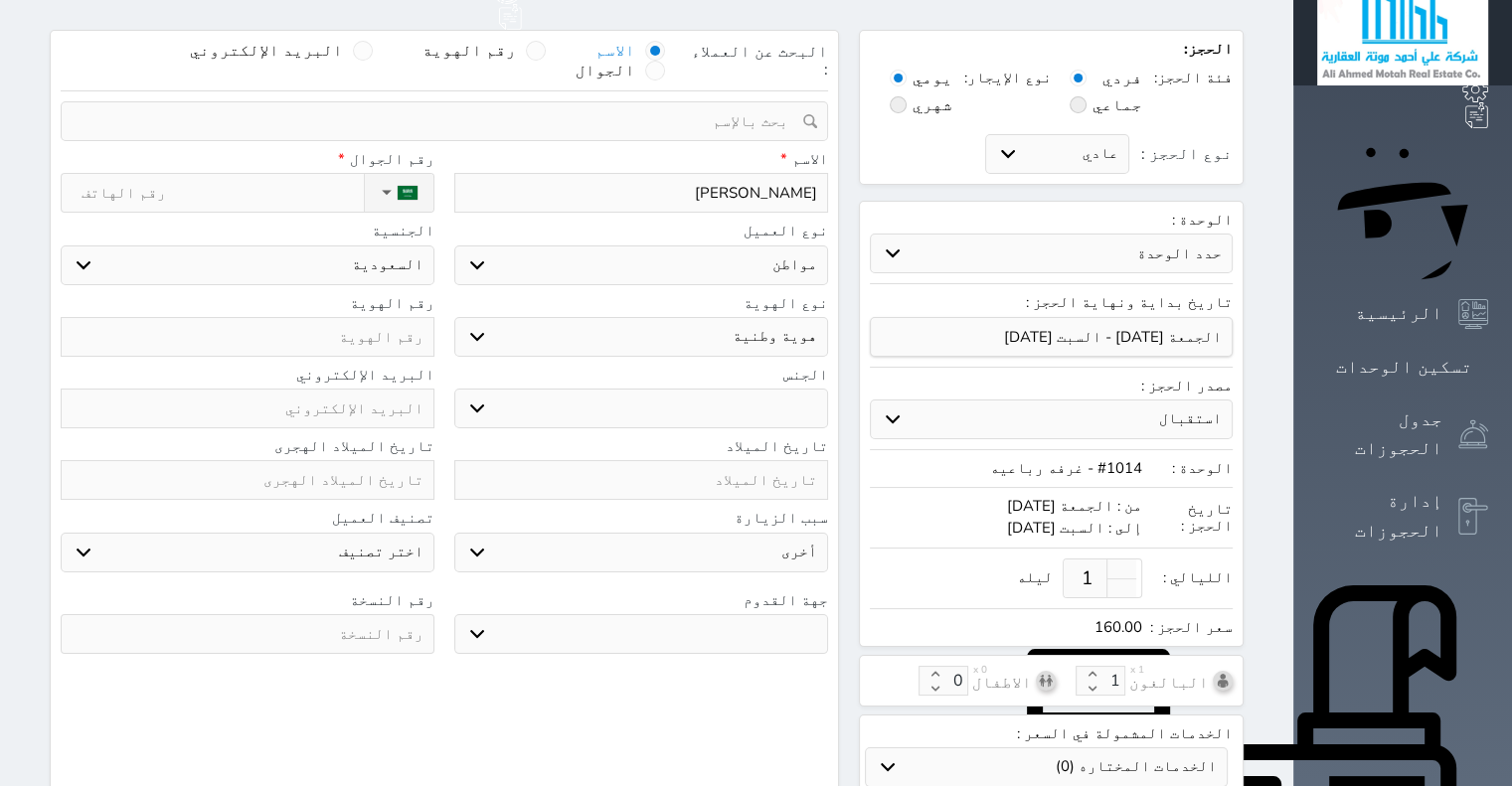 type on "محمد علي محمد احم" 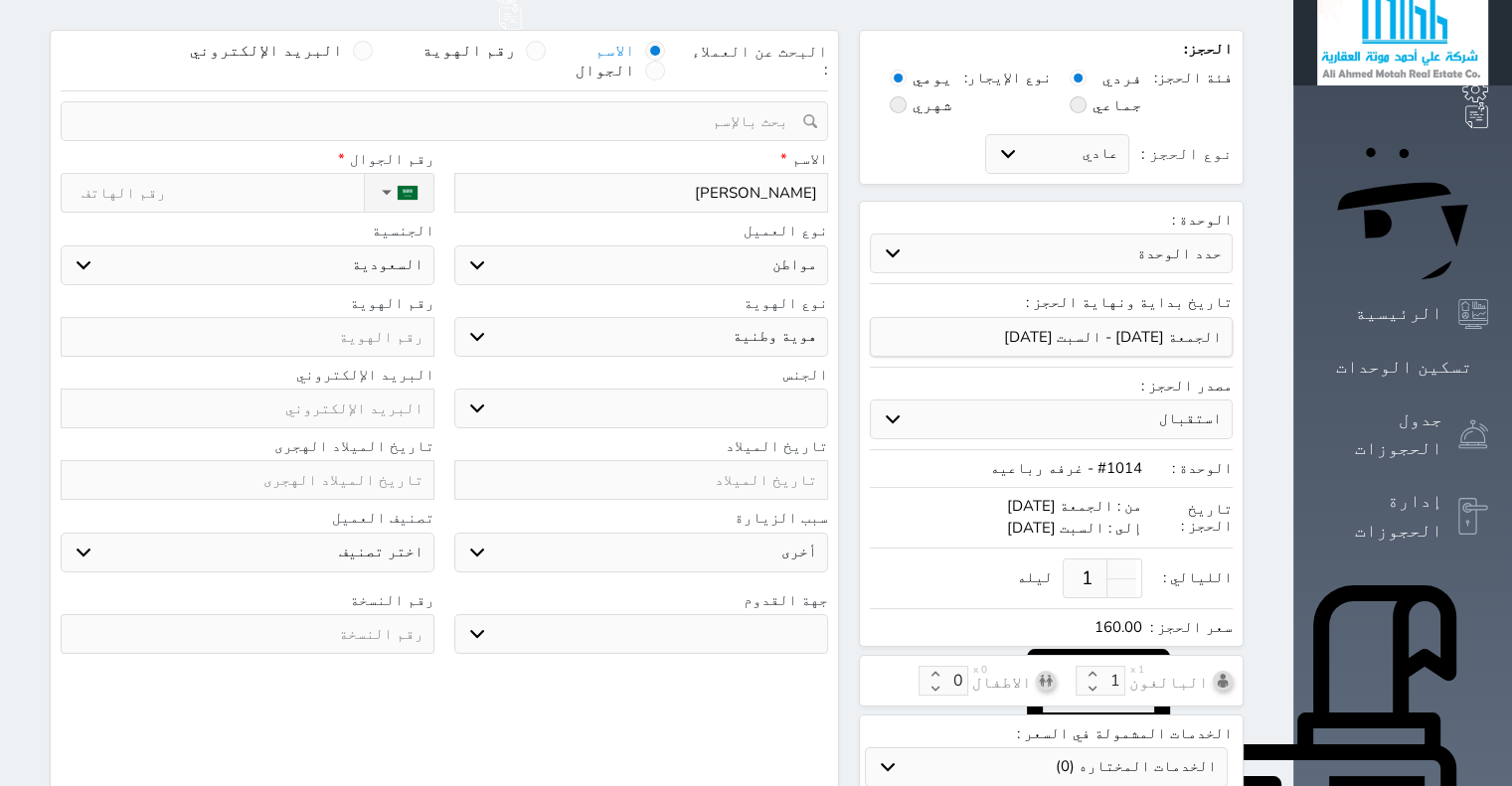 select 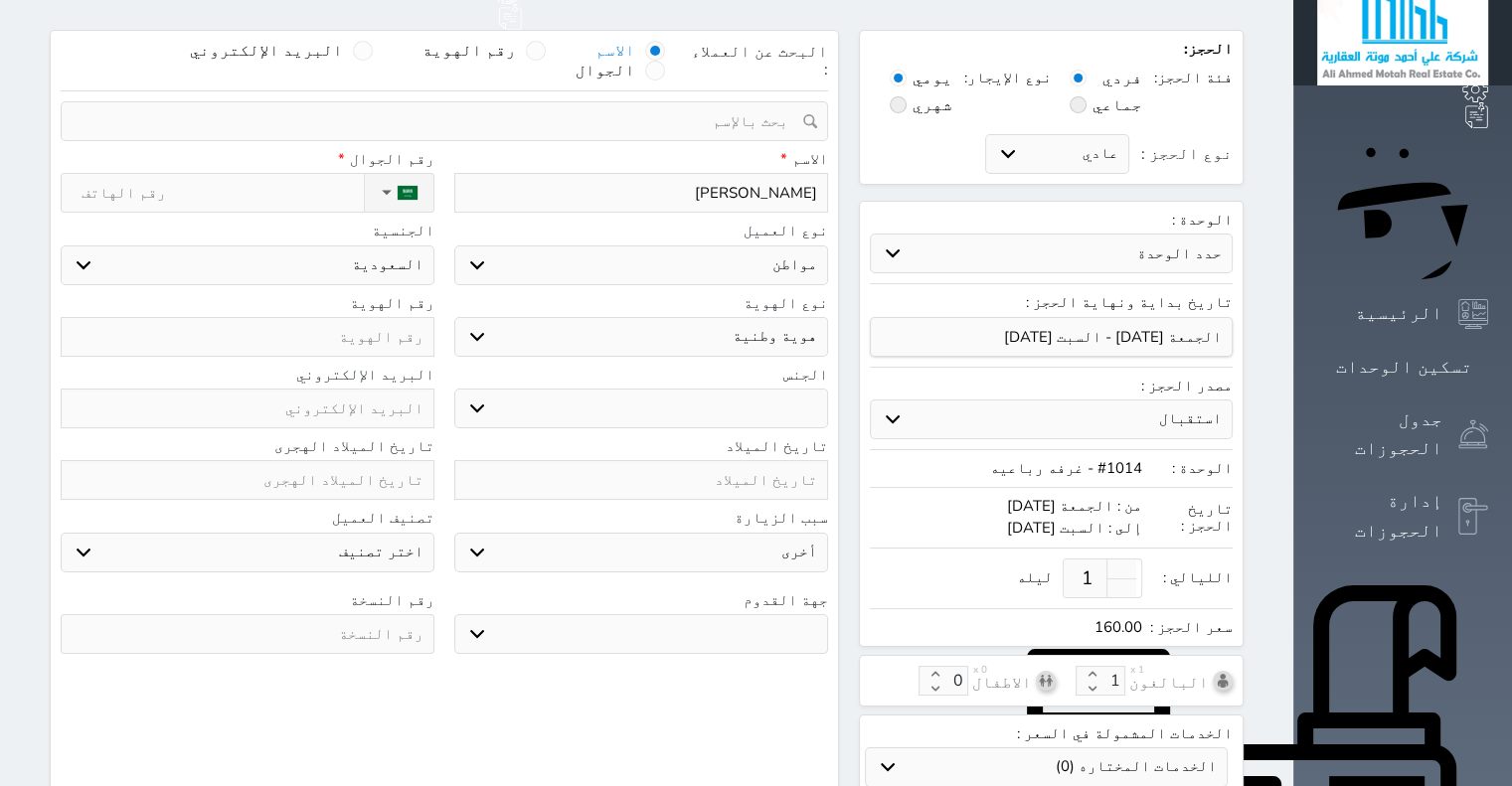 type on "محمد علي محمد احمد" 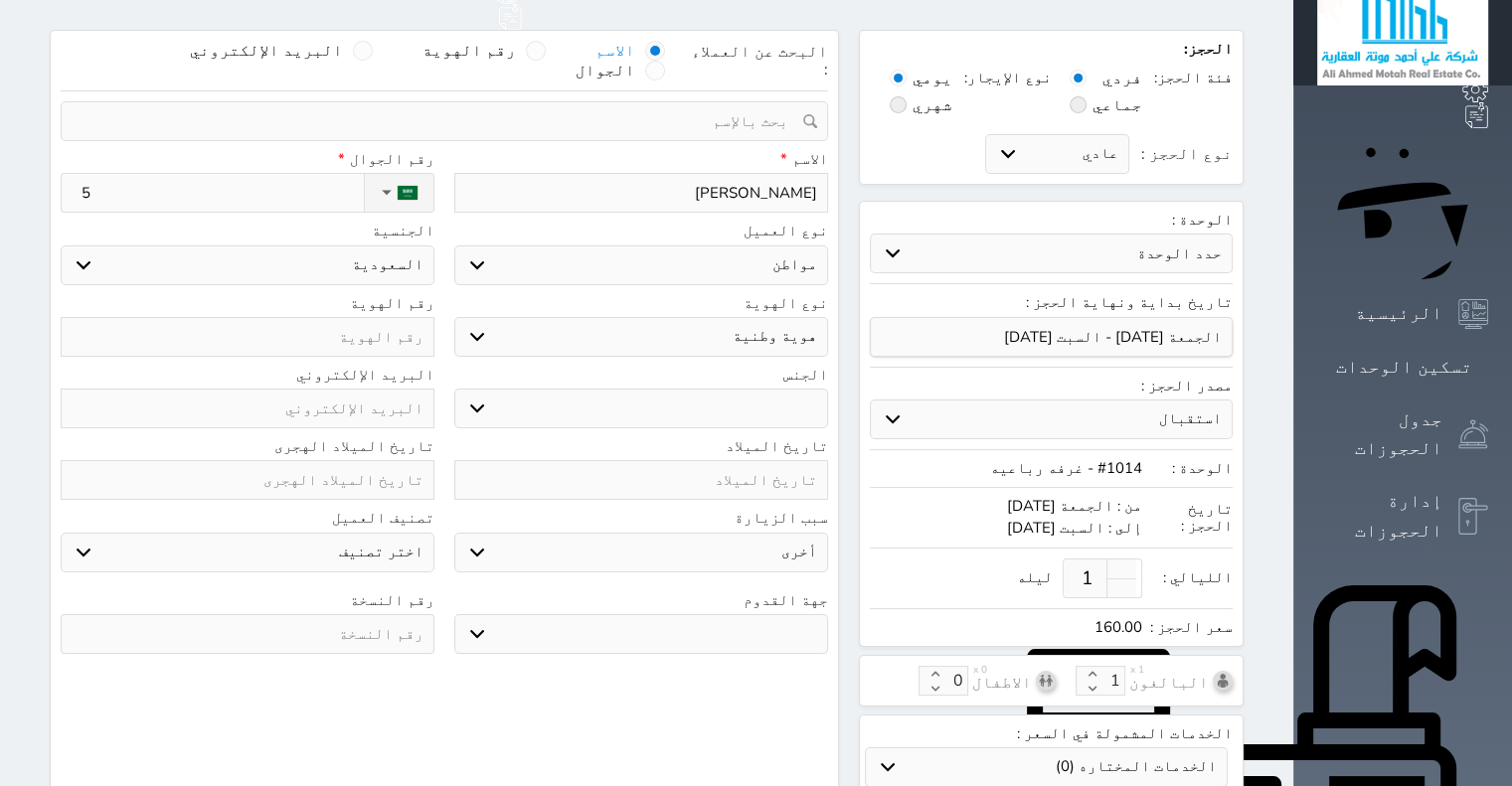 select 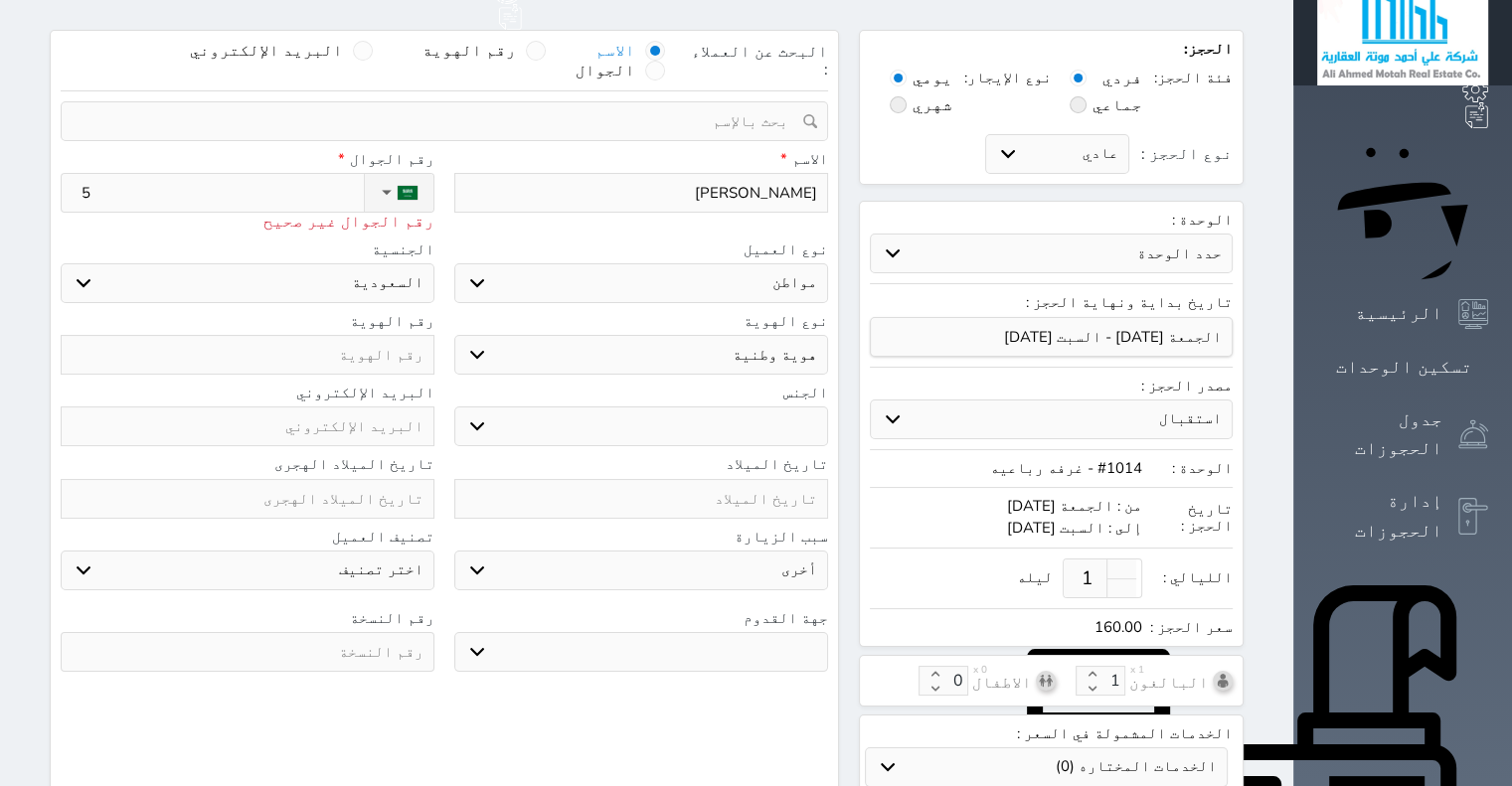 type on "53" 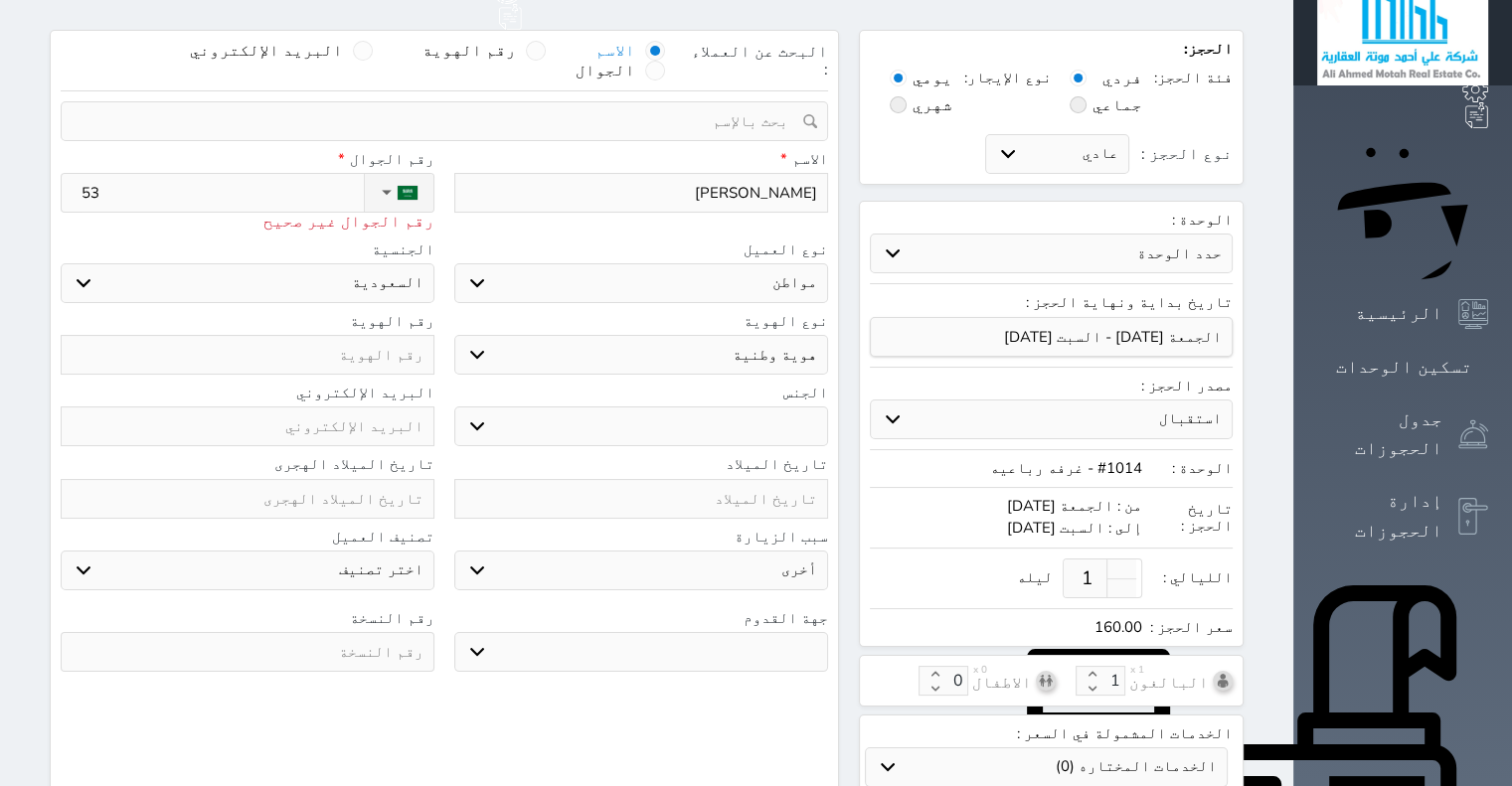 type on "533" 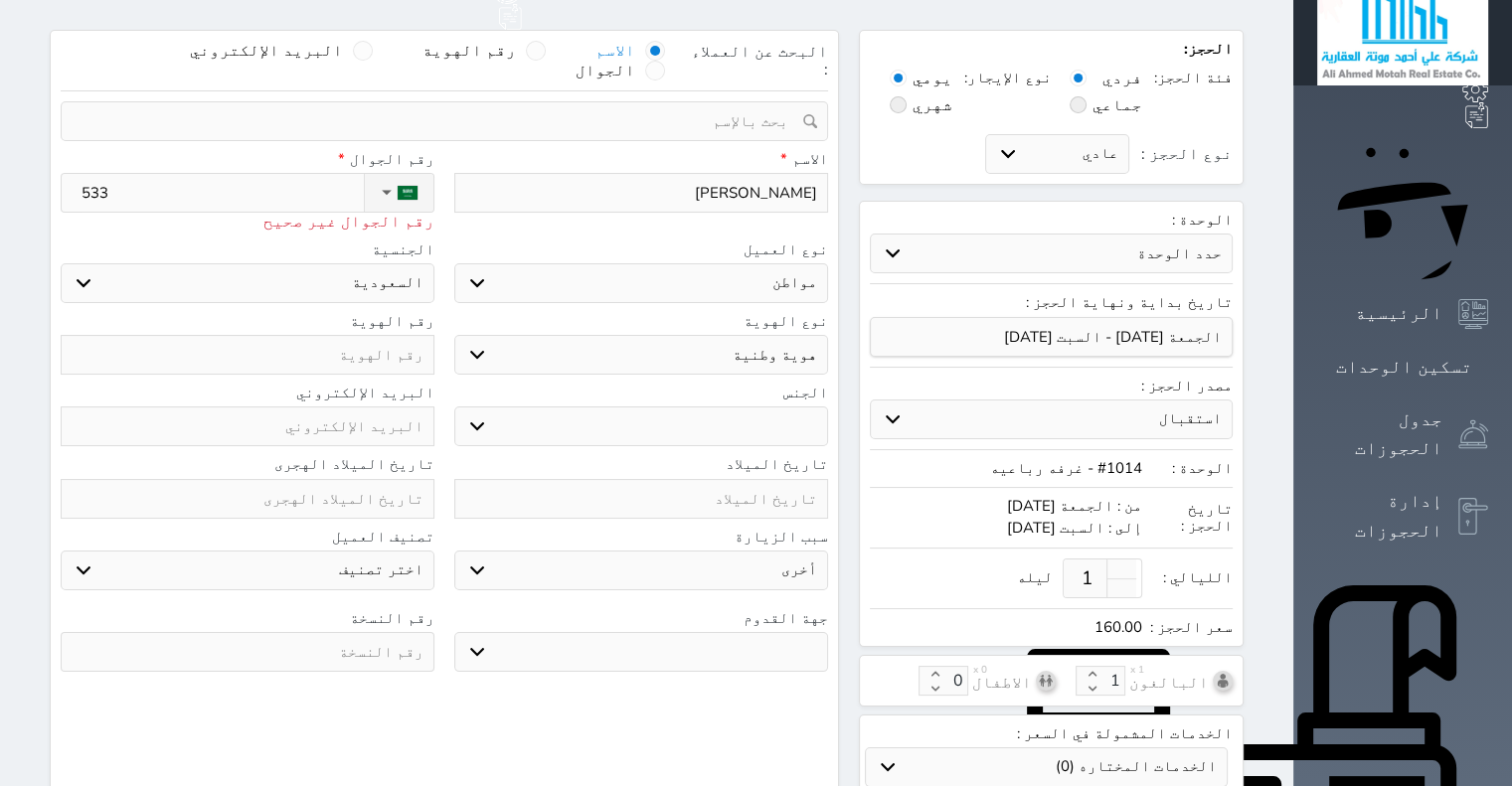 type on "5339" 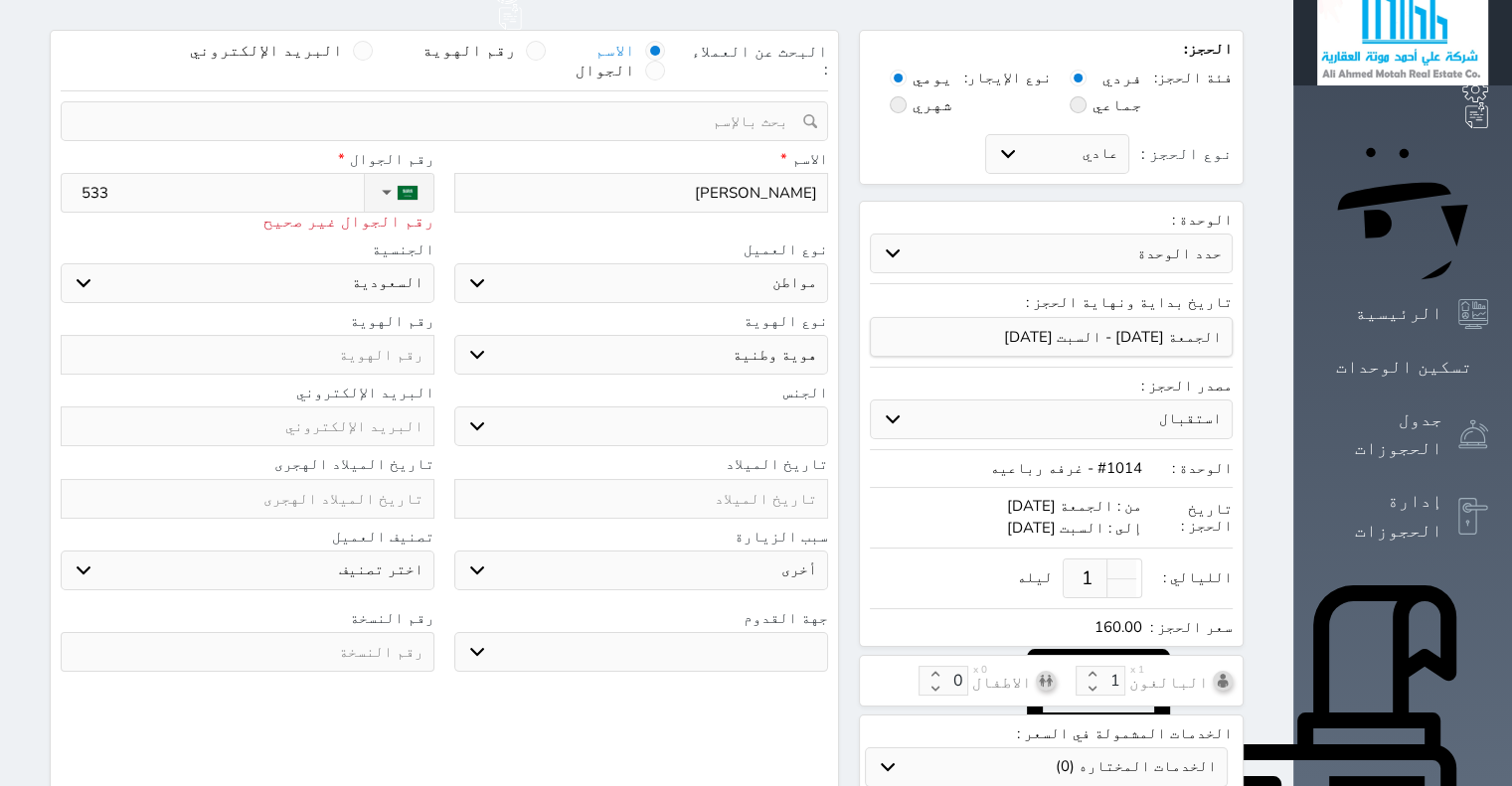select 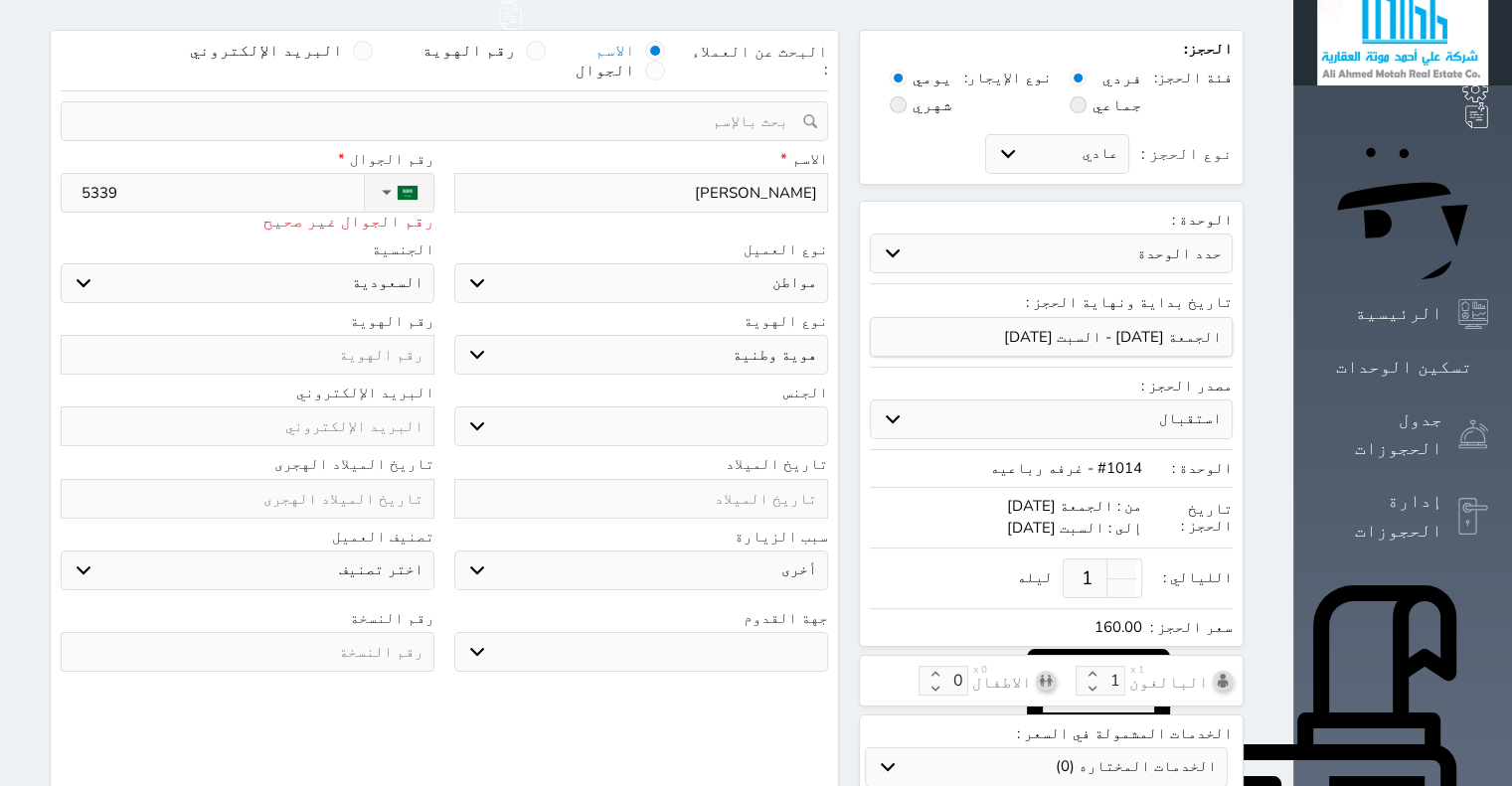 type on "53398" 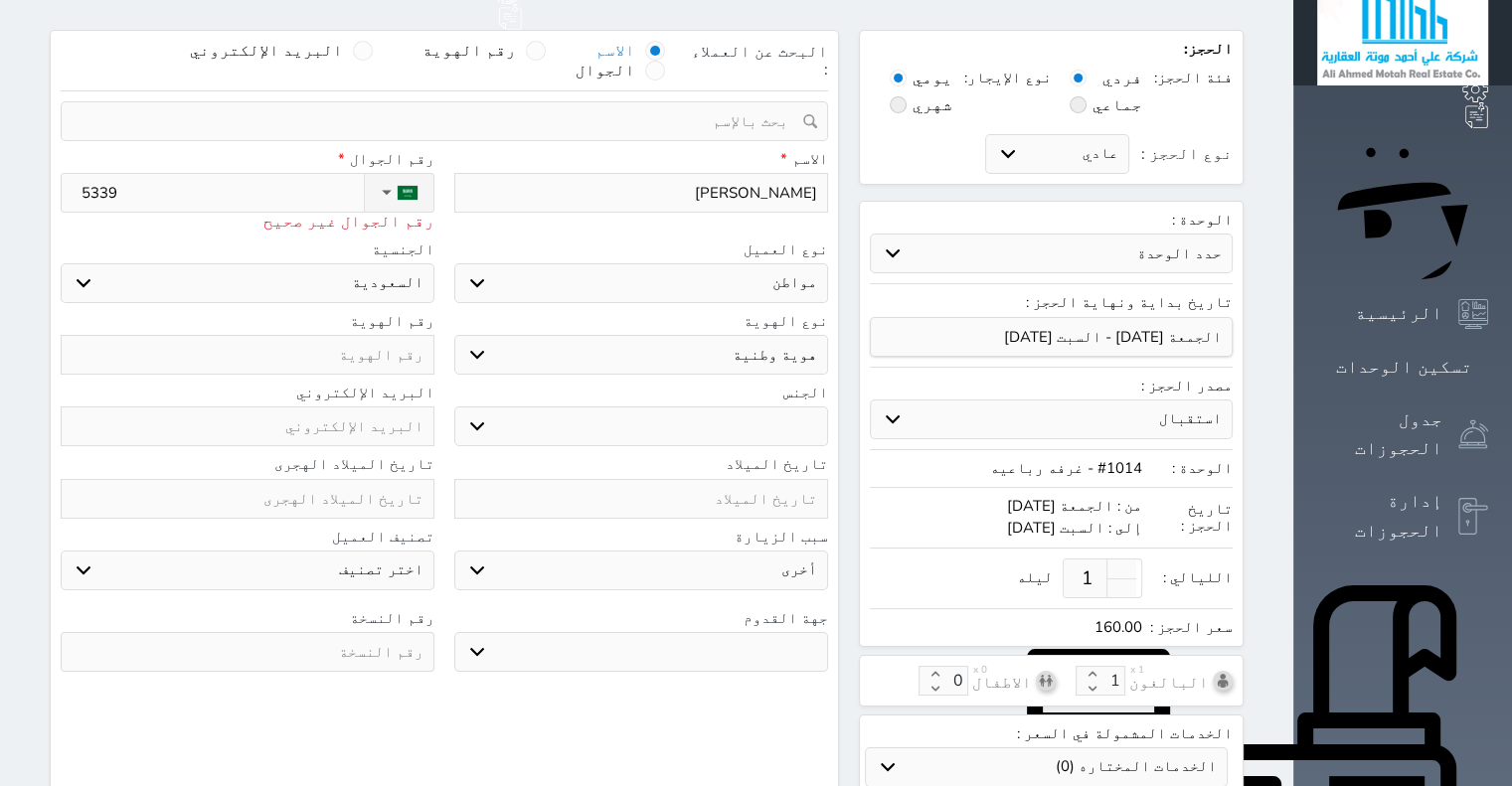 select 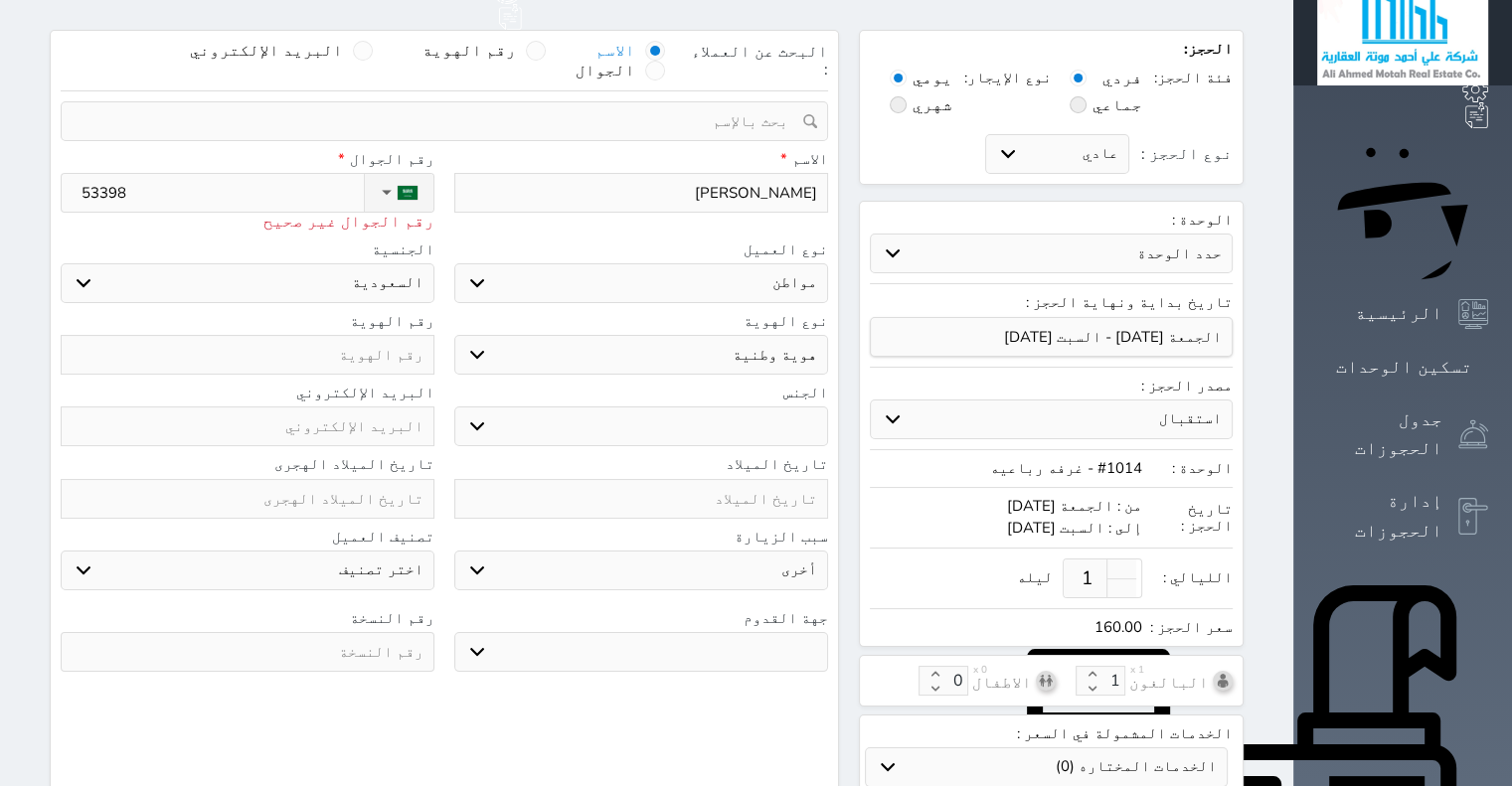 type on "533981" 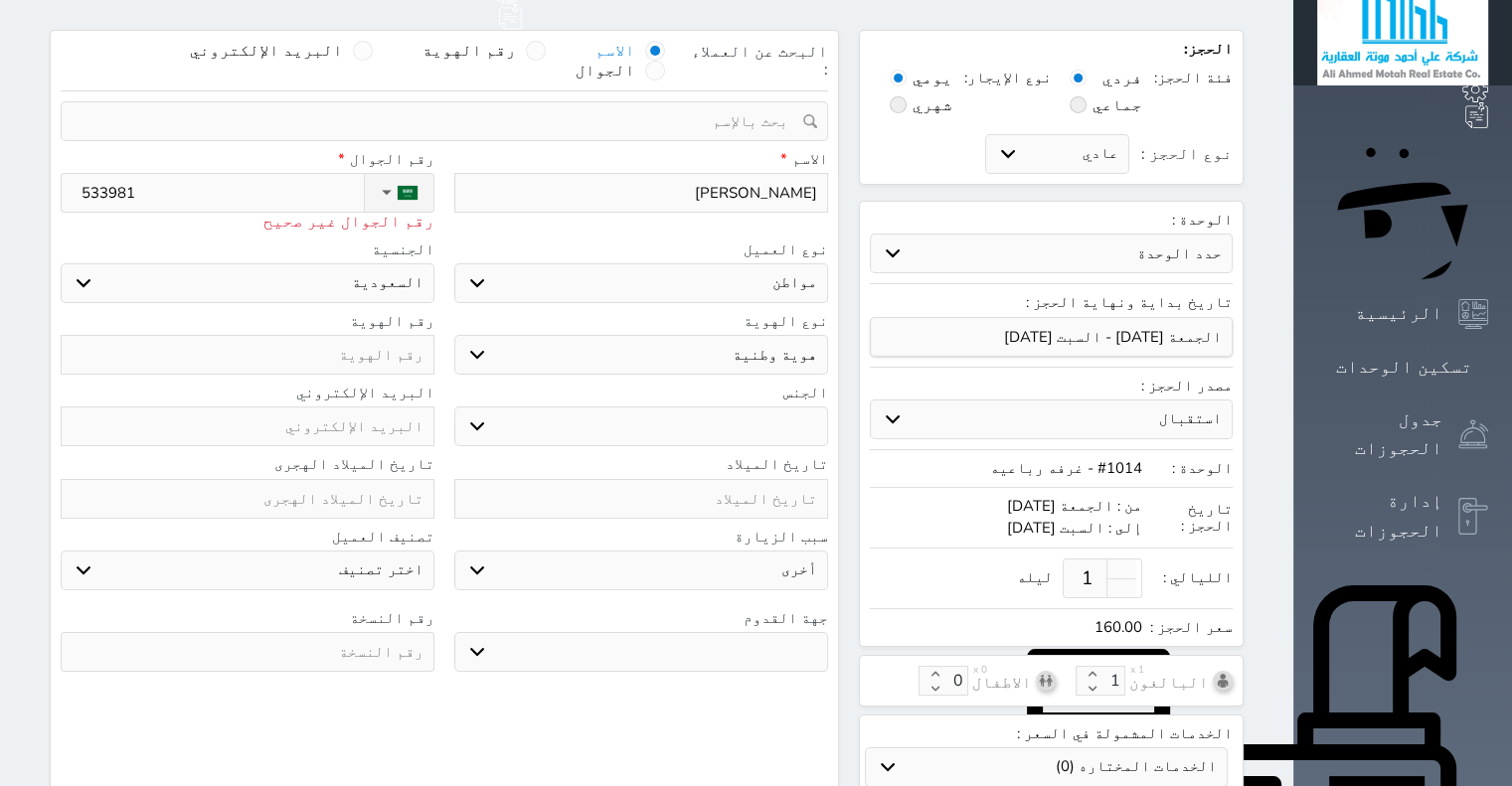 type on "5339815" 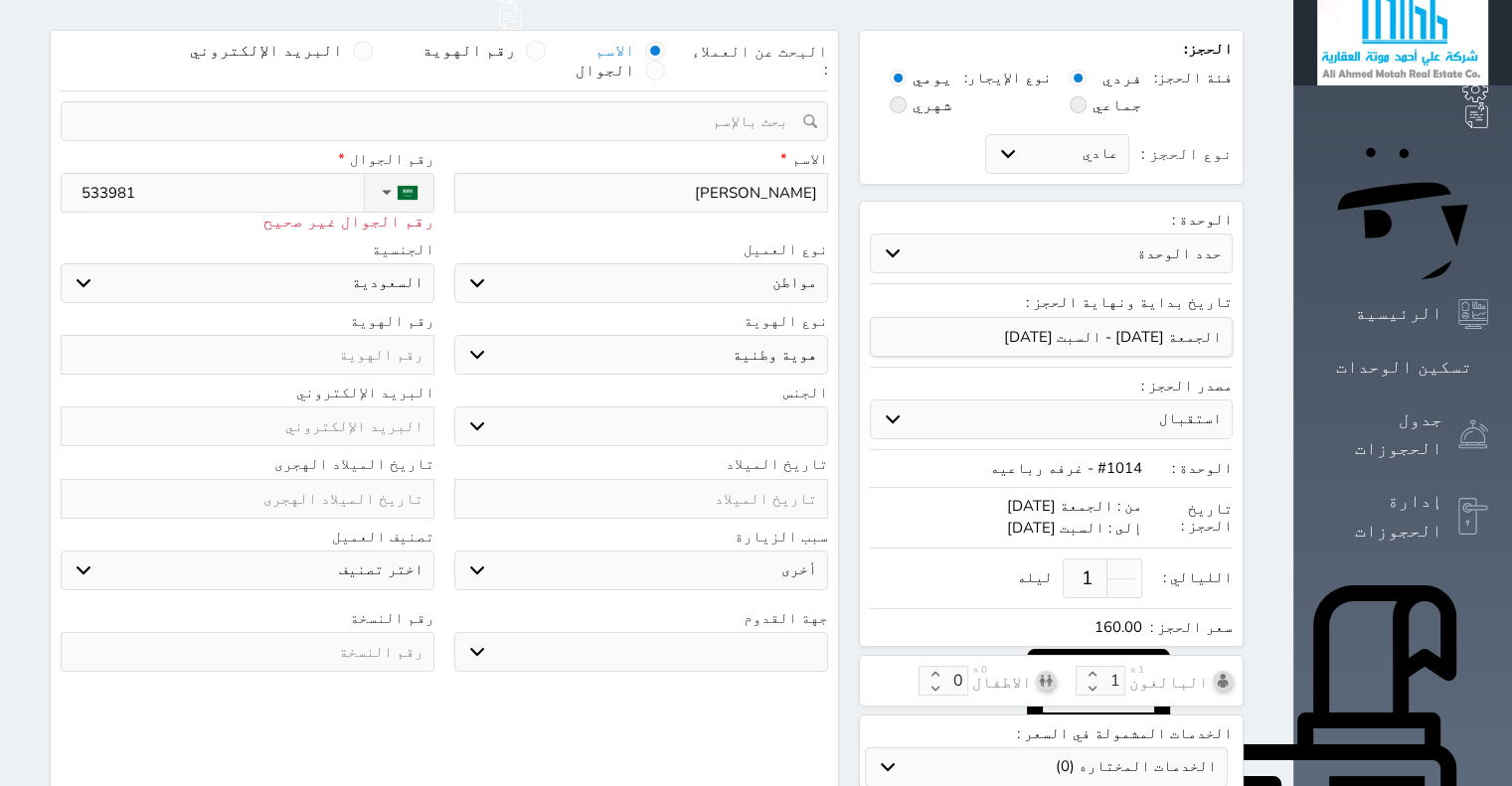 select 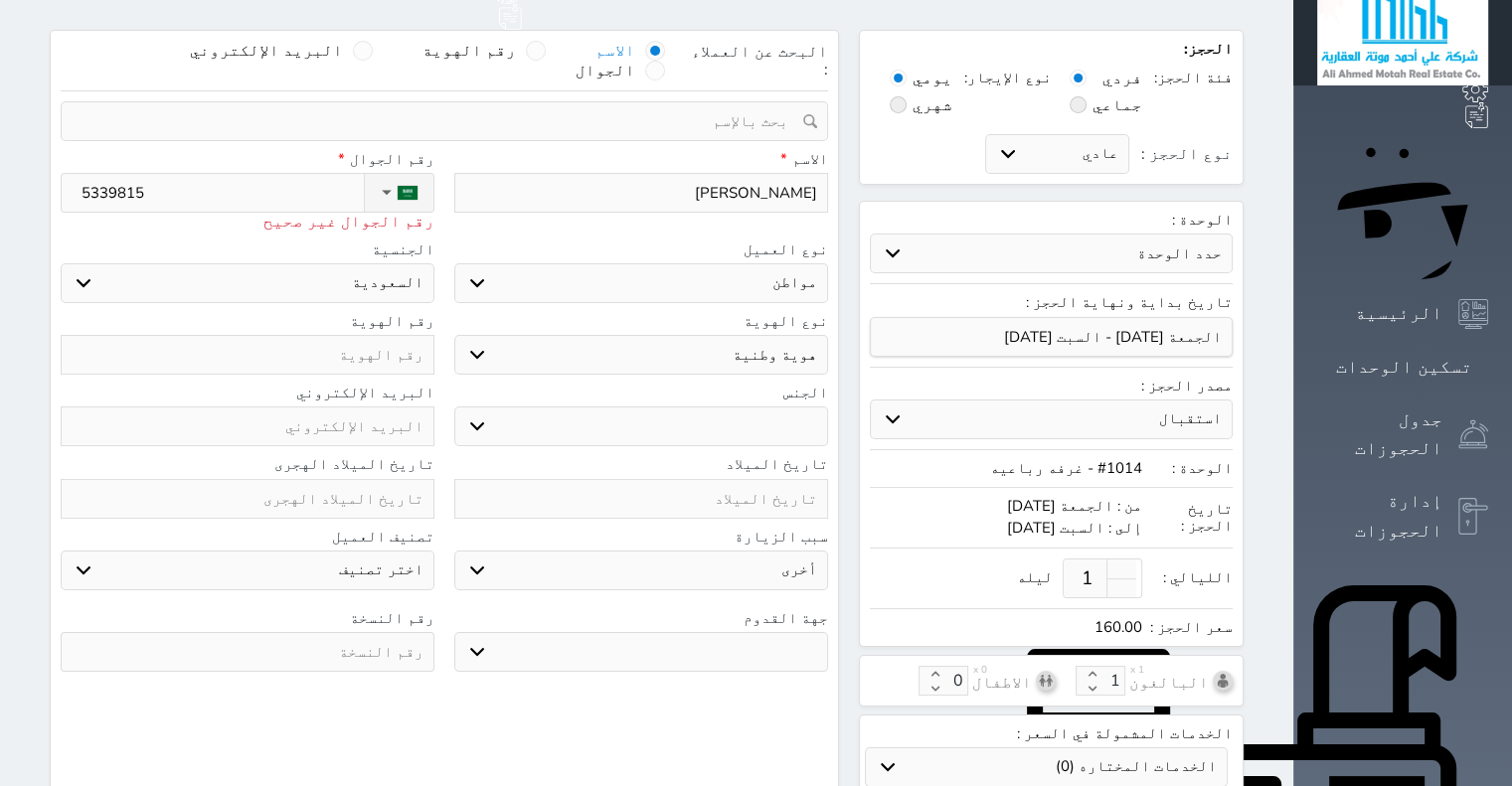 type on "53398153" 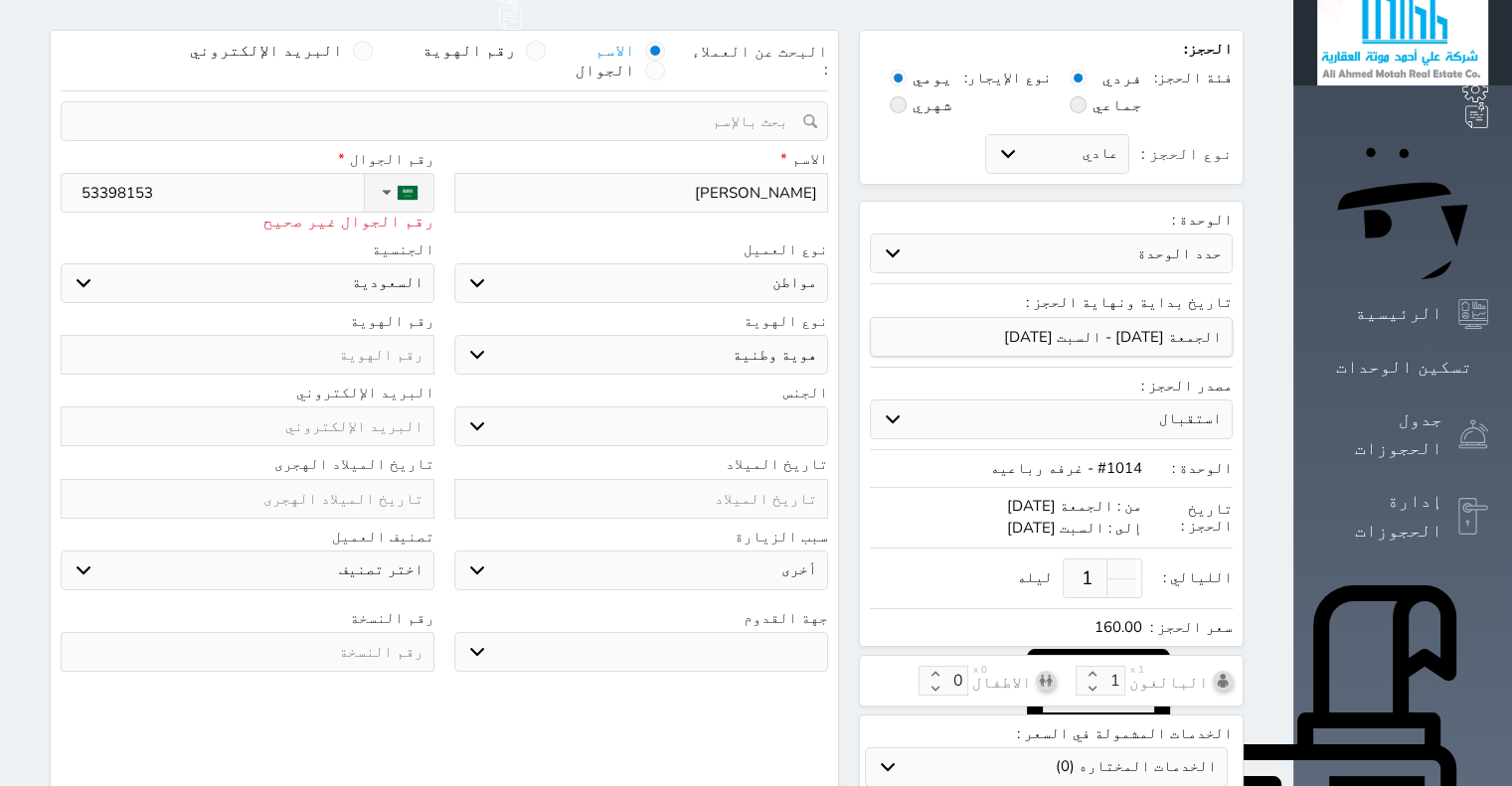 type on "+966 53 398 1536" 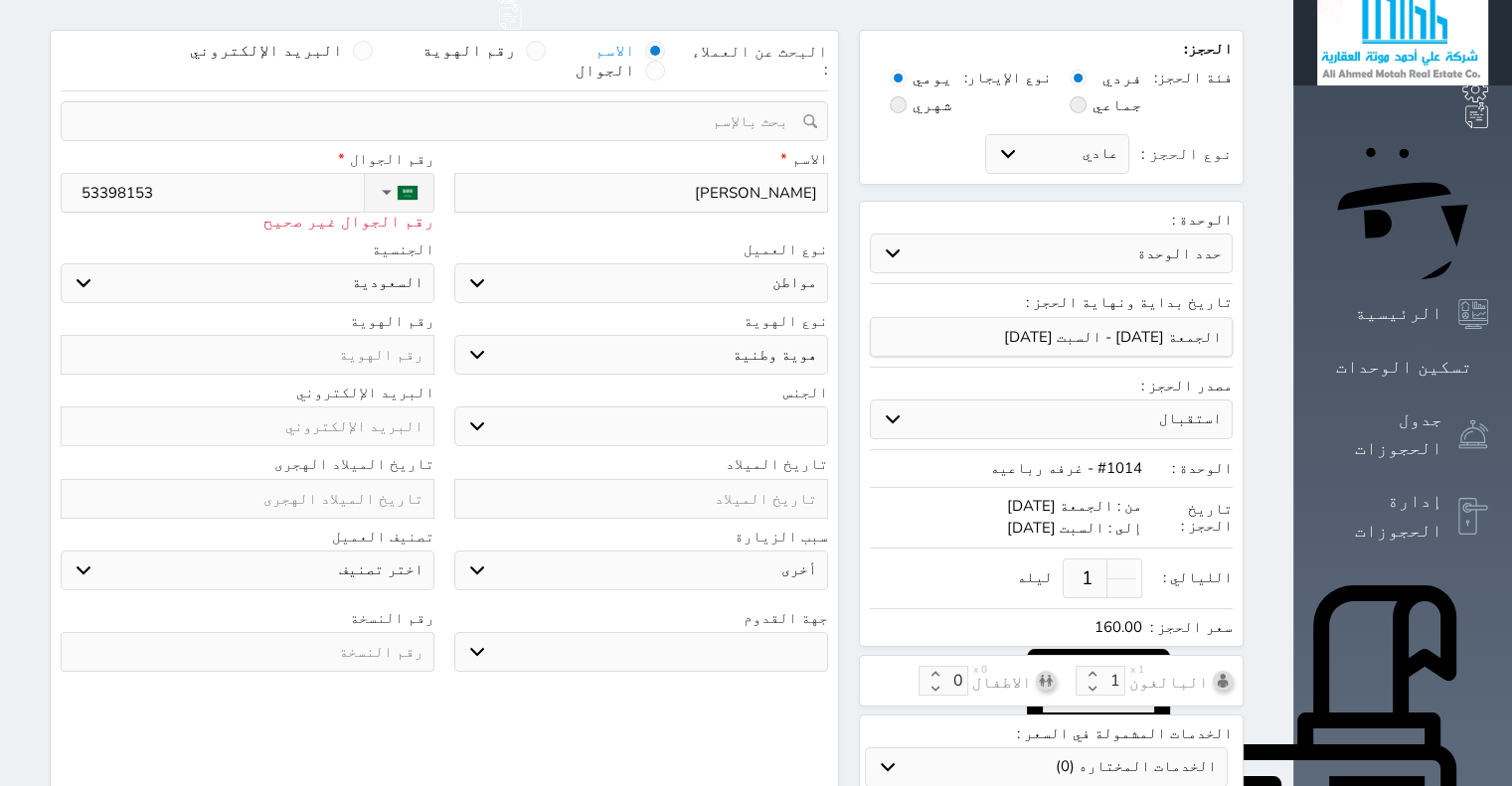 select 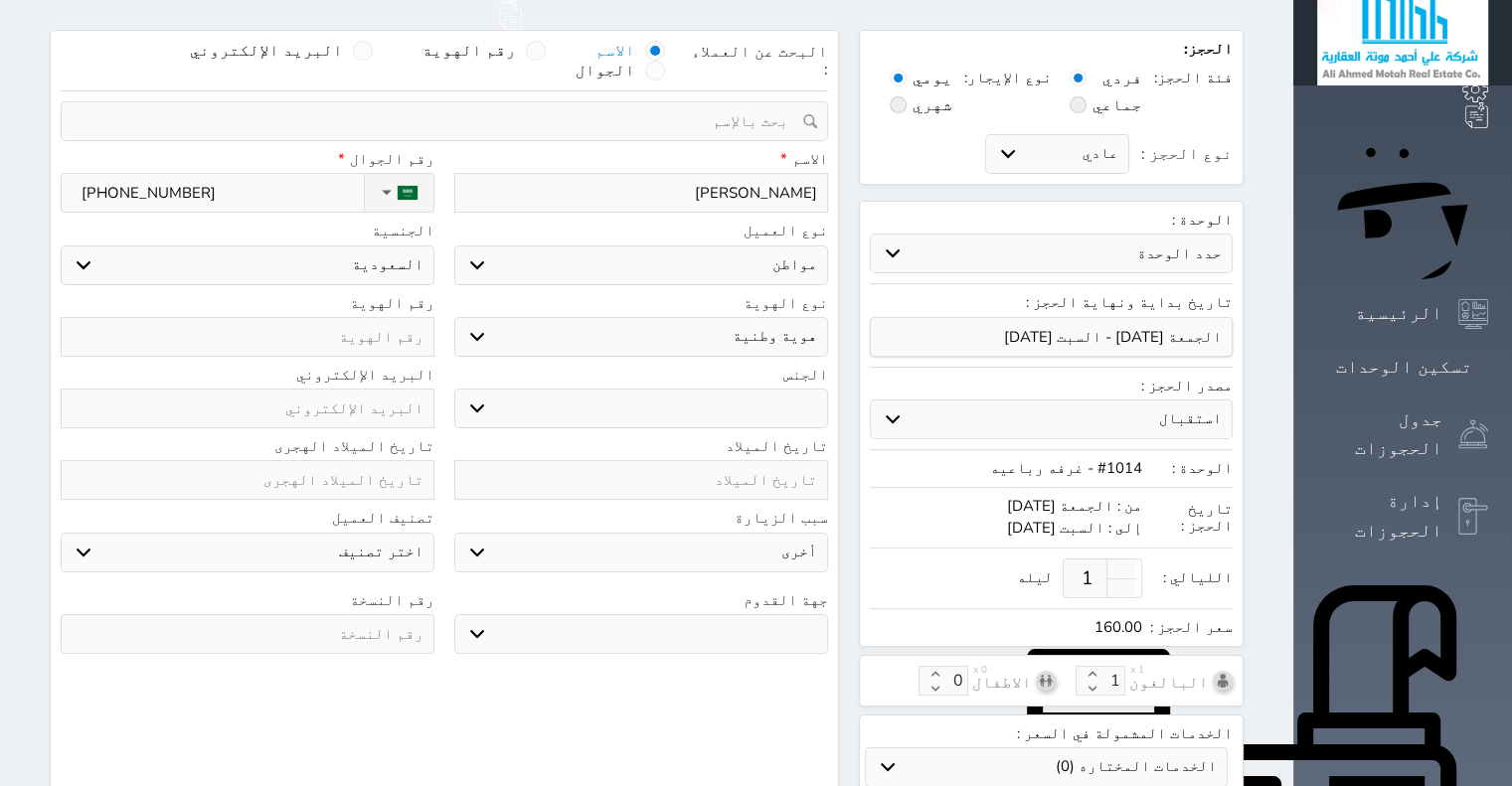 type on "+966 53 398 1536" 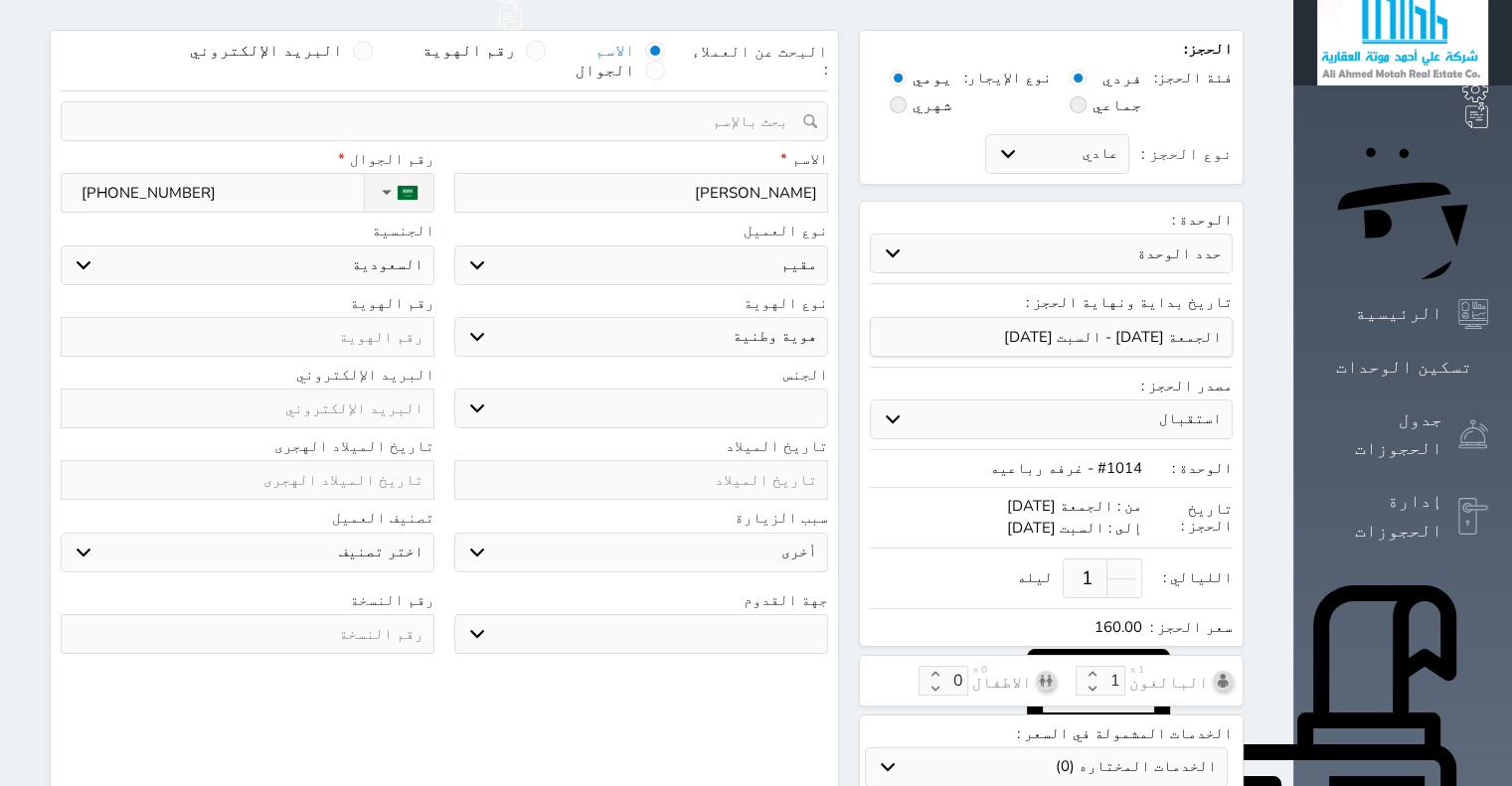 click on "اختر نوع   مواطن مواطن خليجي زائر مقيم" at bounding box center (641, 265) 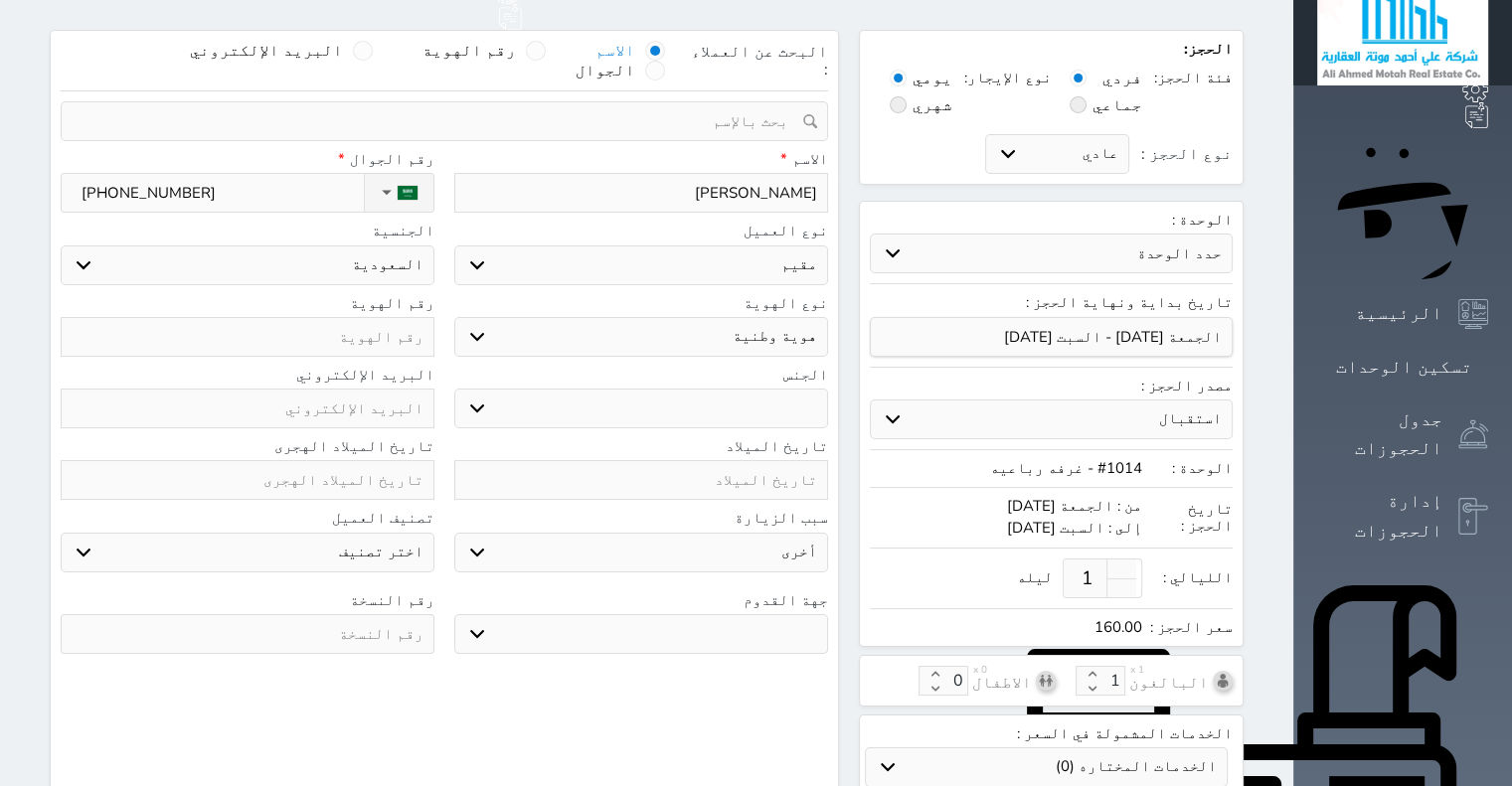 select 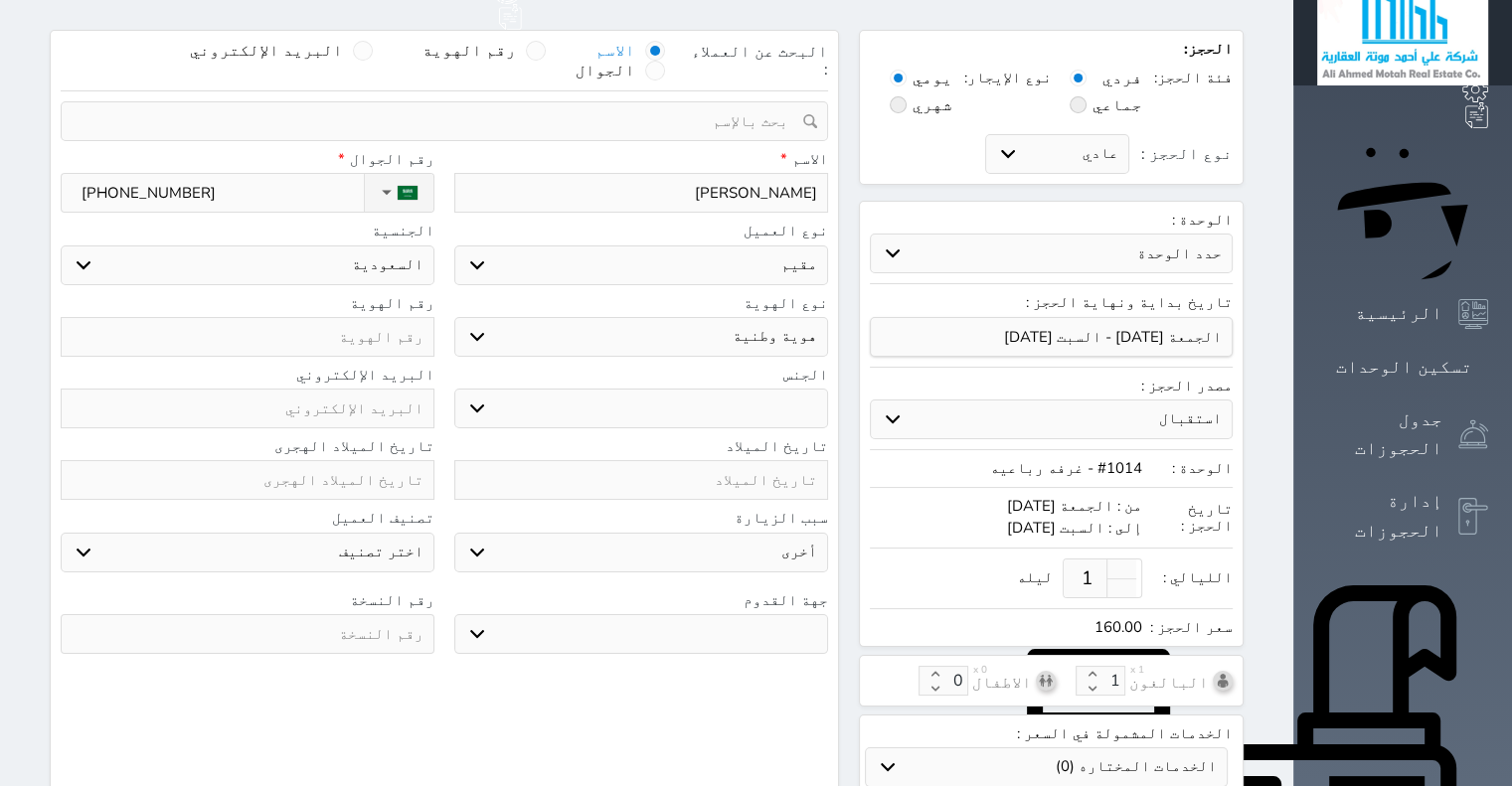 select 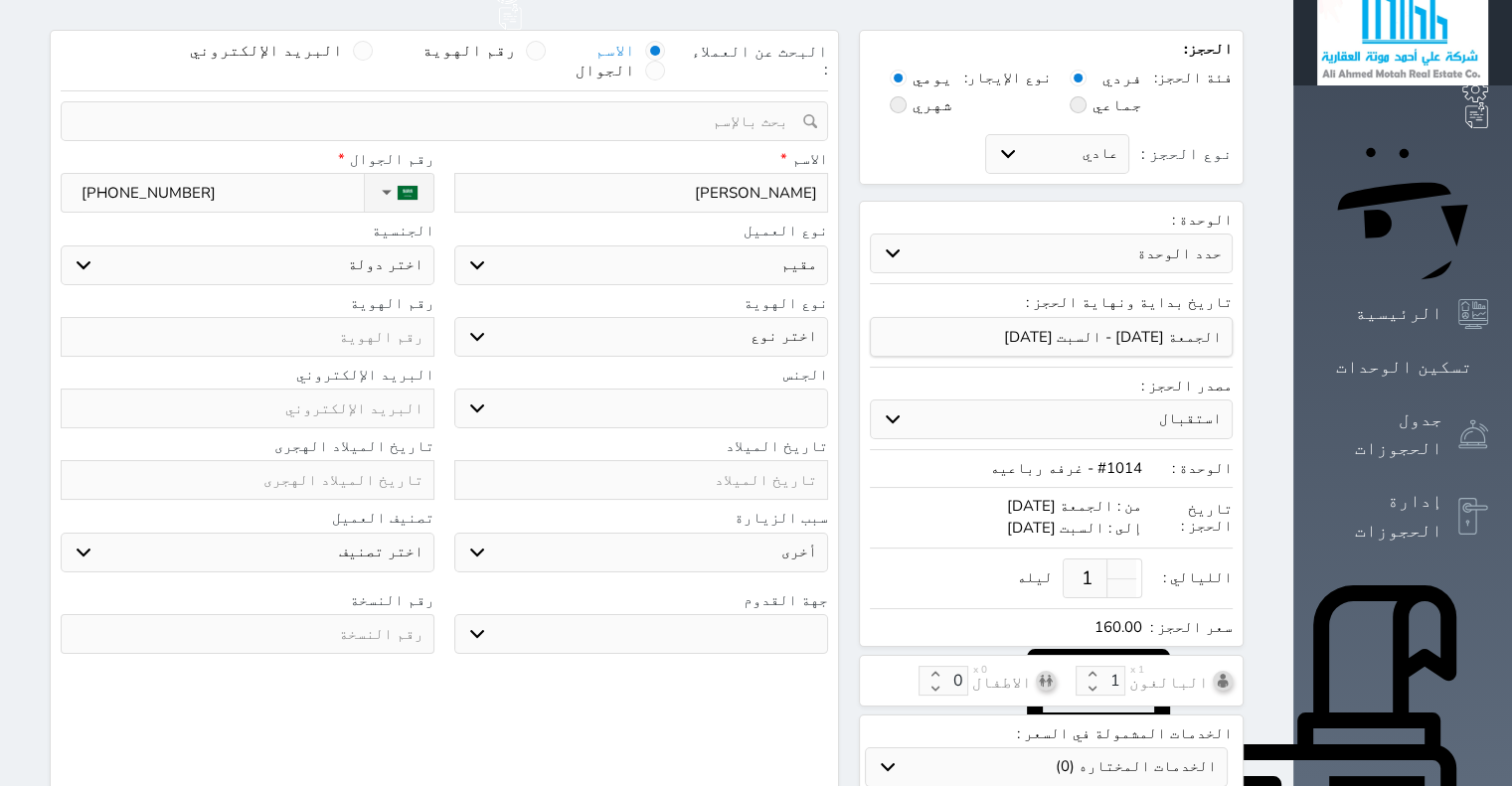 click on "اختر دولة
اثيوبيا
اجنبي بجواز سعودي
اخرى
اذربيجان
ارتيريا
ارمينيا
ازبكستان
اسبانيا
استراليا
استونيا" at bounding box center (248, 265) 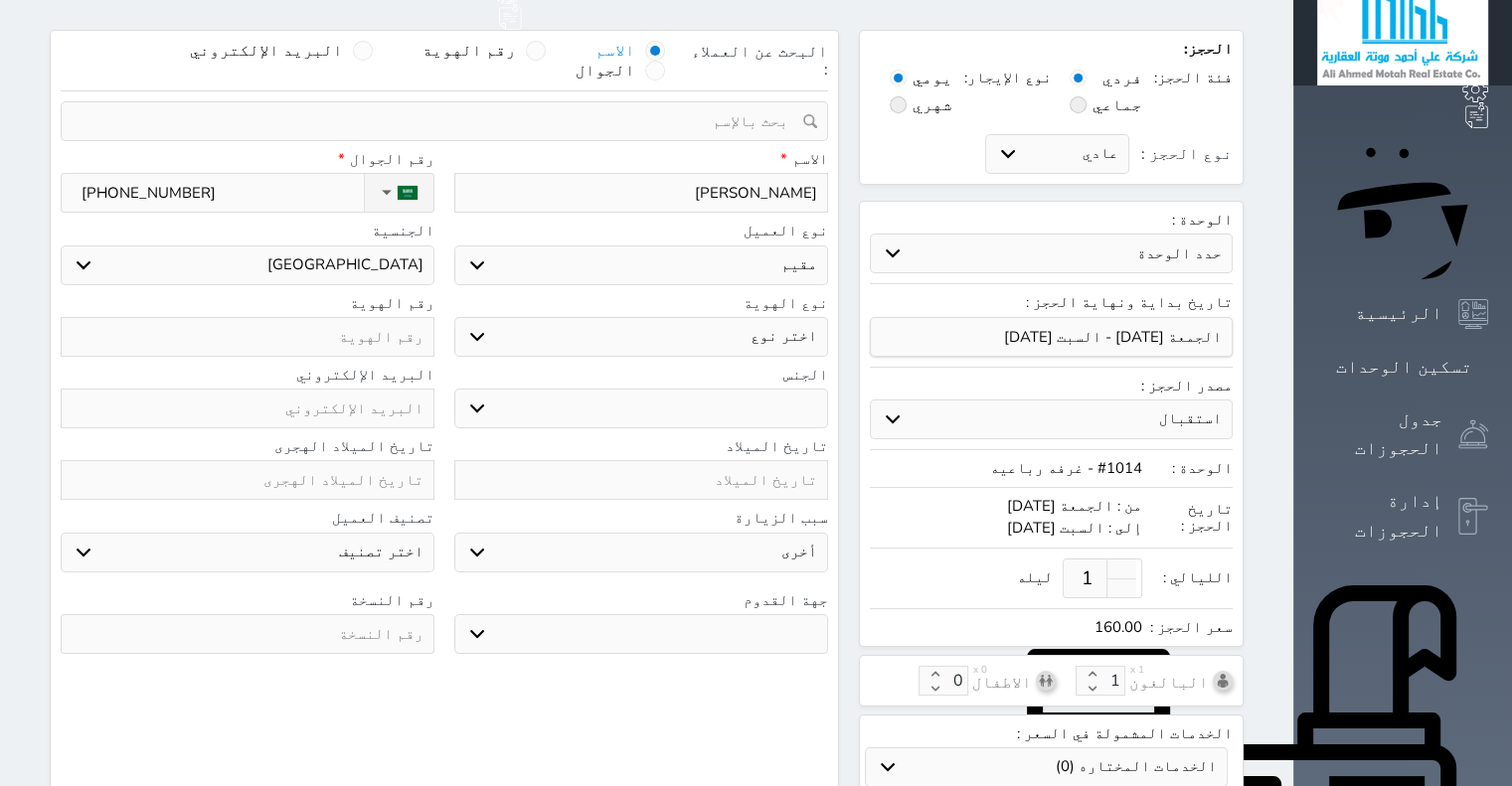 click on "اختر دولة
اثيوبيا
اجنبي بجواز سعودي
اخرى
اذربيجان
ارتيريا
ارمينيا
ازبكستان
اسبانيا
استراليا
استونيا" at bounding box center [248, 265] 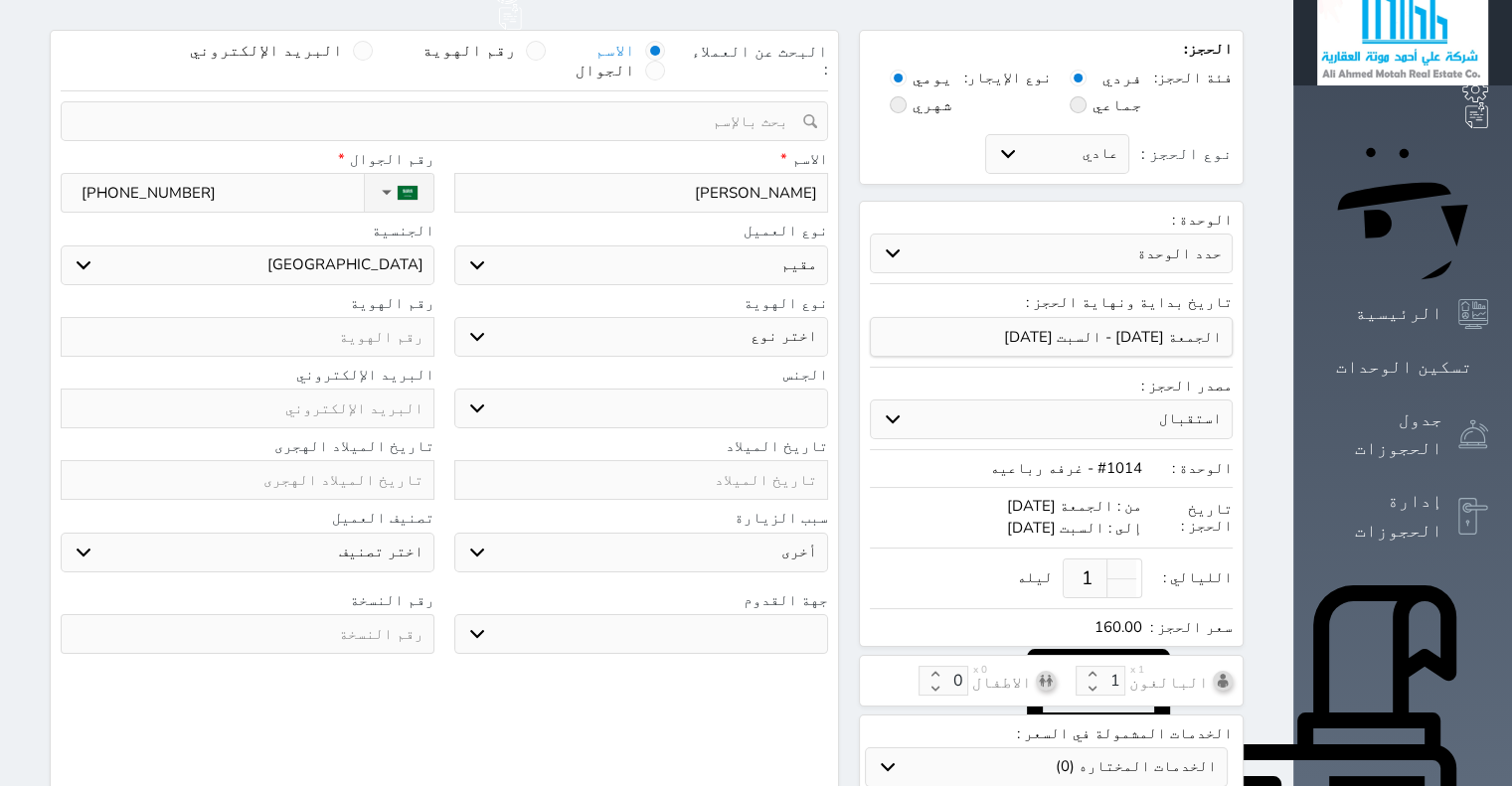 select 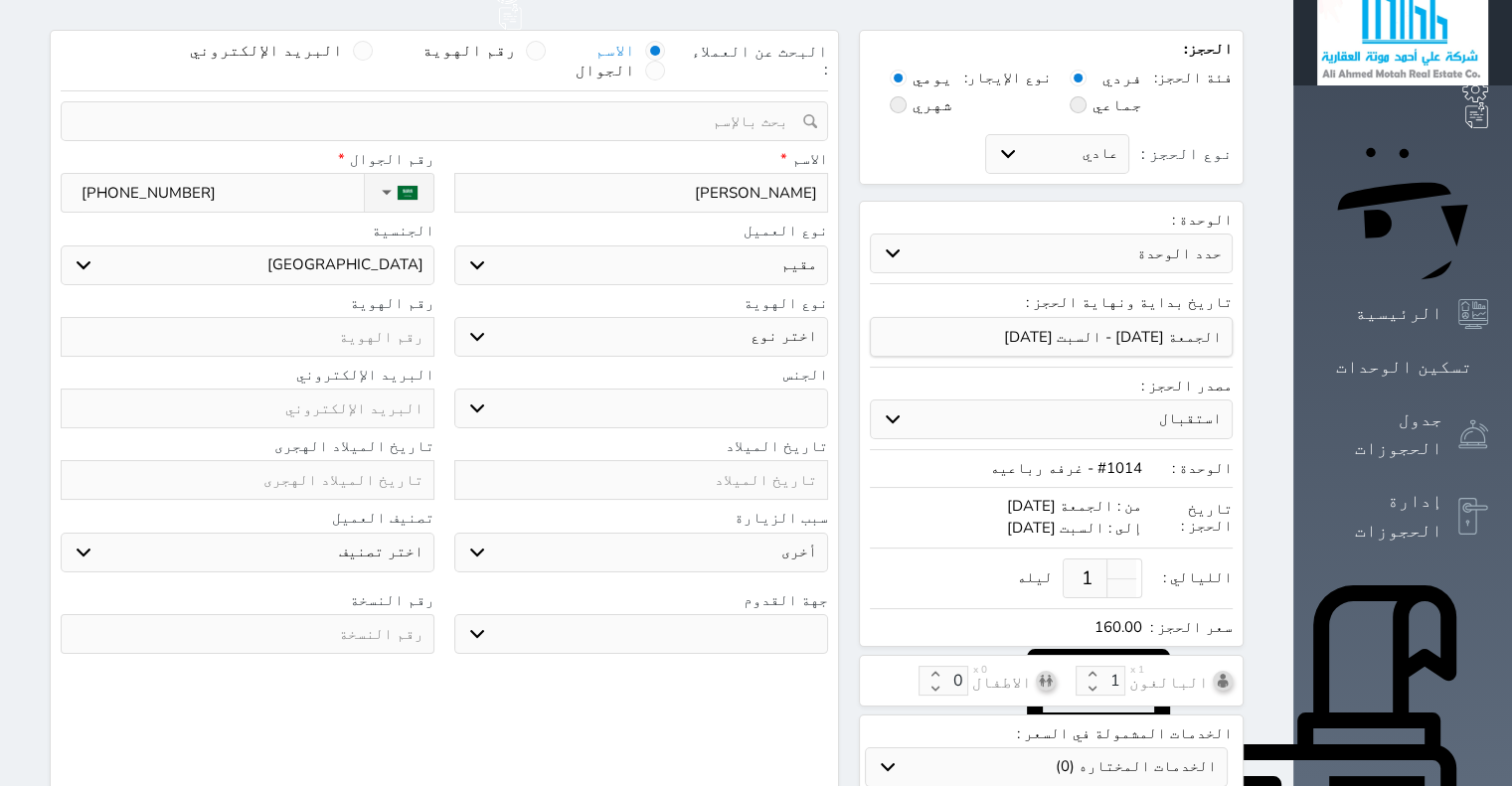 select 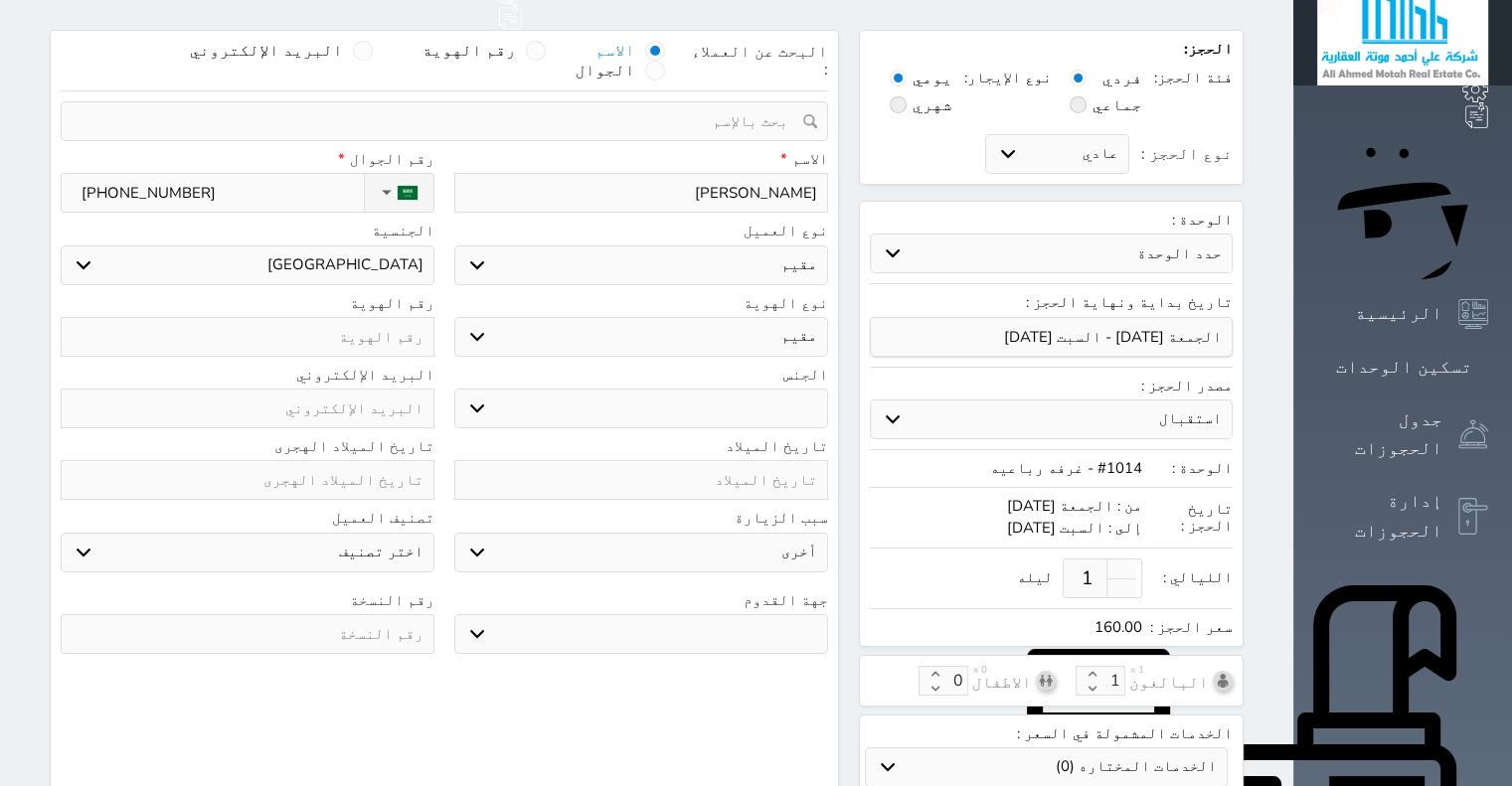 click on "اختر نوع   مقيم جواز السفر" at bounding box center (641, 337) 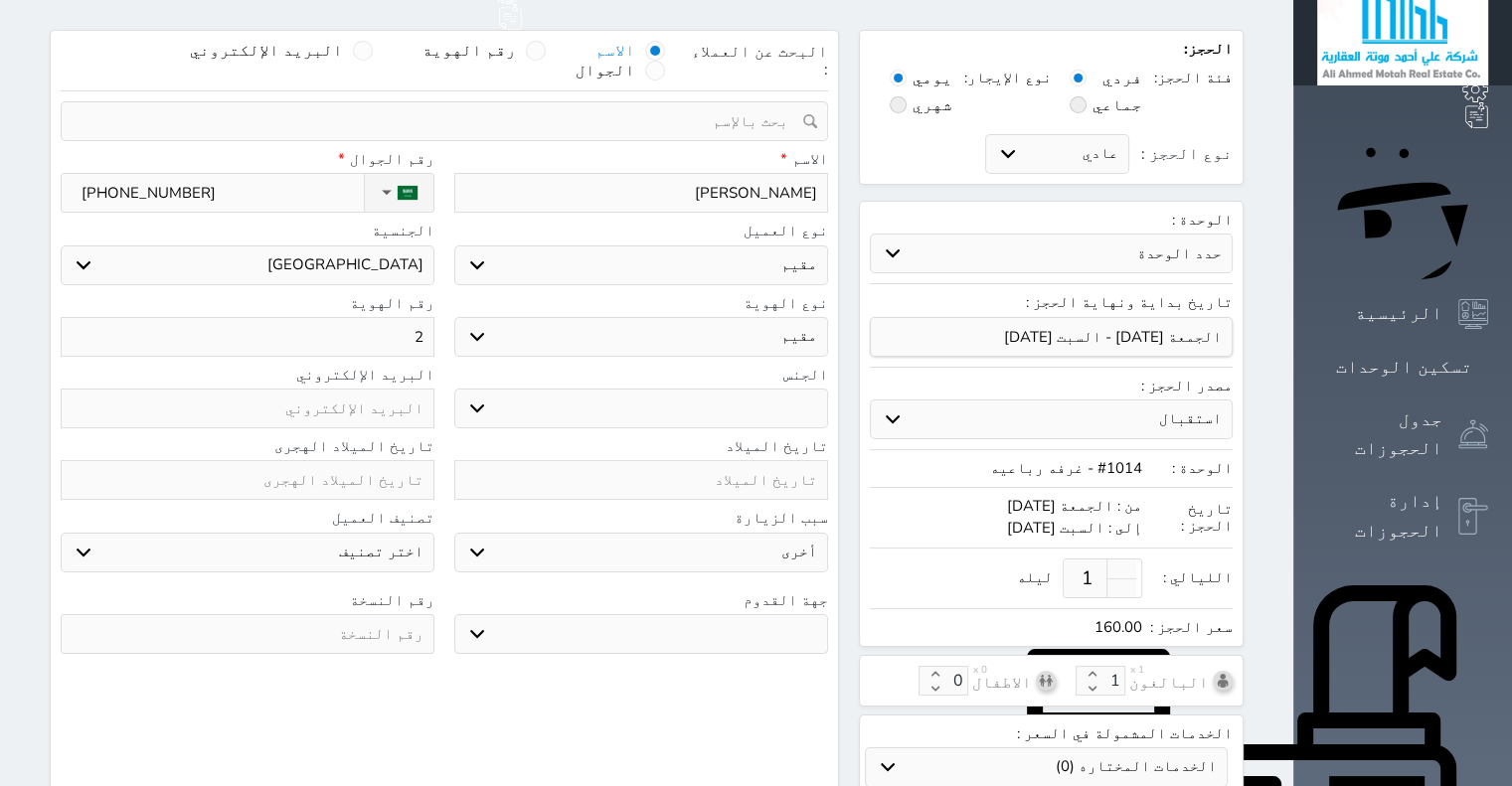 type on "25" 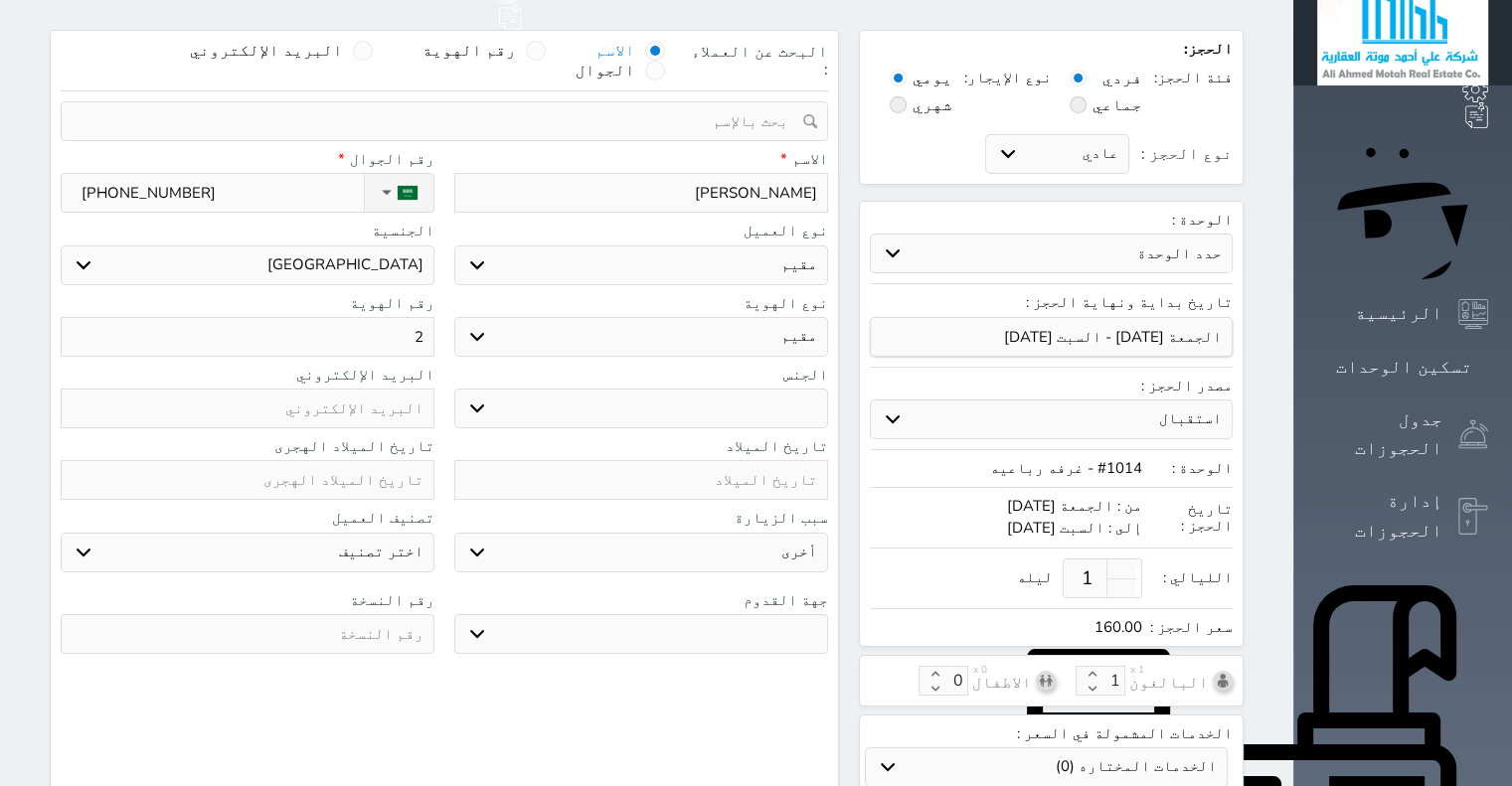 select 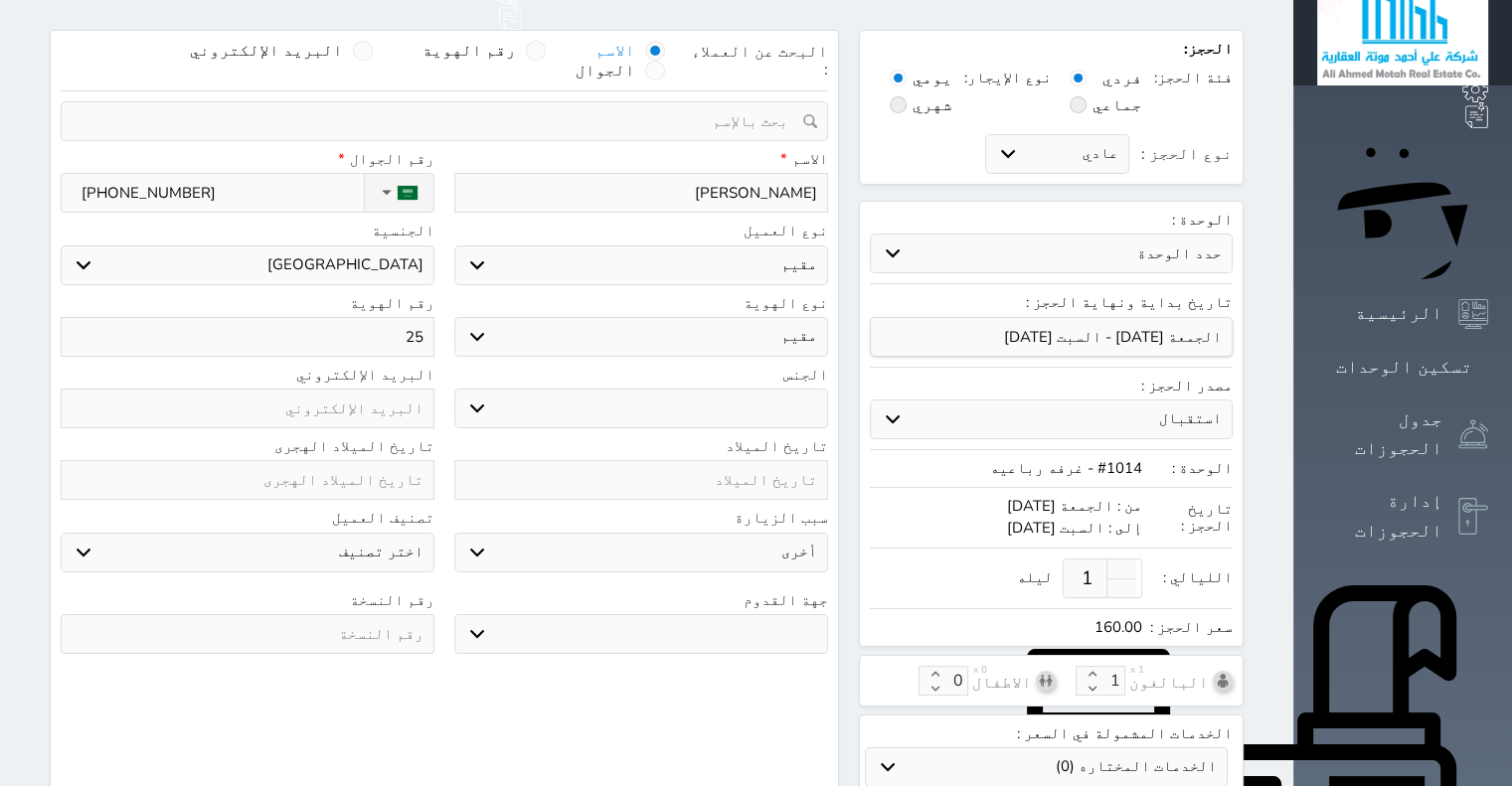 type on "258" 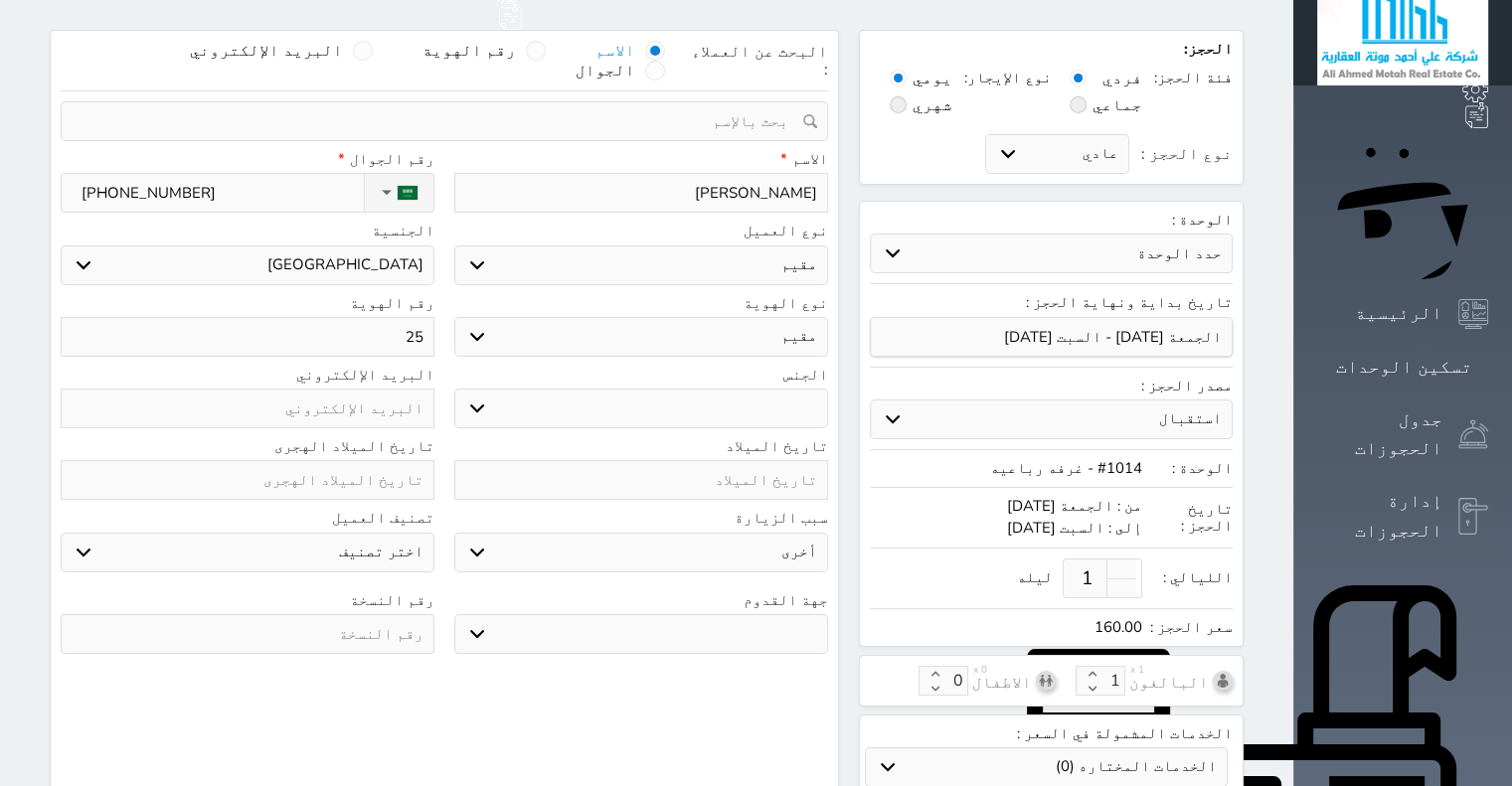 select 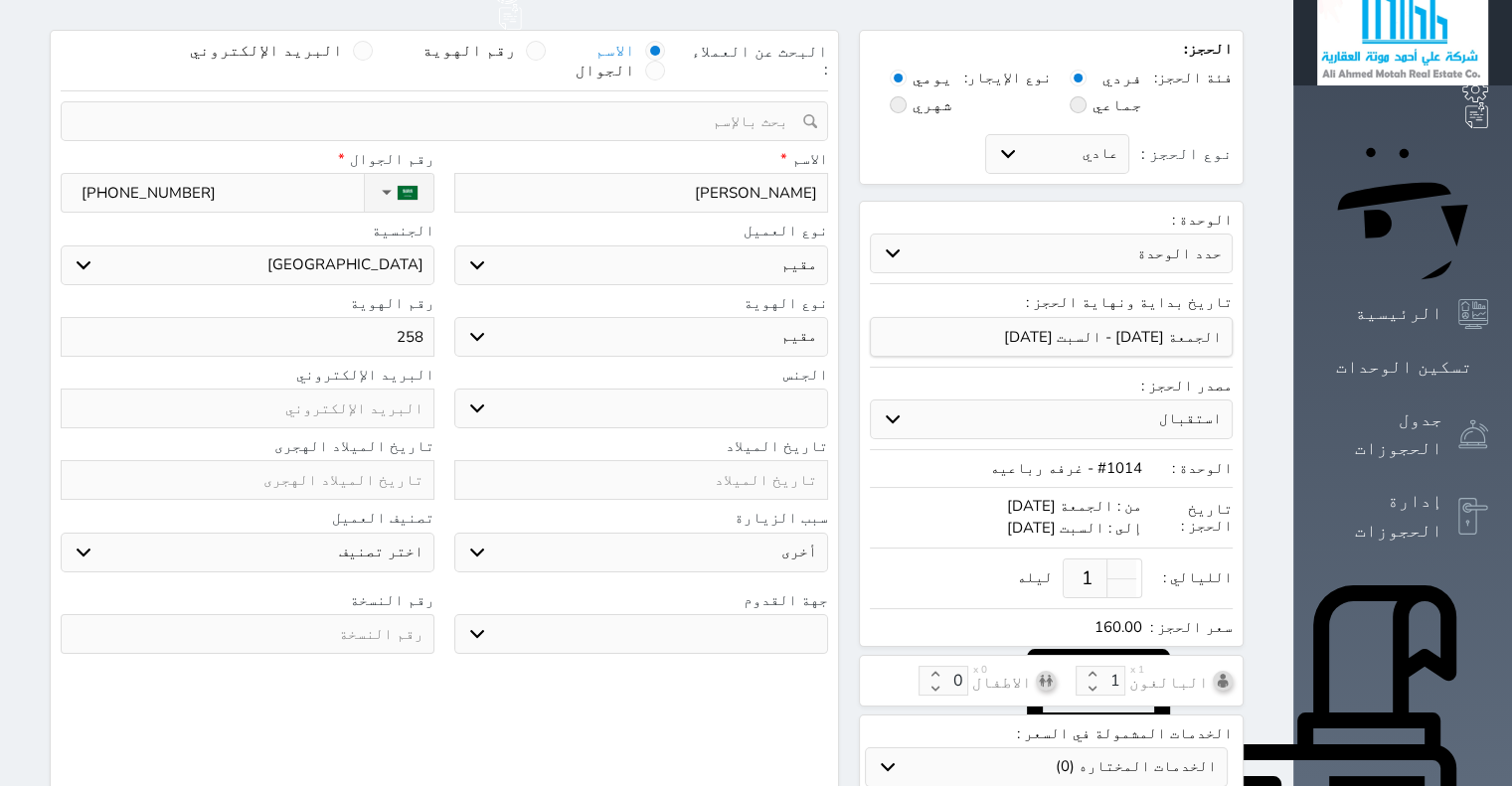 type on "2582" 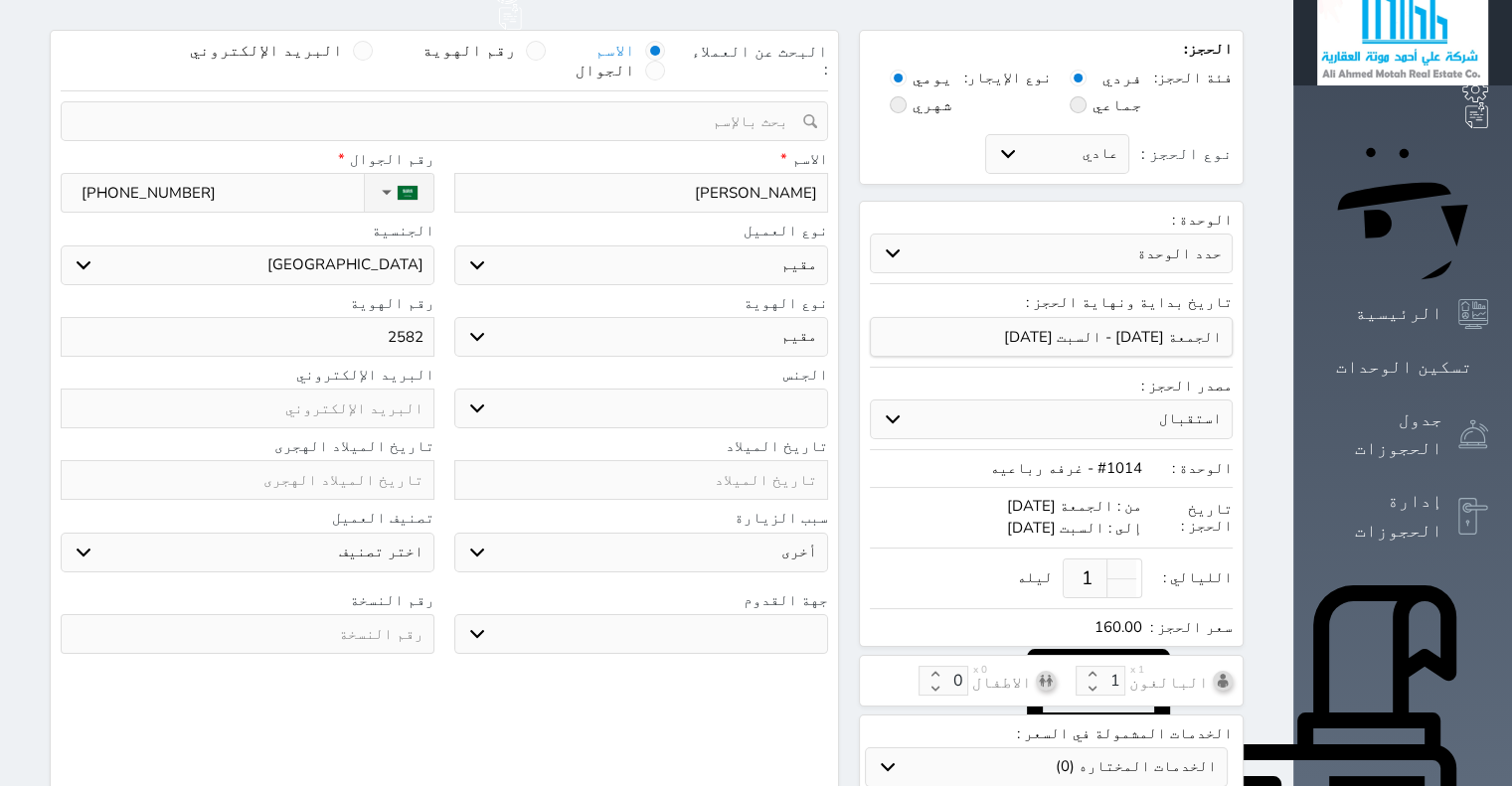 type on "25829" 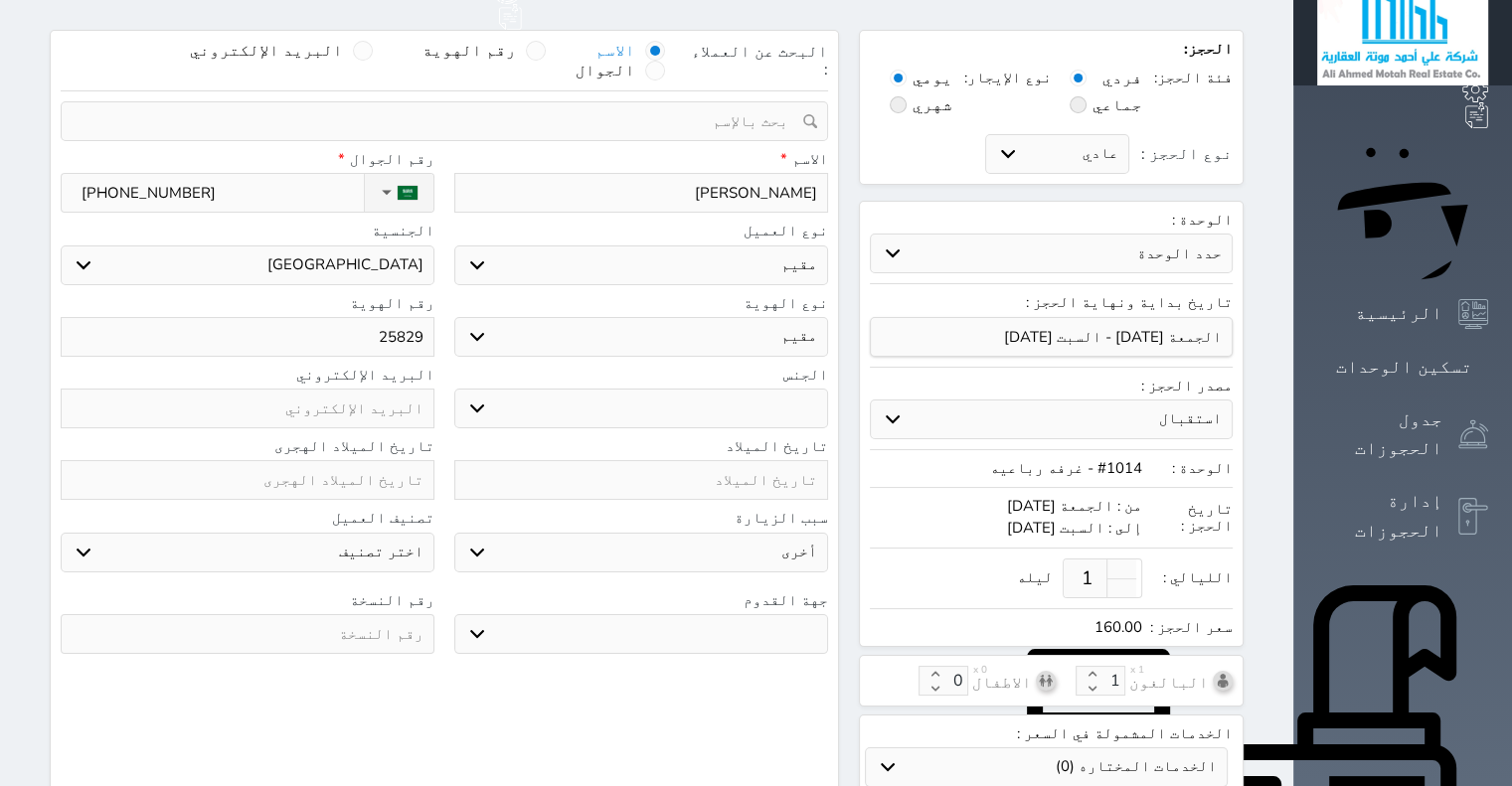 type on "258291" 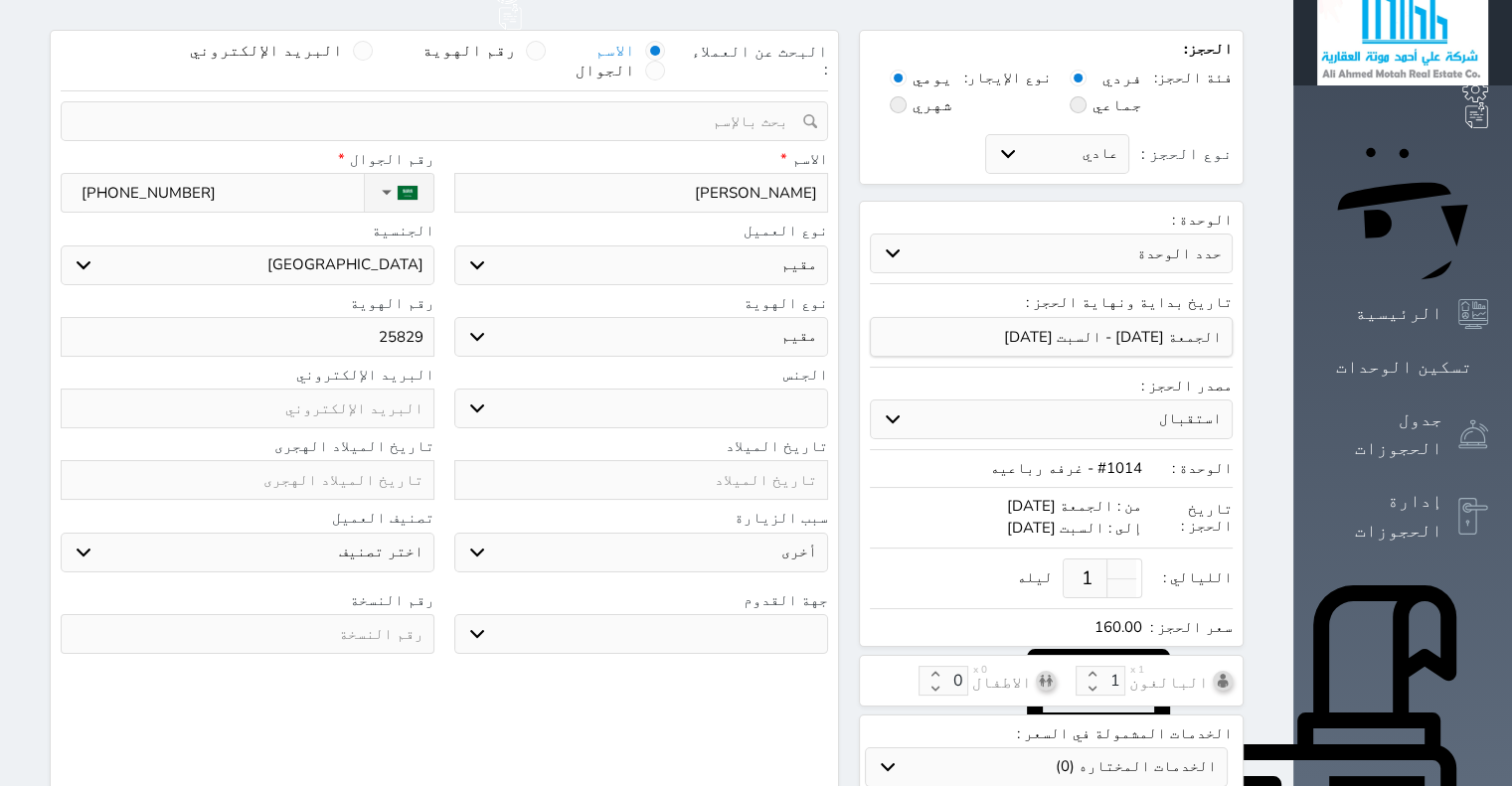 select 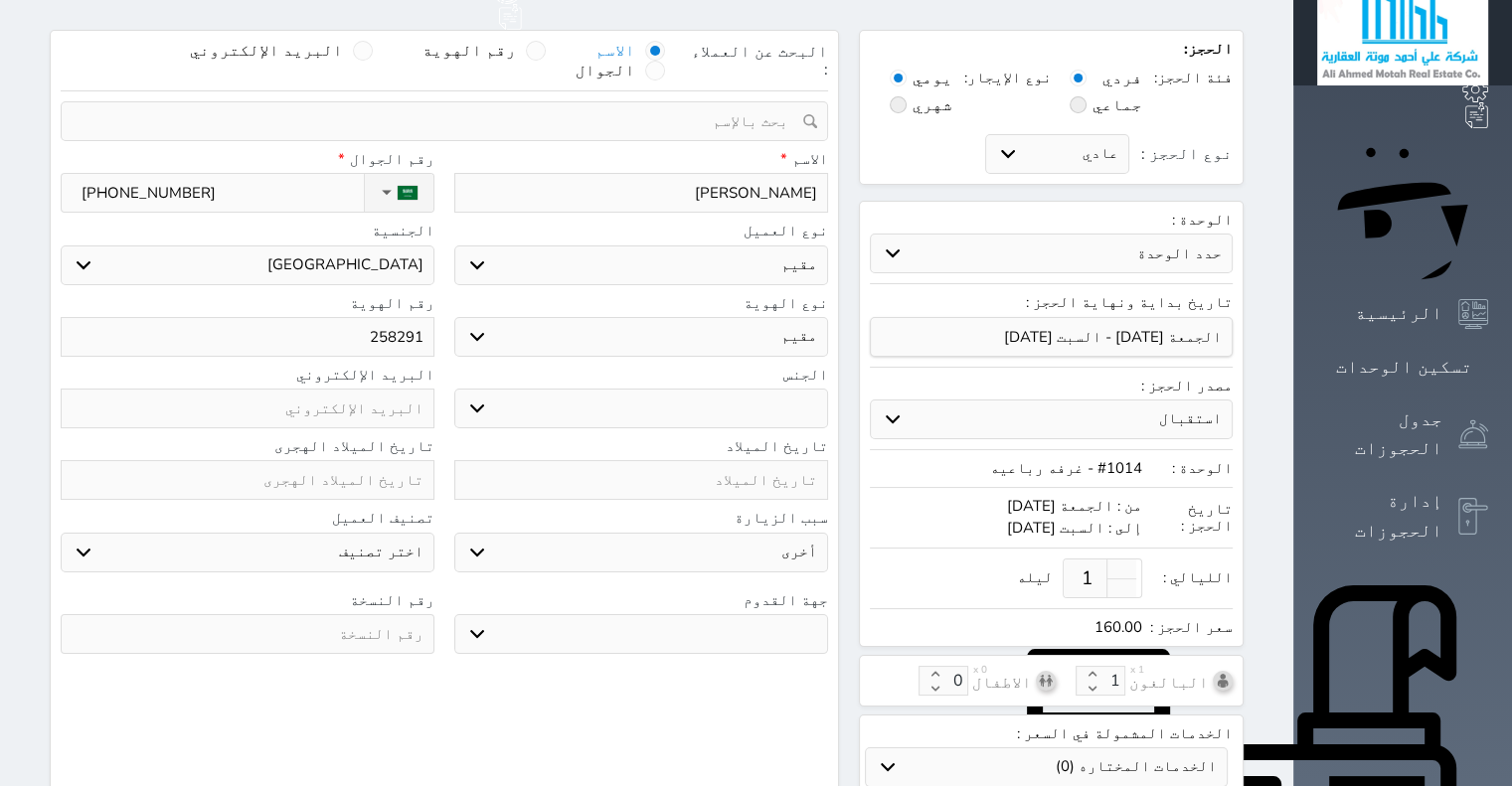 type on "2582914" 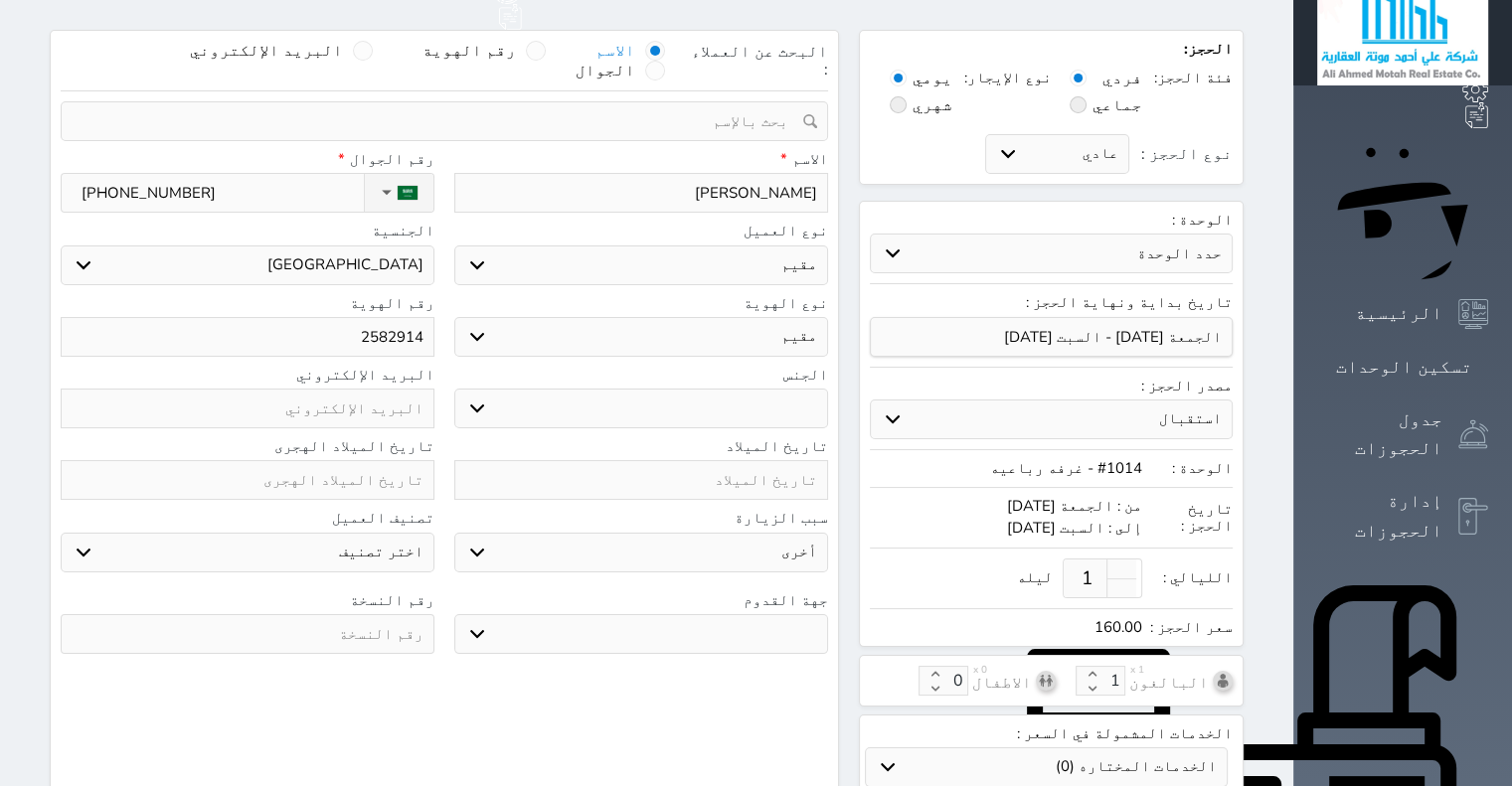 type on "25829141" 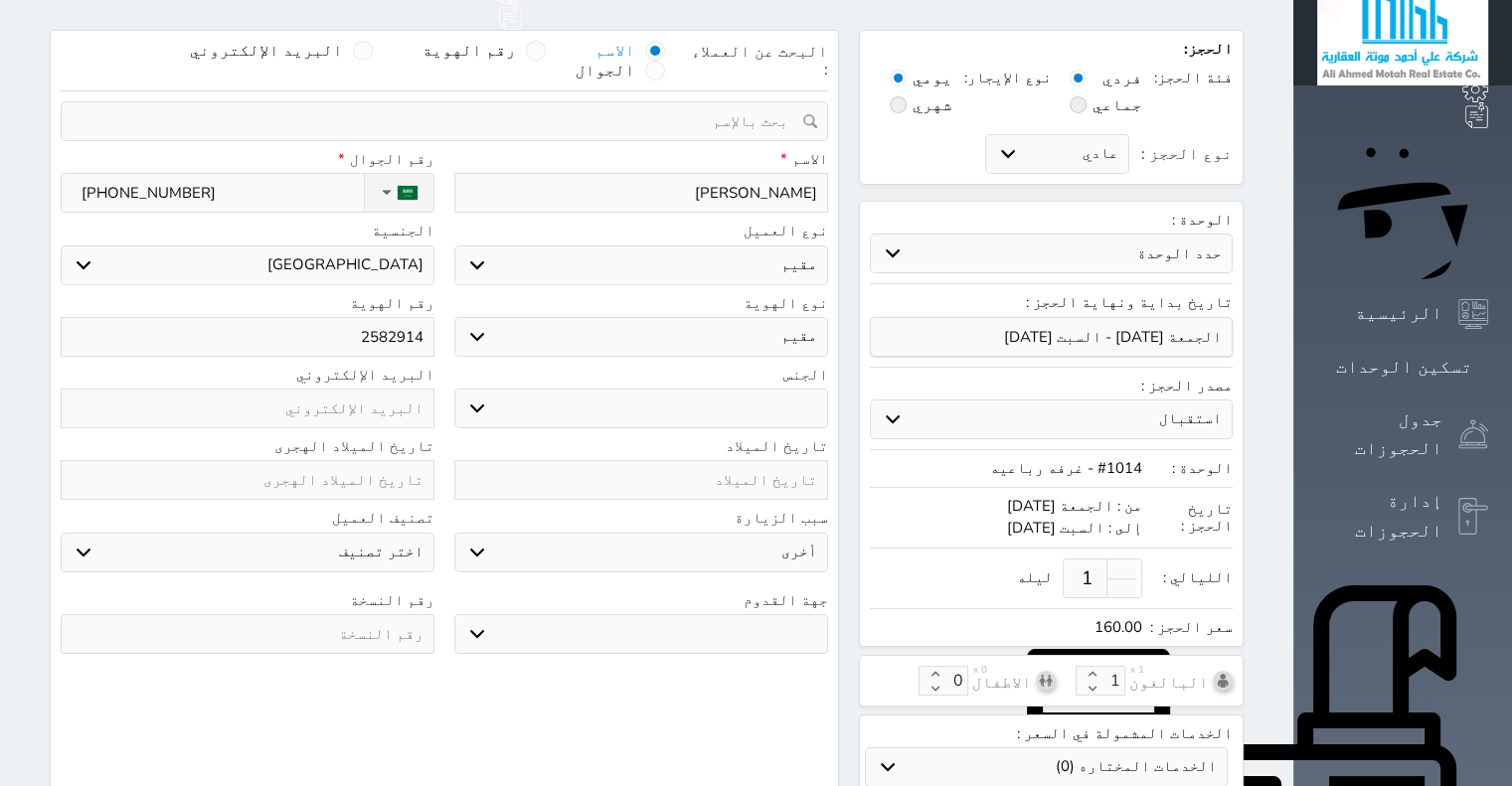 select 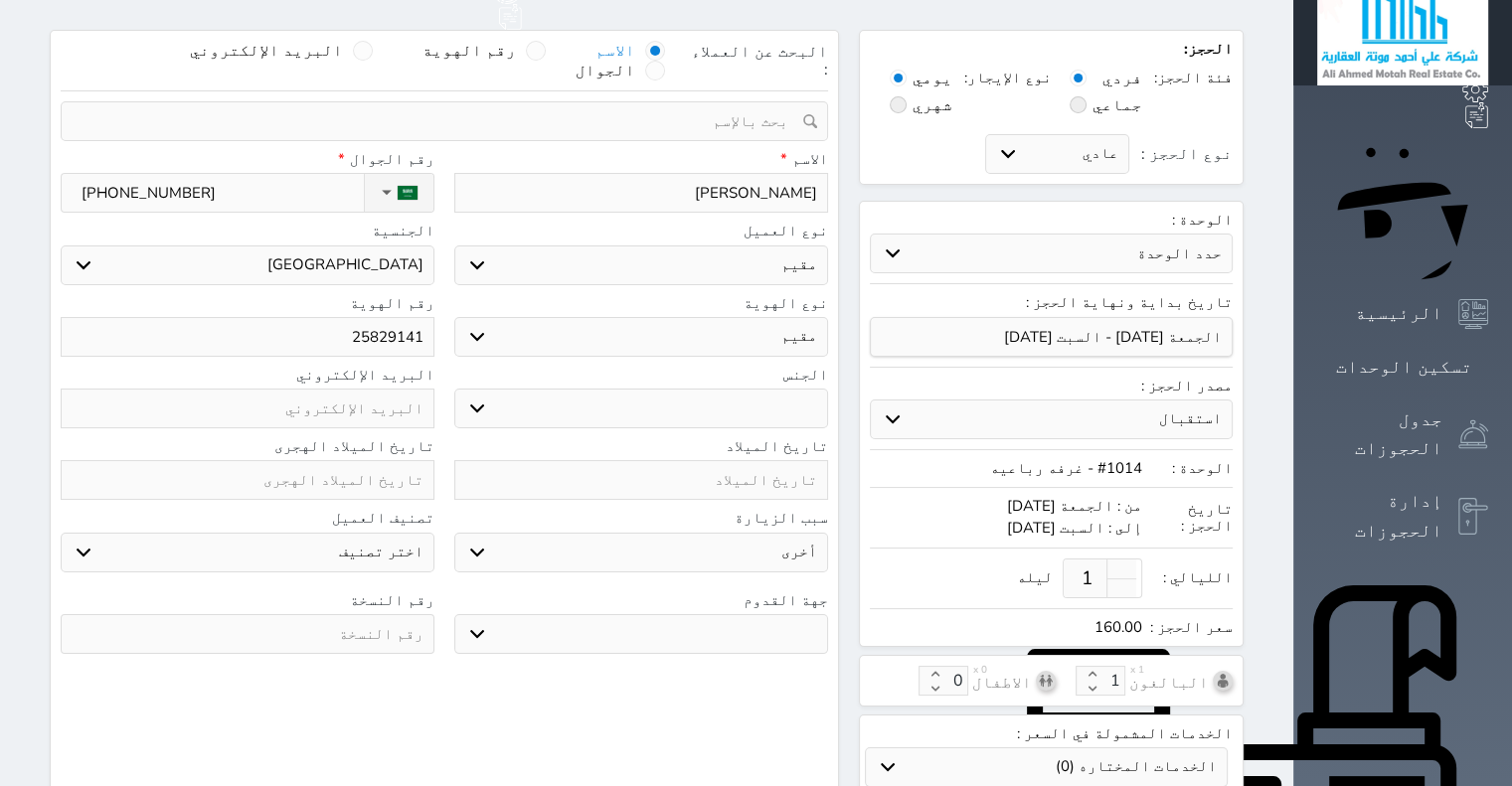 type on "258291416" 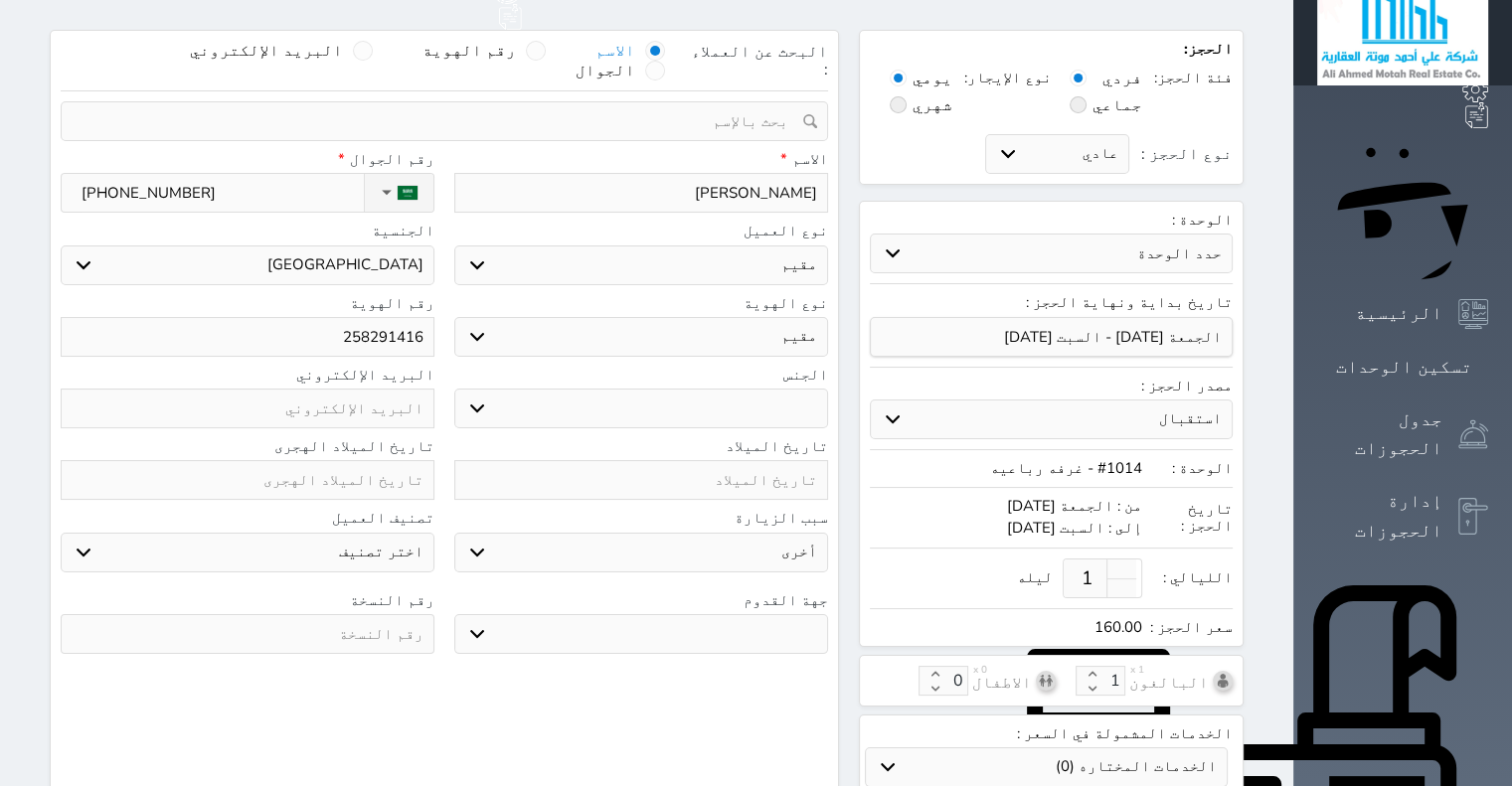 type on "2582914160" 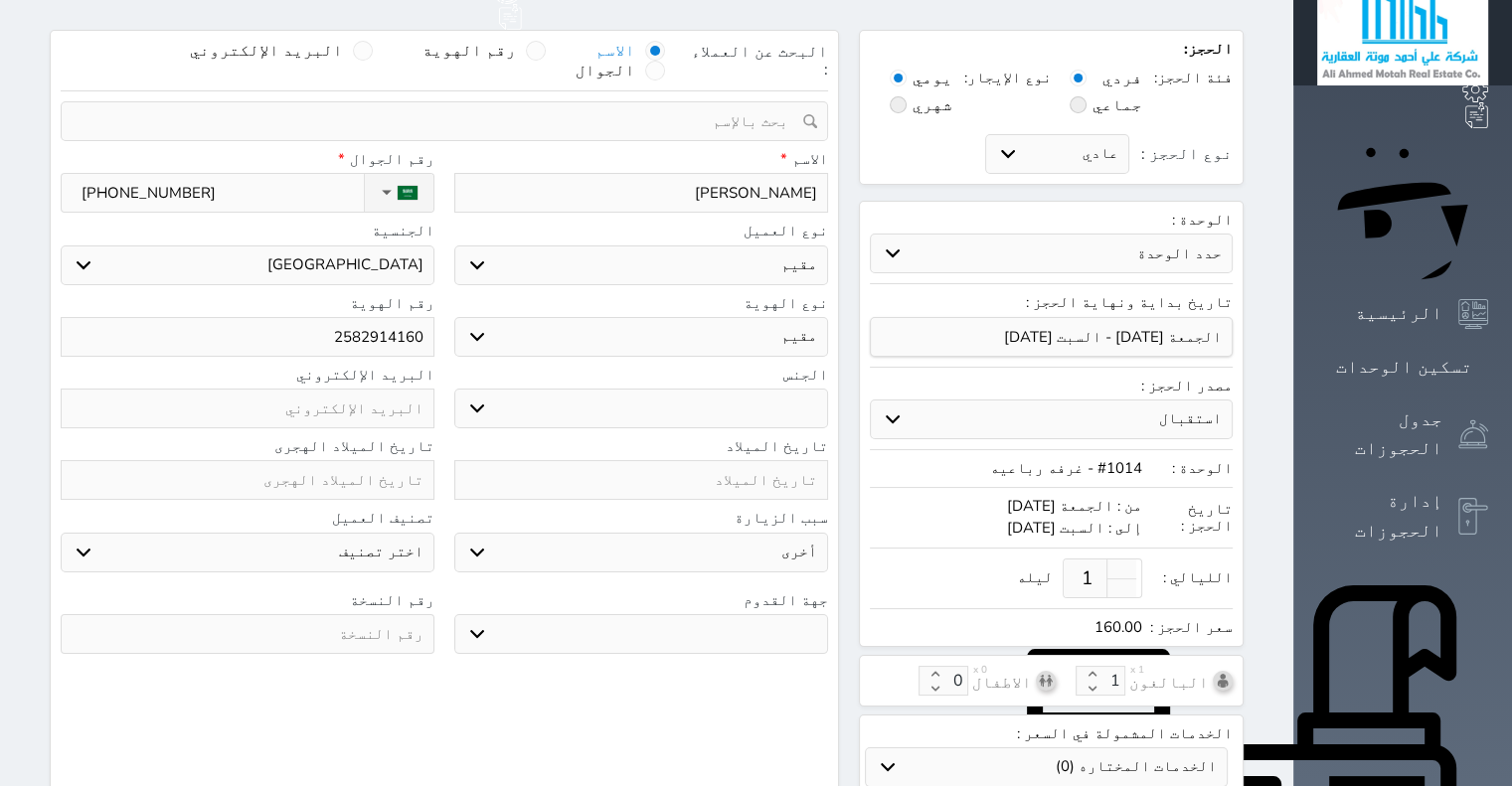 type on "2582914160" 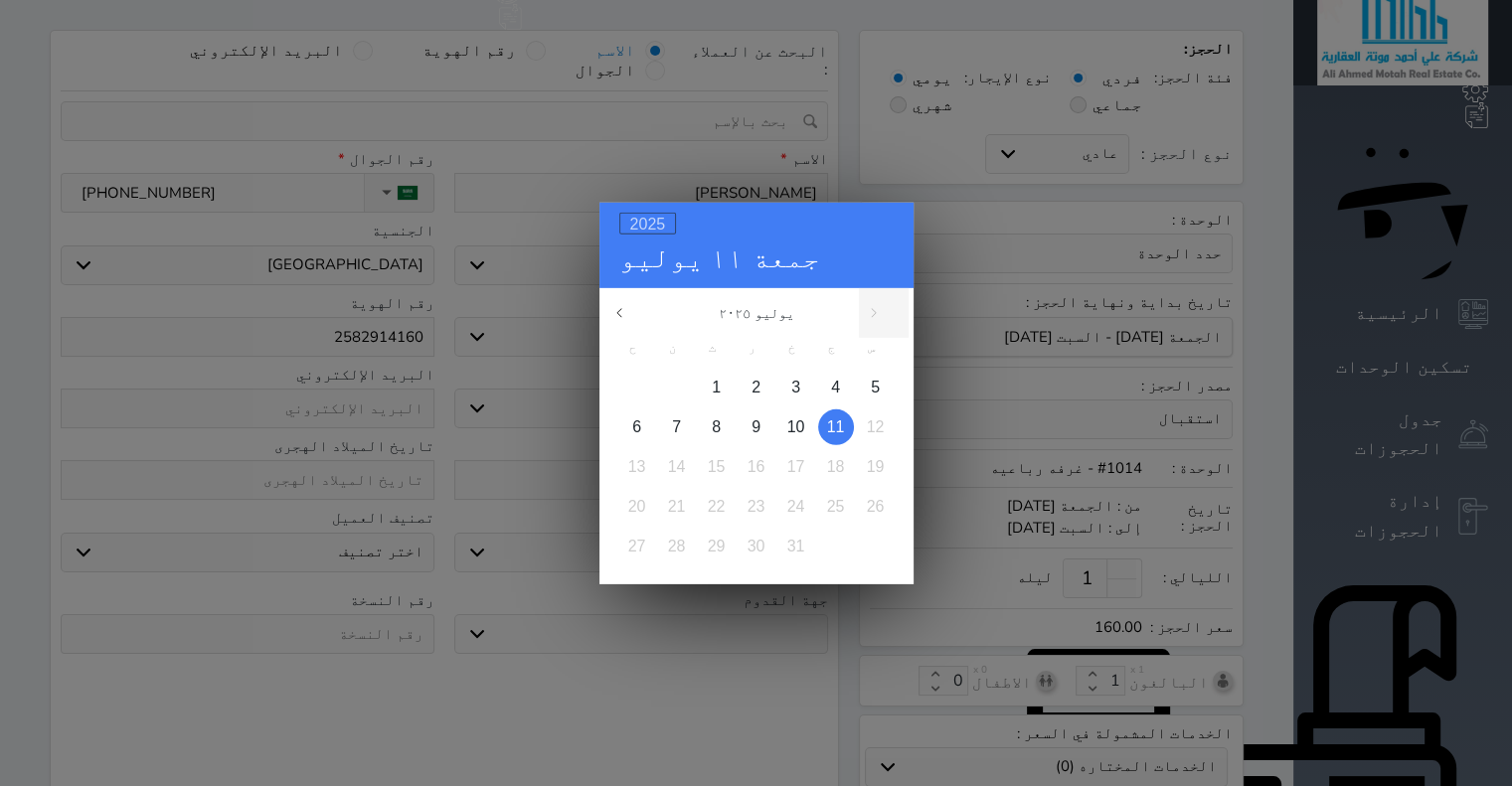 click on "2025" at bounding box center (648, 223) 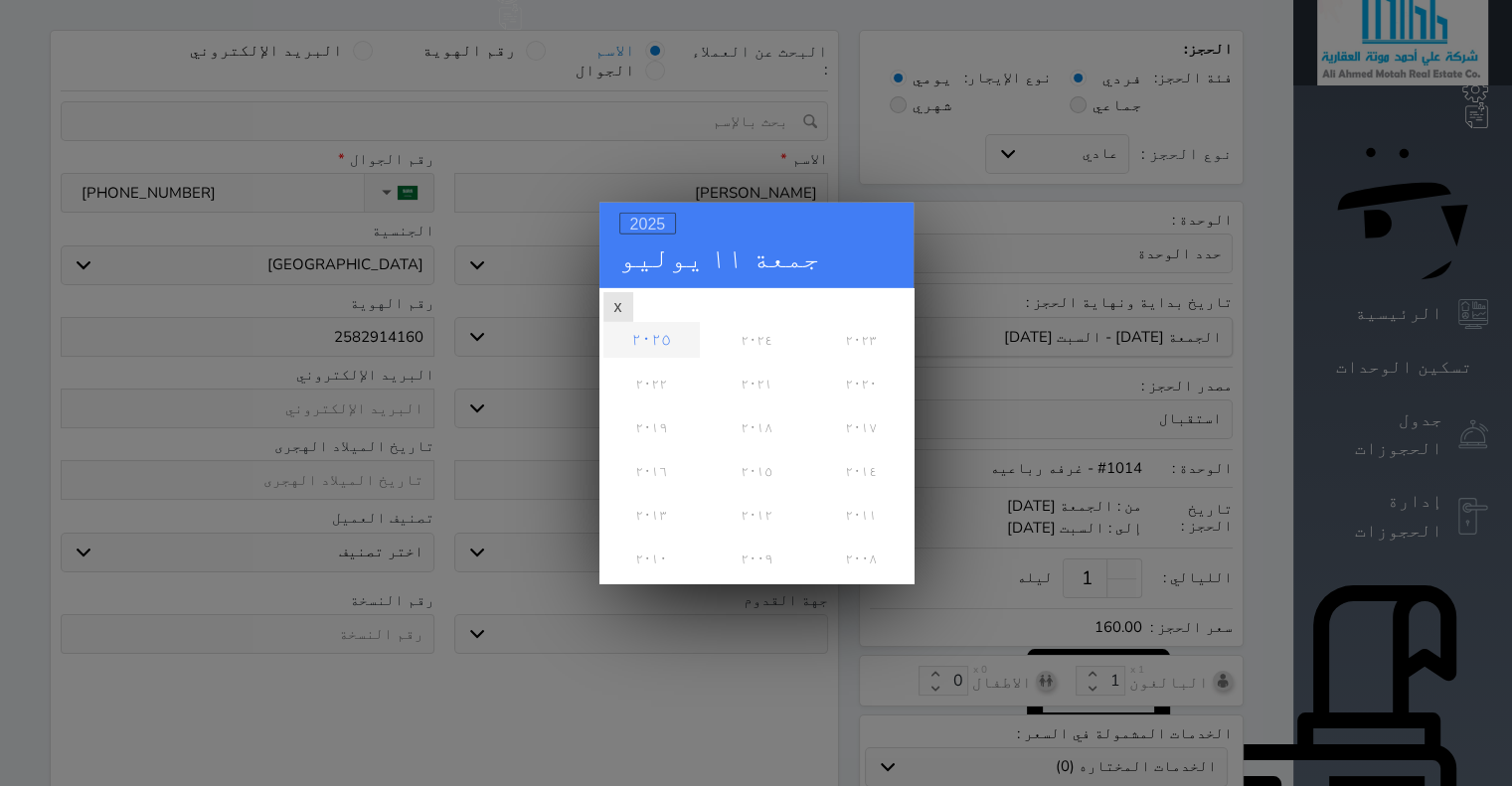 scroll, scrollTop: 0, scrollLeft: 0, axis: both 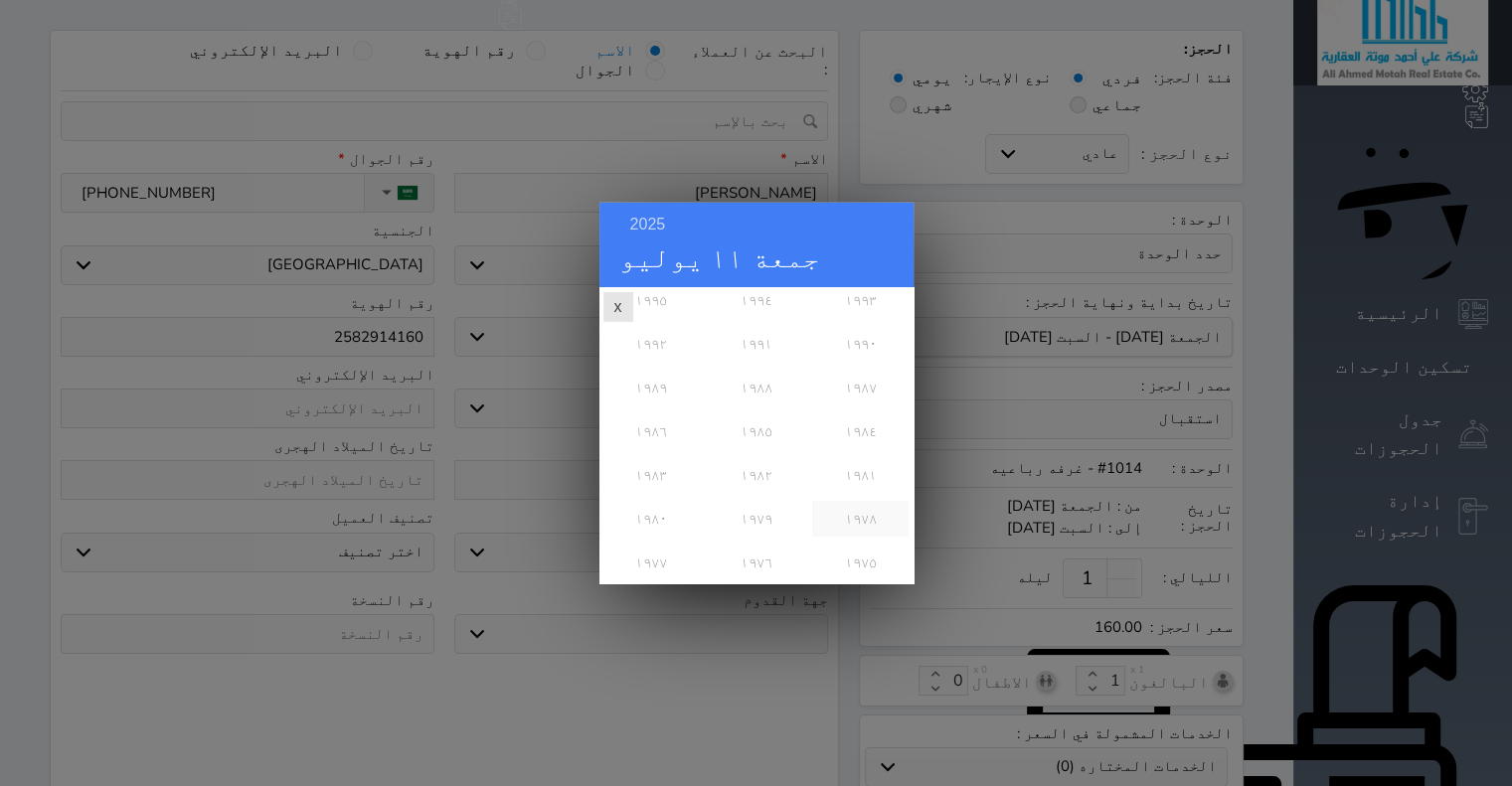 click on "١٩٧٨" at bounding box center [860, 518] 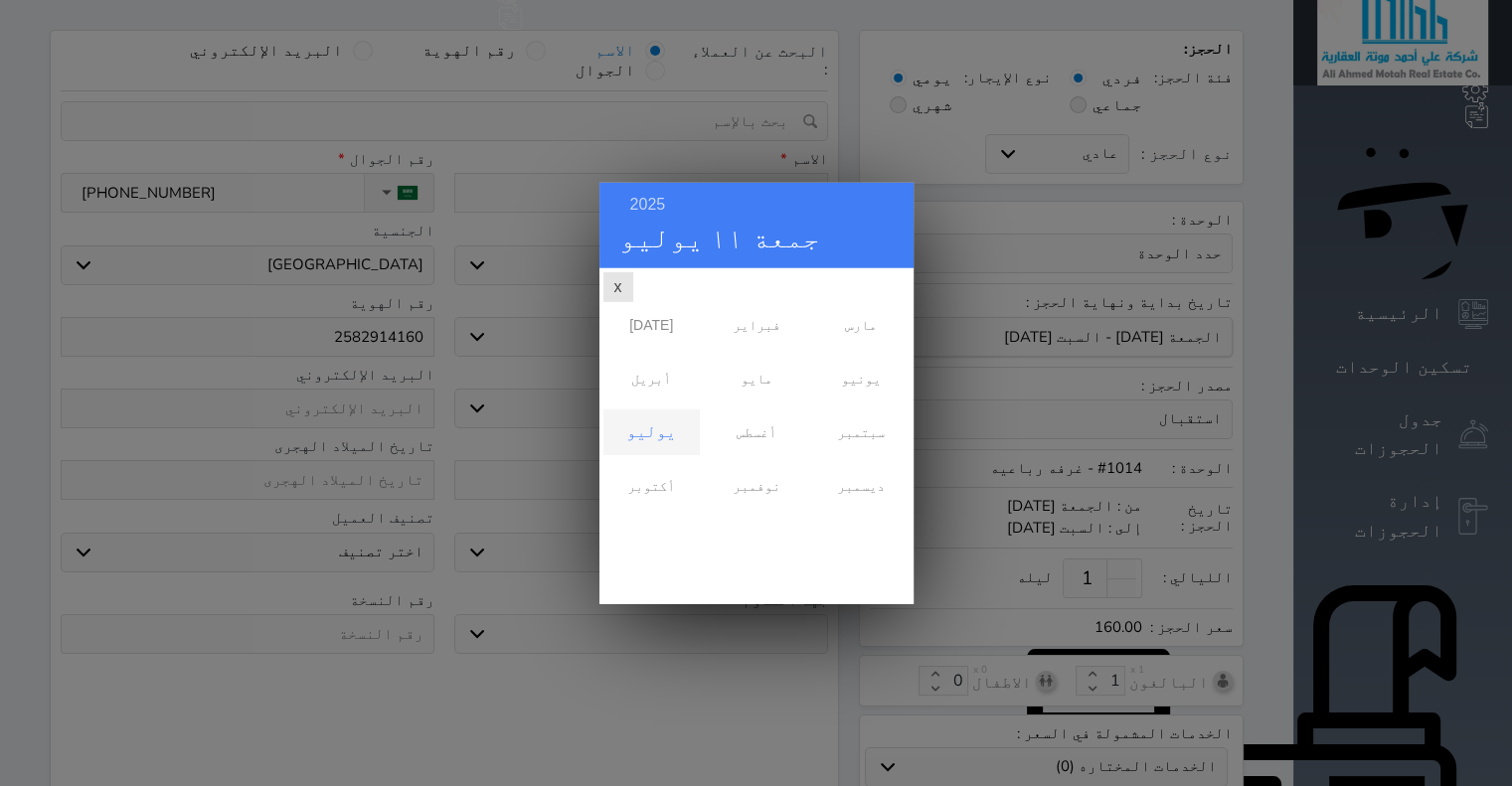 scroll, scrollTop: 0, scrollLeft: 0, axis: both 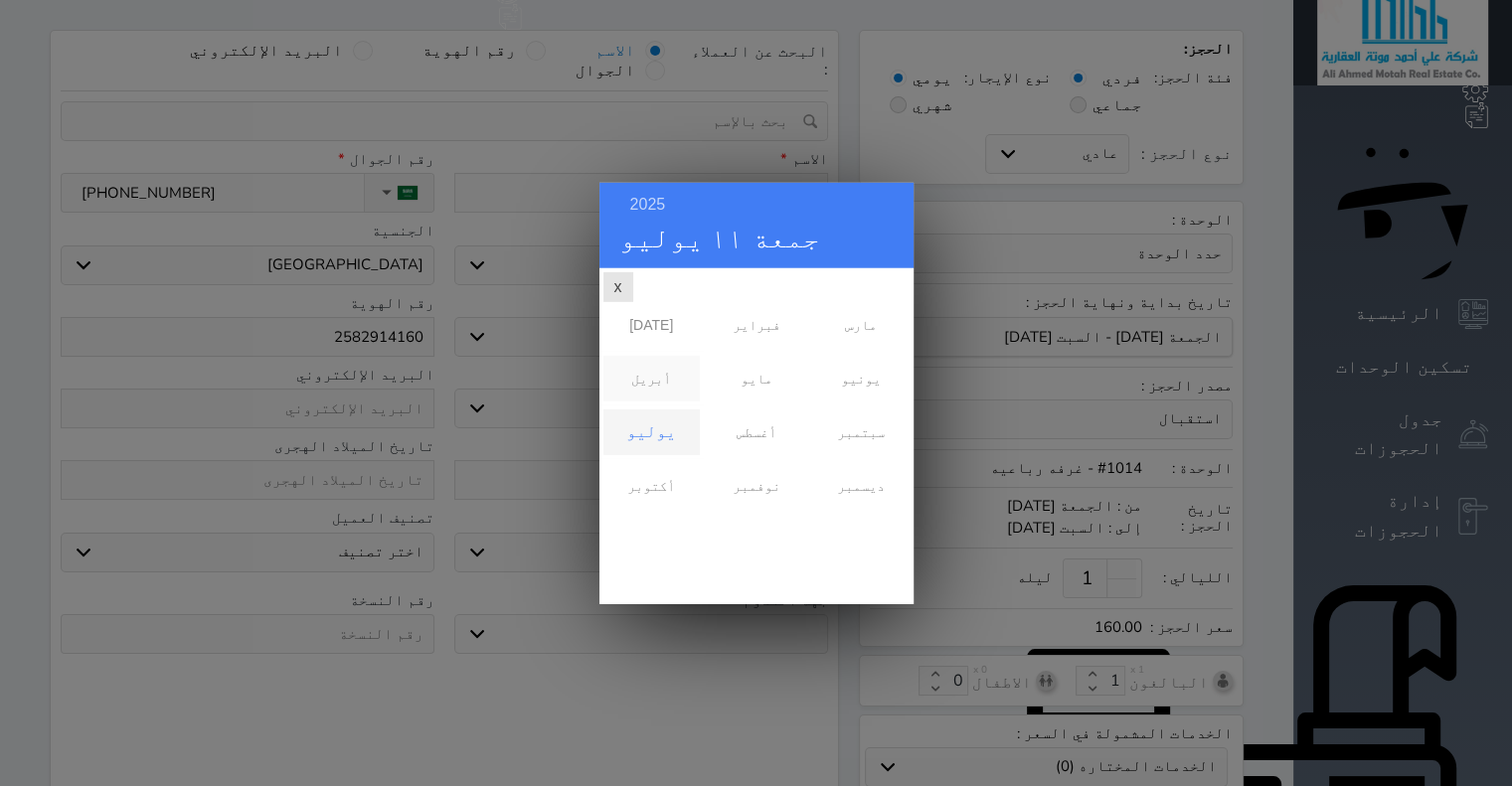click on "أبريل" at bounding box center (651, 378) 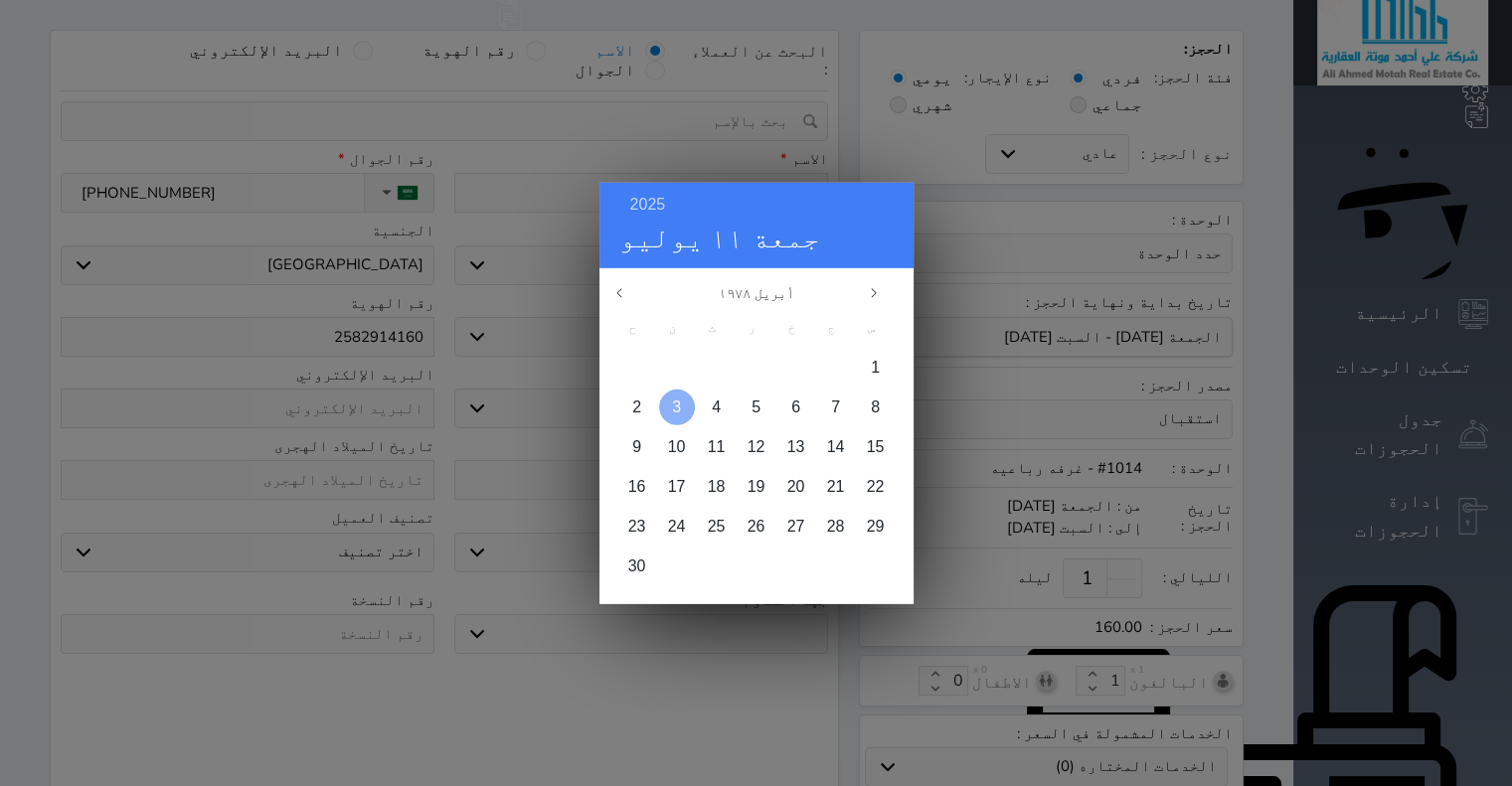 click on "3" at bounding box center [676, 405] 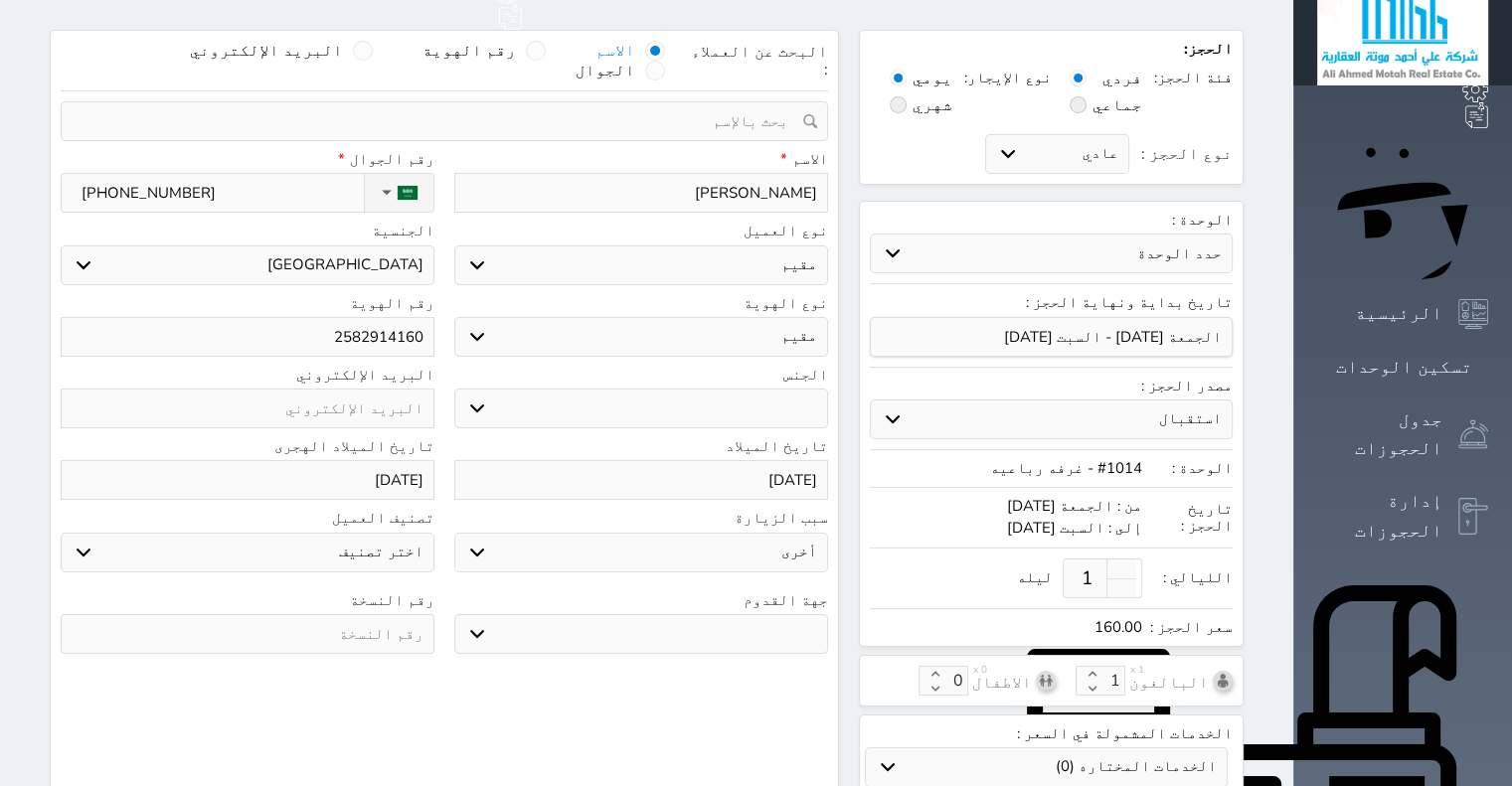 click on "سياحة زيارة الاهل والاصدقاء زيارة دينية زيارة عمل زيارة رياضية زيارة ترفيهية أخرى موظف ديوان عمل نزيل حجر موظف وزارة الصحة" at bounding box center (641, 552) 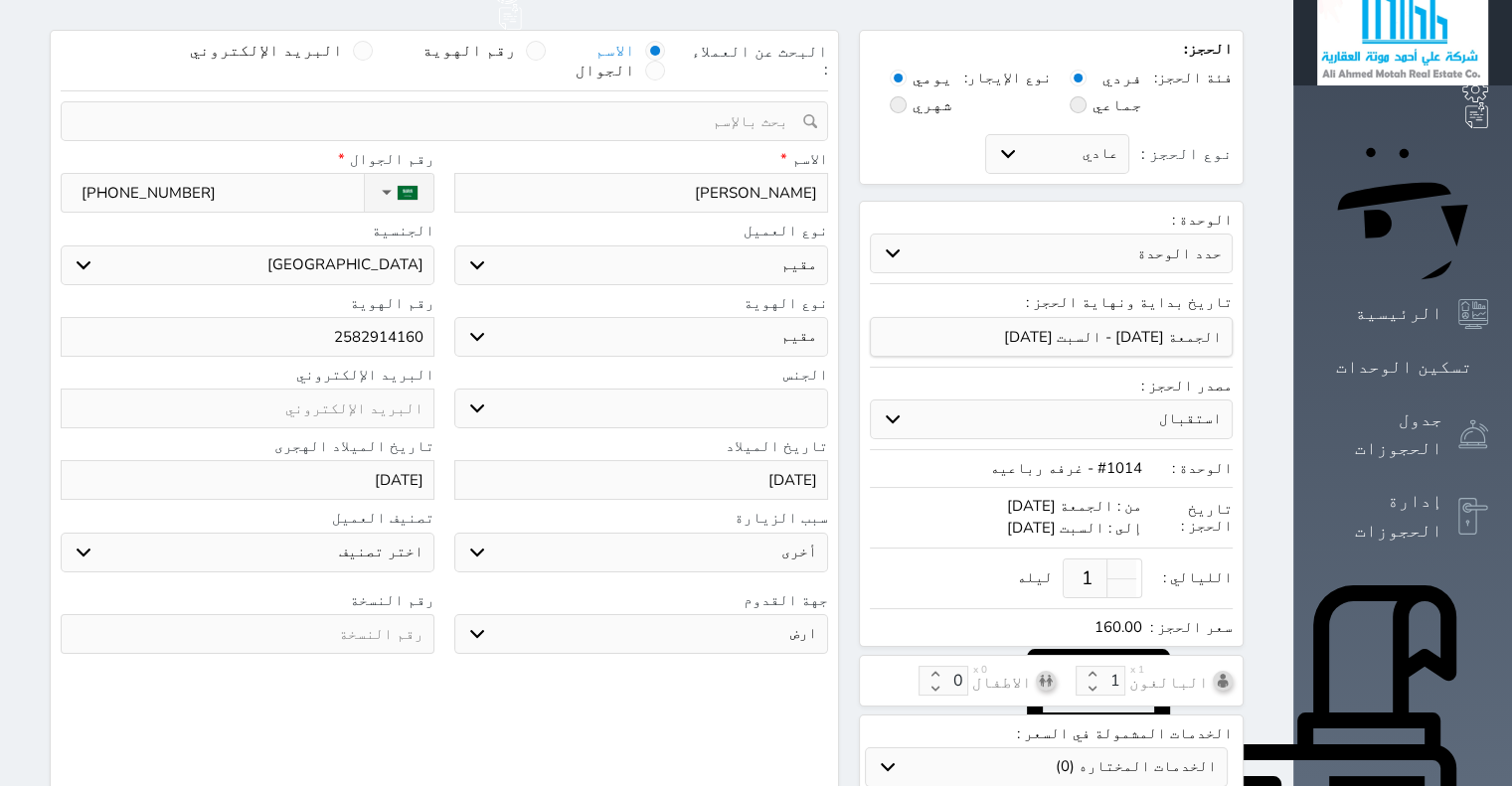 click on "جو بحر ارض" at bounding box center (641, 634) 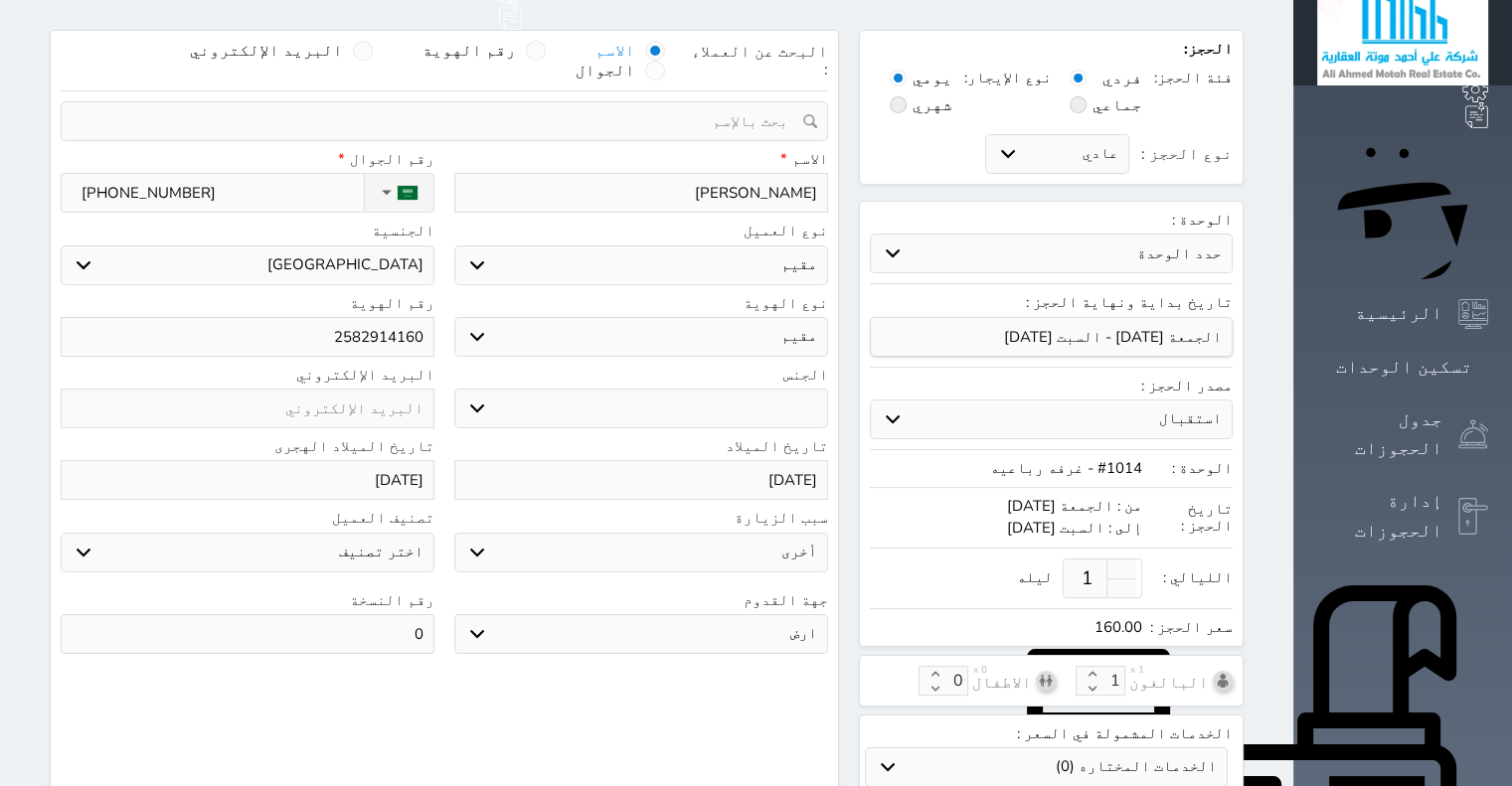 scroll, scrollTop: 490, scrollLeft: 0, axis: vertical 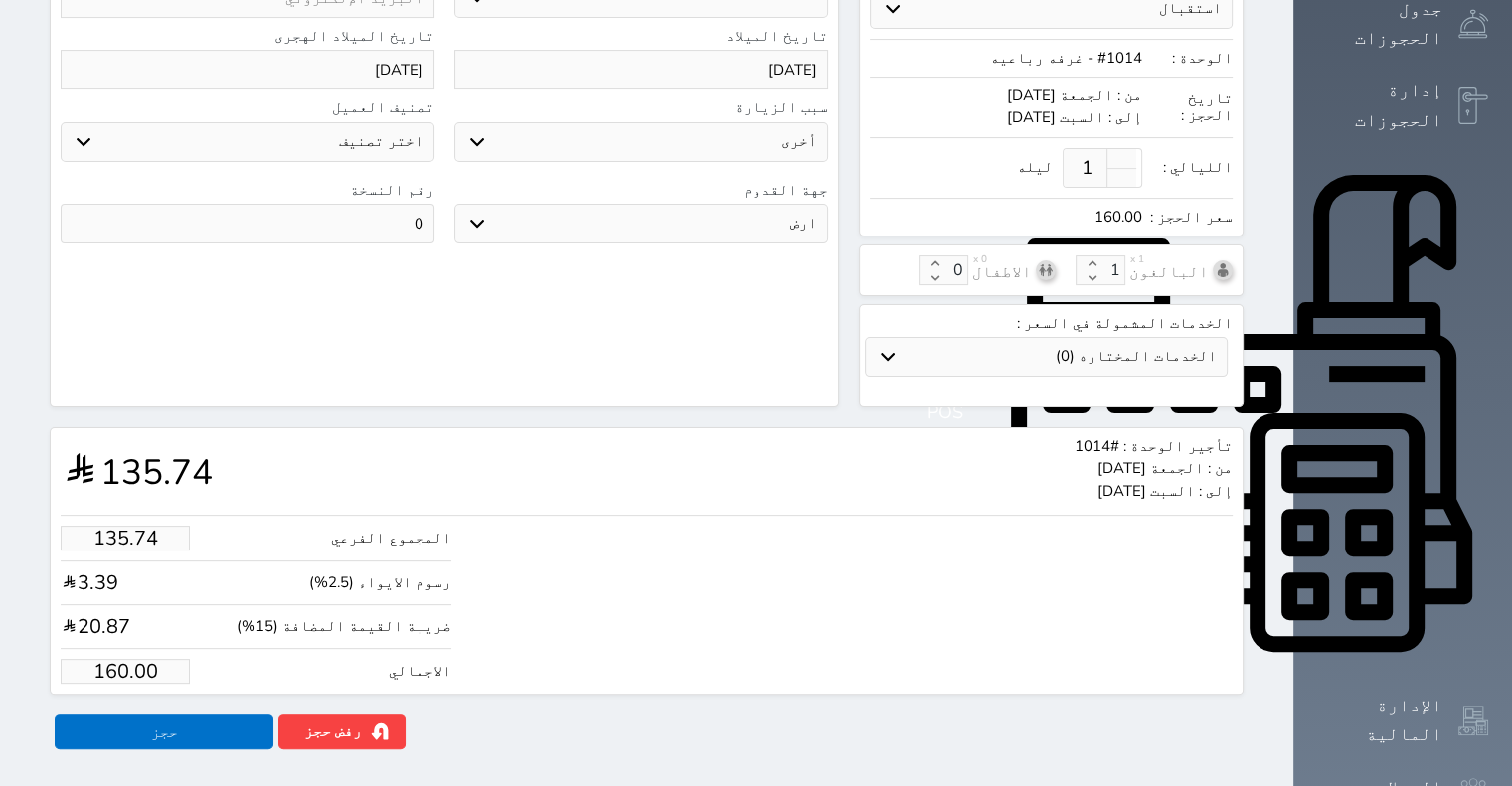 type on "0" 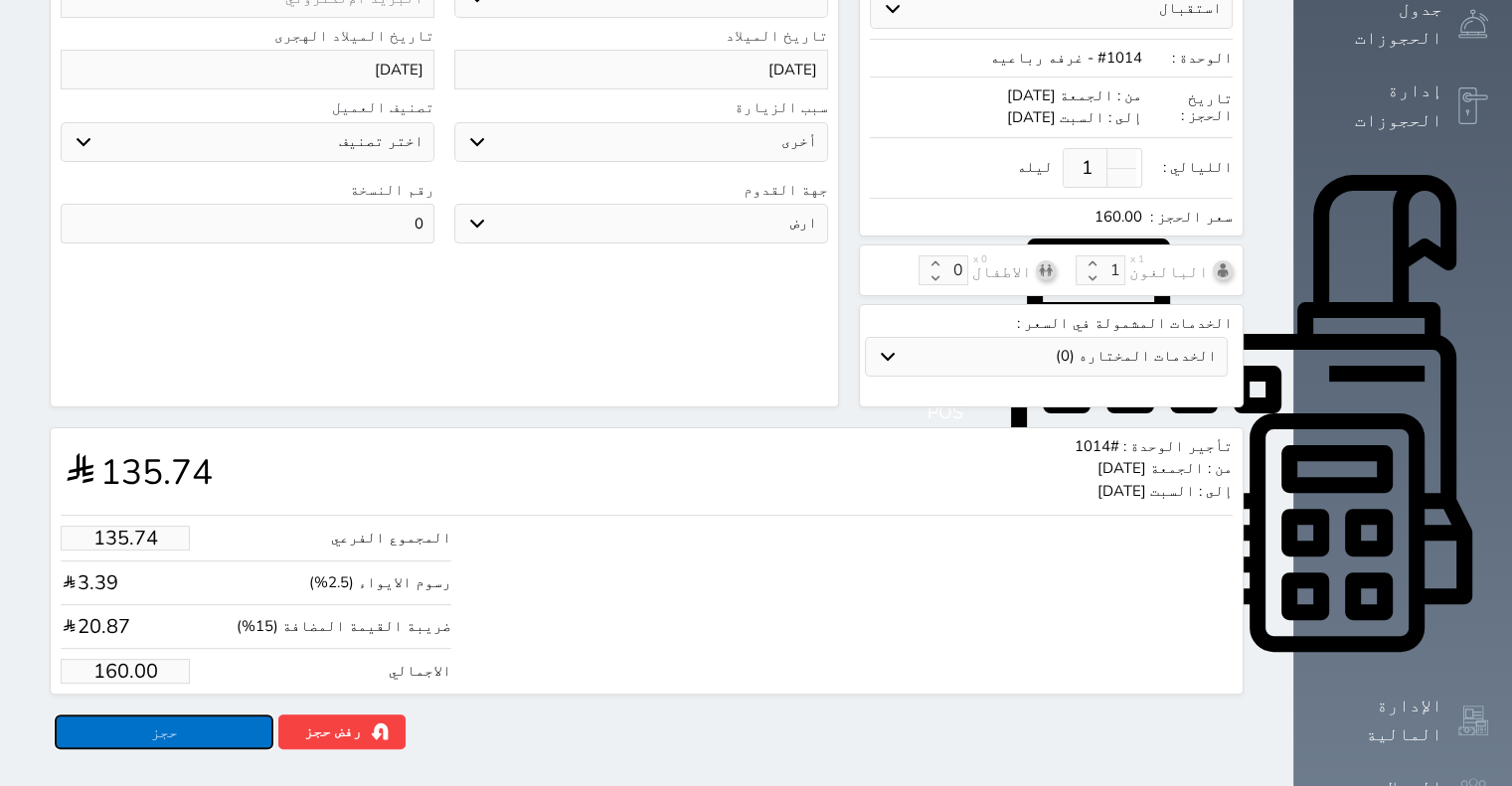 click on "حجز" at bounding box center [164, 731] 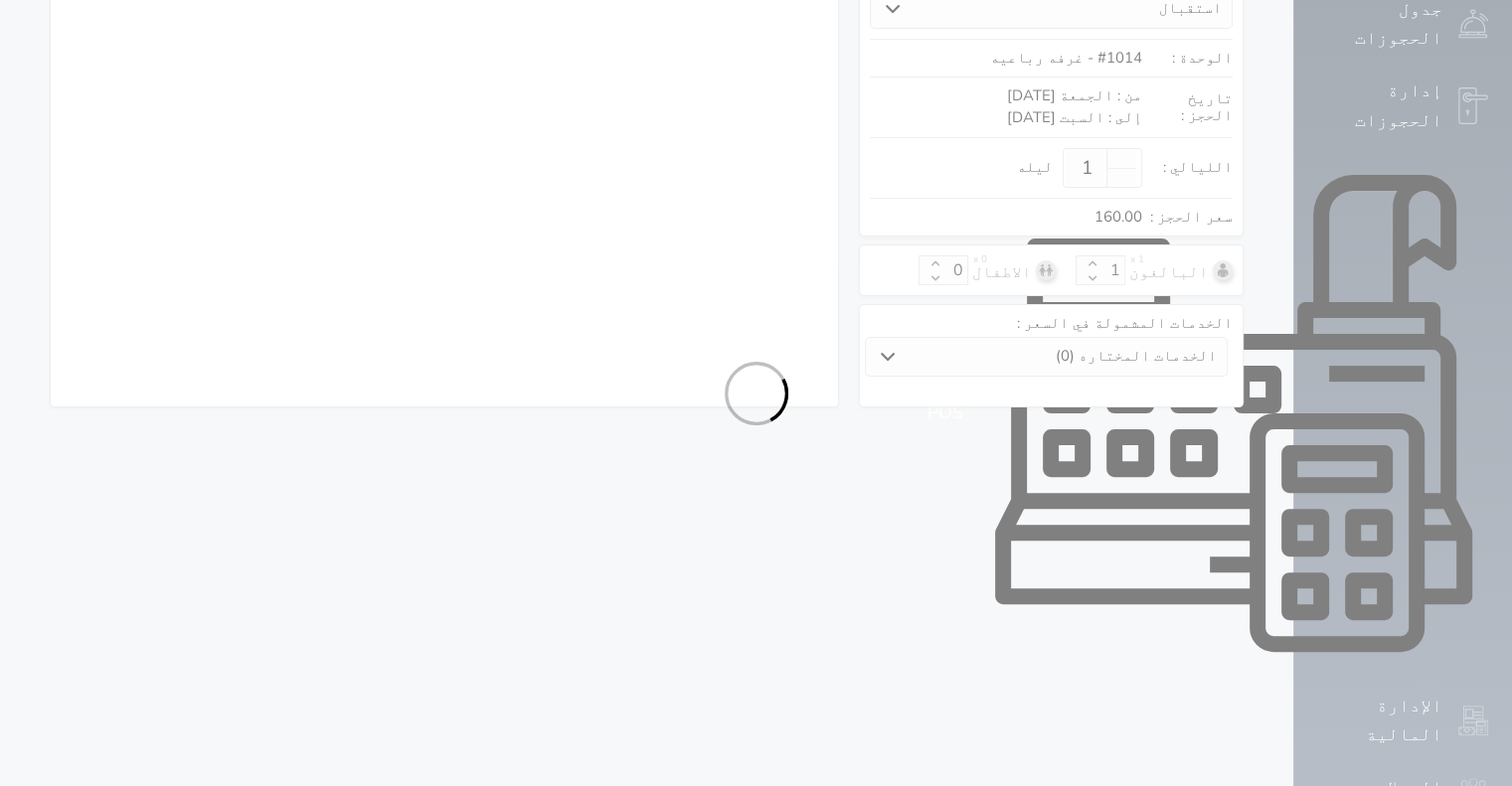 select on "4" 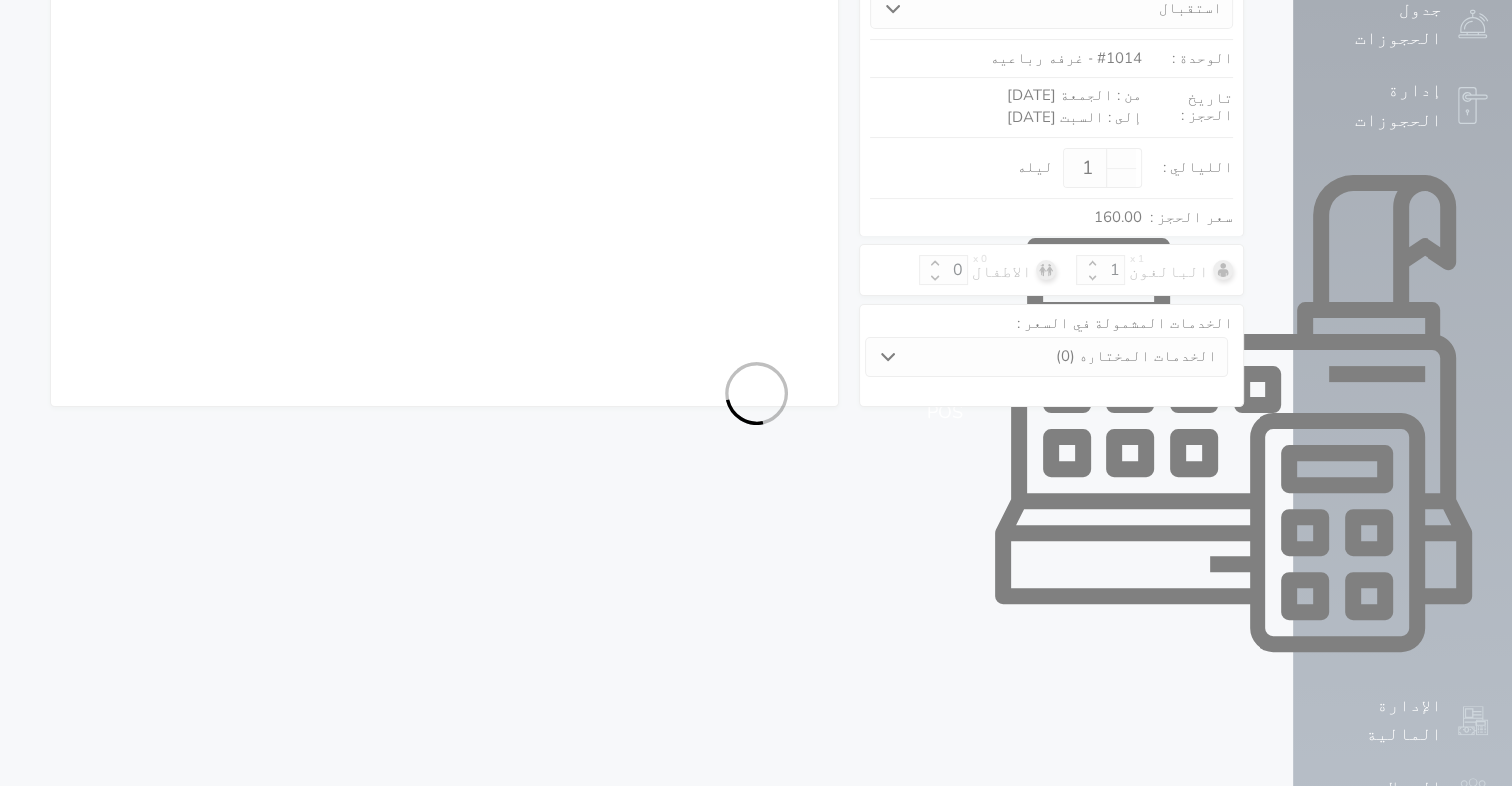 select on "304" 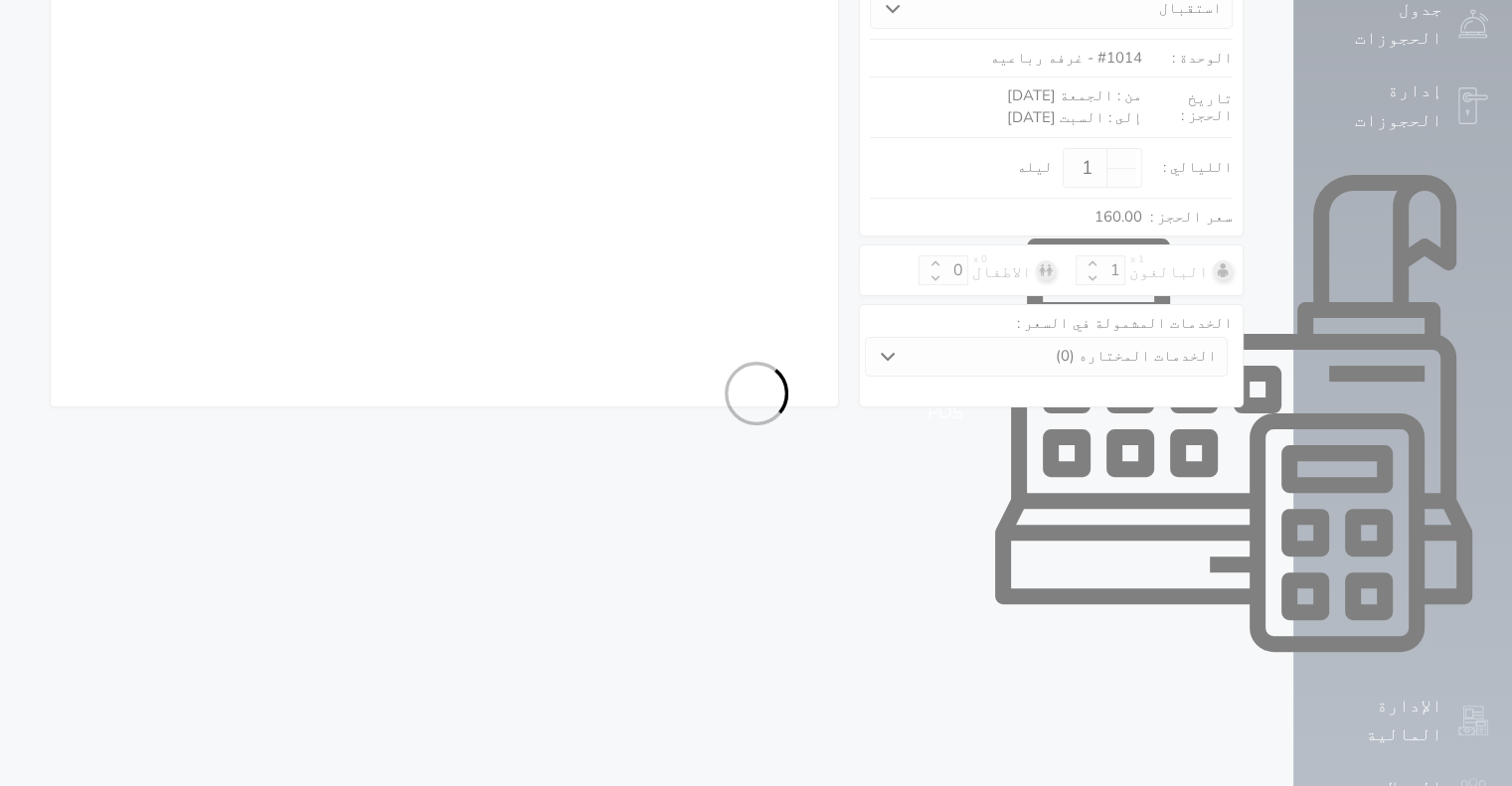 select on "4" 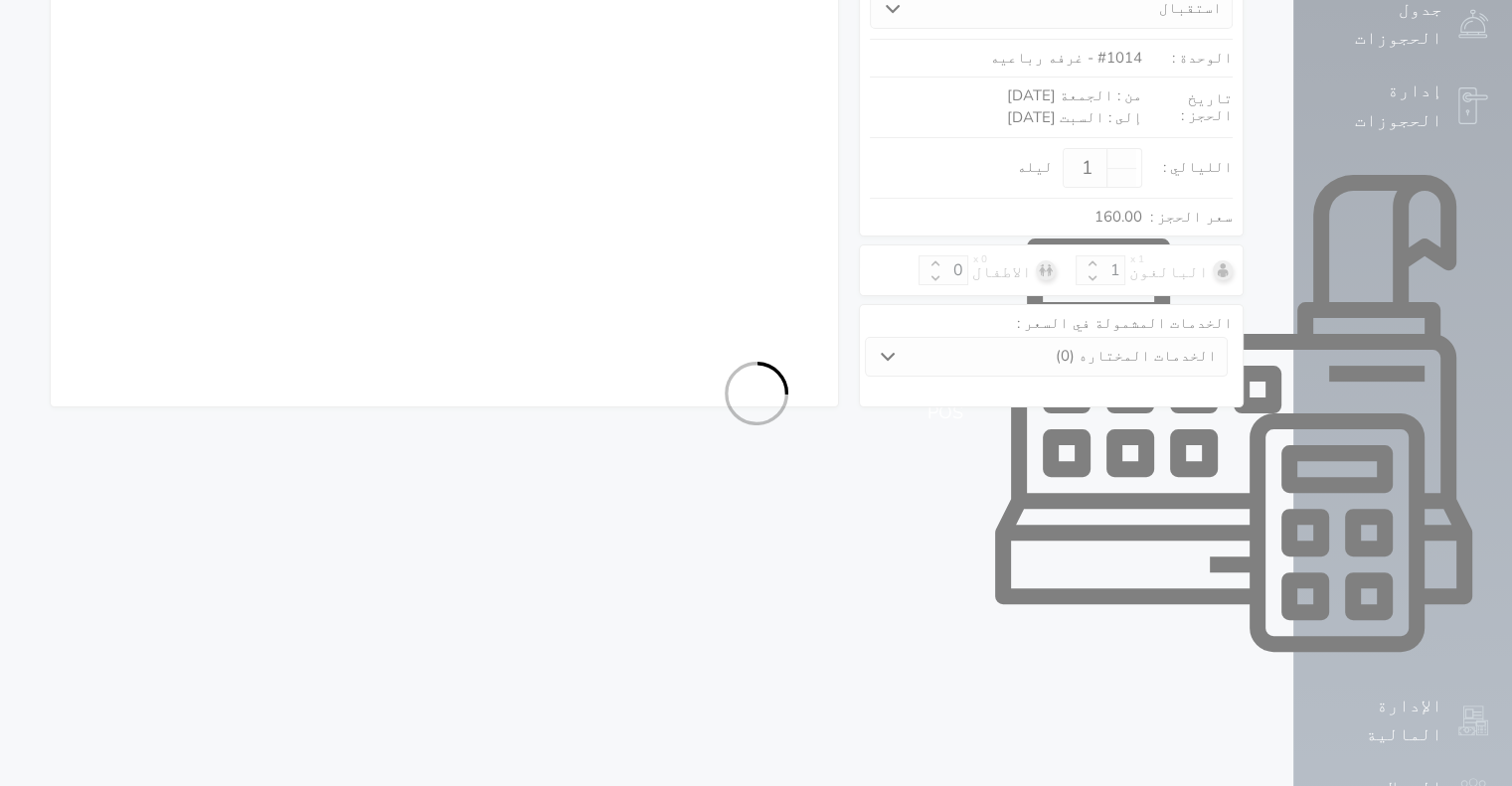 select on "7" 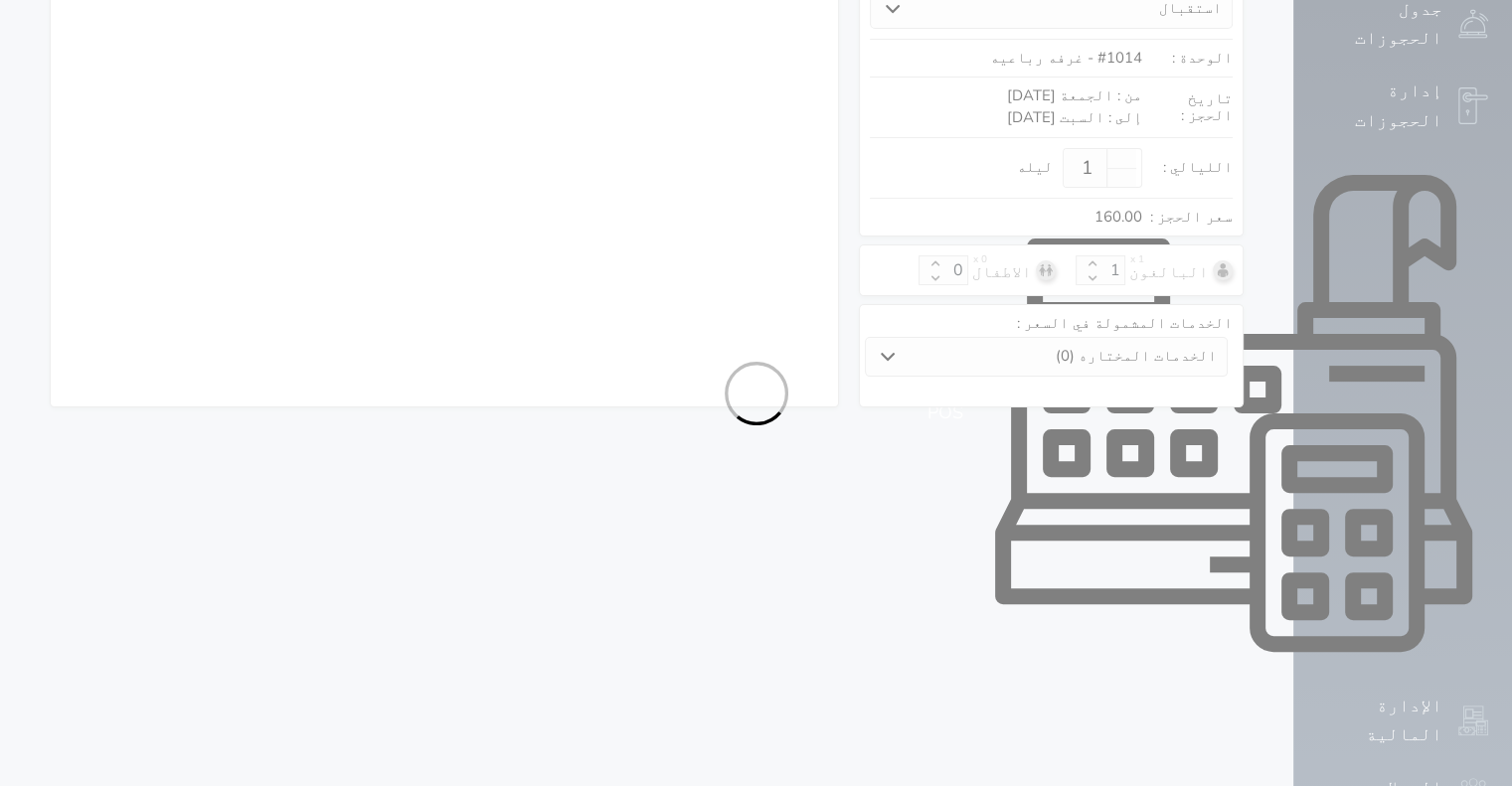 select on "9" 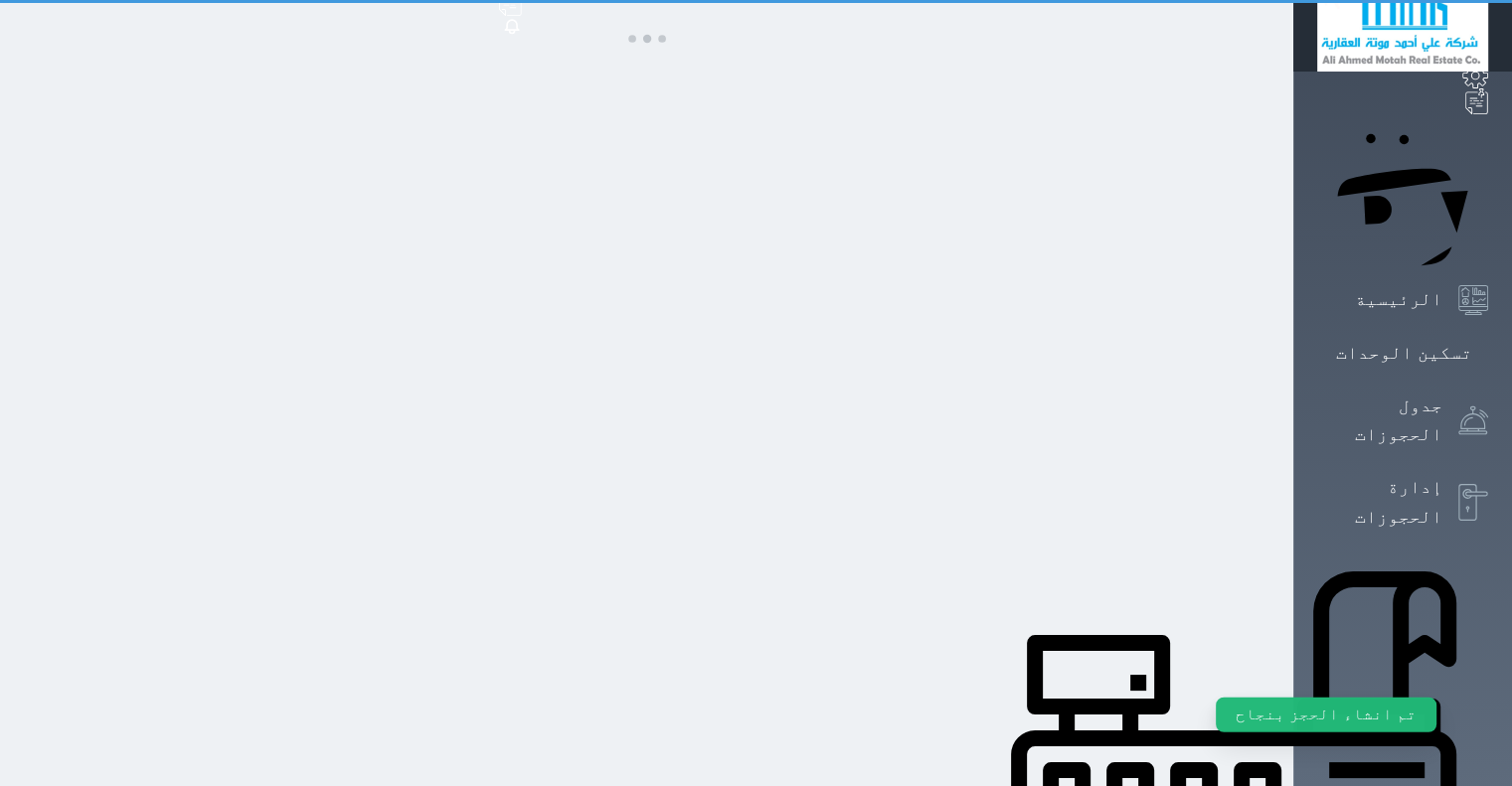 scroll, scrollTop: 0, scrollLeft: 0, axis: both 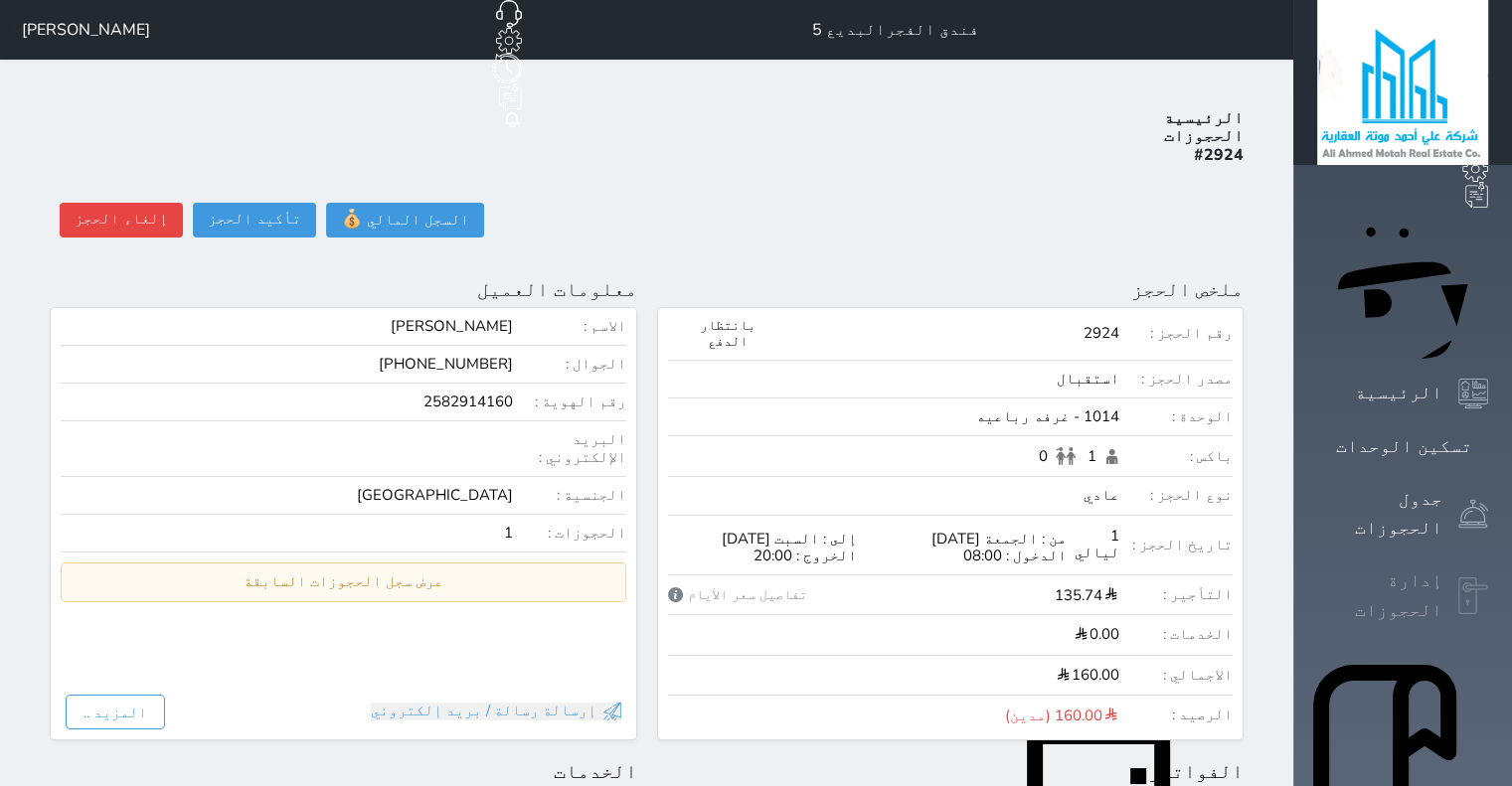 click 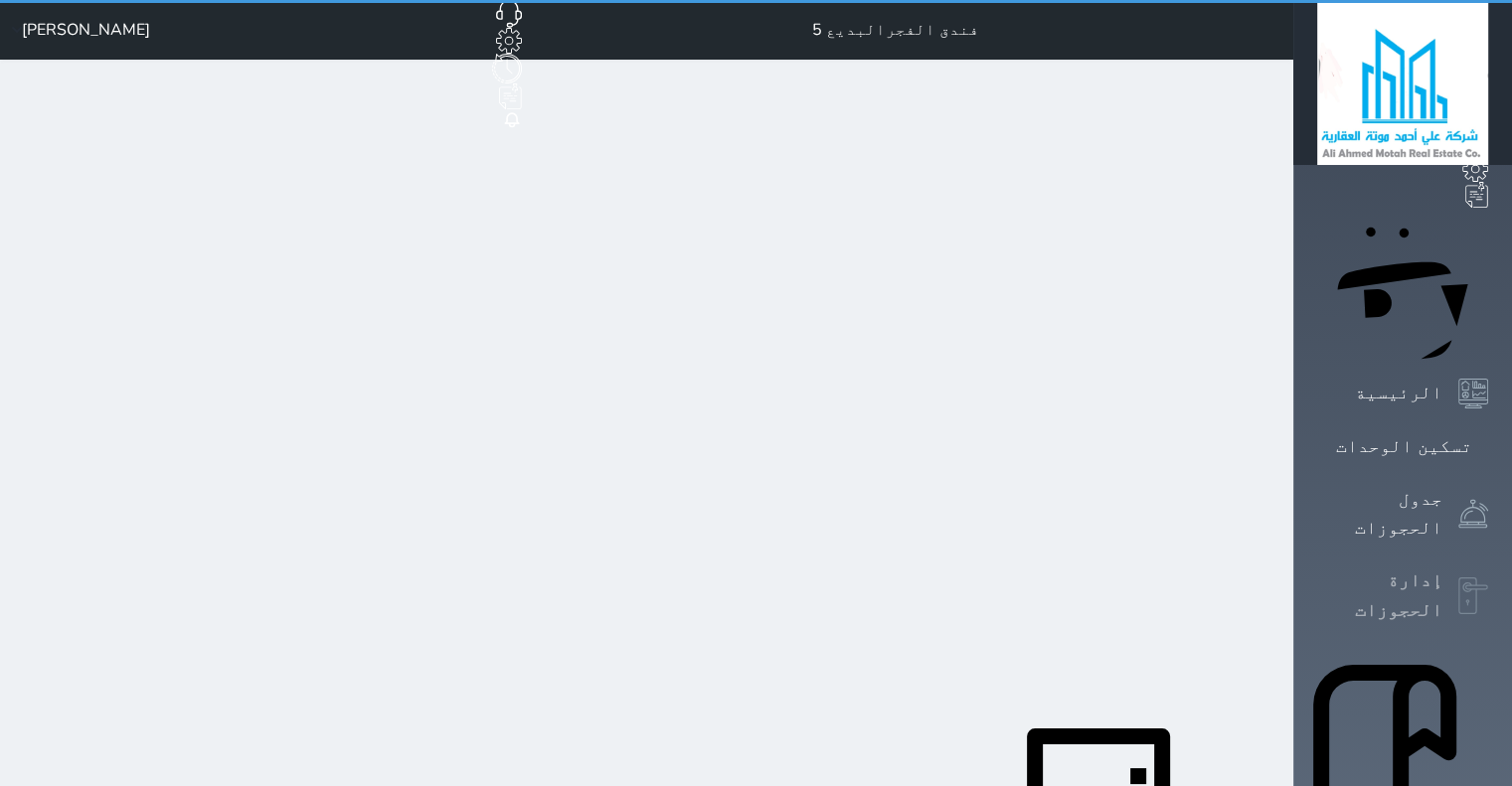 select on "open_all" 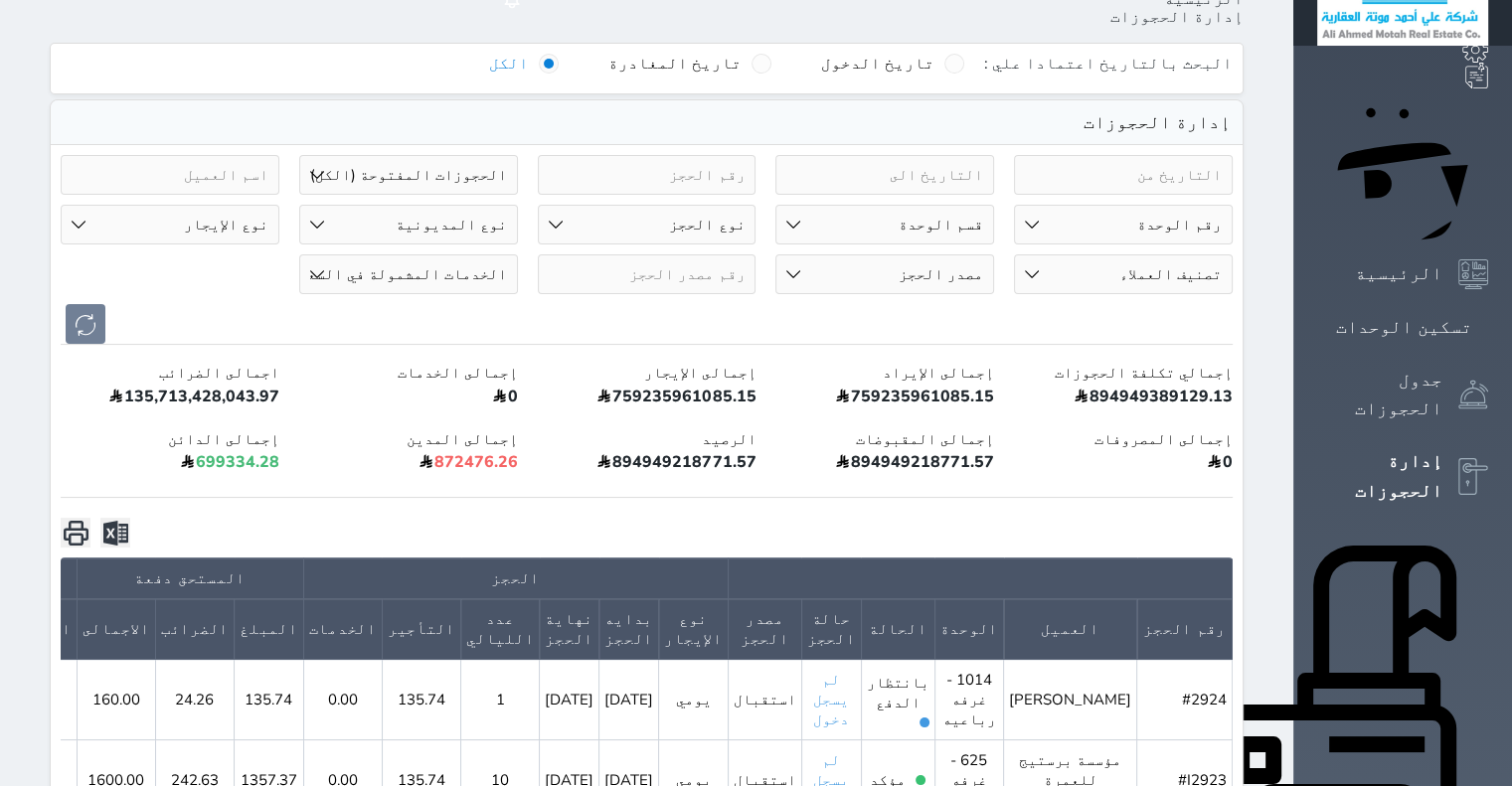 scroll, scrollTop: 159, scrollLeft: 0, axis: vertical 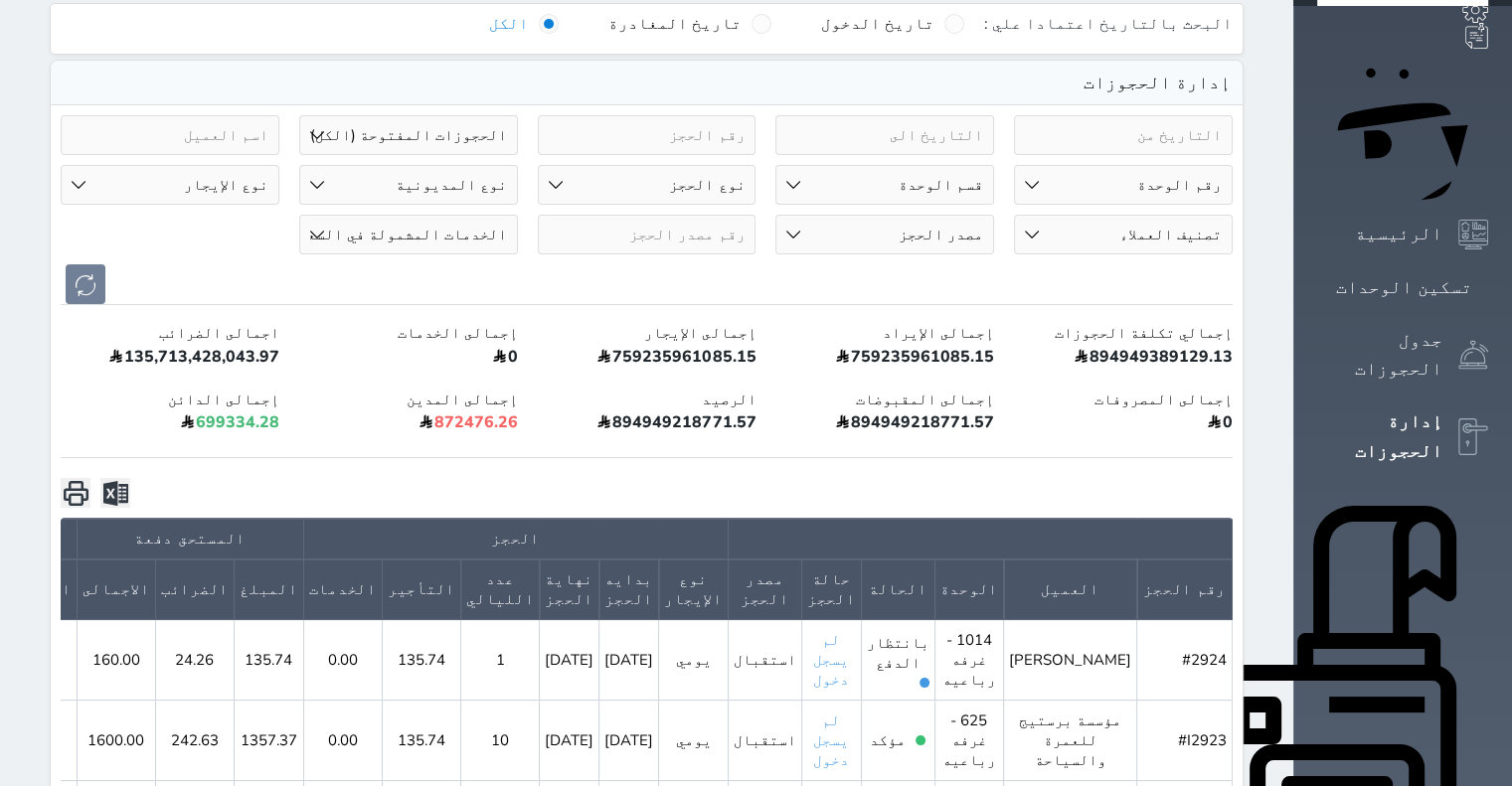 click 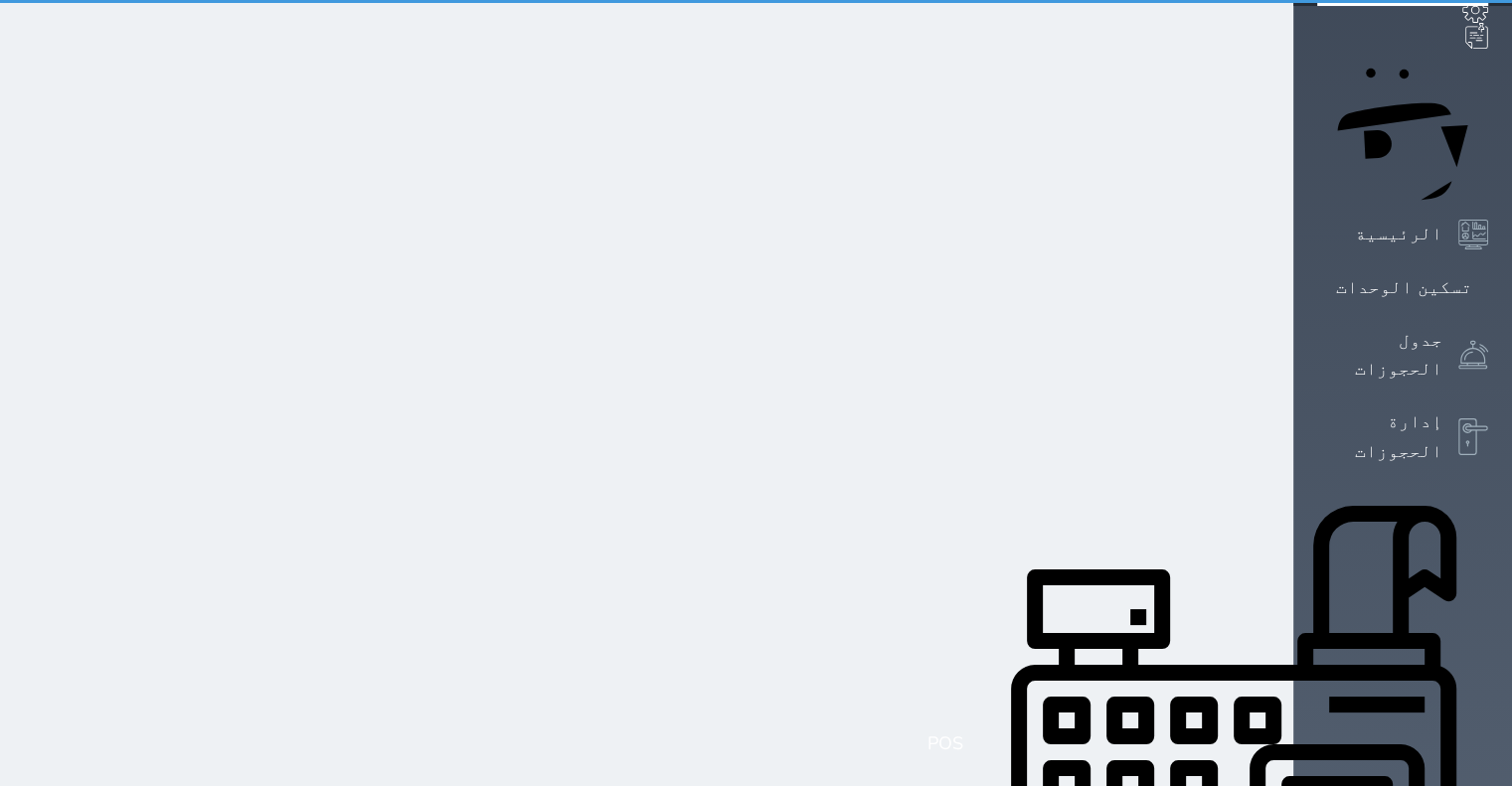 scroll, scrollTop: 0, scrollLeft: 0, axis: both 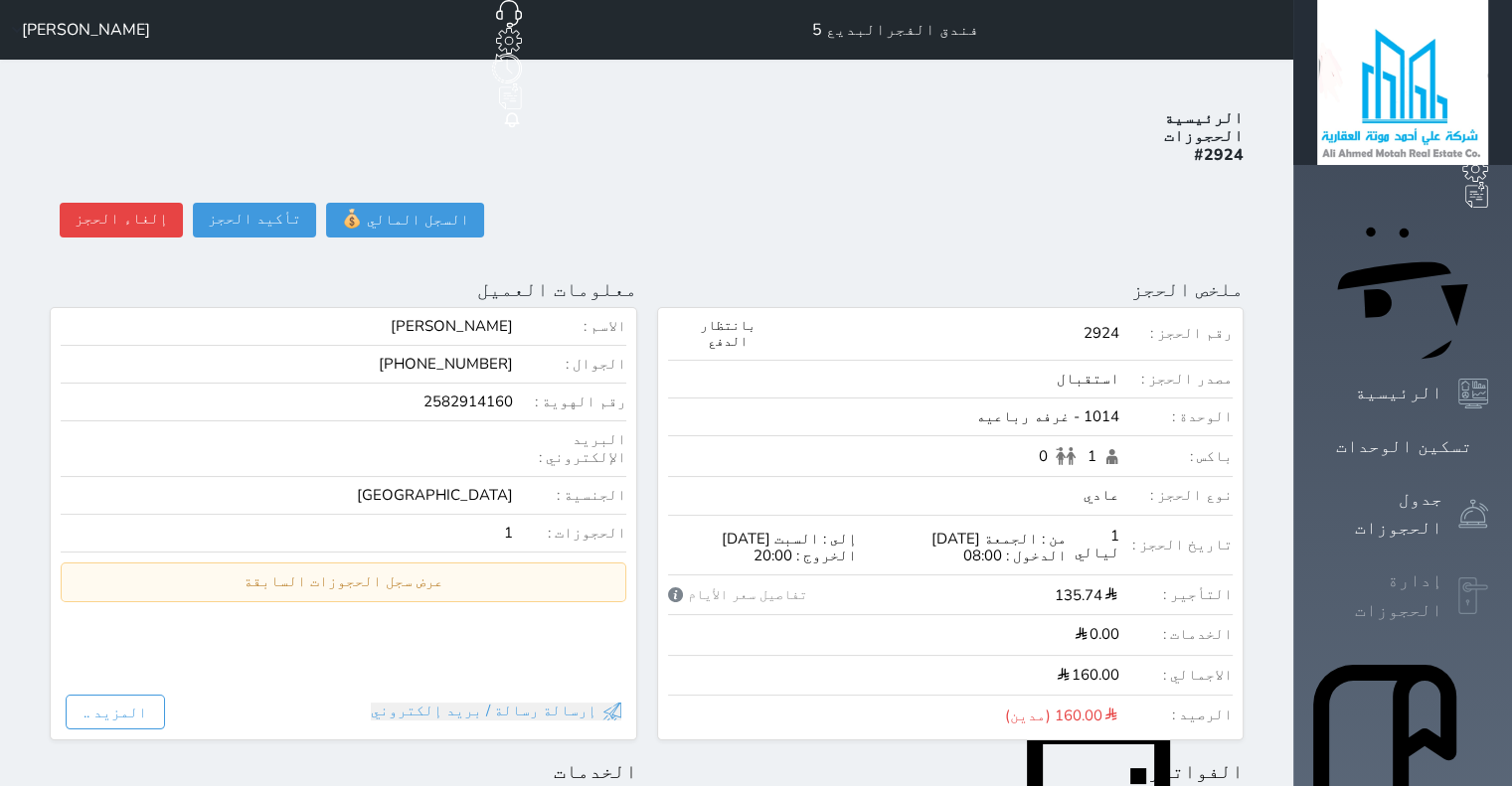 click 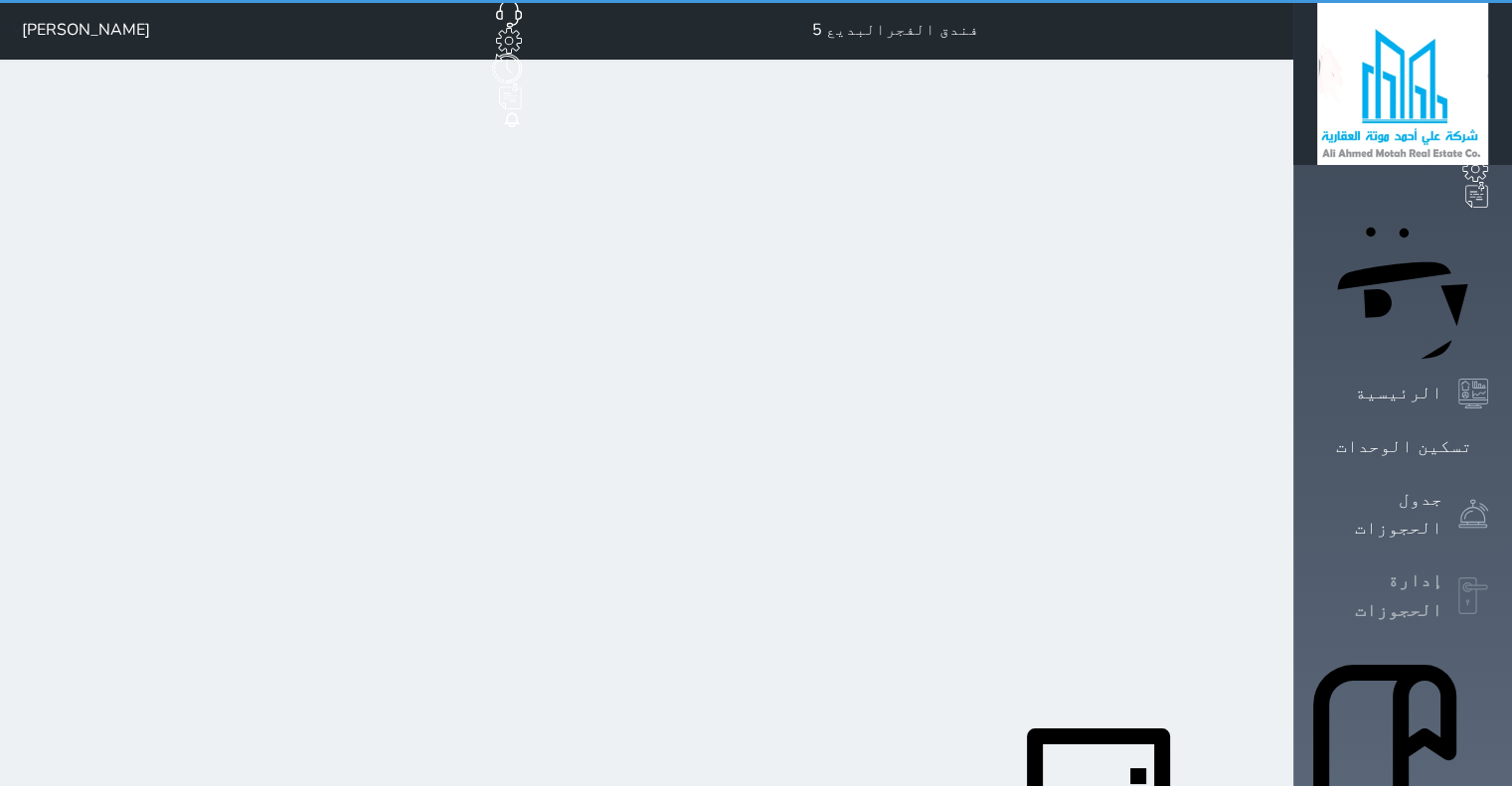 select on "open_all" 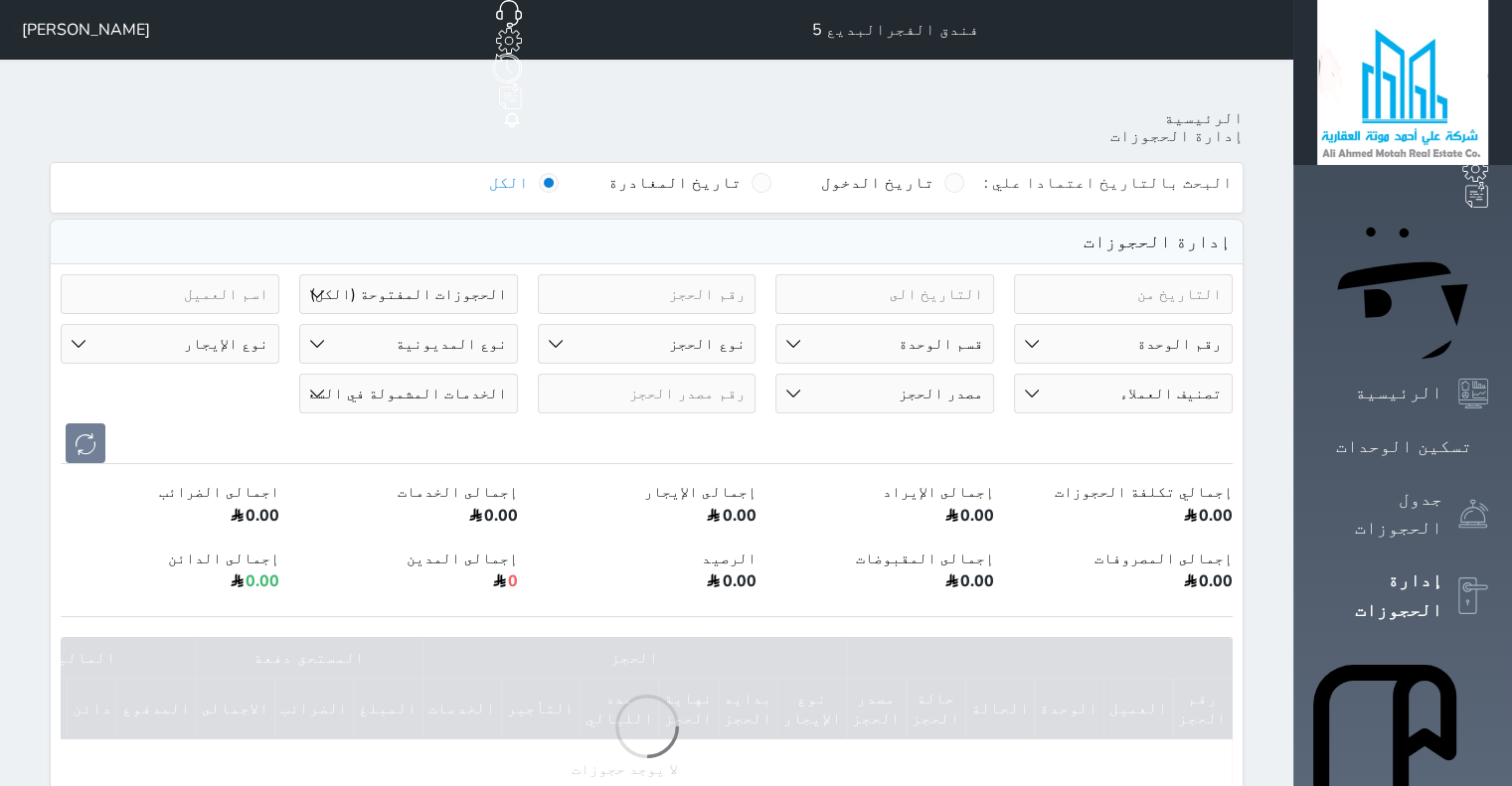 scroll, scrollTop: 490, scrollLeft: 0, axis: vertical 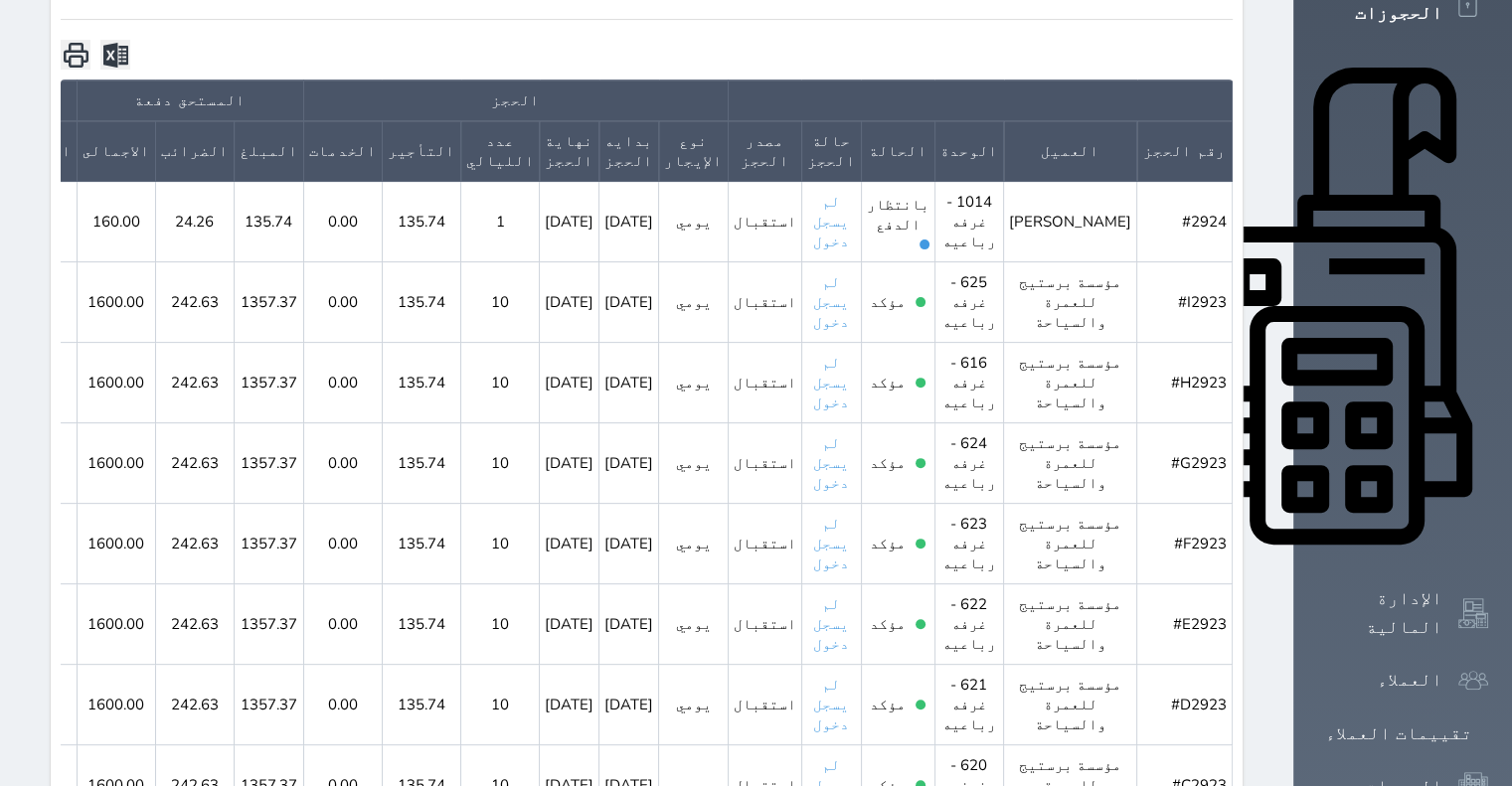 click 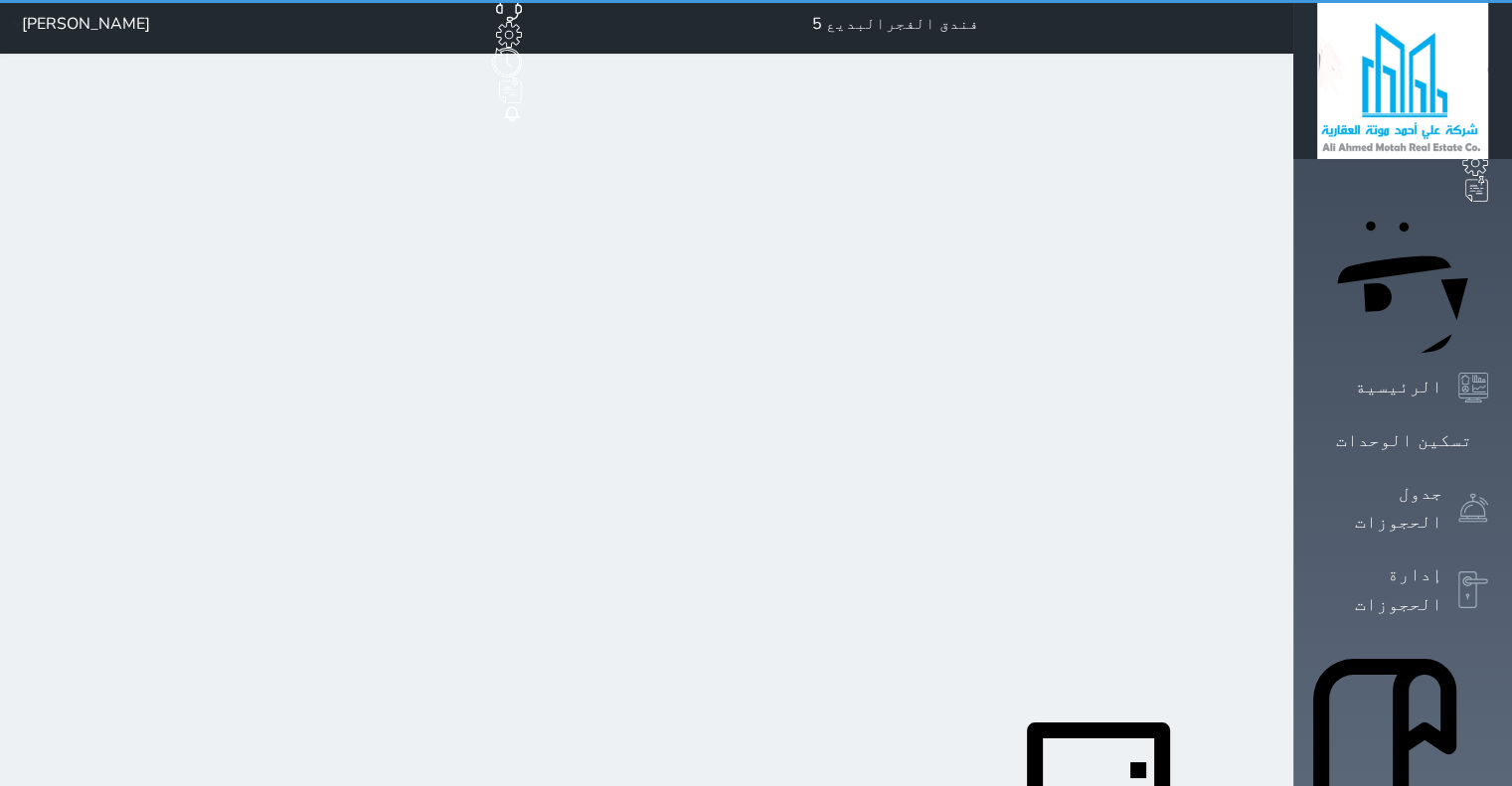 scroll, scrollTop: 0, scrollLeft: 0, axis: both 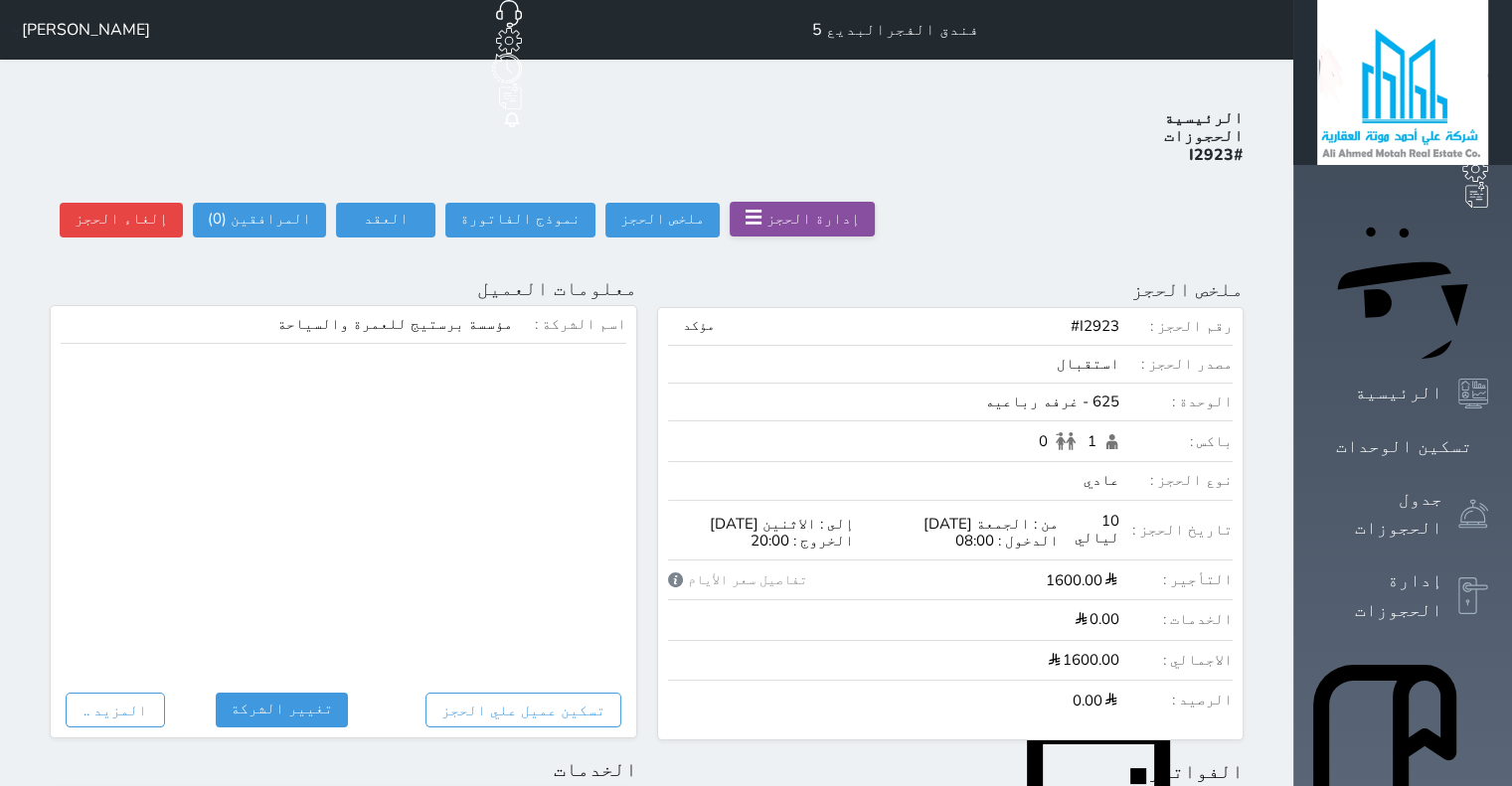 click on "☰" at bounding box center [754, 218] 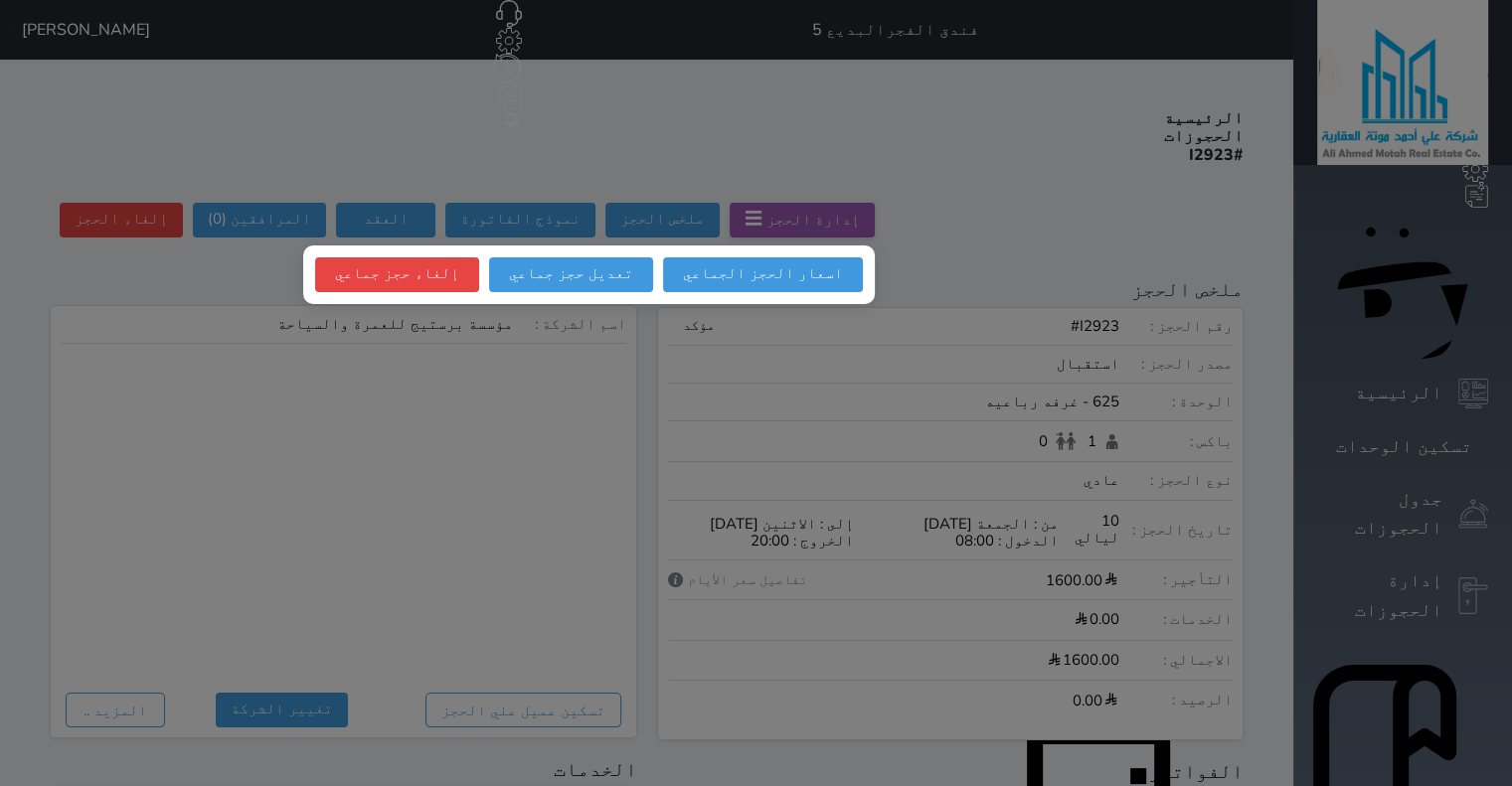 click at bounding box center (756, 393) 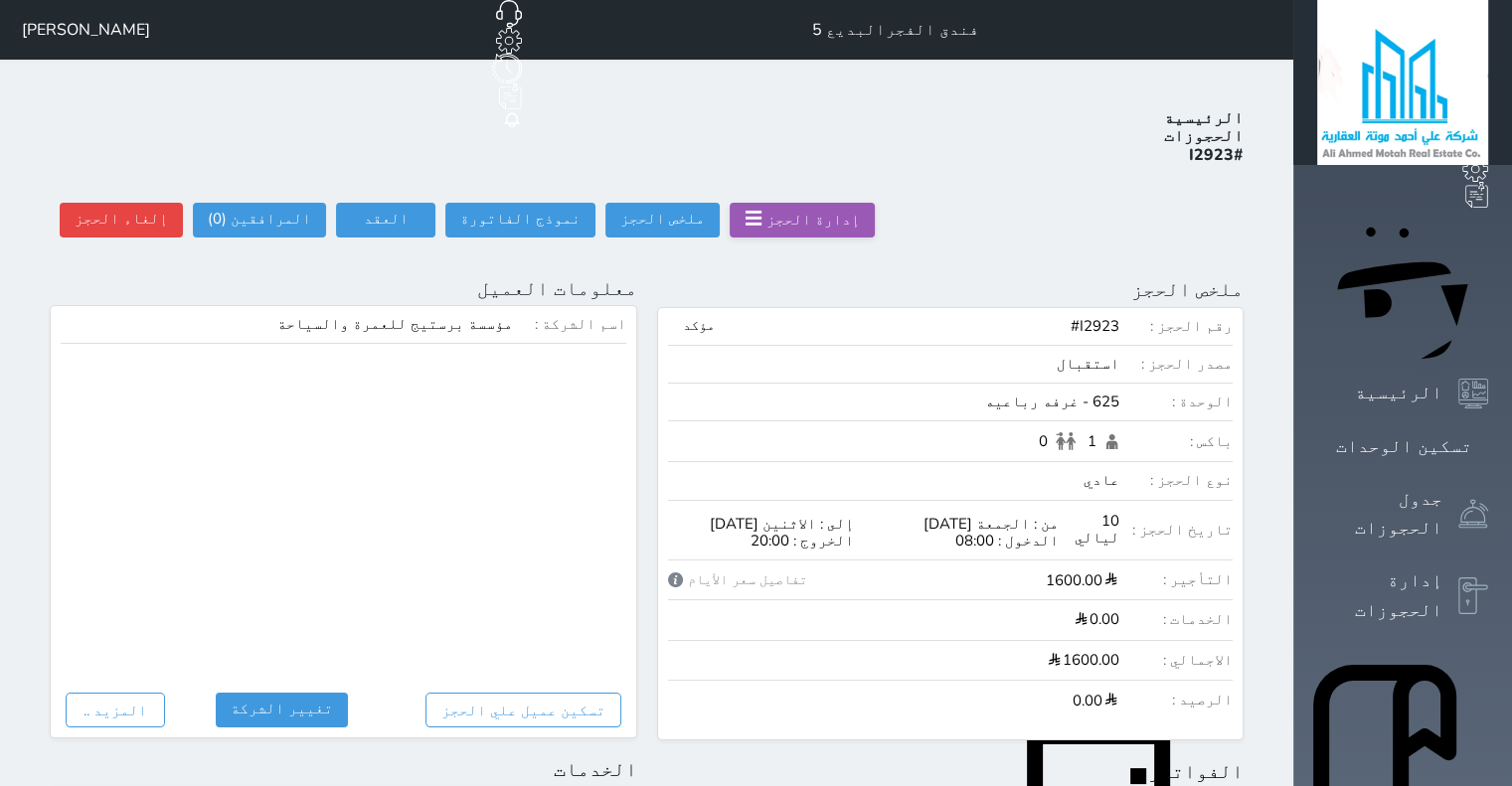 click on "☰" at bounding box center (754, 219) 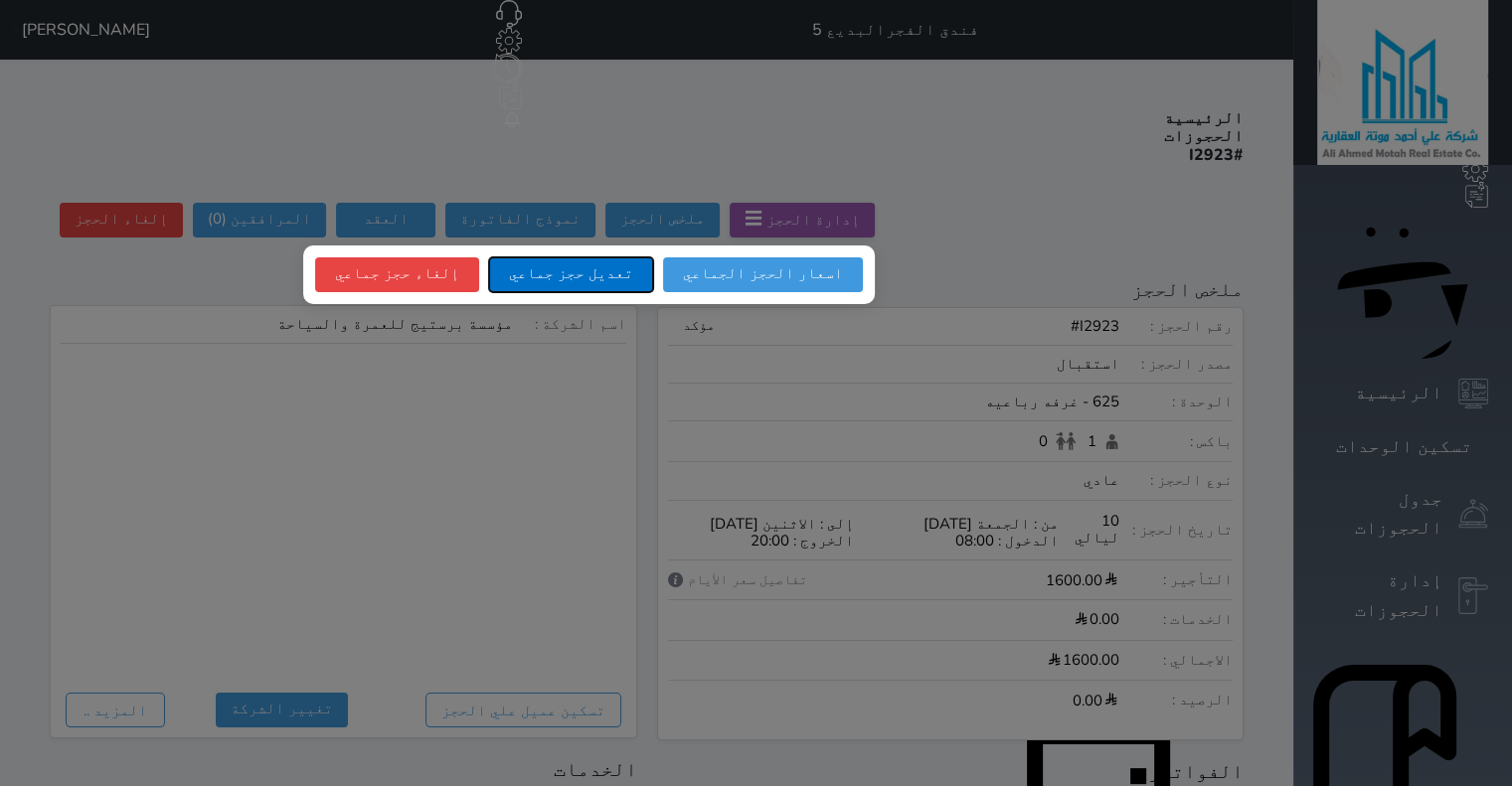 click on "تعديل حجز جماعي" at bounding box center (571, 274) 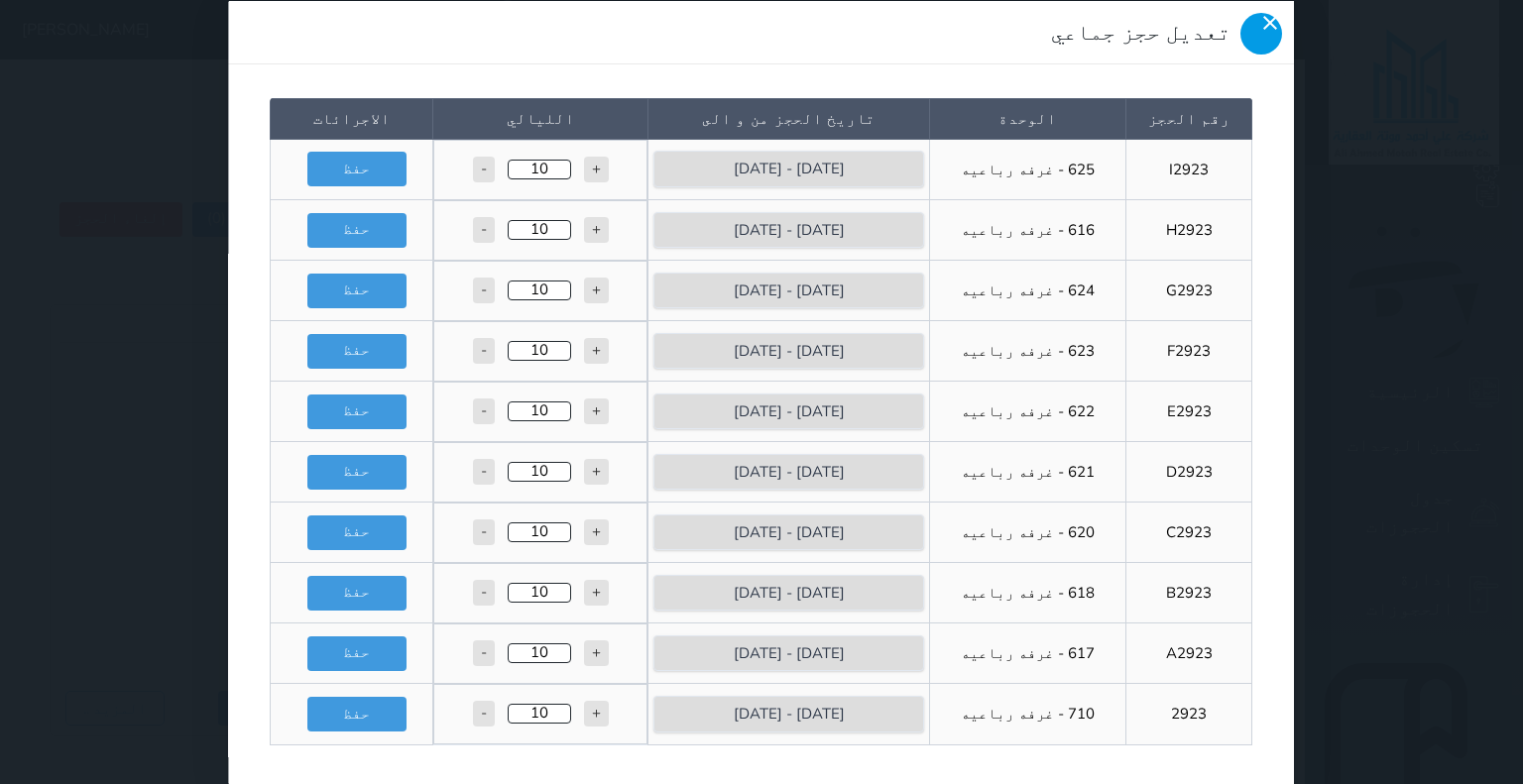 click 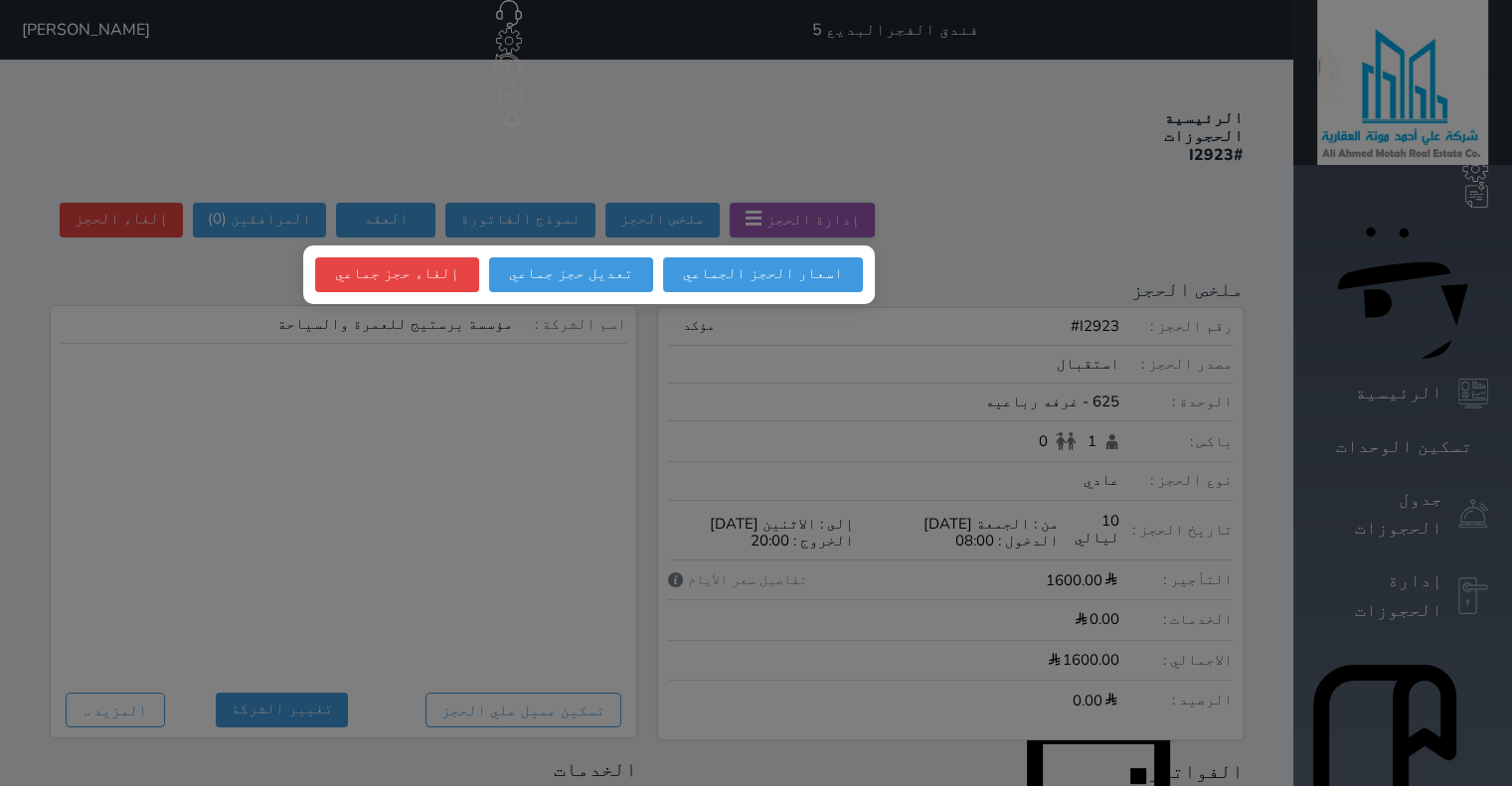 click at bounding box center [756, 393] 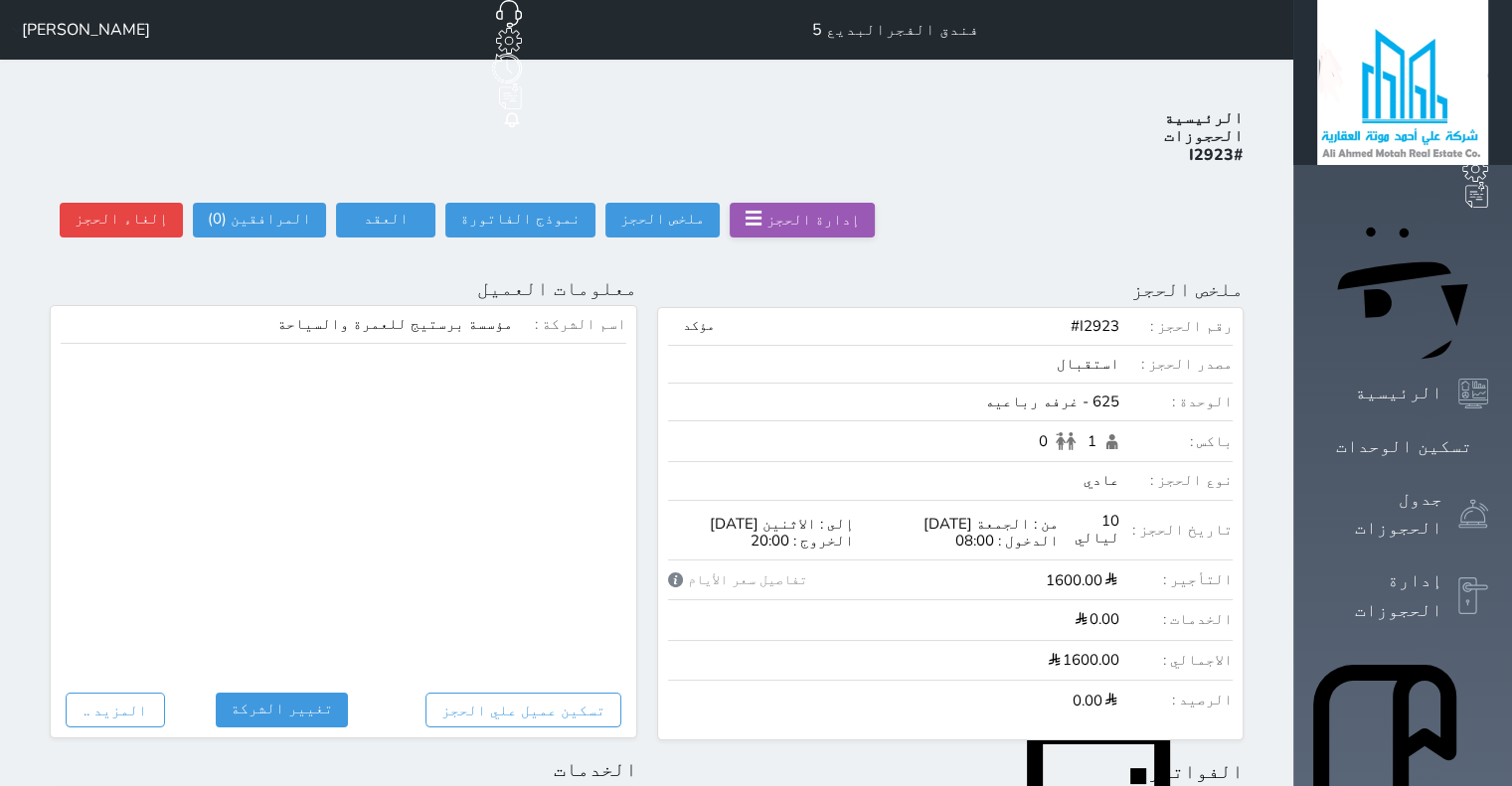 scroll, scrollTop: 688, scrollLeft: 0, axis: vertical 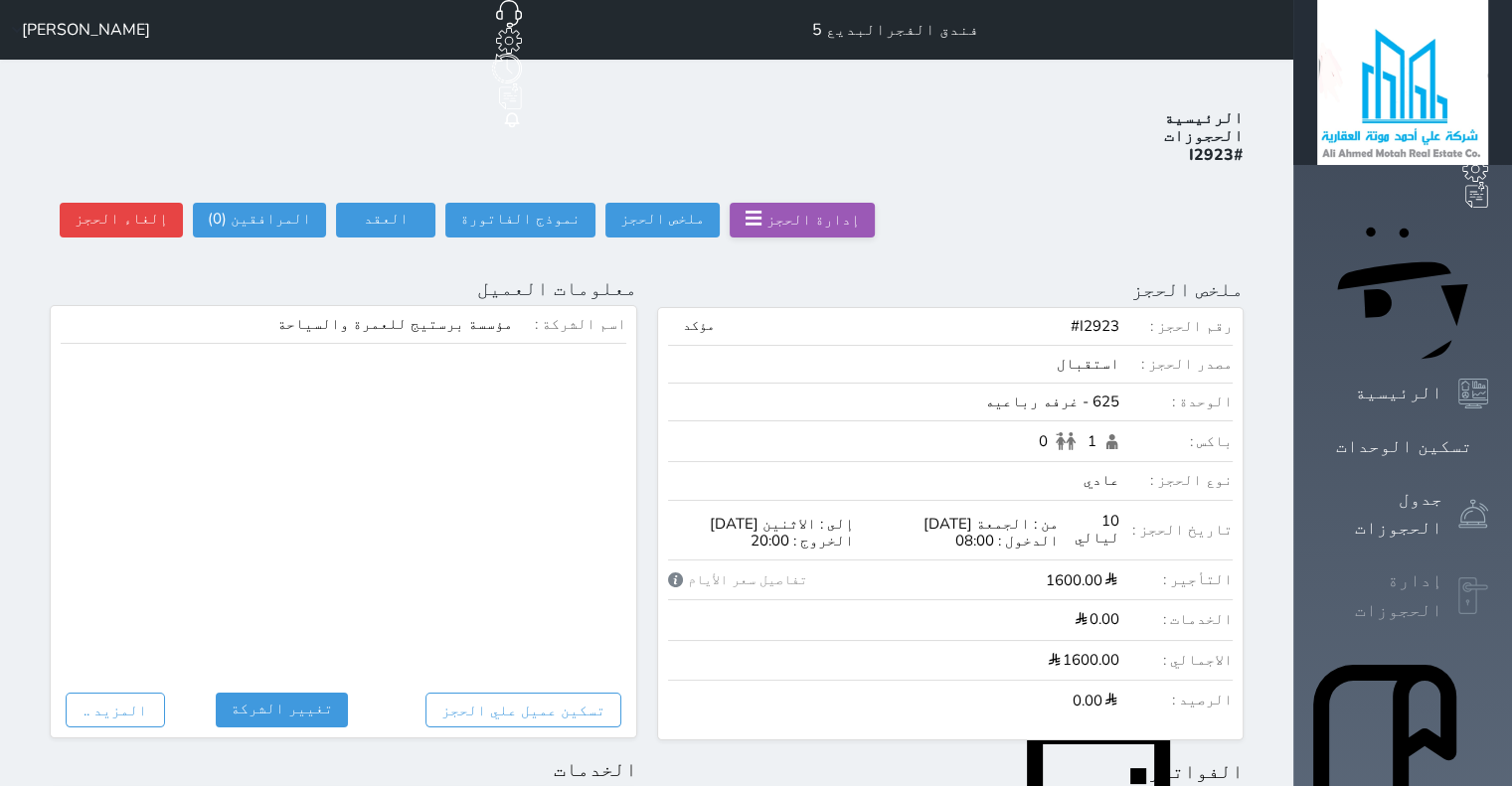 click on "إدارة الحجوزات" at bounding box center (1403, 595) 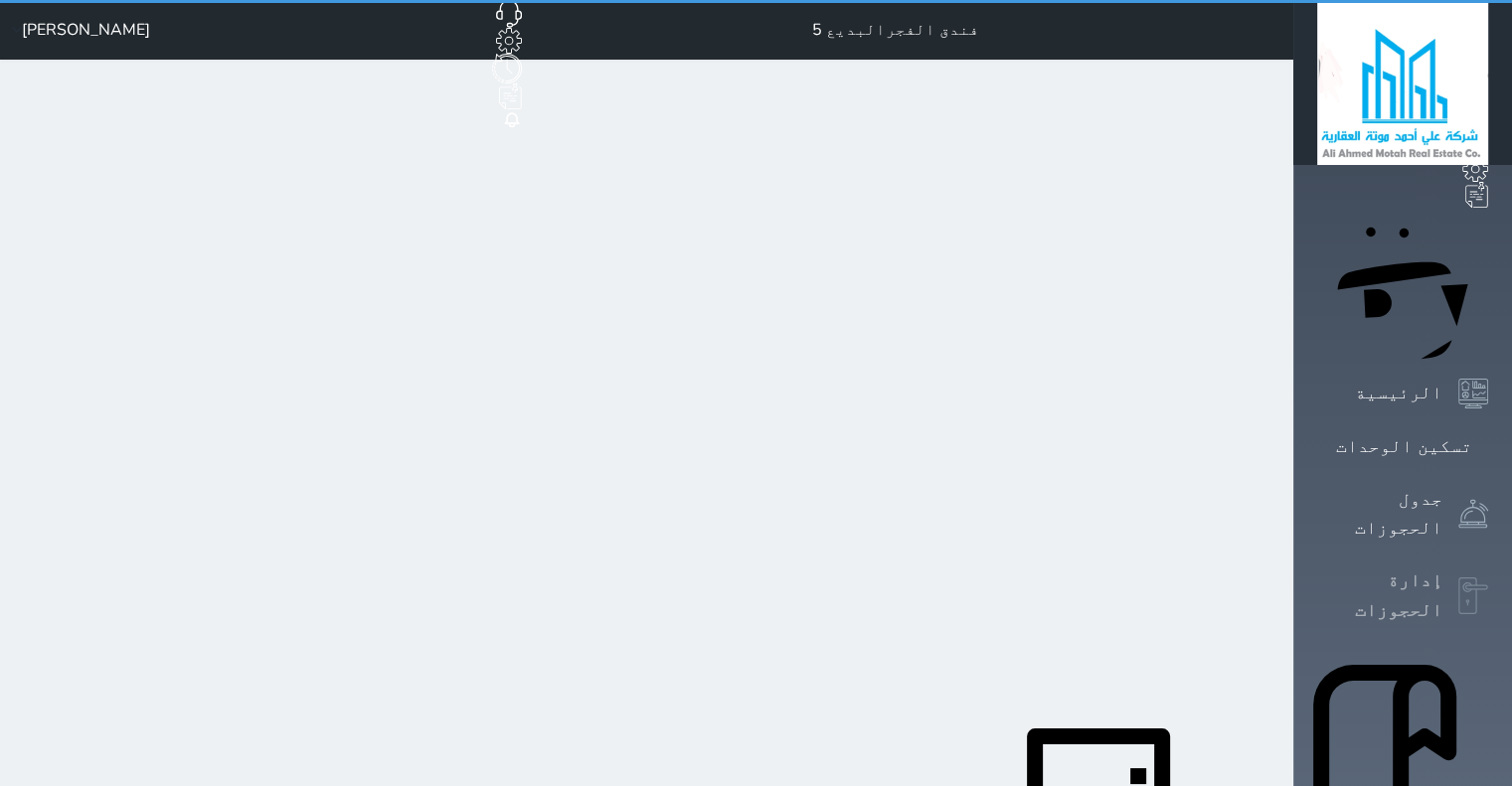select on "open_all" 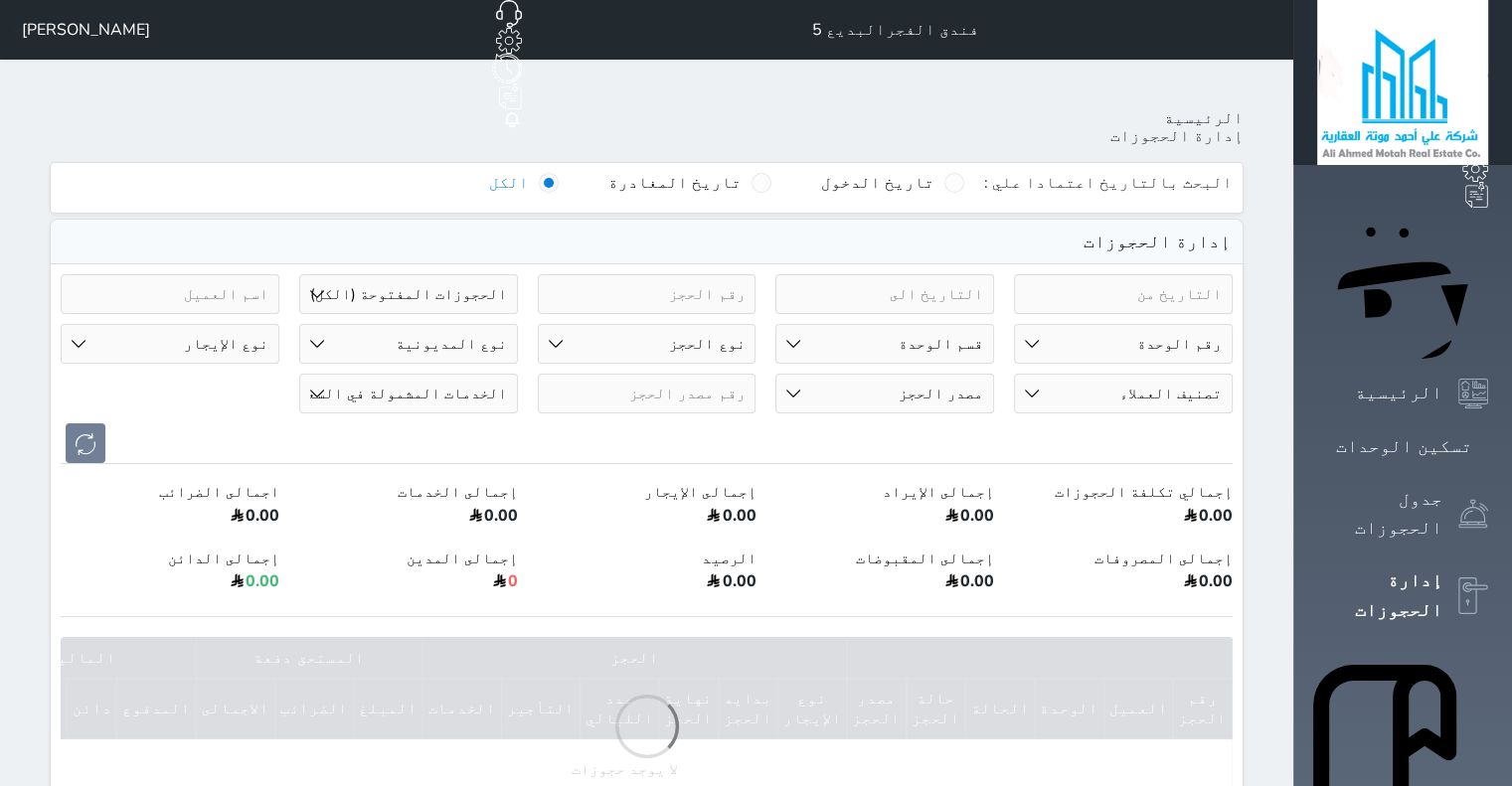 scroll, scrollTop: 490, scrollLeft: 0, axis: vertical 